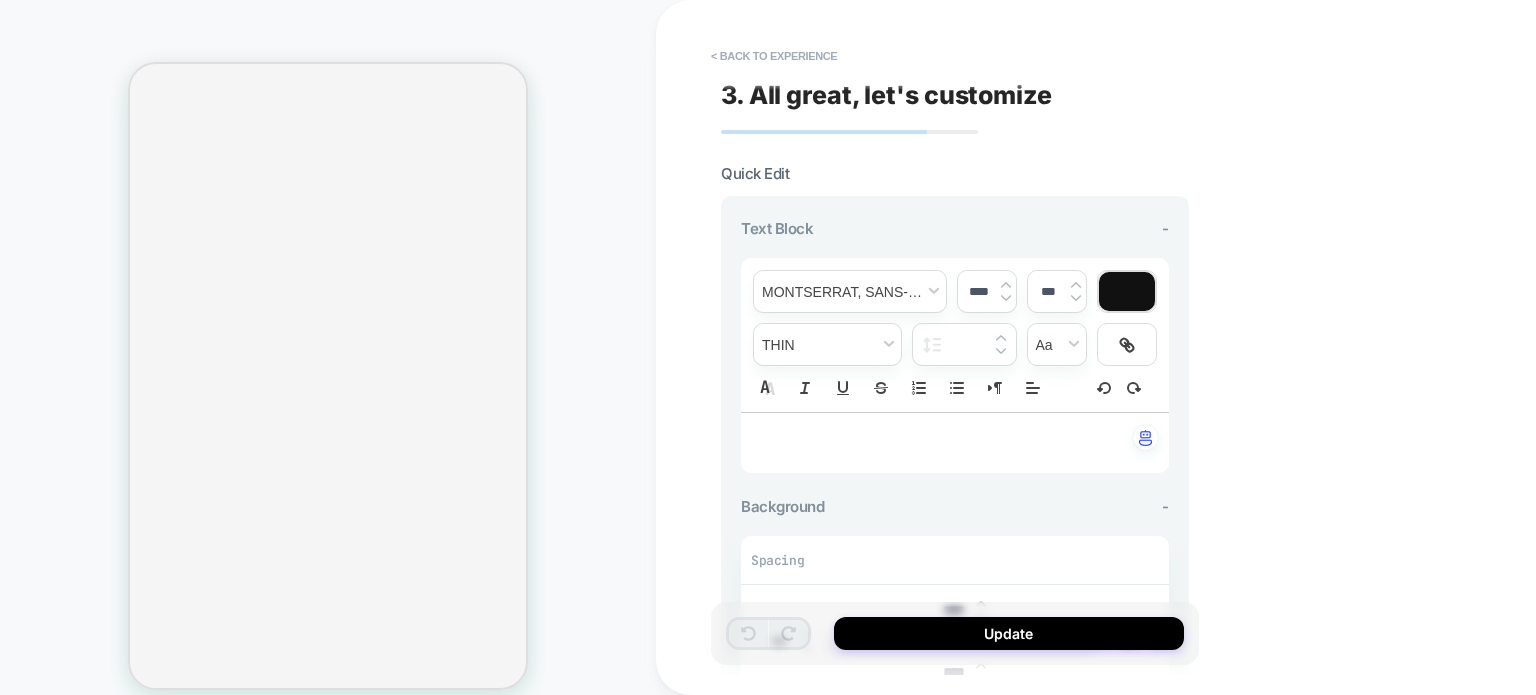 scroll, scrollTop: 0, scrollLeft: 0, axis: both 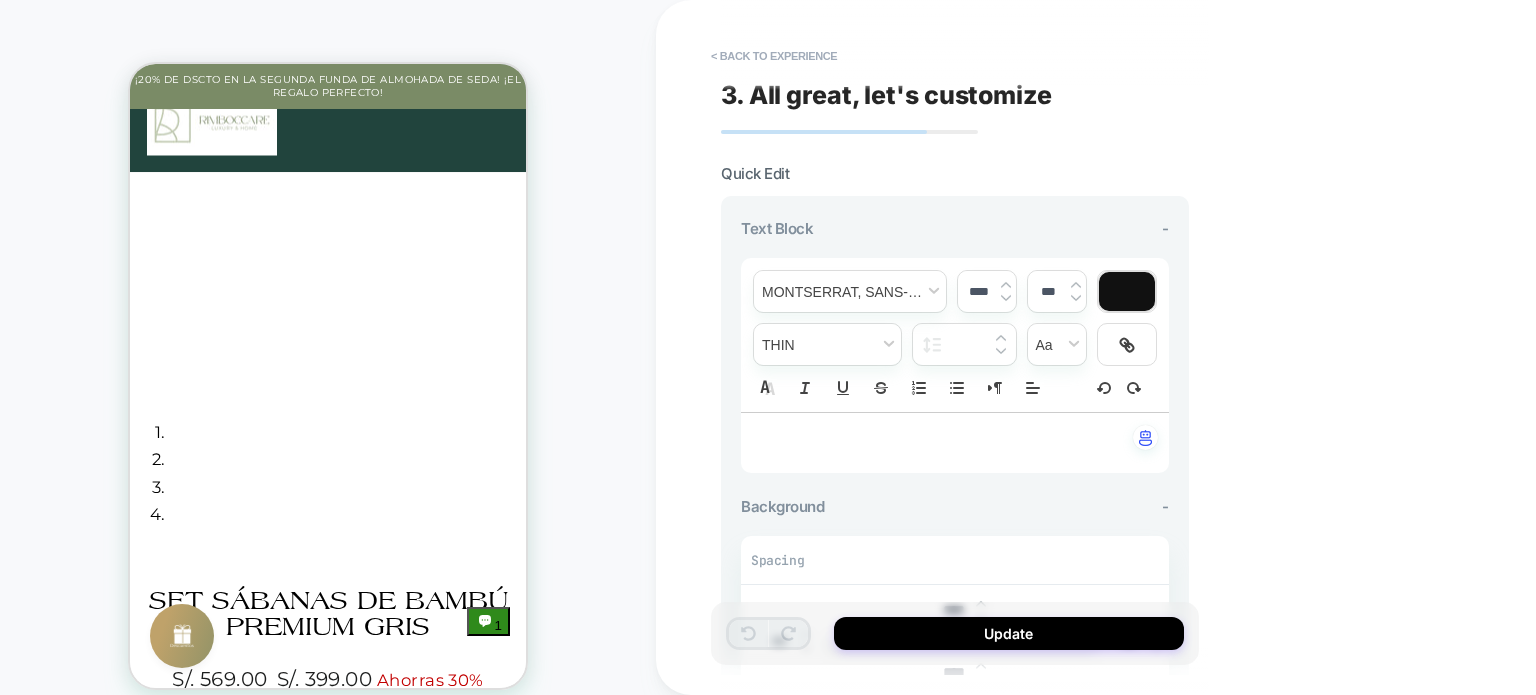 click on "﻿" at bounding box center [947, 443] 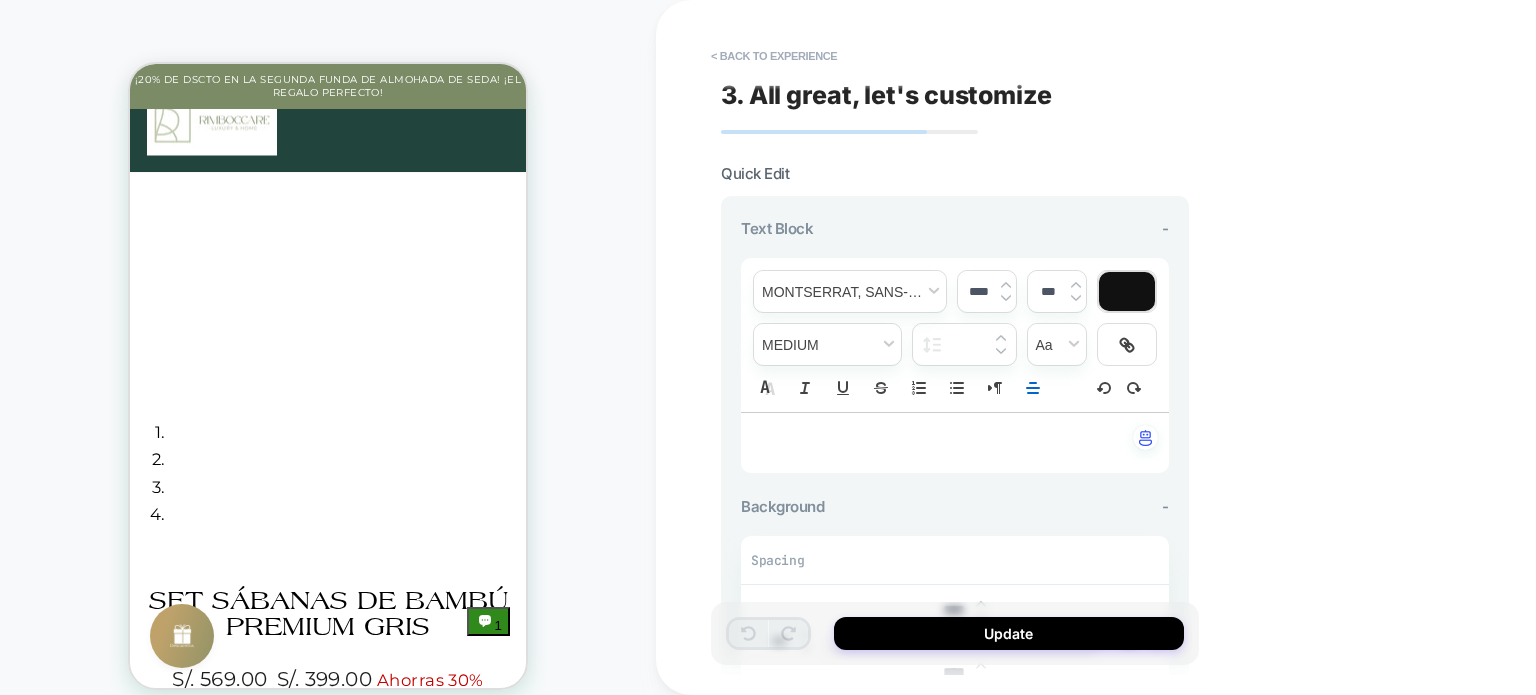 drag, startPoint x: 945, startPoint y: 435, endPoint x: 960, endPoint y: 342, distance: 94.20191 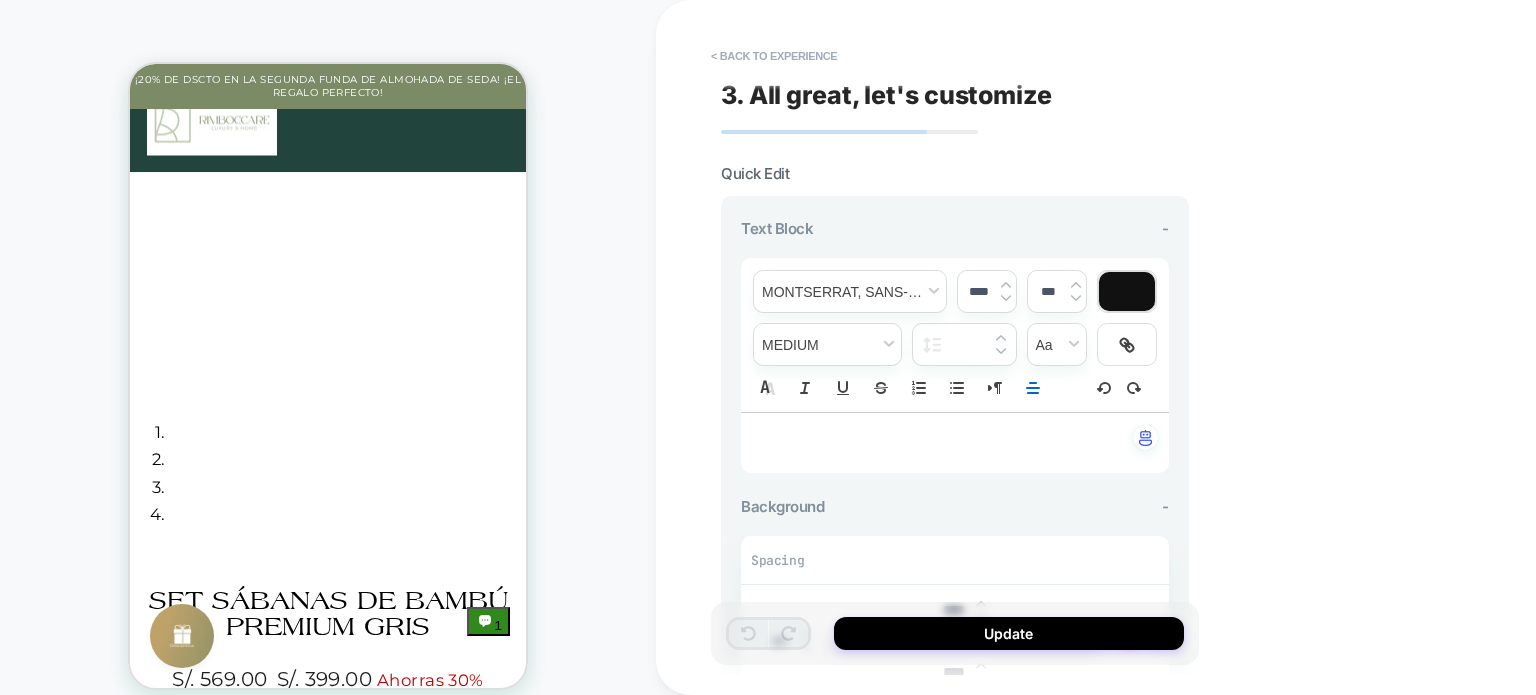 click on "**********" at bounding box center [955, 365] 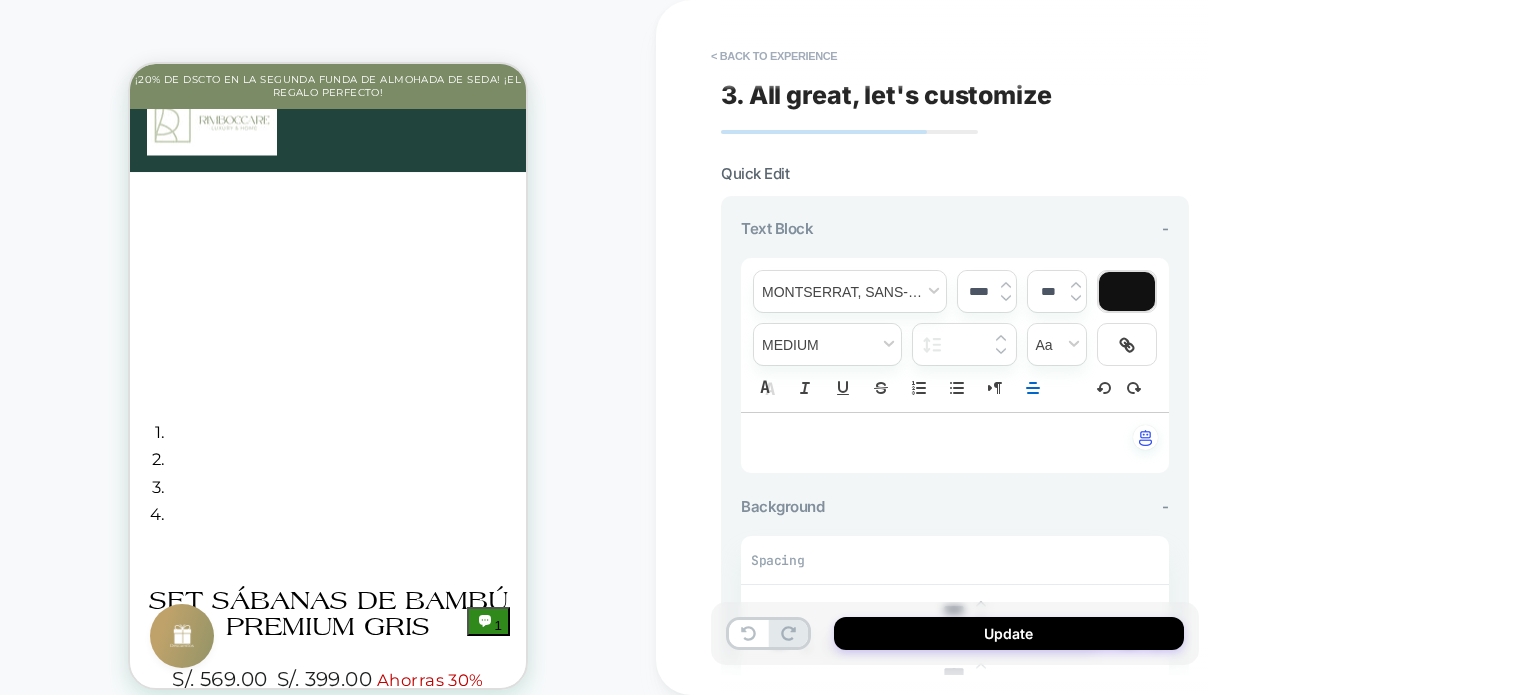 type 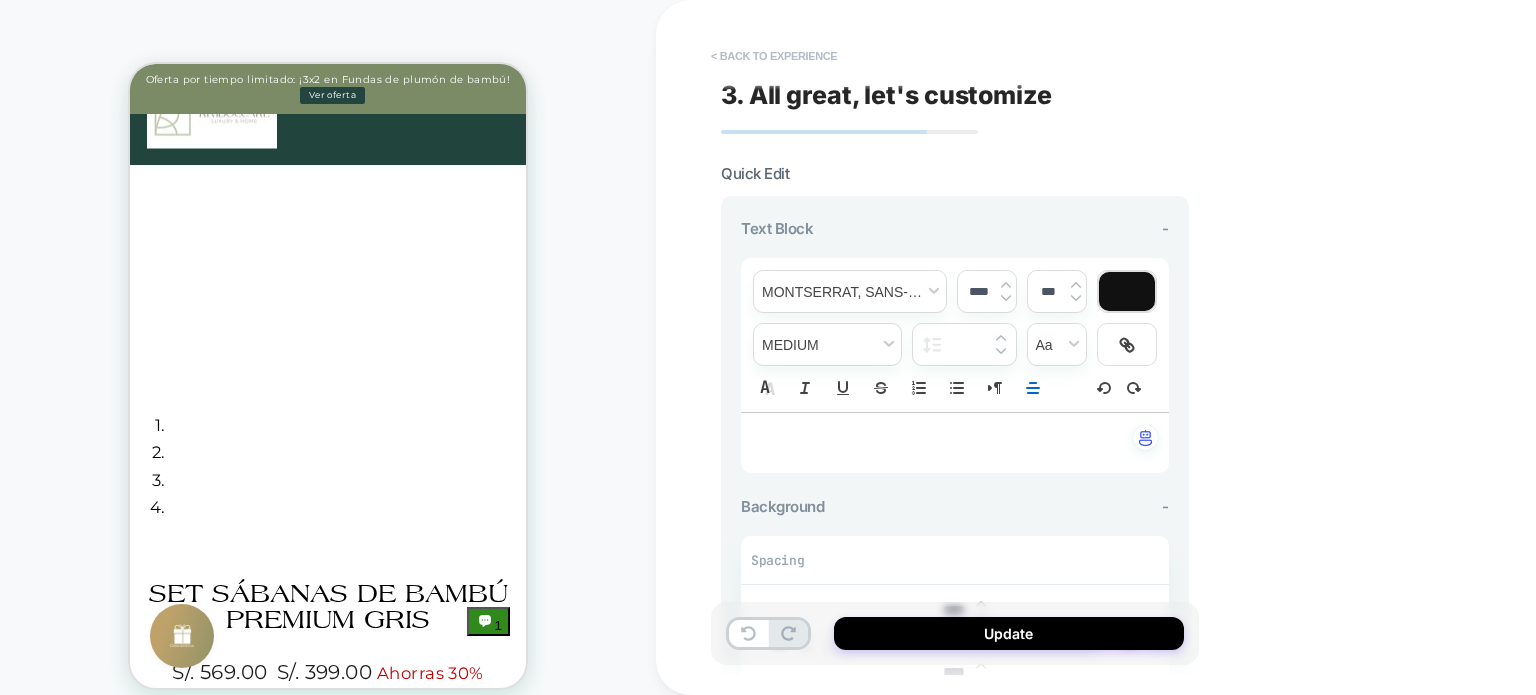 click on "< Back to experience" at bounding box center (774, 56) 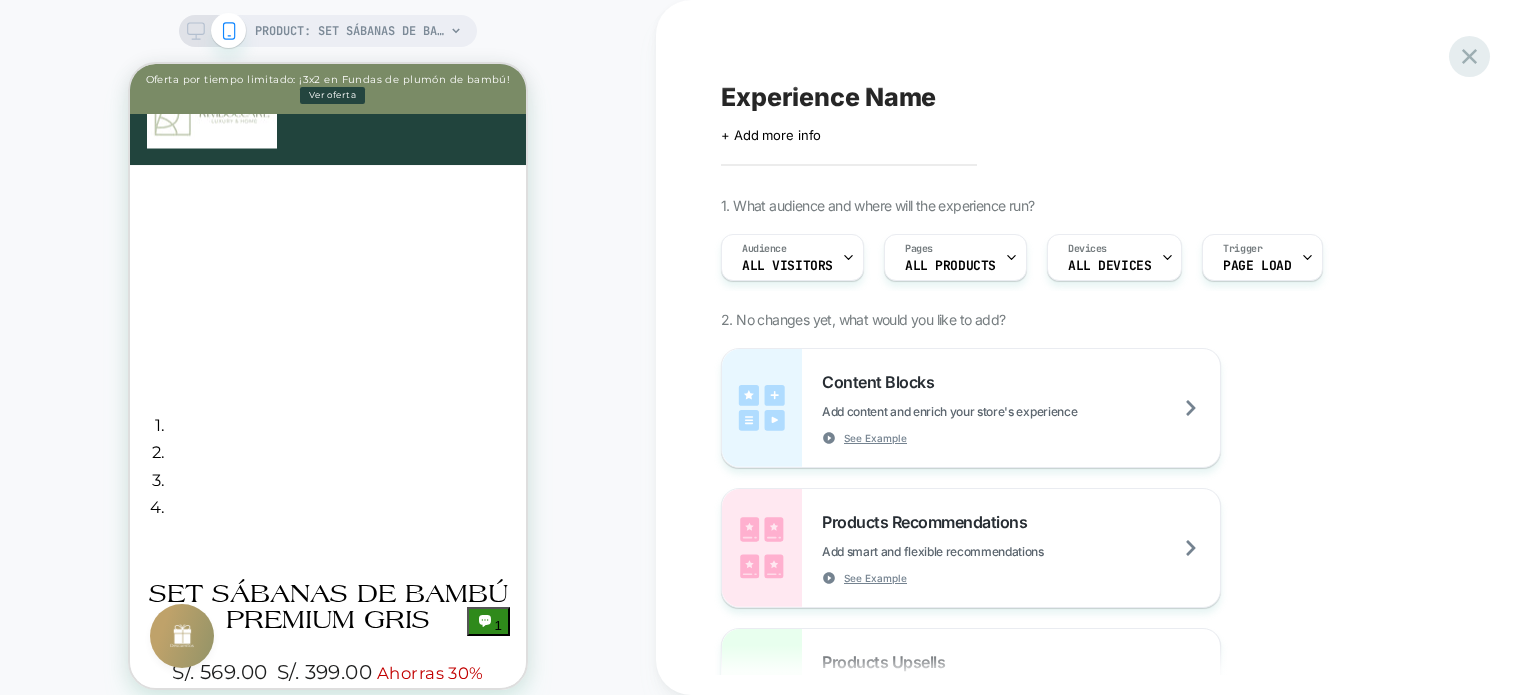 click 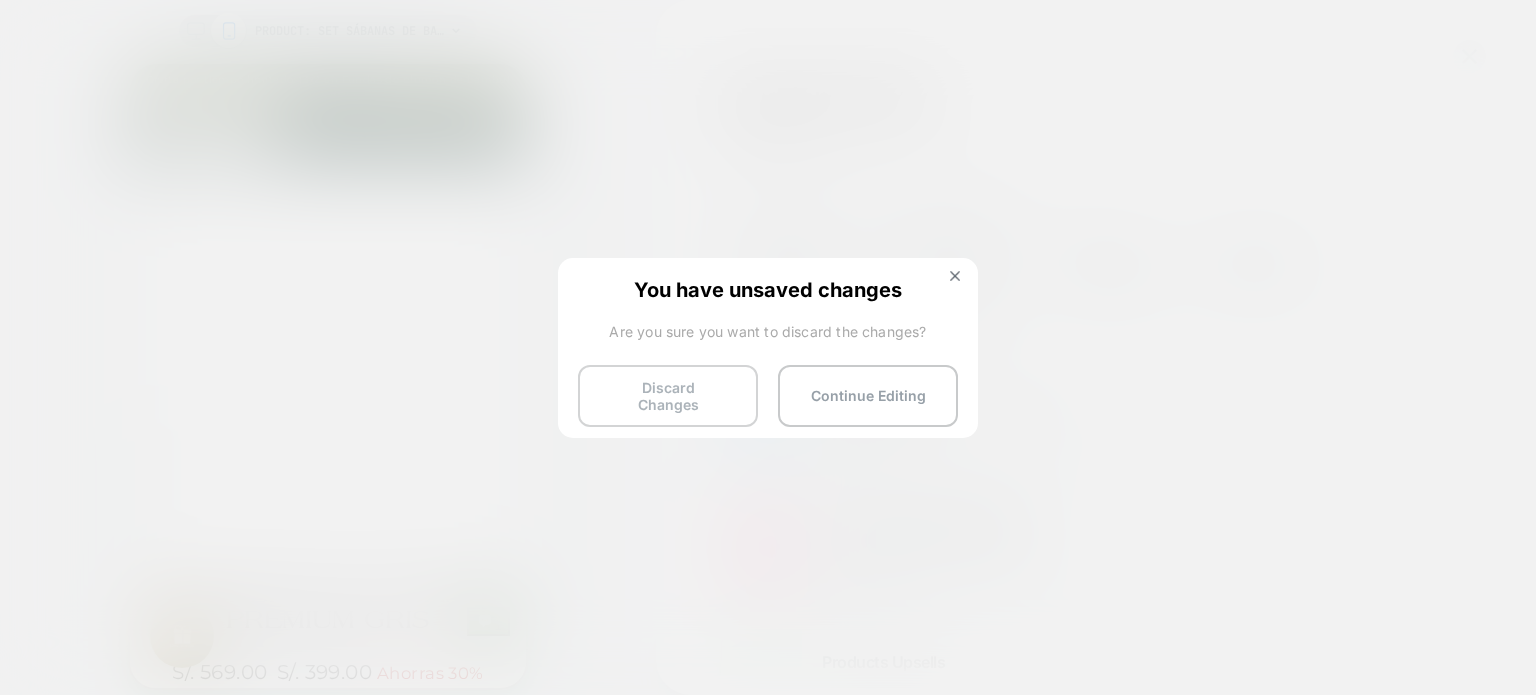 click on "Discard Changes" at bounding box center (668, 396) 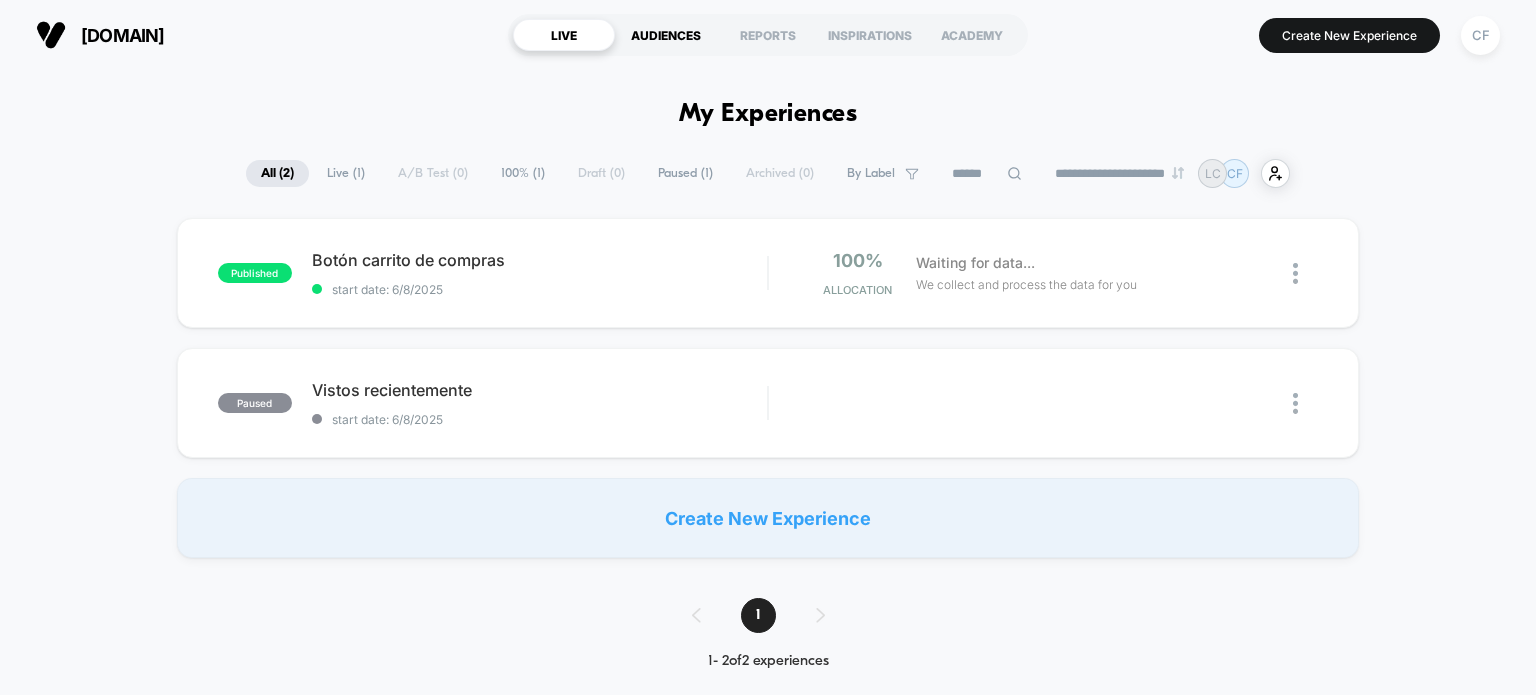 scroll, scrollTop: 0, scrollLeft: 0, axis: both 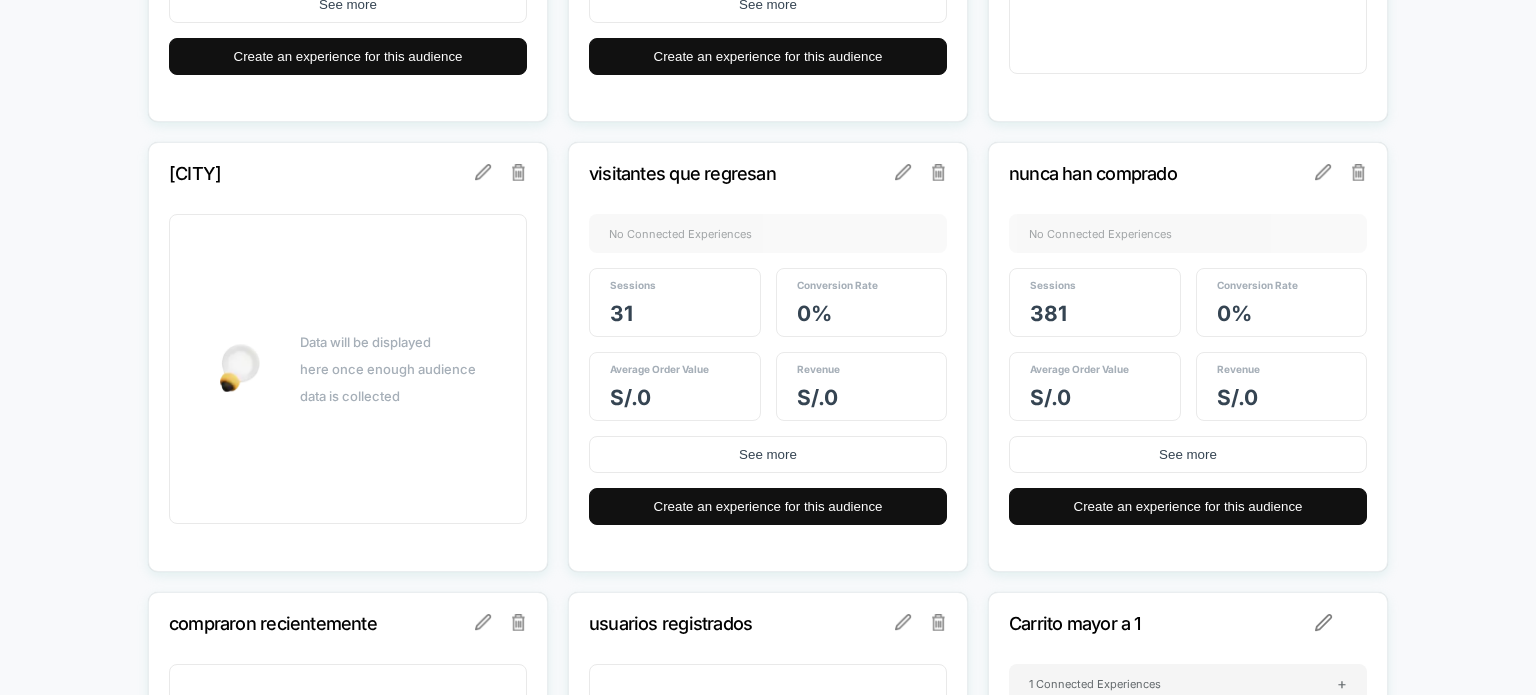 click on "nunca han comprado" at bounding box center [1161, 173] 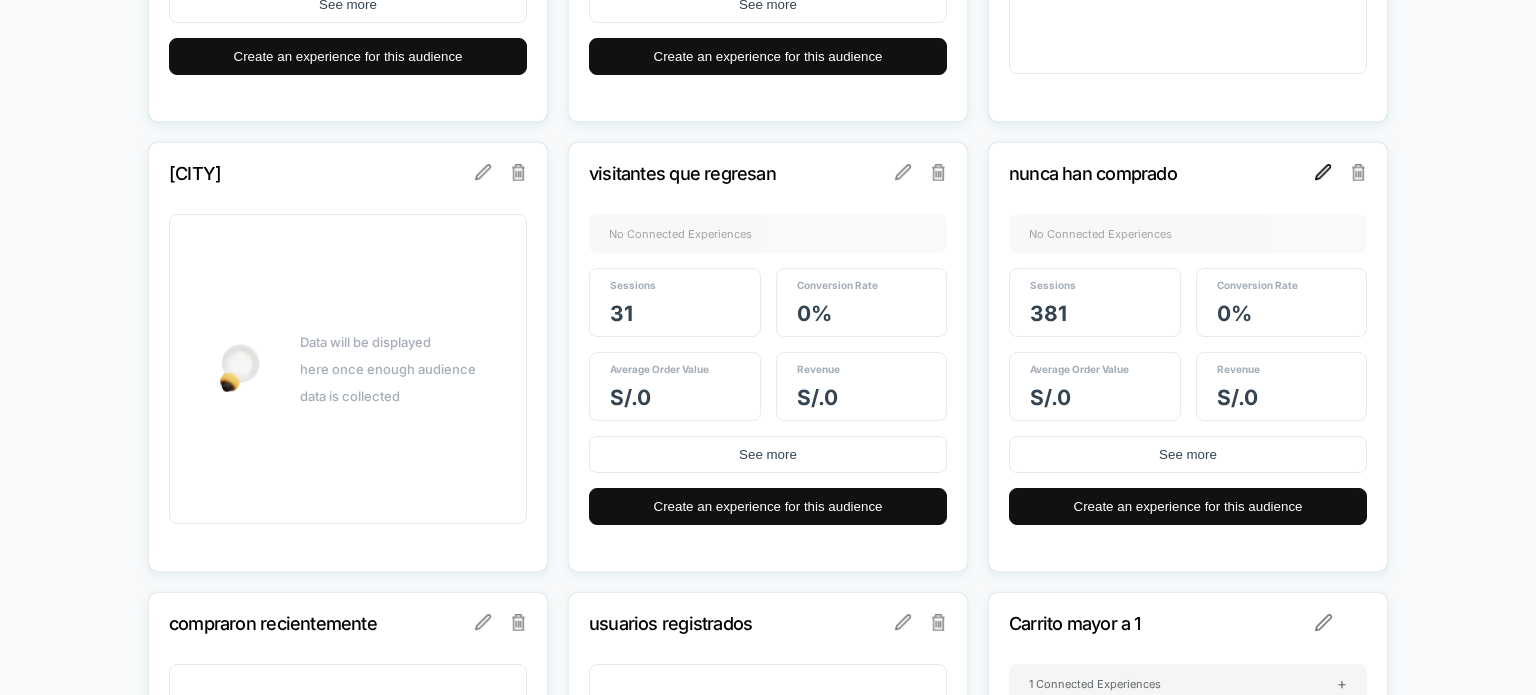 click at bounding box center [1323, 172] 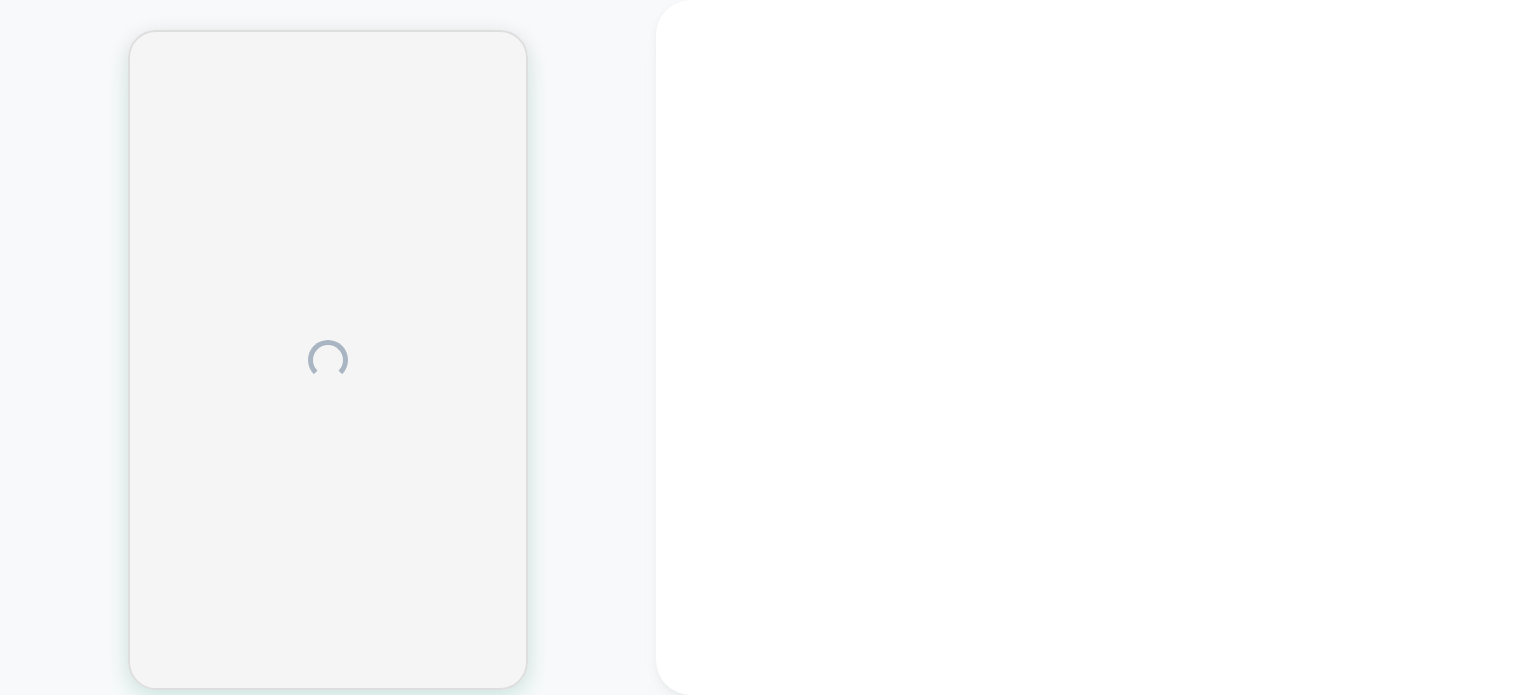 scroll, scrollTop: 0, scrollLeft: 0, axis: both 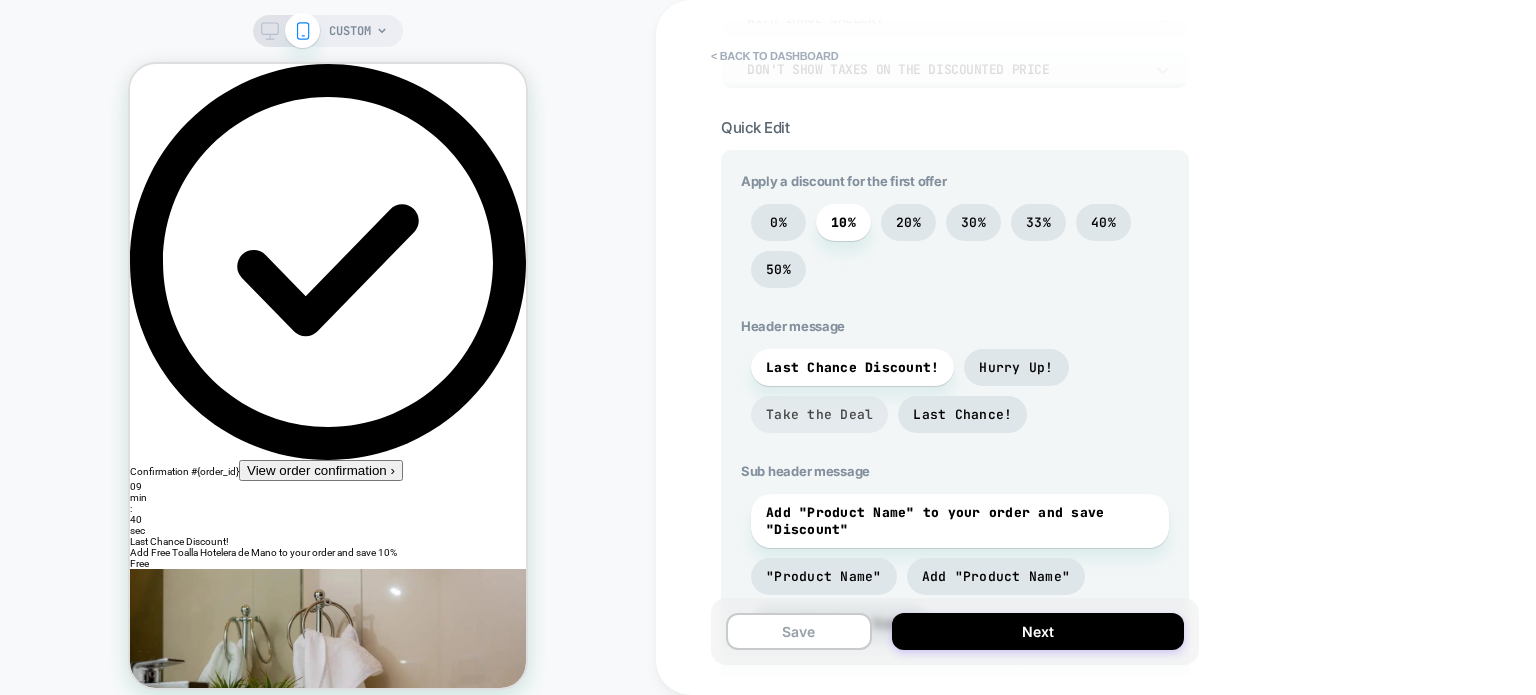 click on "Take the Deal" at bounding box center (819, 414) 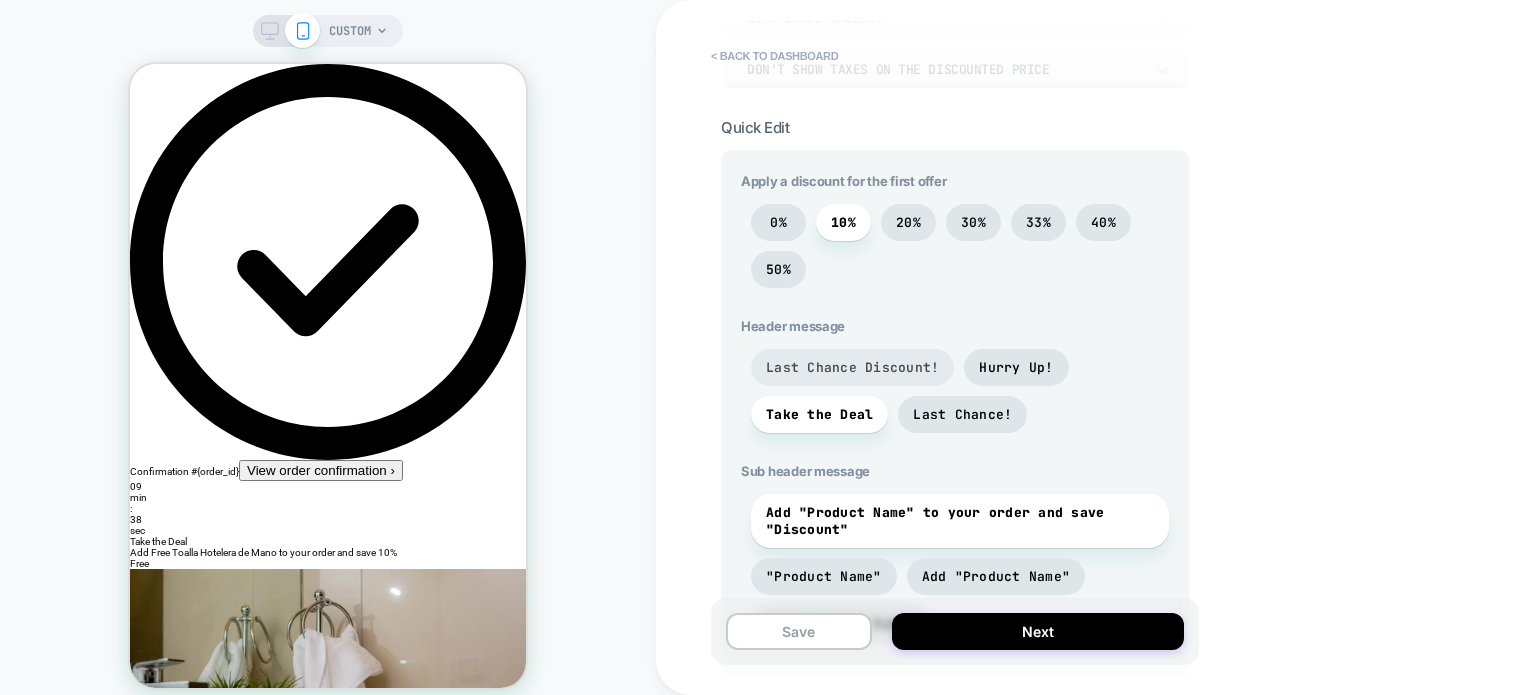 click on "Last Chance Discount!" at bounding box center (852, 367) 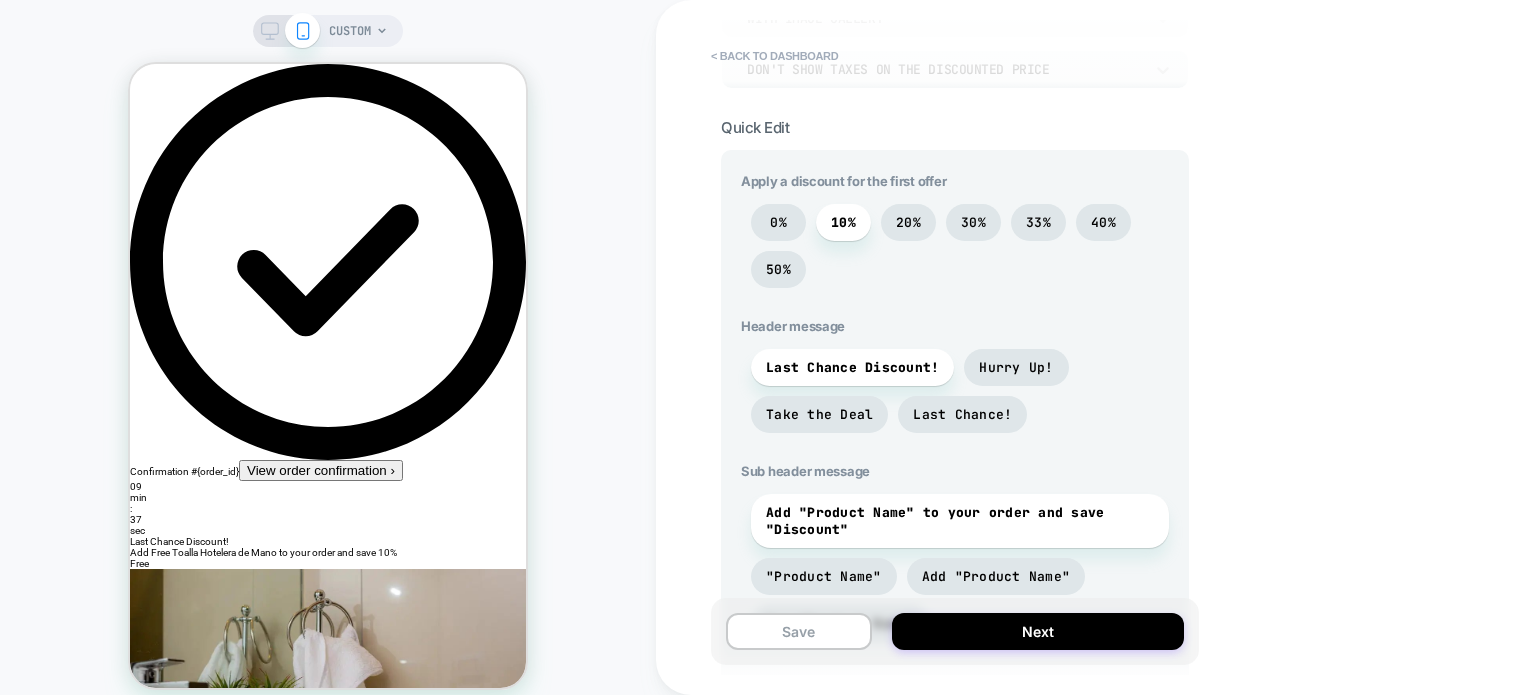 click on "Last Chance Discount! Hurry Up! Take the Deal Last Chance!" at bounding box center [955, 396] 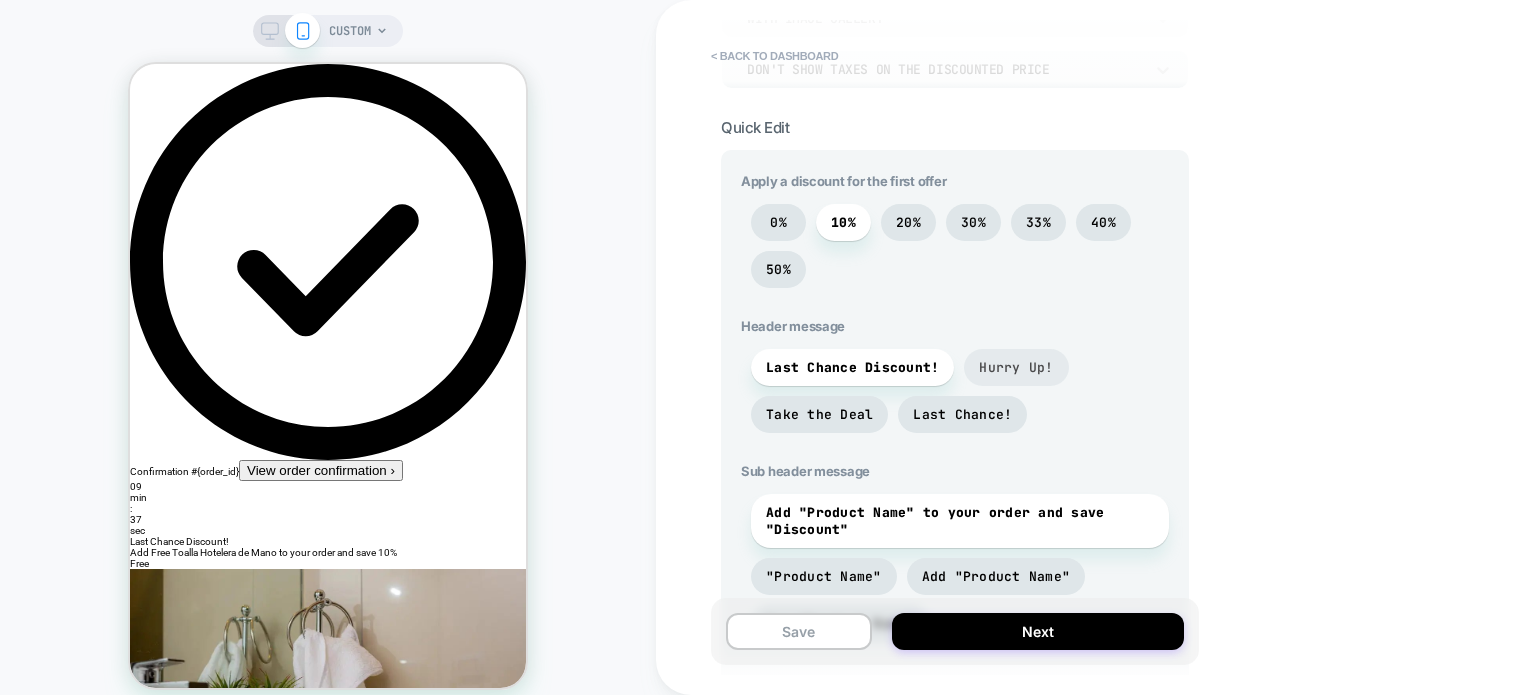 click on "Hurry Up!" at bounding box center [1016, 367] 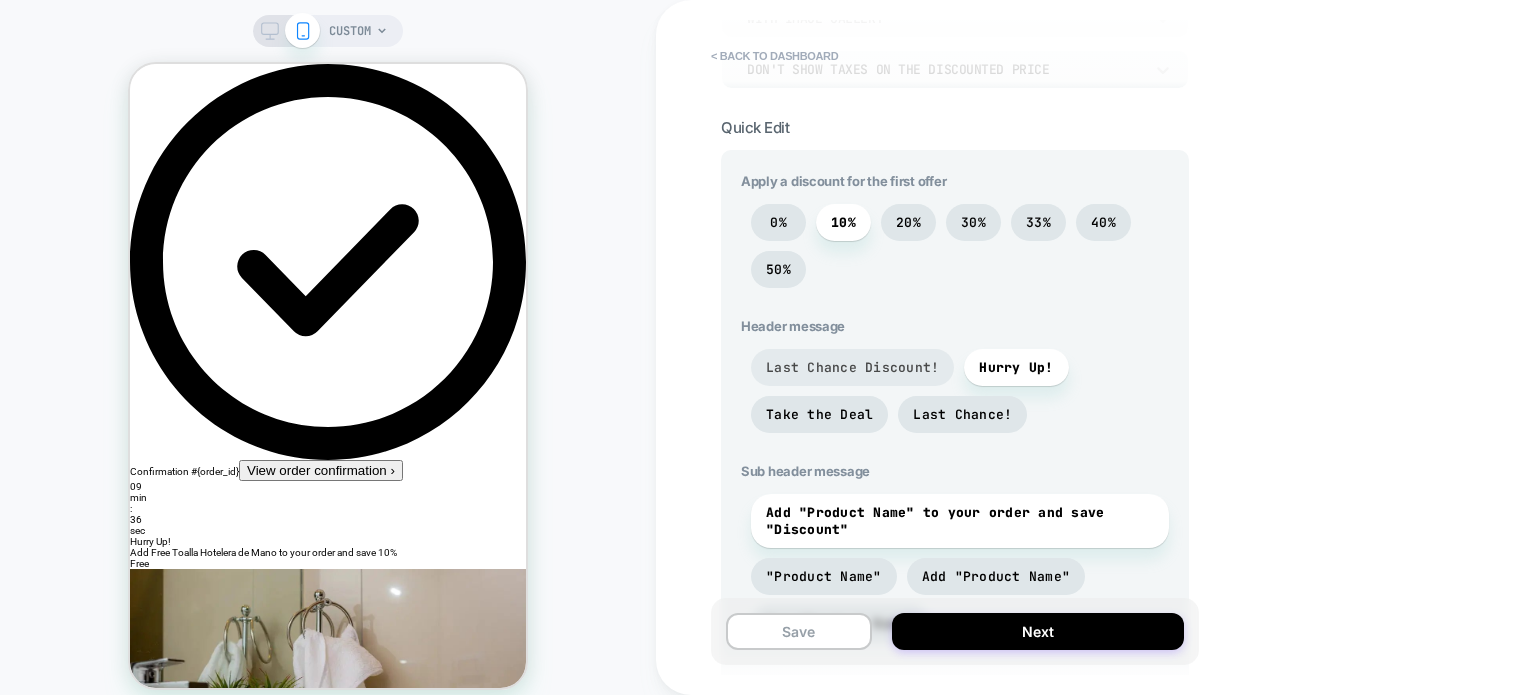click on "Last Chance Discount!" at bounding box center [852, 367] 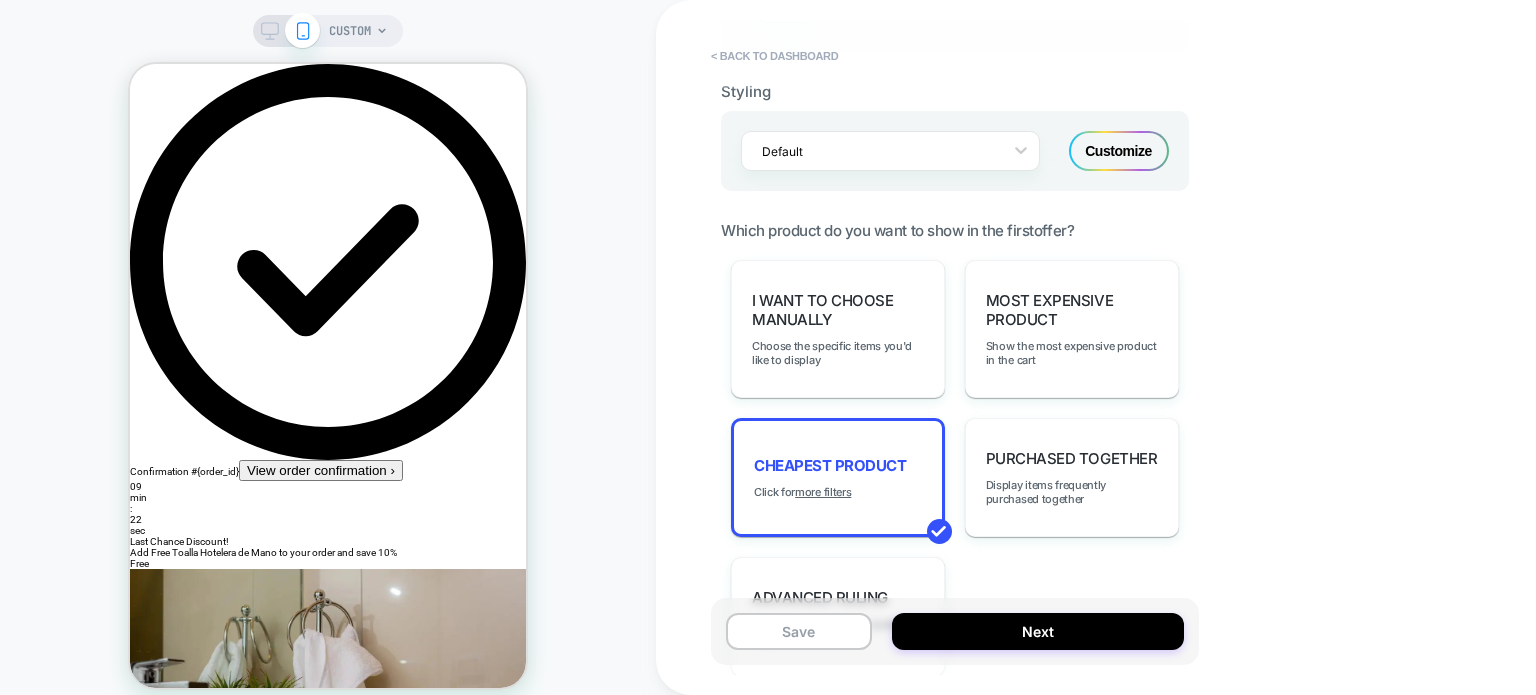 scroll, scrollTop: 1300, scrollLeft: 0, axis: vertical 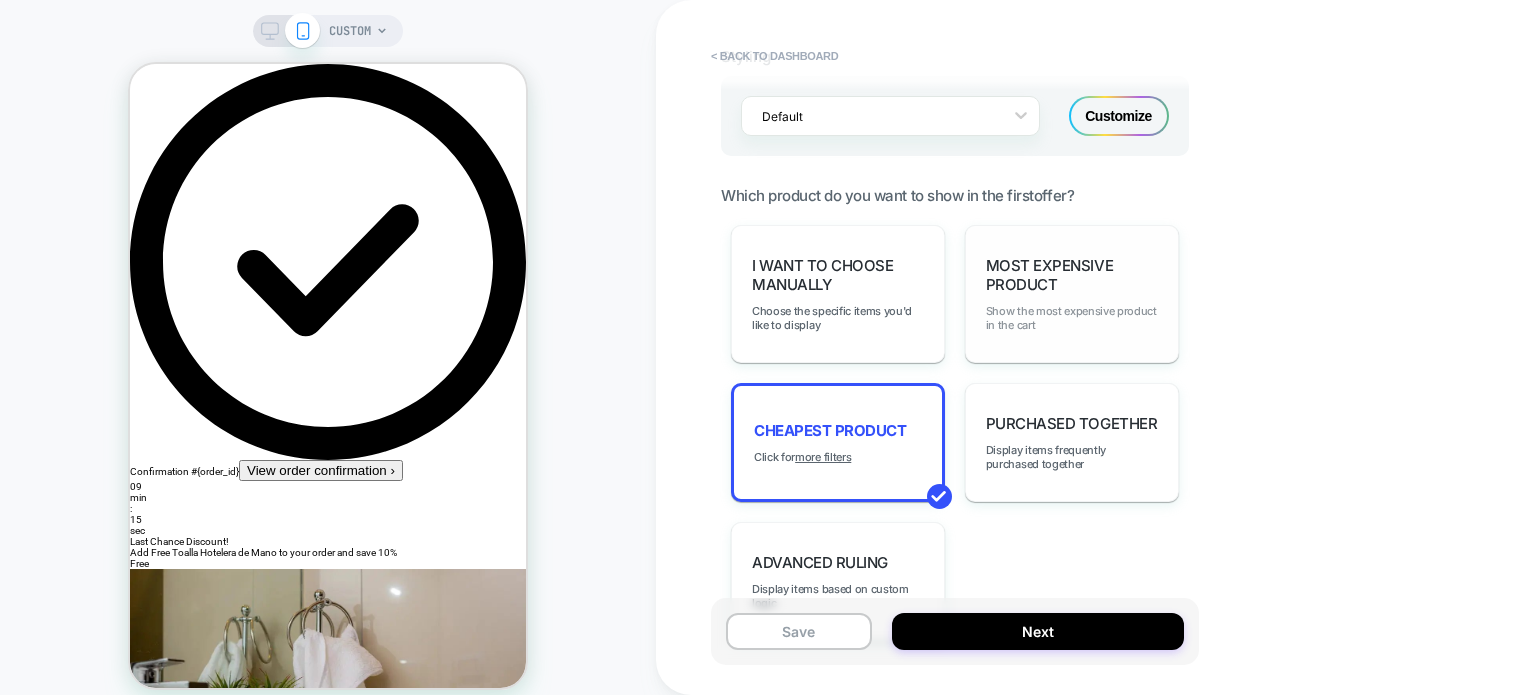click on "Show the most expensive product in the cart" at bounding box center [1072, 318] 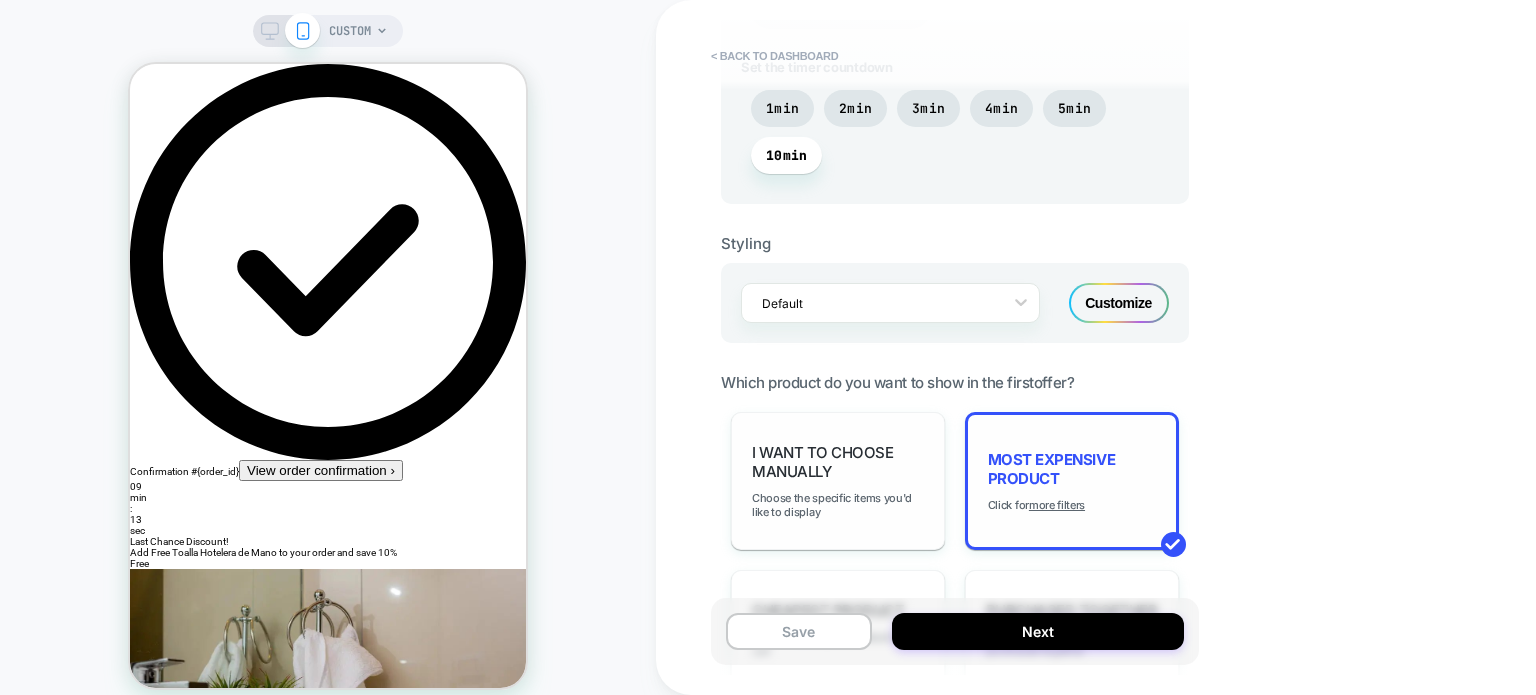 scroll, scrollTop: 1300, scrollLeft: 0, axis: vertical 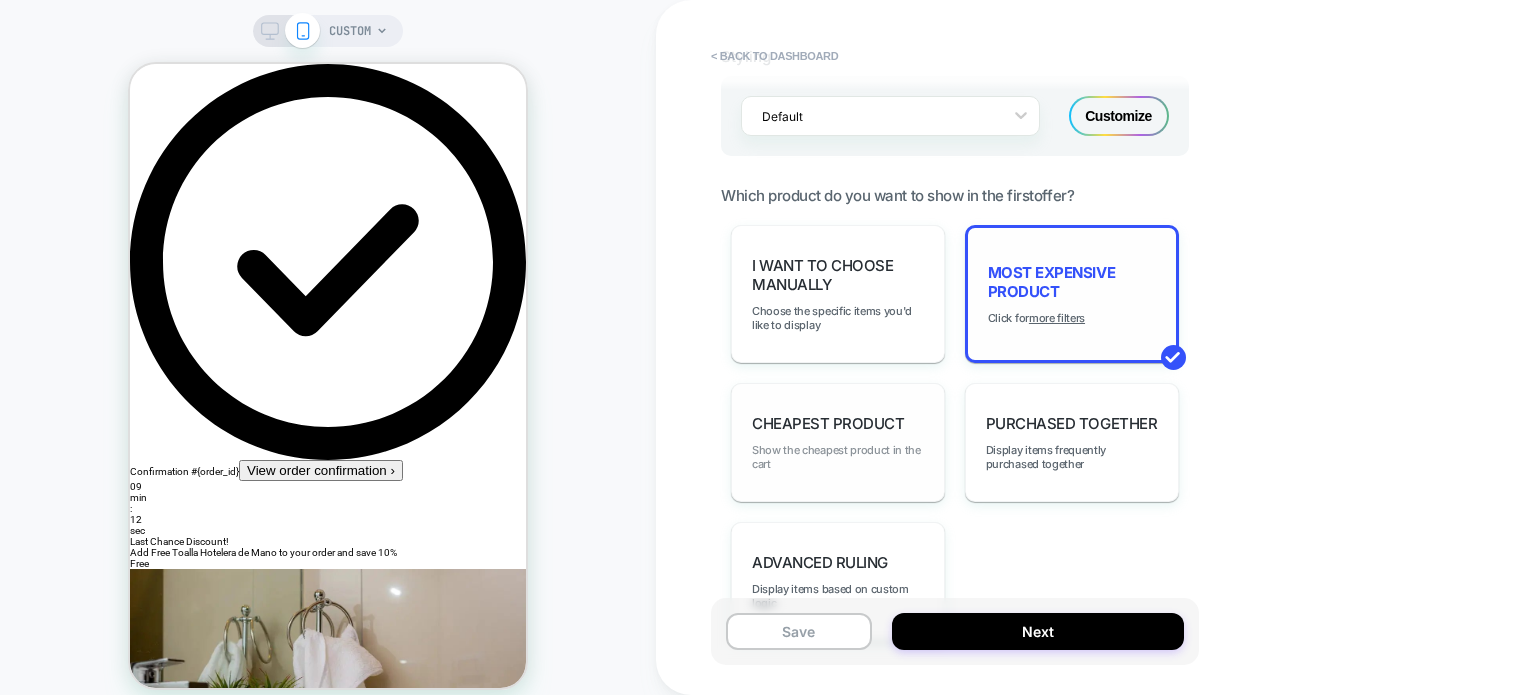 click on "Show the cheapest product in the cart" at bounding box center (838, 457) 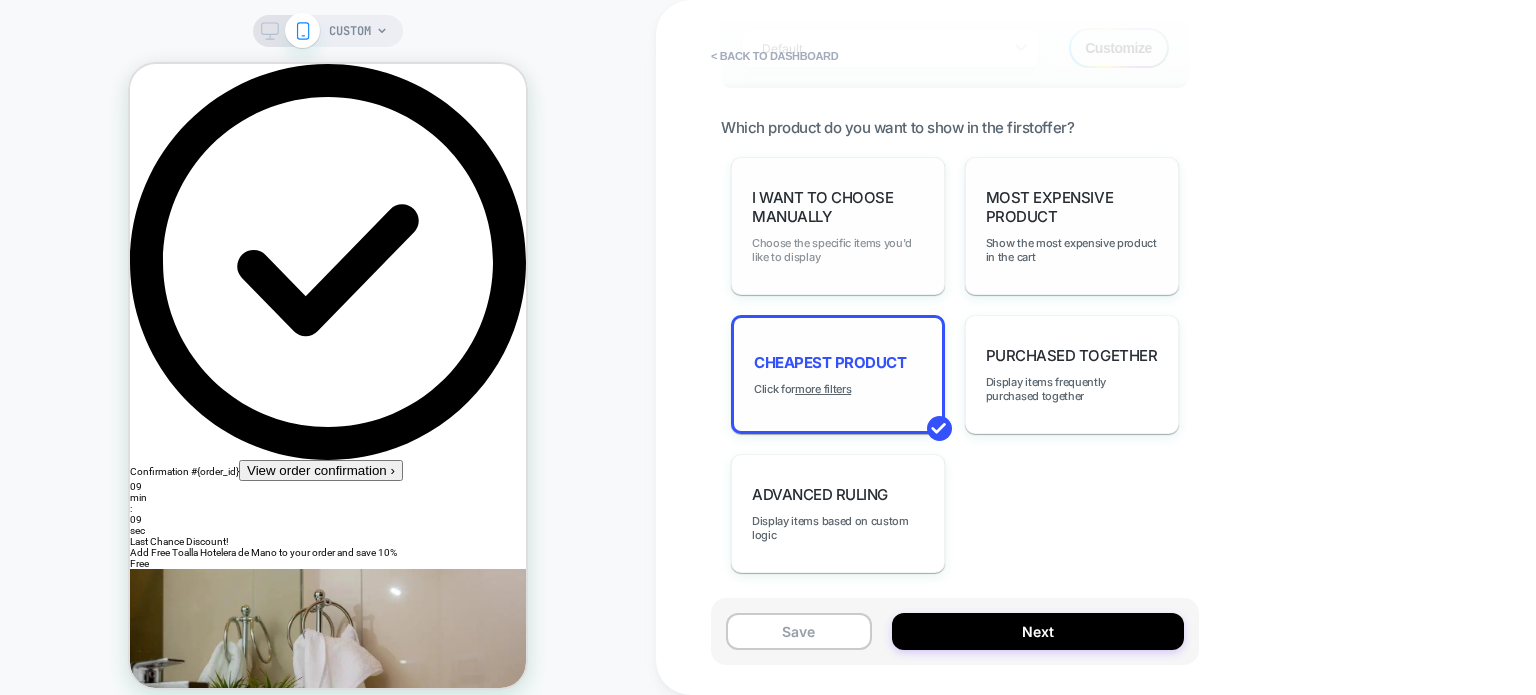 scroll, scrollTop: 1439, scrollLeft: 0, axis: vertical 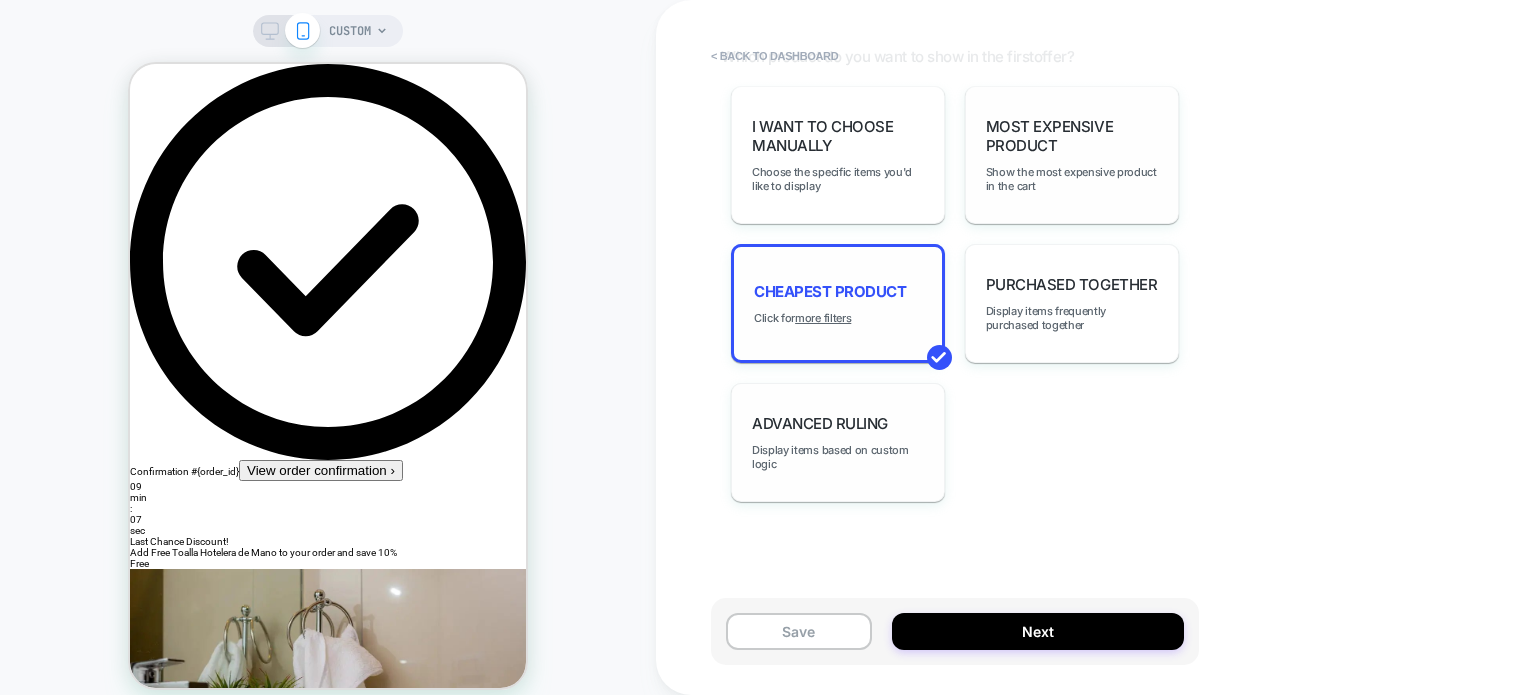click on "Advanced Ruling Display items based on custom logic" at bounding box center [838, 442] 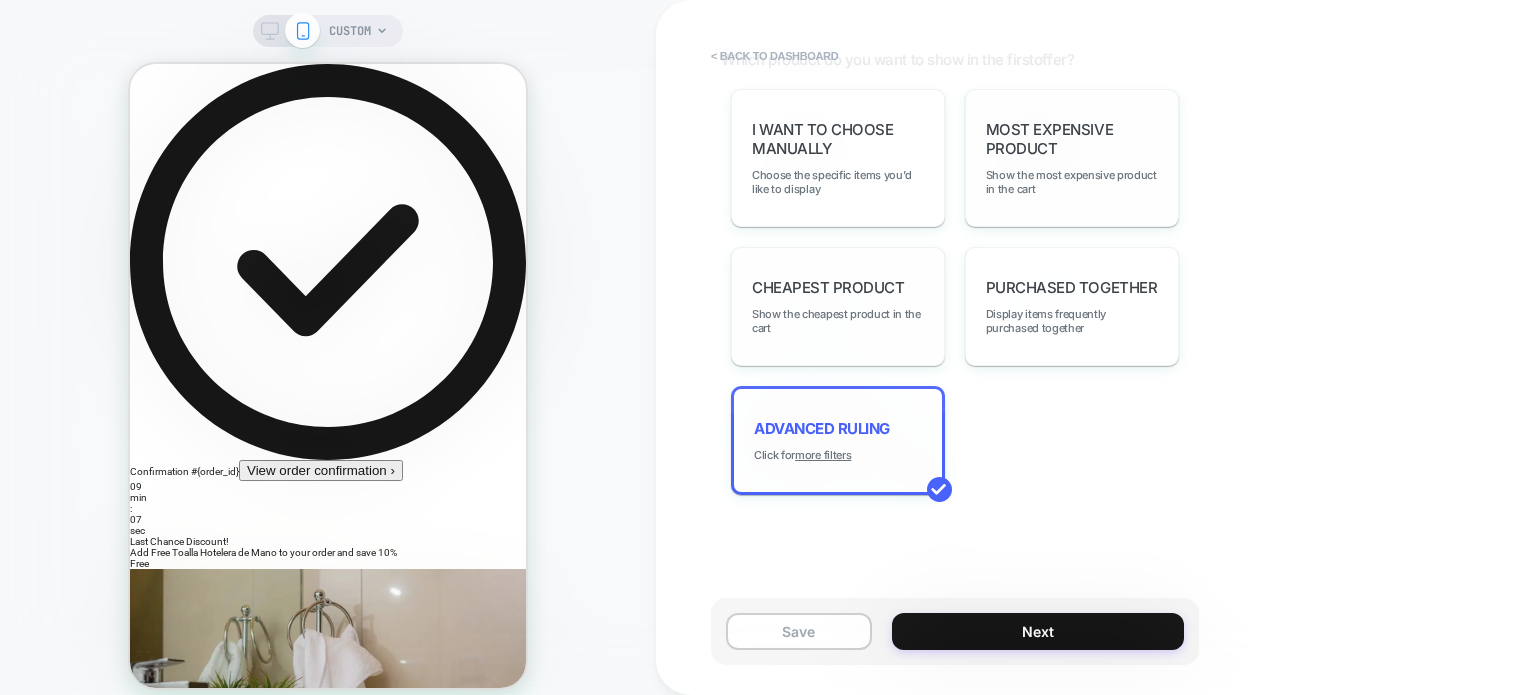 scroll, scrollTop: 1429, scrollLeft: 0, axis: vertical 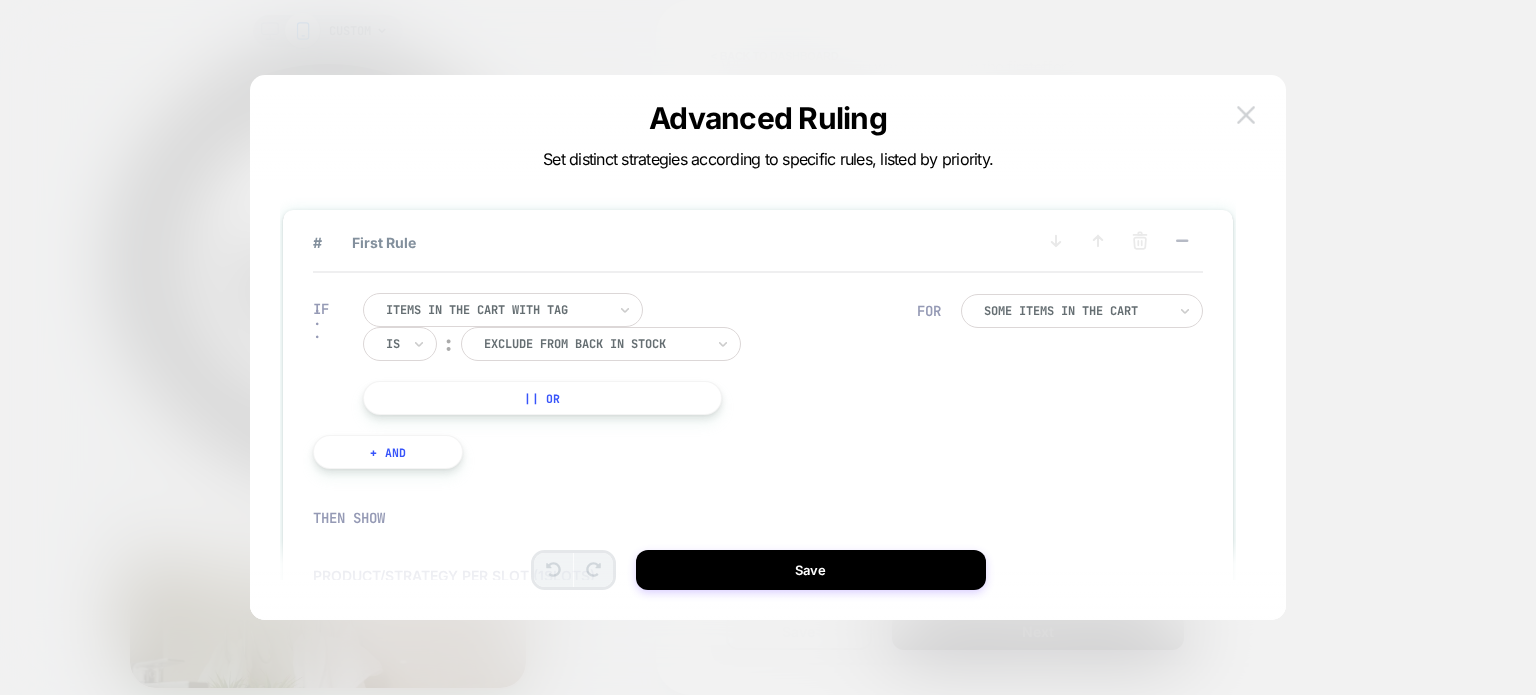 click at bounding box center [1246, 114] 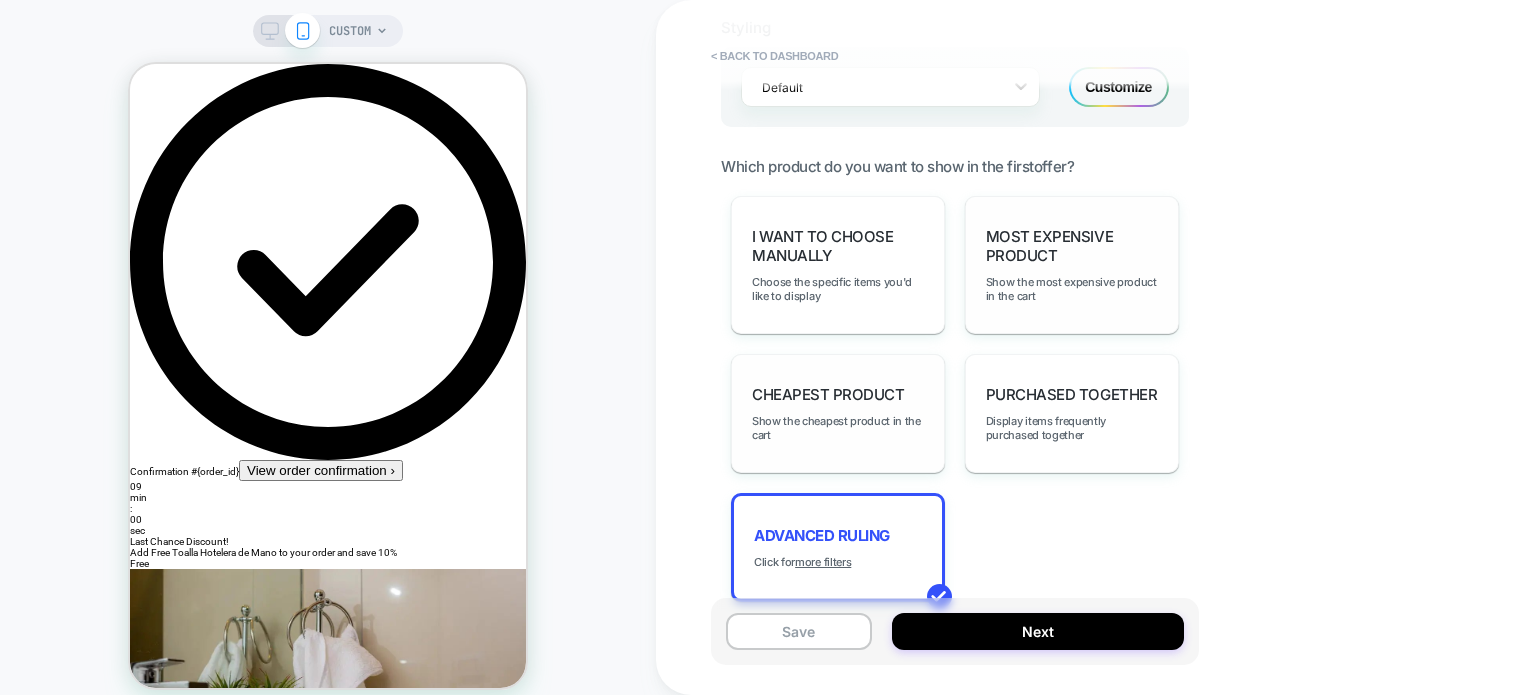click on "Cheapest Product Show the cheapest product in the cart" at bounding box center [838, 413] 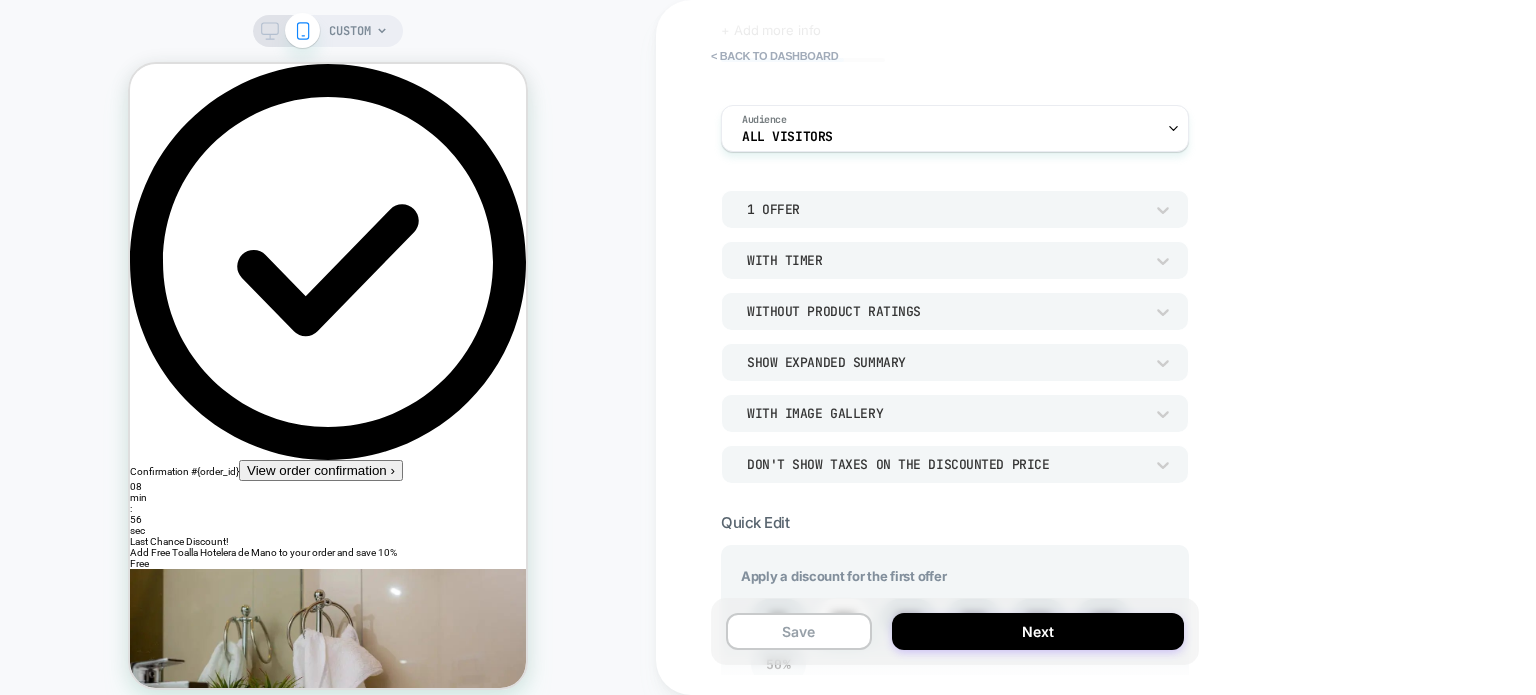 scroll, scrollTop: 29, scrollLeft: 0, axis: vertical 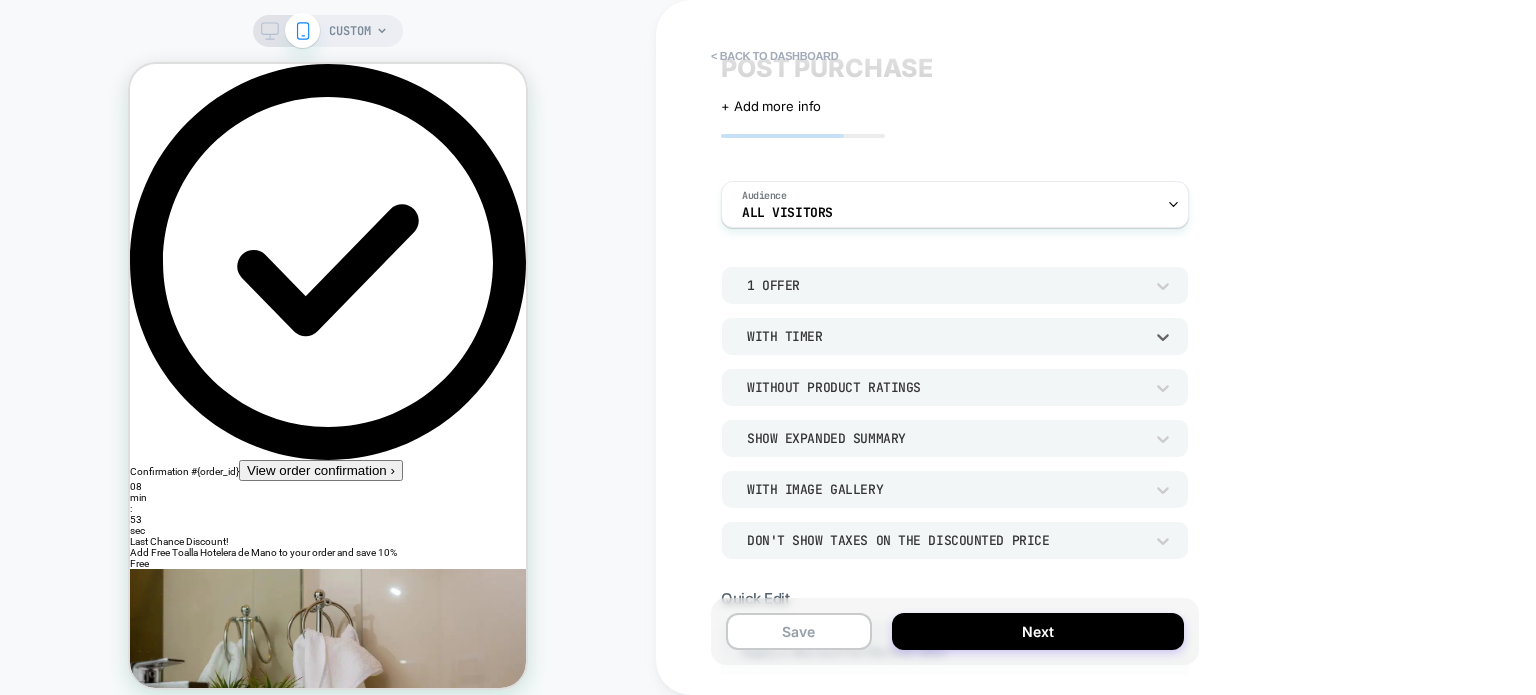 click on "With Timer" at bounding box center [945, 336] 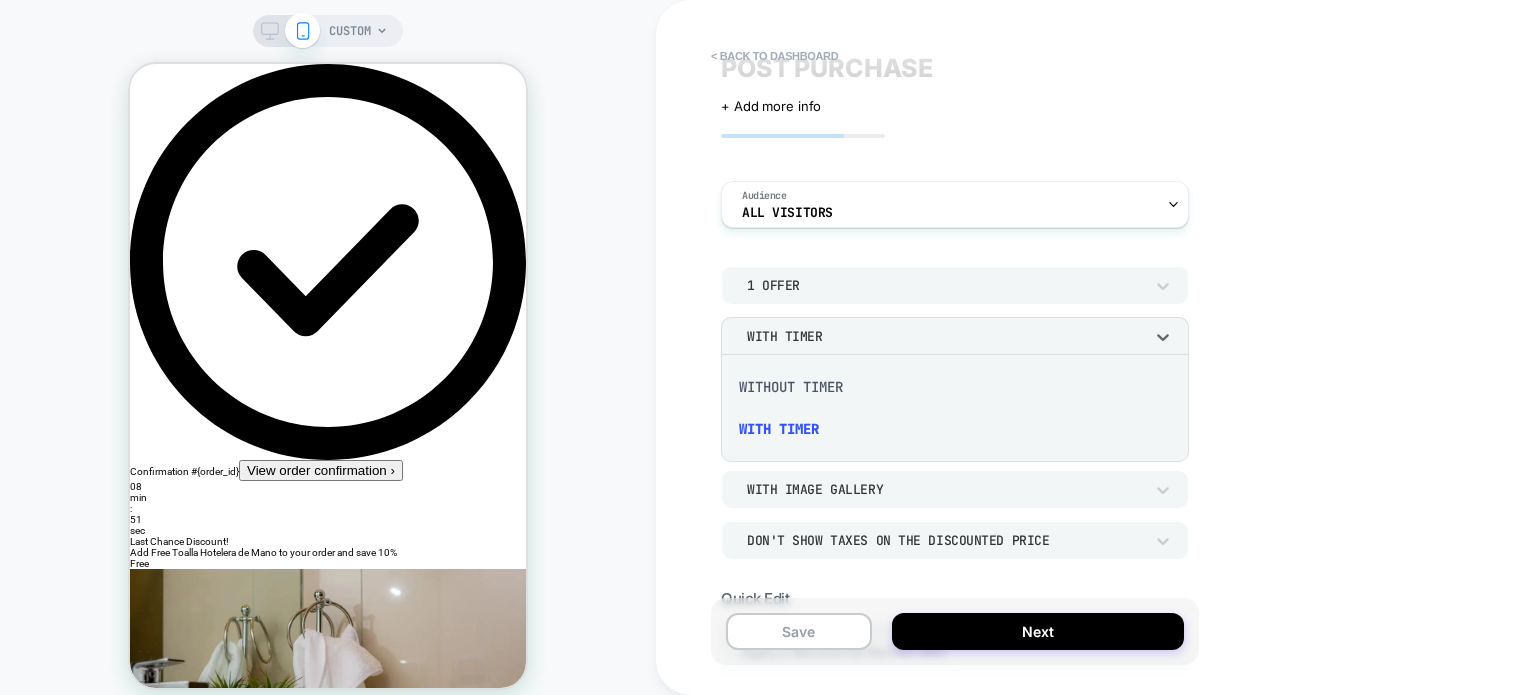 click at bounding box center (768, 347) 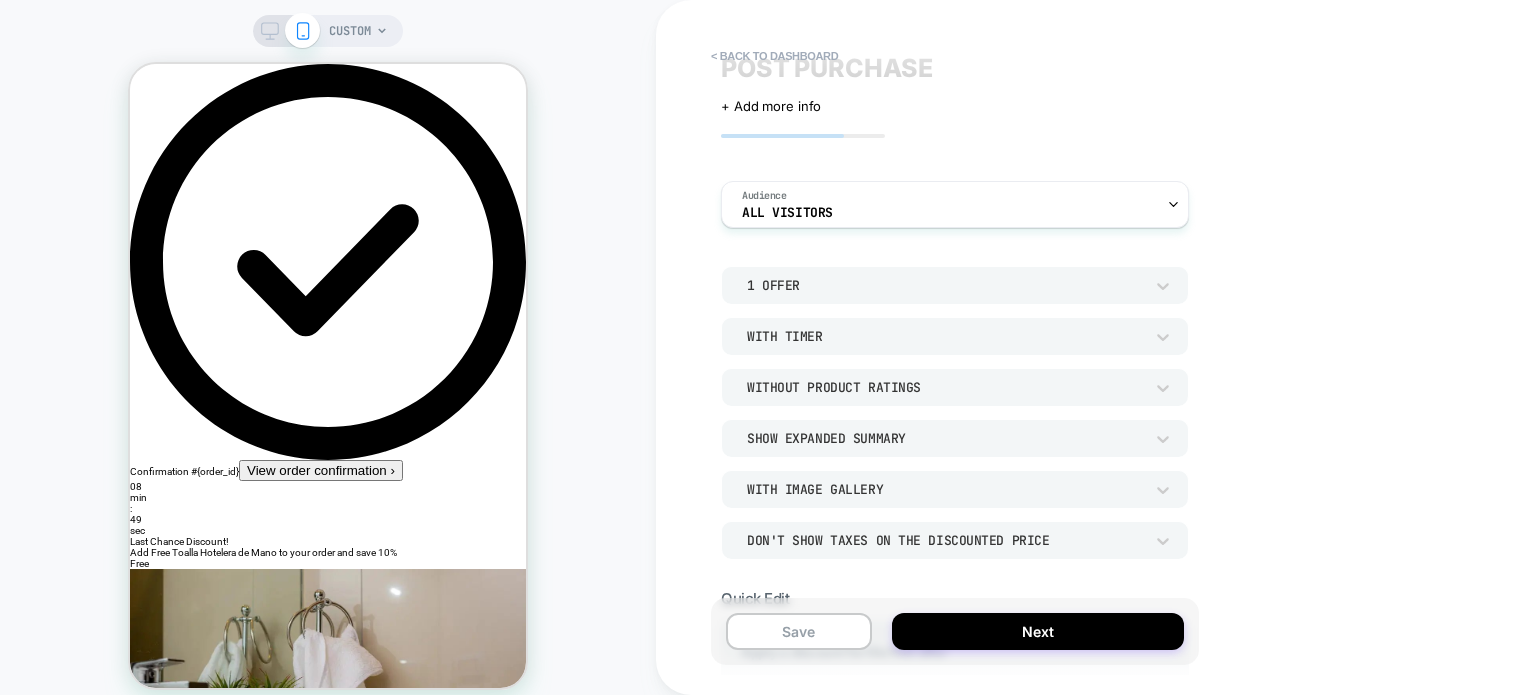 click on "Show Expanded Summary" at bounding box center [945, 438] 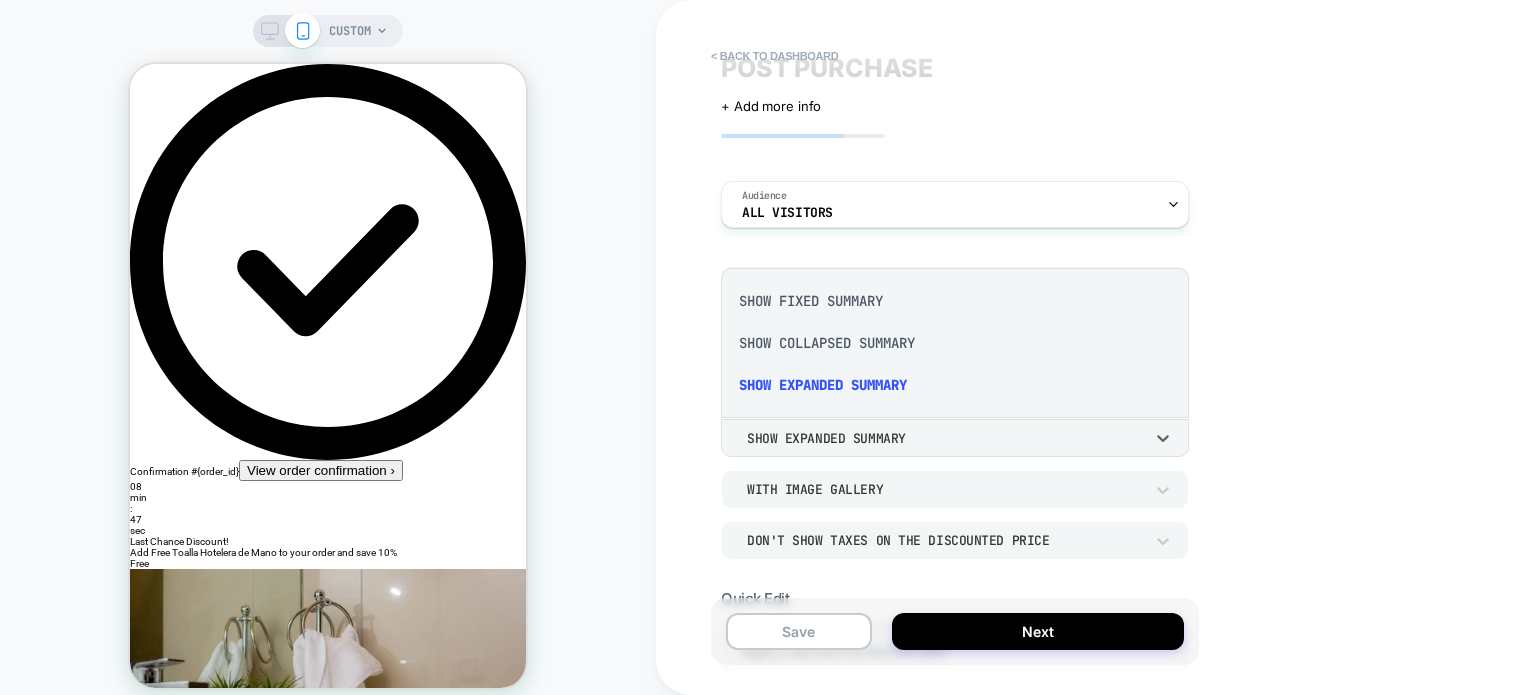 click at bounding box center [768, 347] 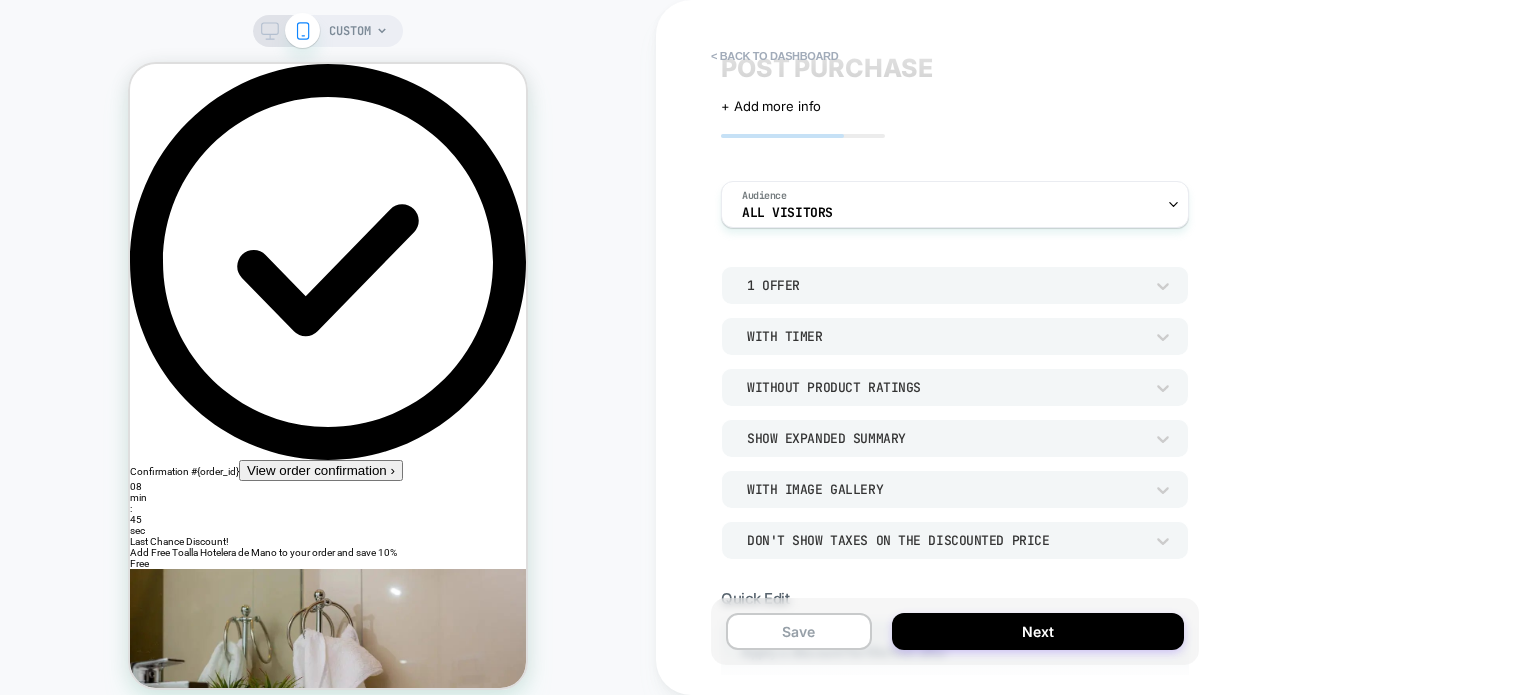 scroll, scrollTop: 129, scrollLeft: 0, axis: vertical 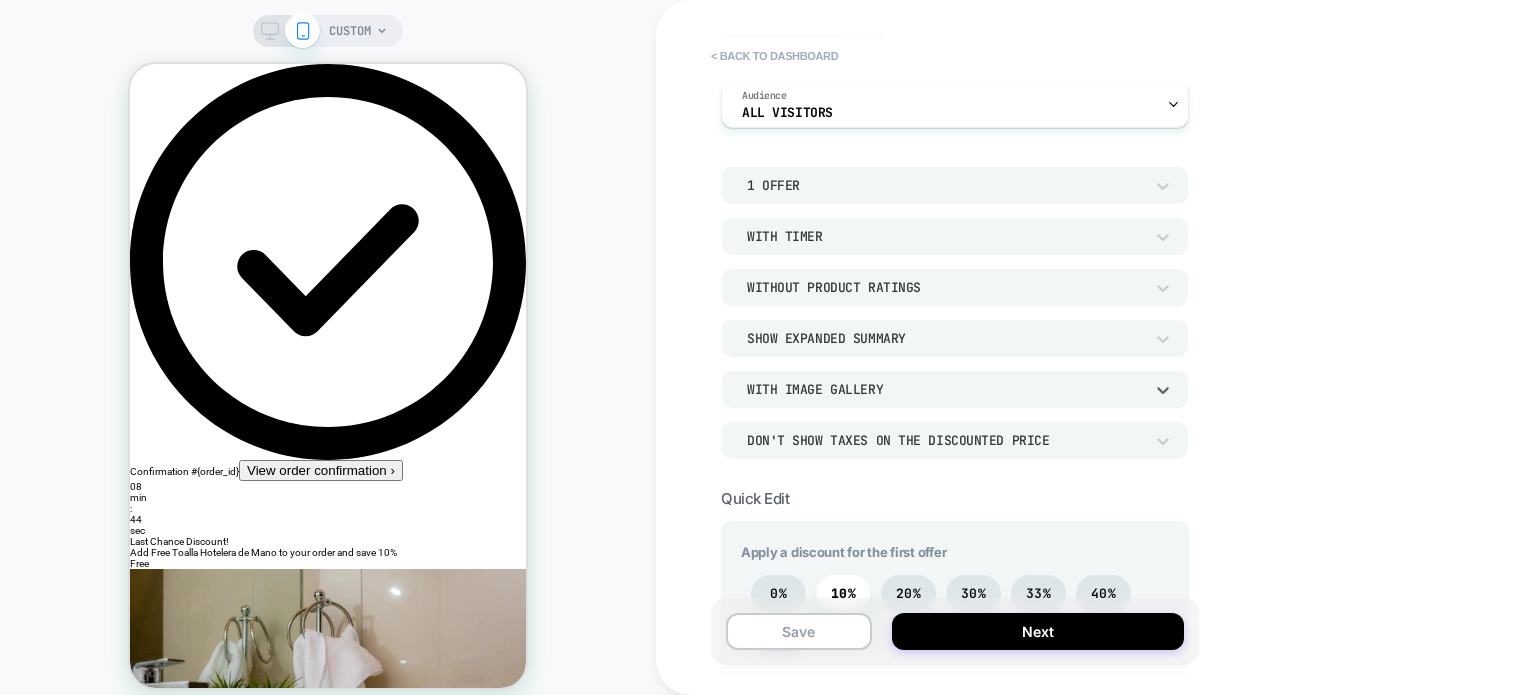 click on "With Image Gallery" at bounding box center (945, 389) 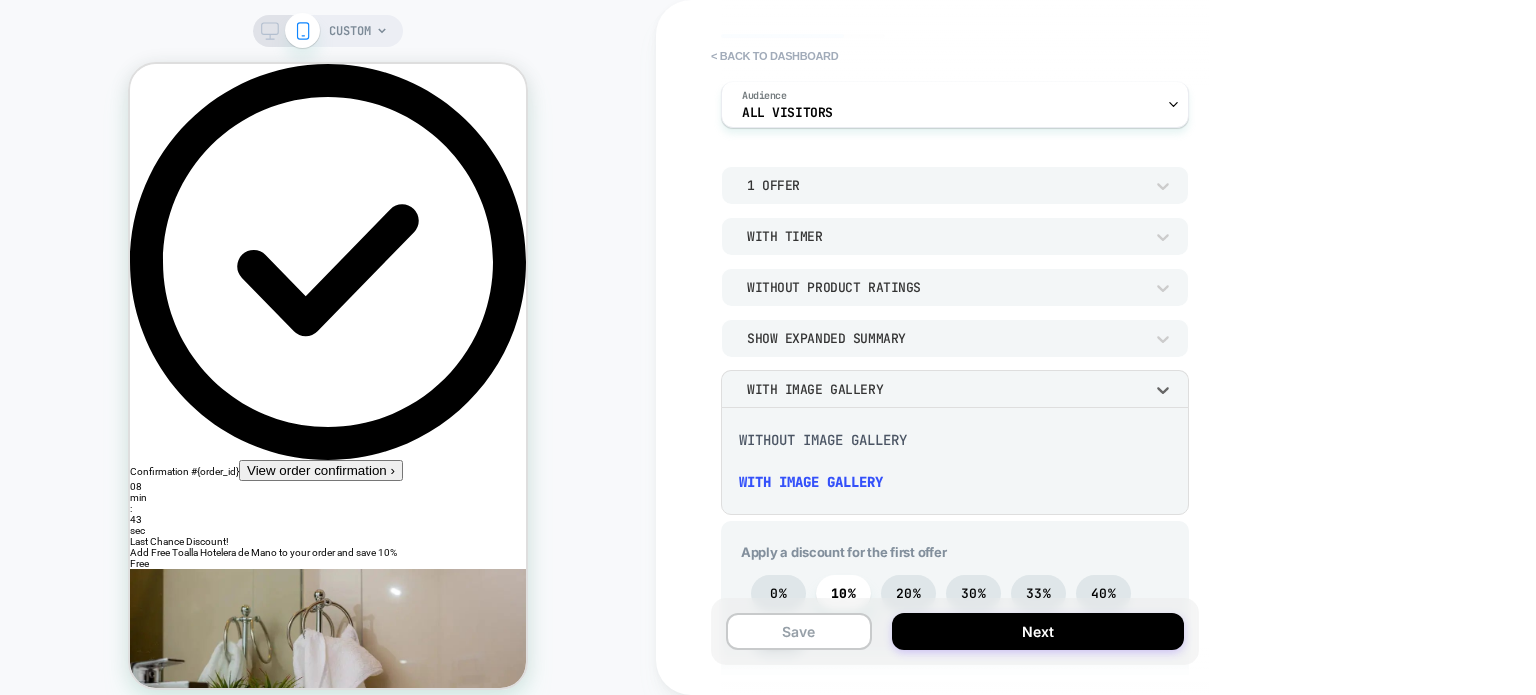 click at bounding box center (768, 347) 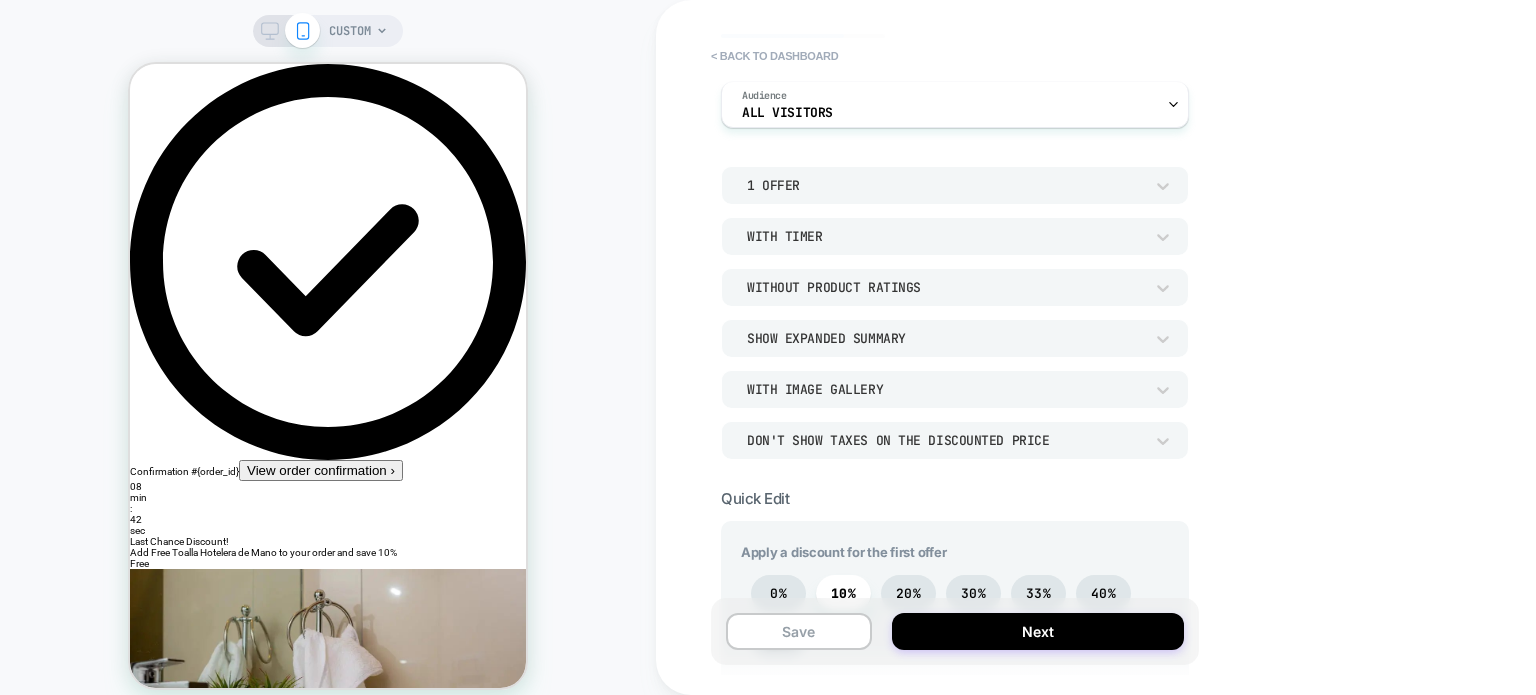 click on "Don't show taxes on the discounted price" at bounding box center [945, 440] 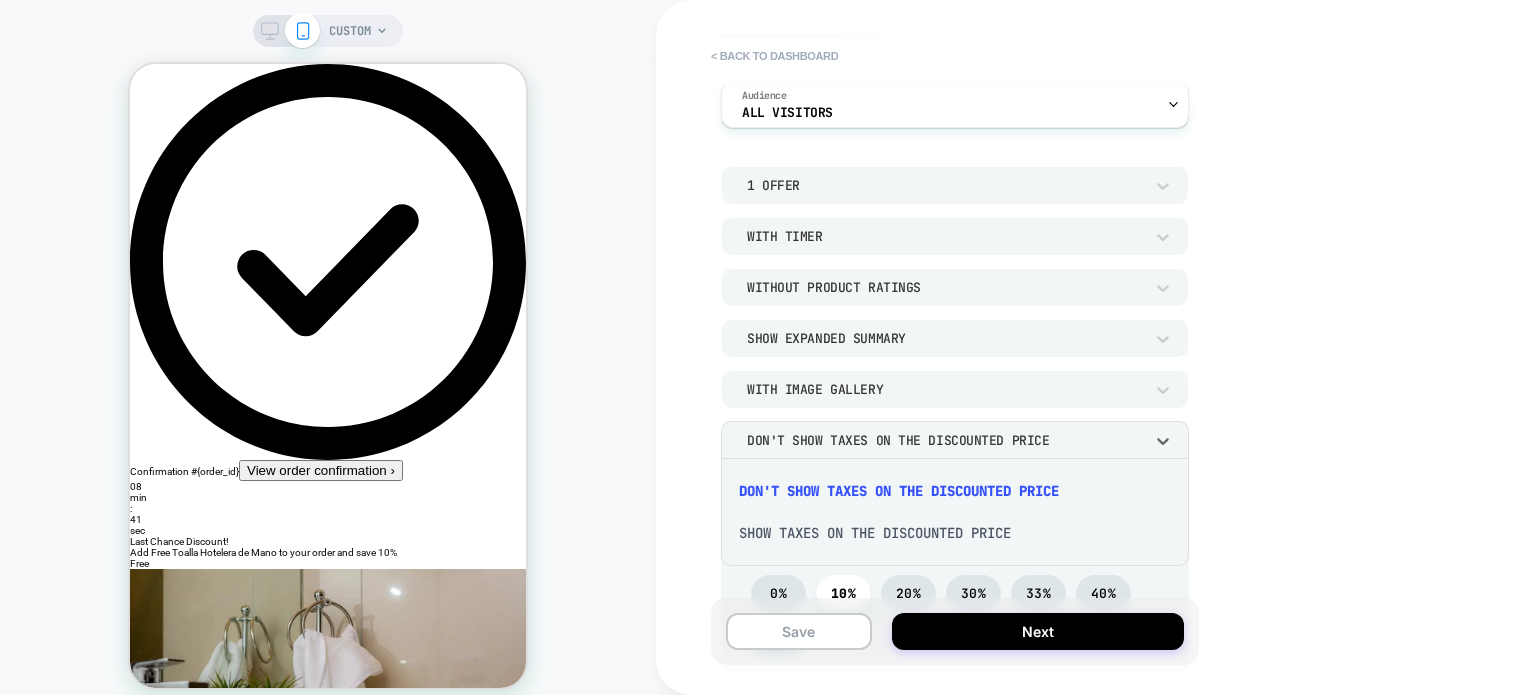 click at bounding box center [768, 347] 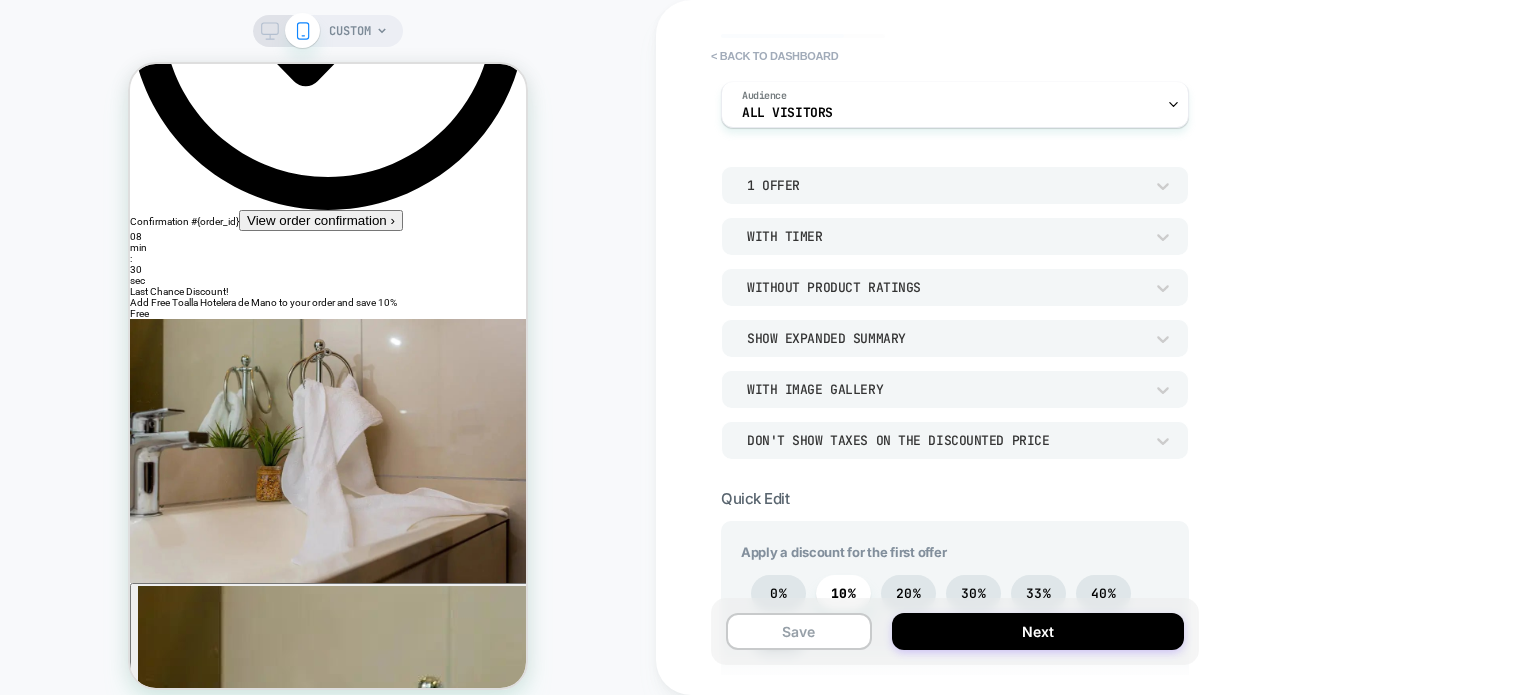 scroll, scrollTop: 0, scrollLeft: 0, axis: both 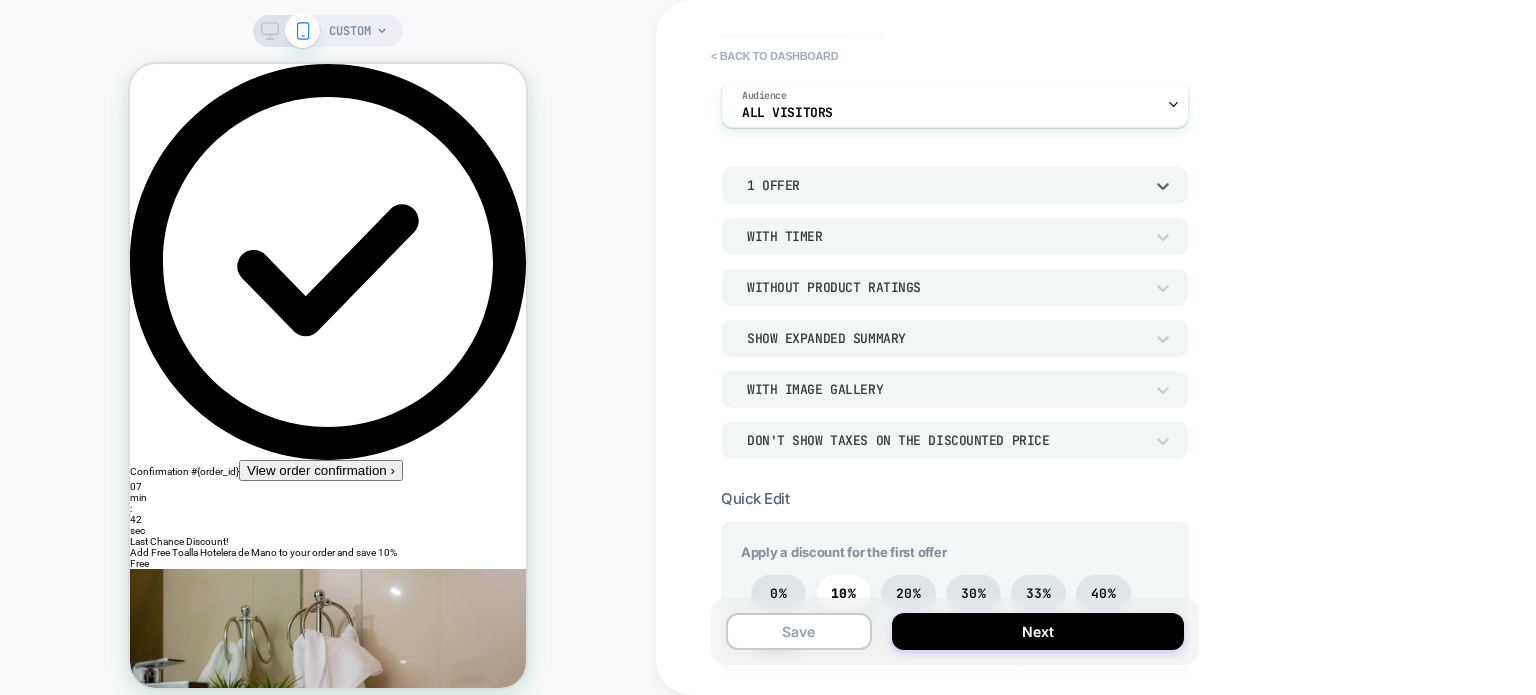 click on "1 Offer" at bounding box center [945, 185] 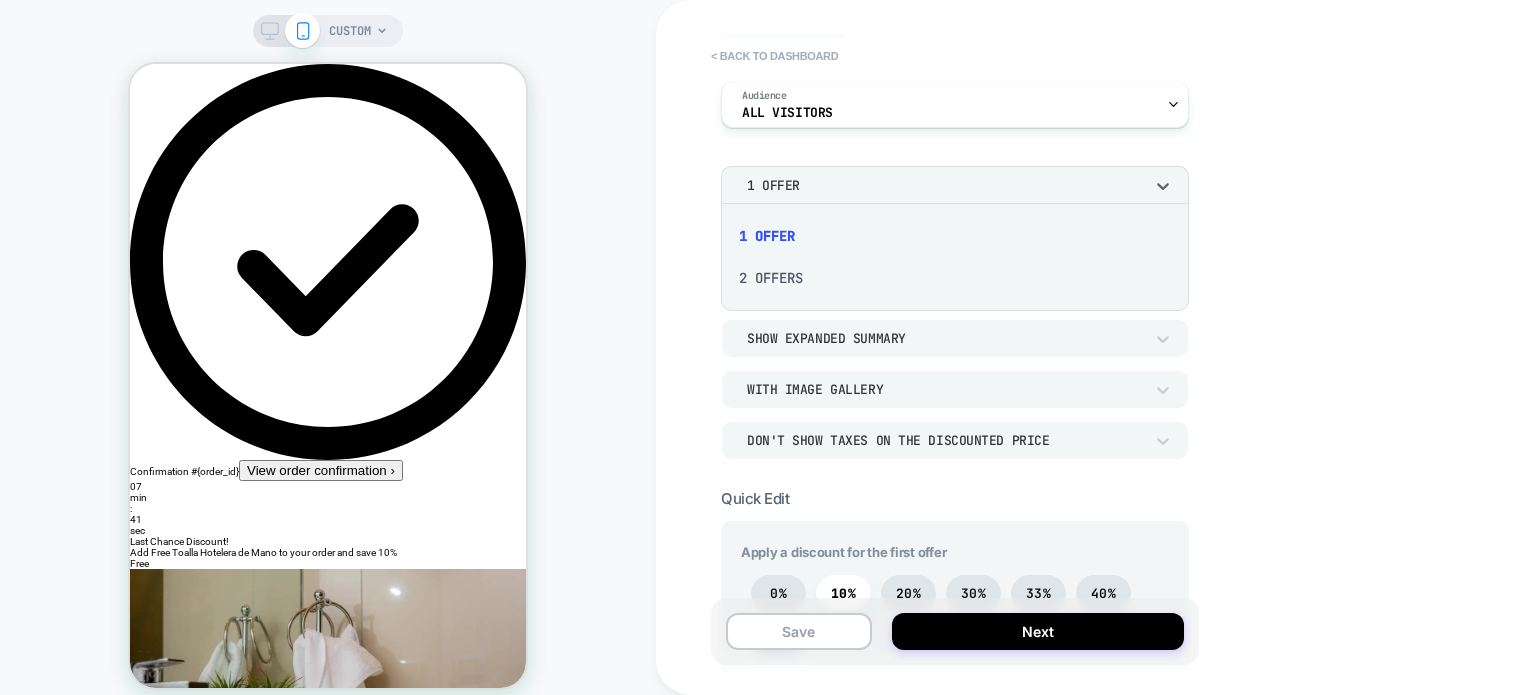 click at bounding box center (768, 347) 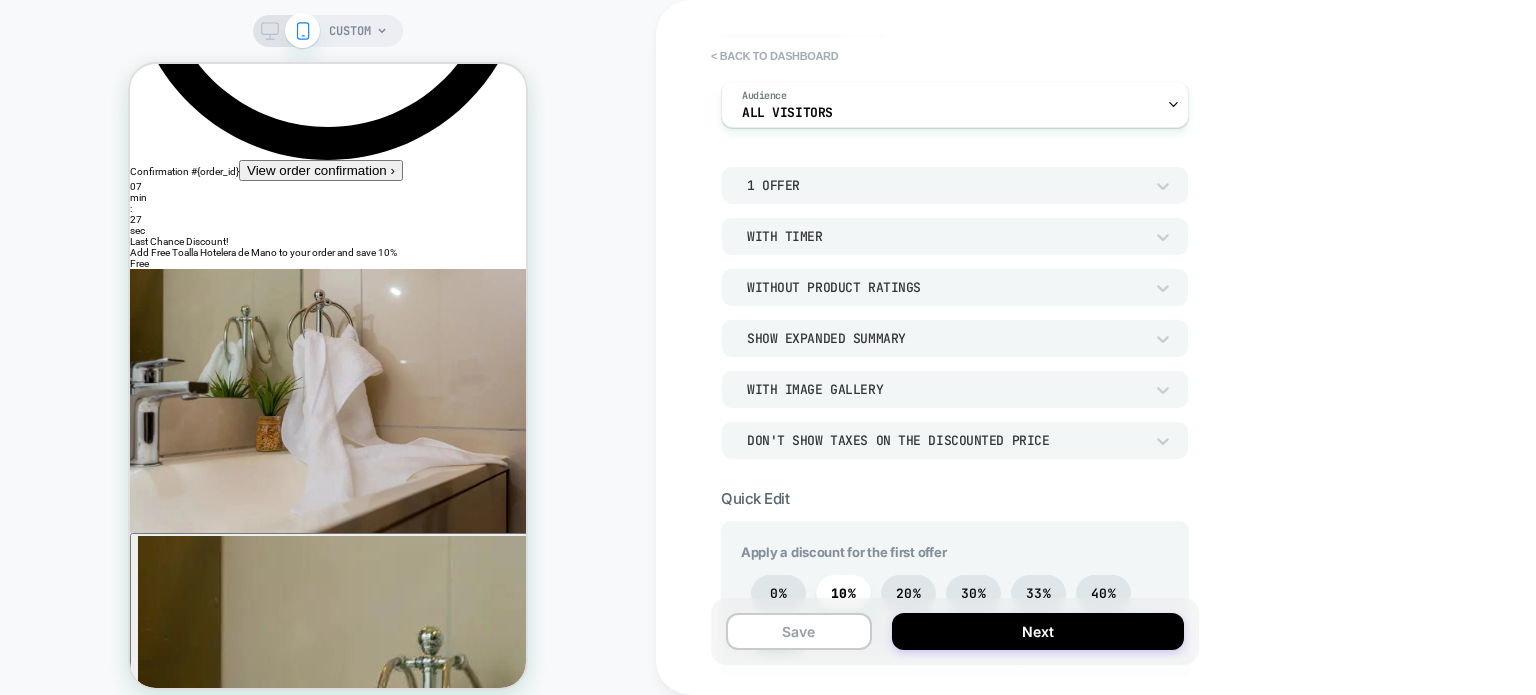 scroll, scrollTop: 0, scrollLeft: 0, axis: both 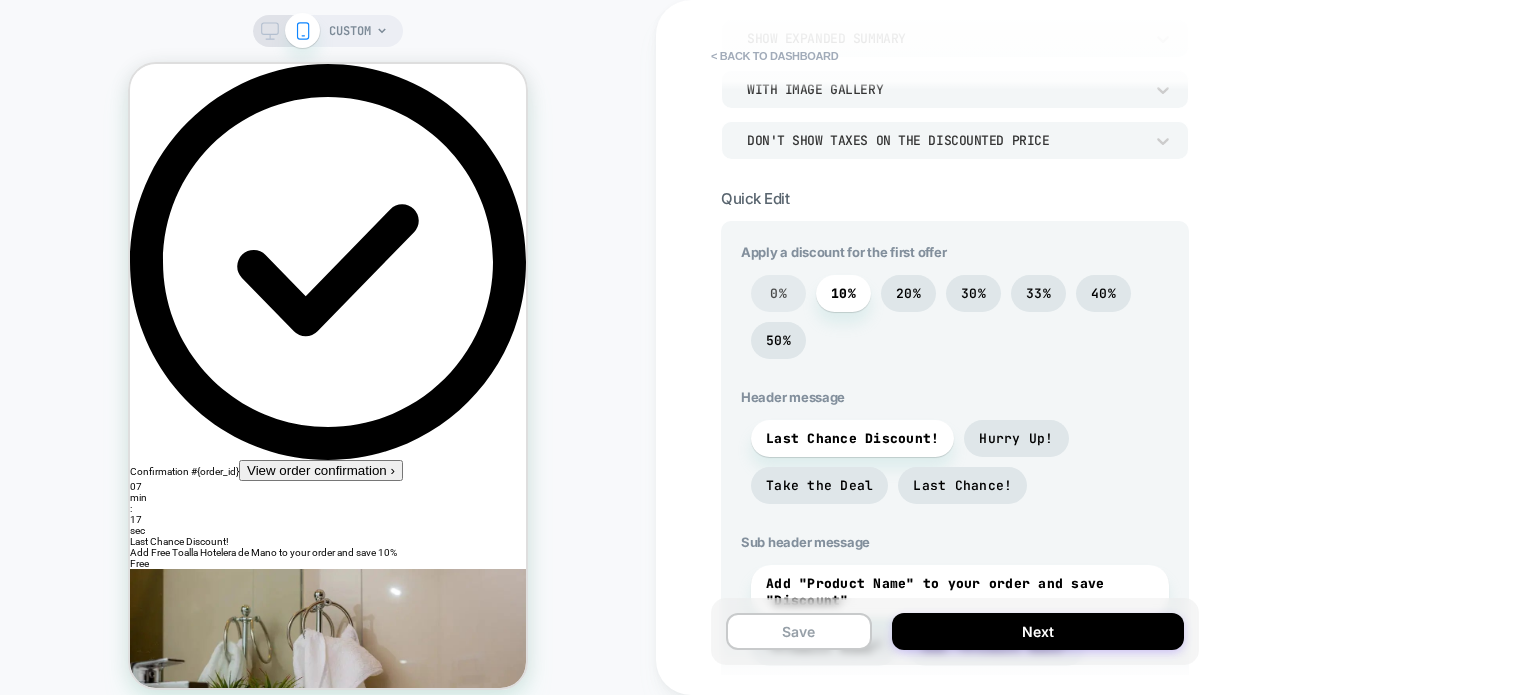 click on "0%" at bounding box center (778, 293) 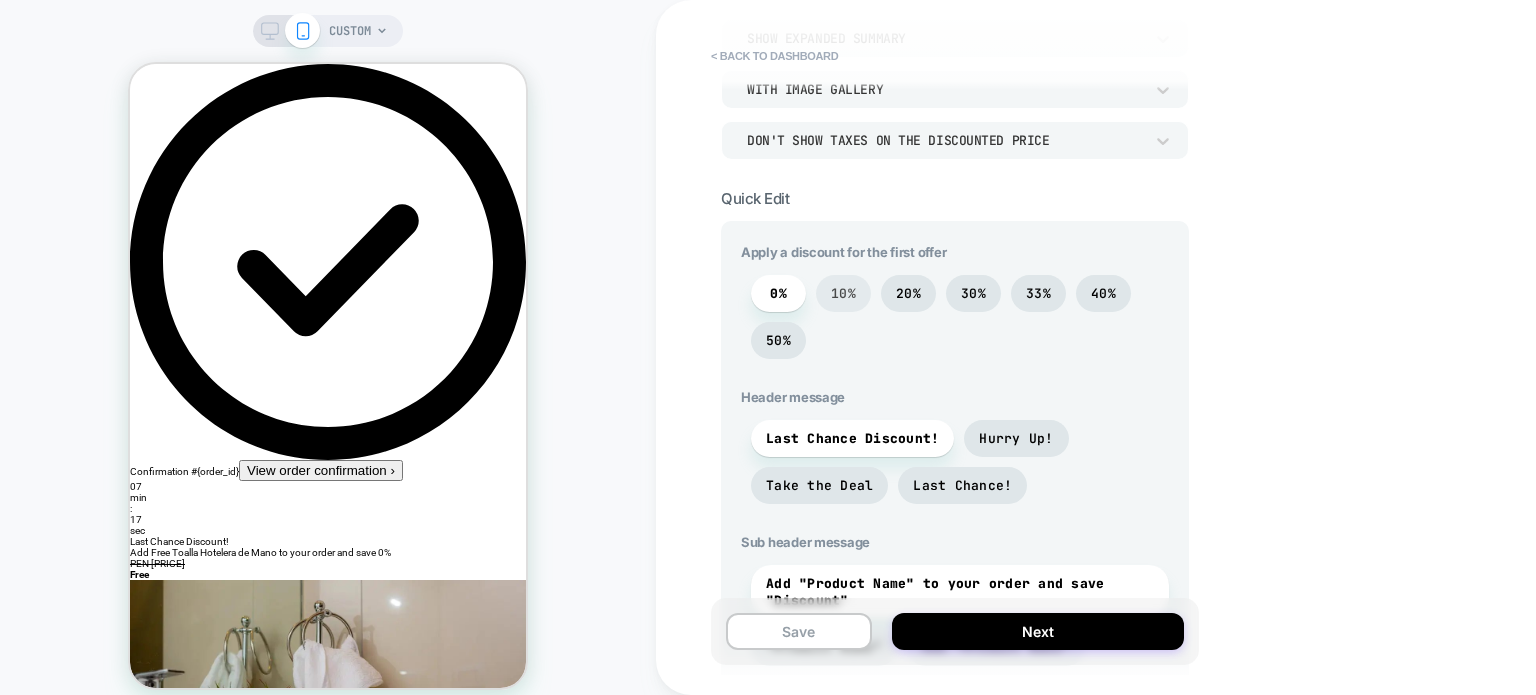 click on "10%" at bounding box center (843, 293) 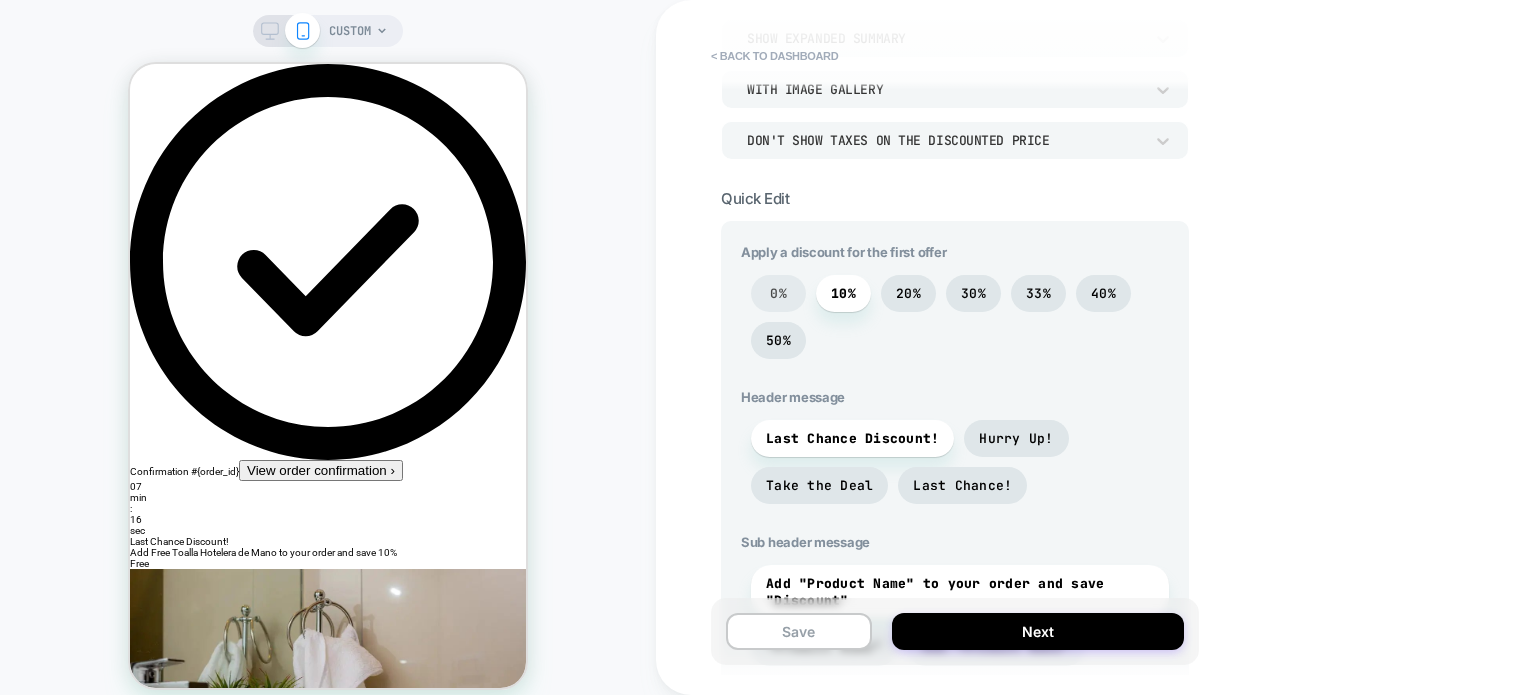 click on "0%" at bounding box center [778, 293] 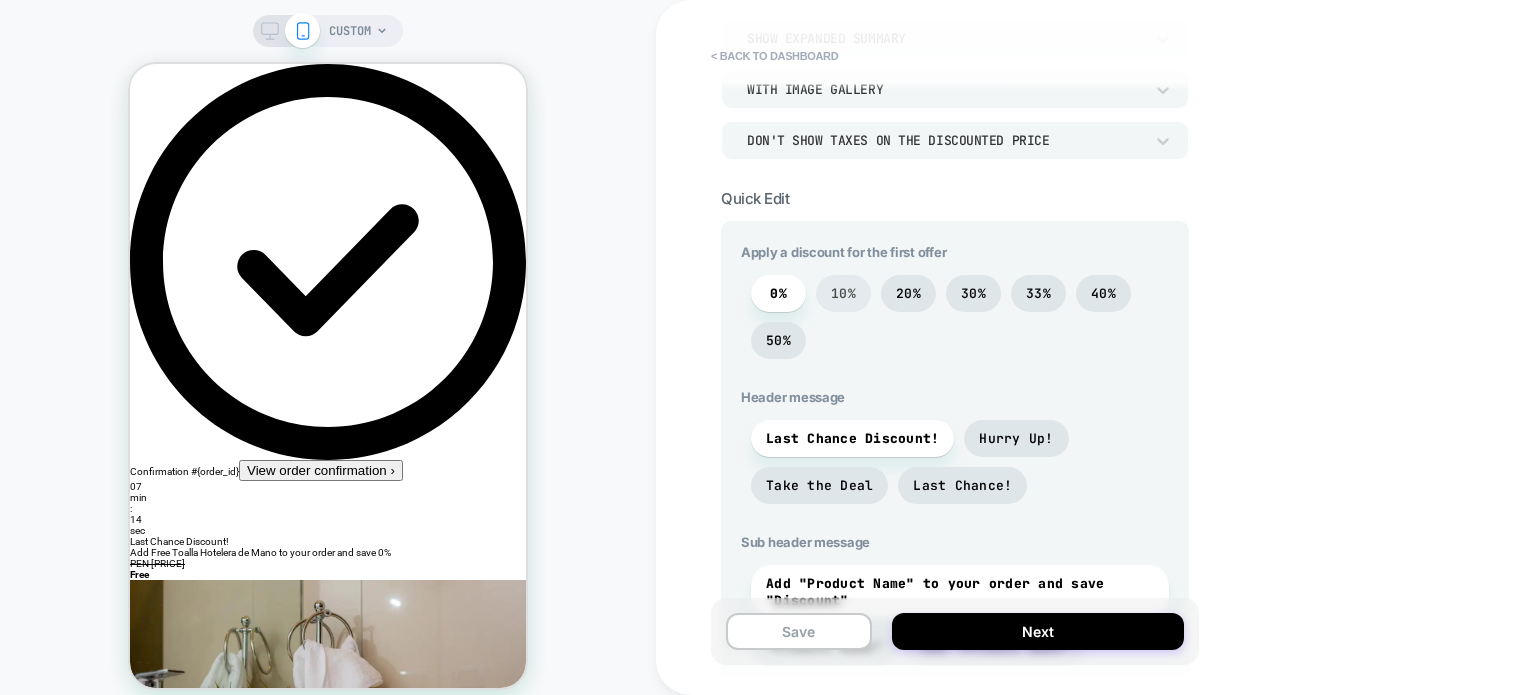 click on "10%" at bounding box center (843, 293) 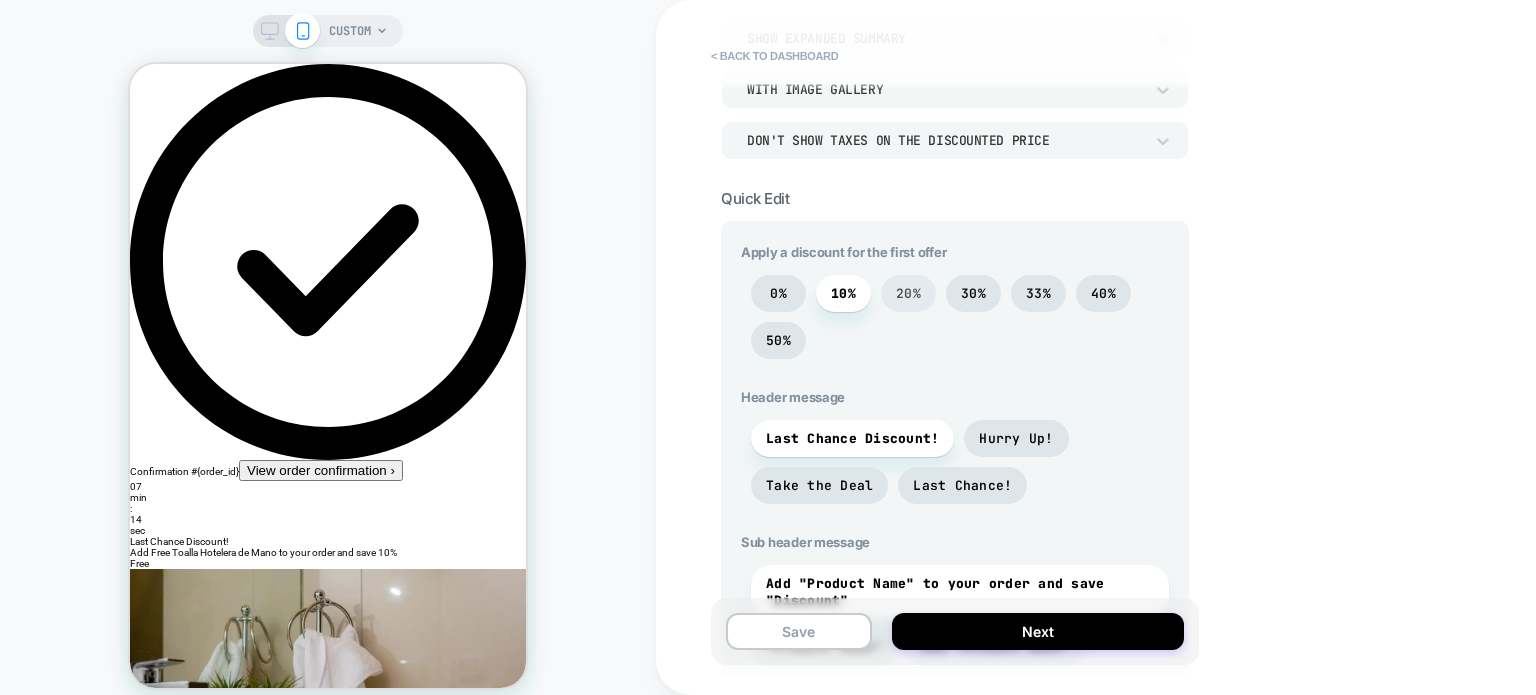 click on "20%" at bounding box center (908, 293) 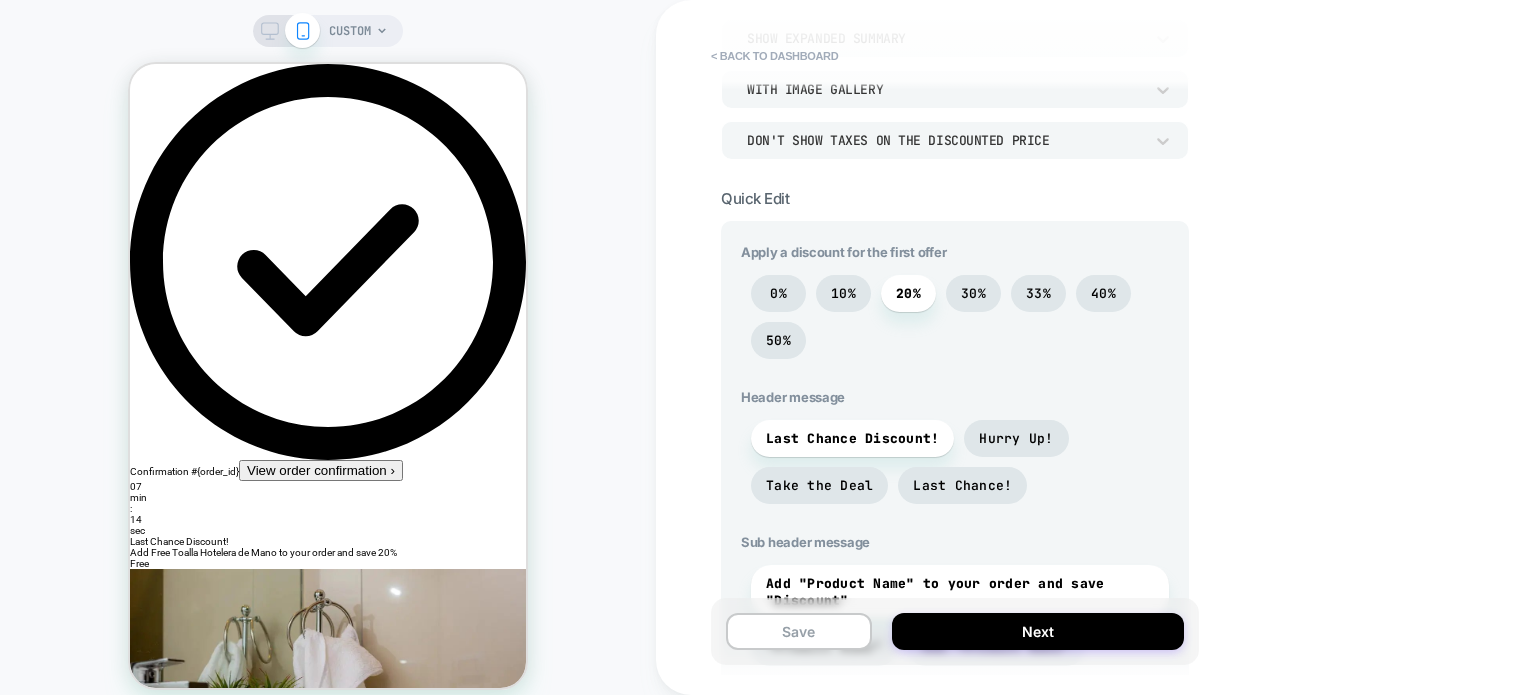 drag, startPoint x: 987, startPoint y: 307, endPoint x: 1017, endPoint y: 312, distance: 30.413813 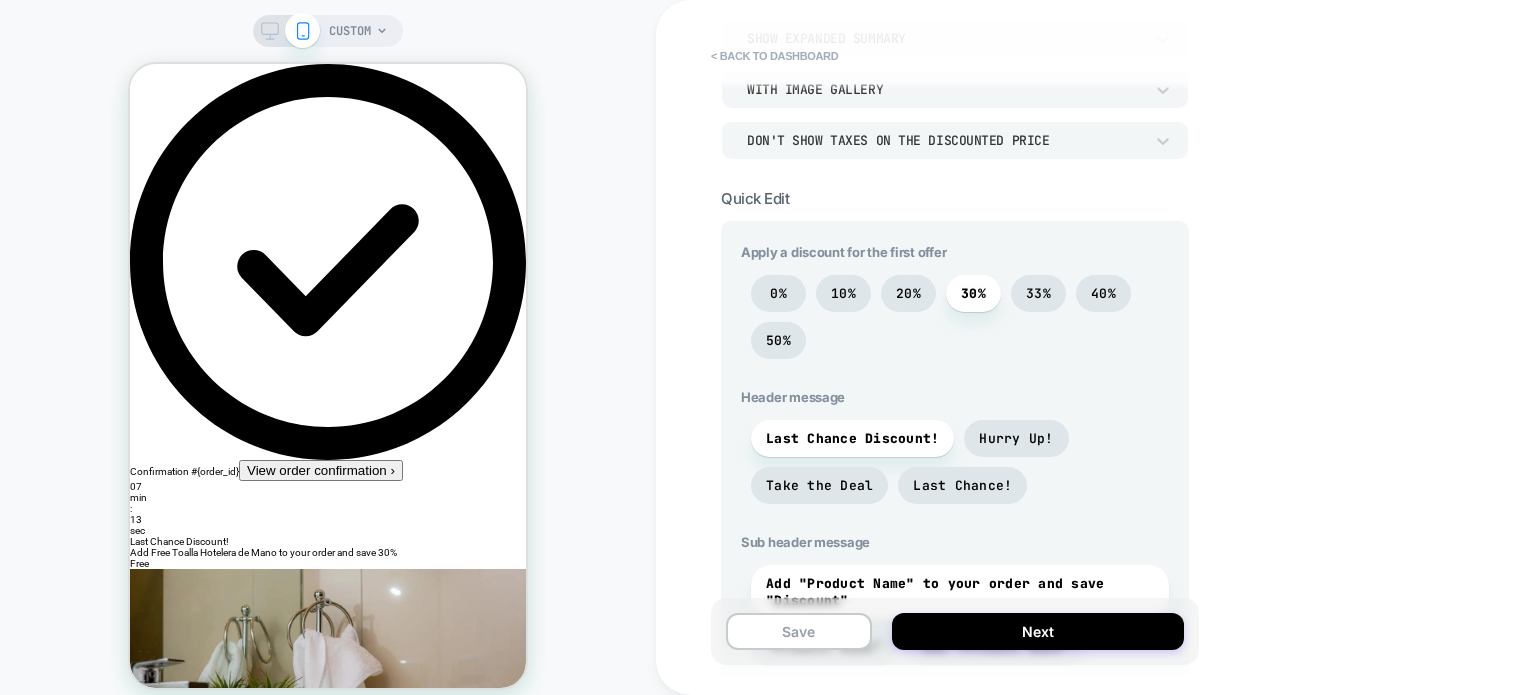 drag, startPoint x: 1042, startPoint y: 314, endPoint x: 1065, endPoint y: 315, distance: 23.021729 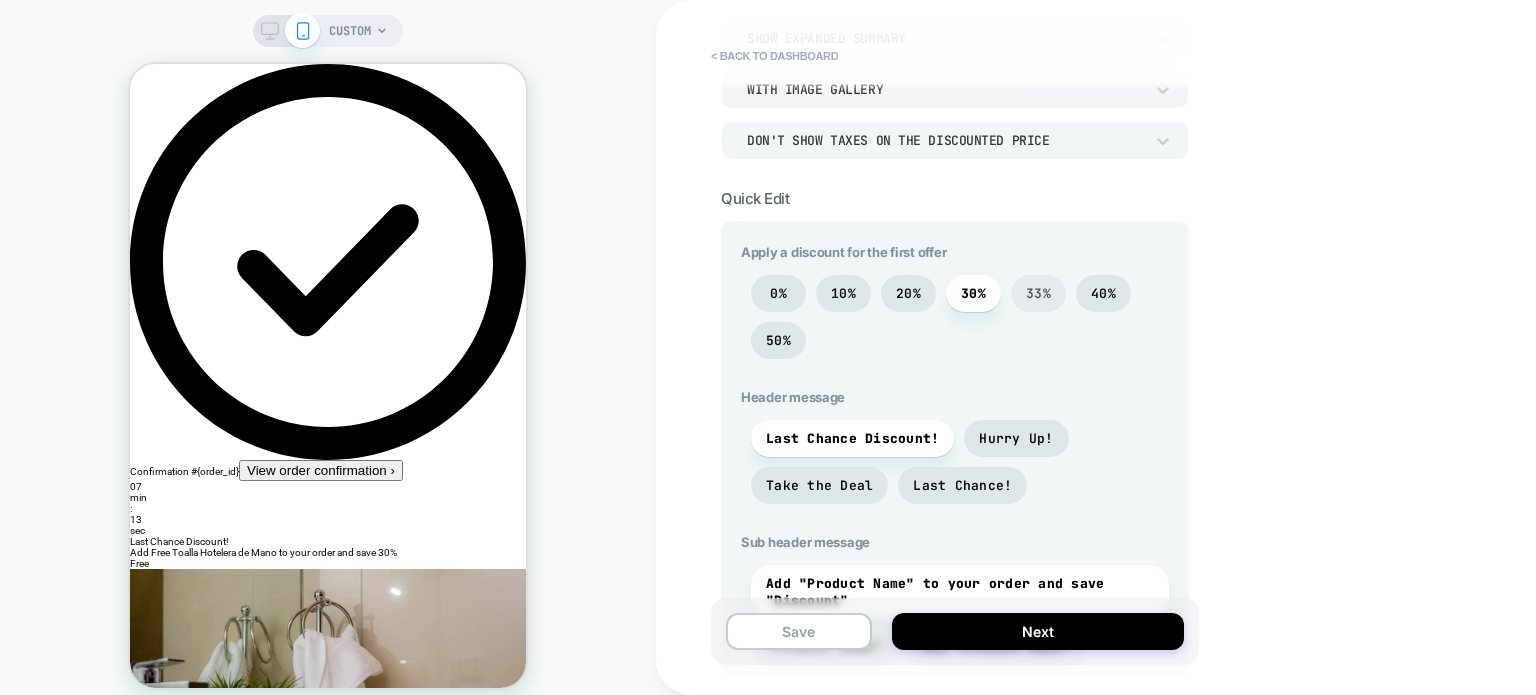 click on "33%" at bounding box center [1038, 293] 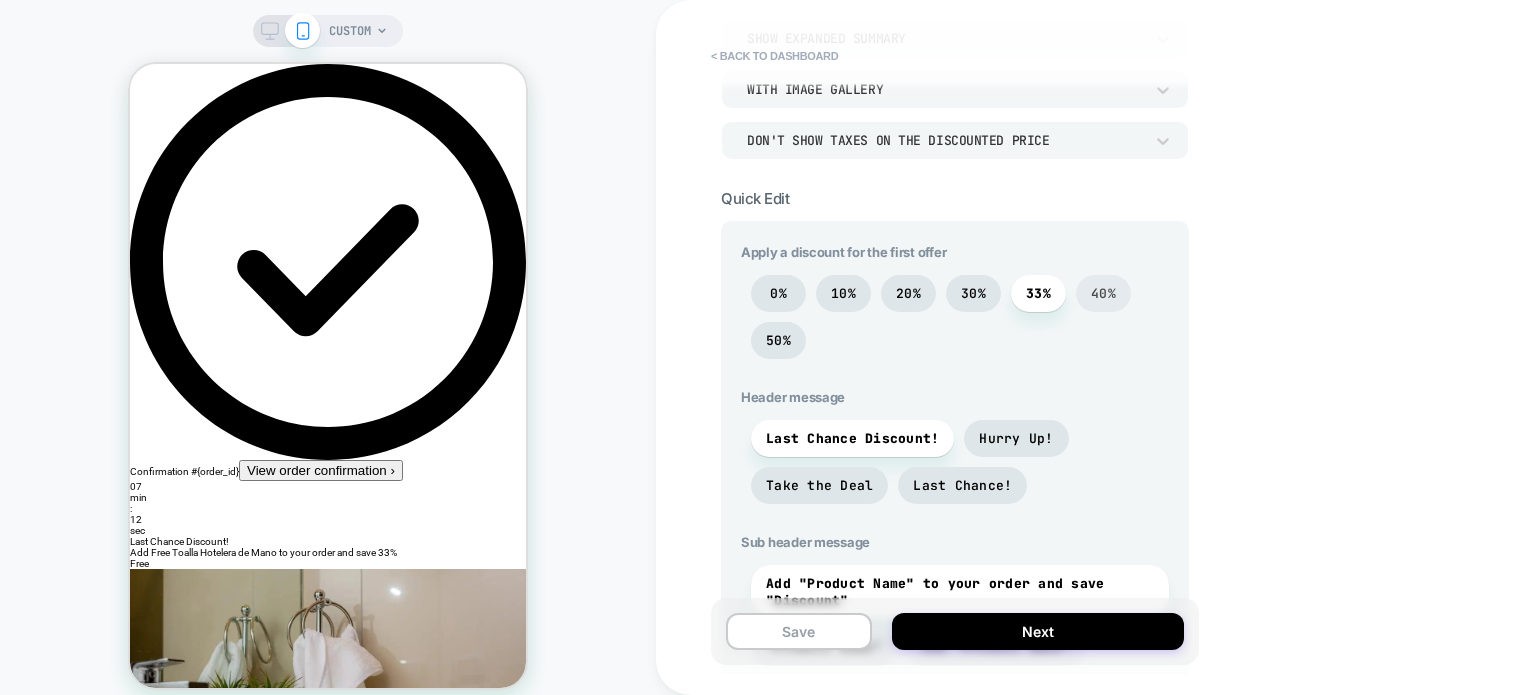 click on "40%" at bounding box center [1103, 293] 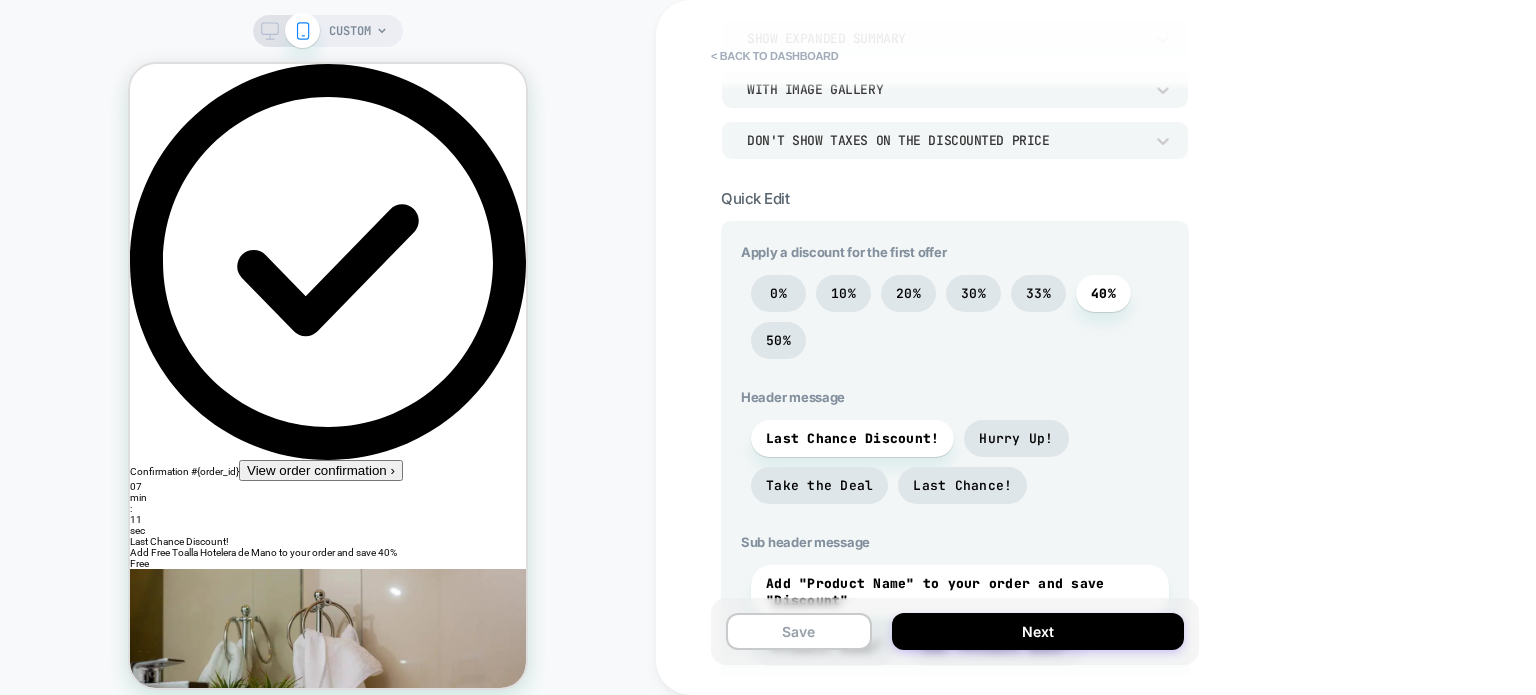 click 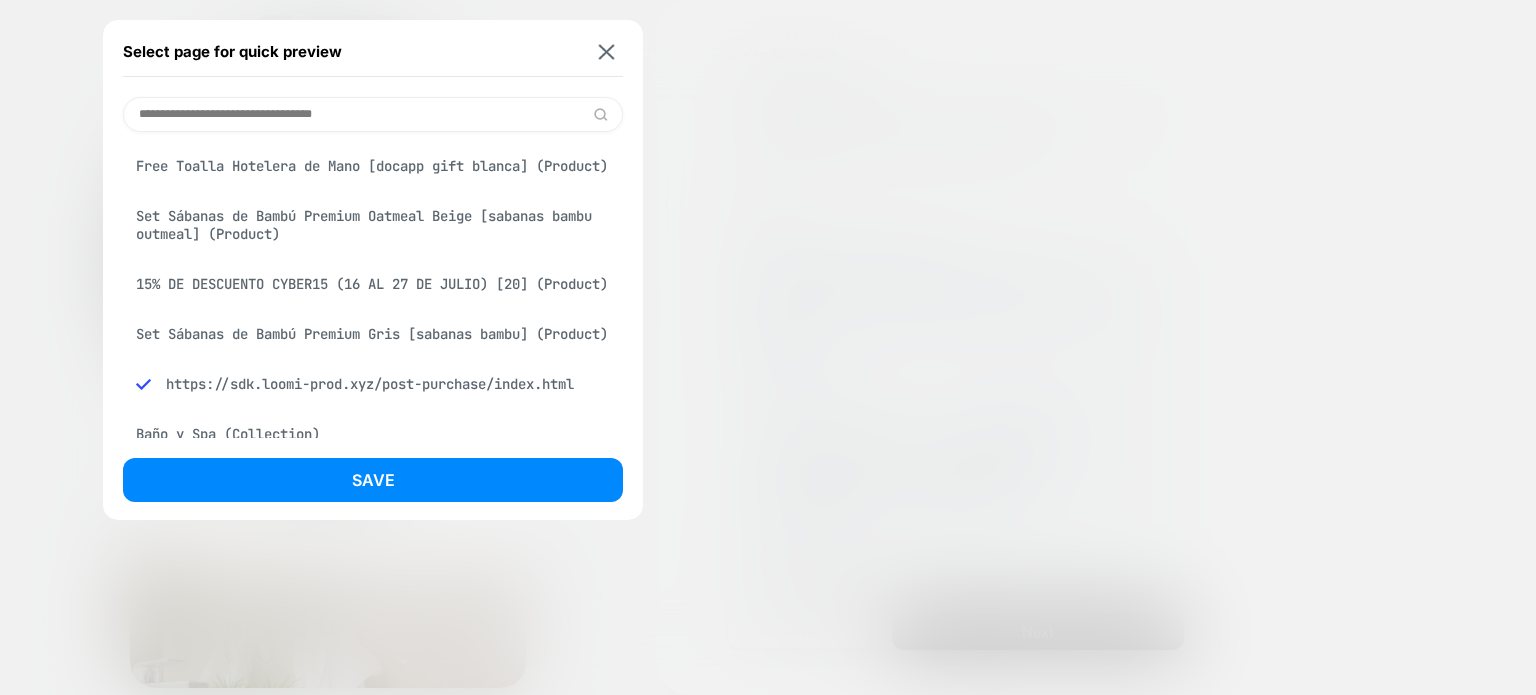 click on "Set Sábanas de Bambú Premium Oatmeal Beige [sabanas bambu outmeal] (Product)" at bounding box center (373, 225) 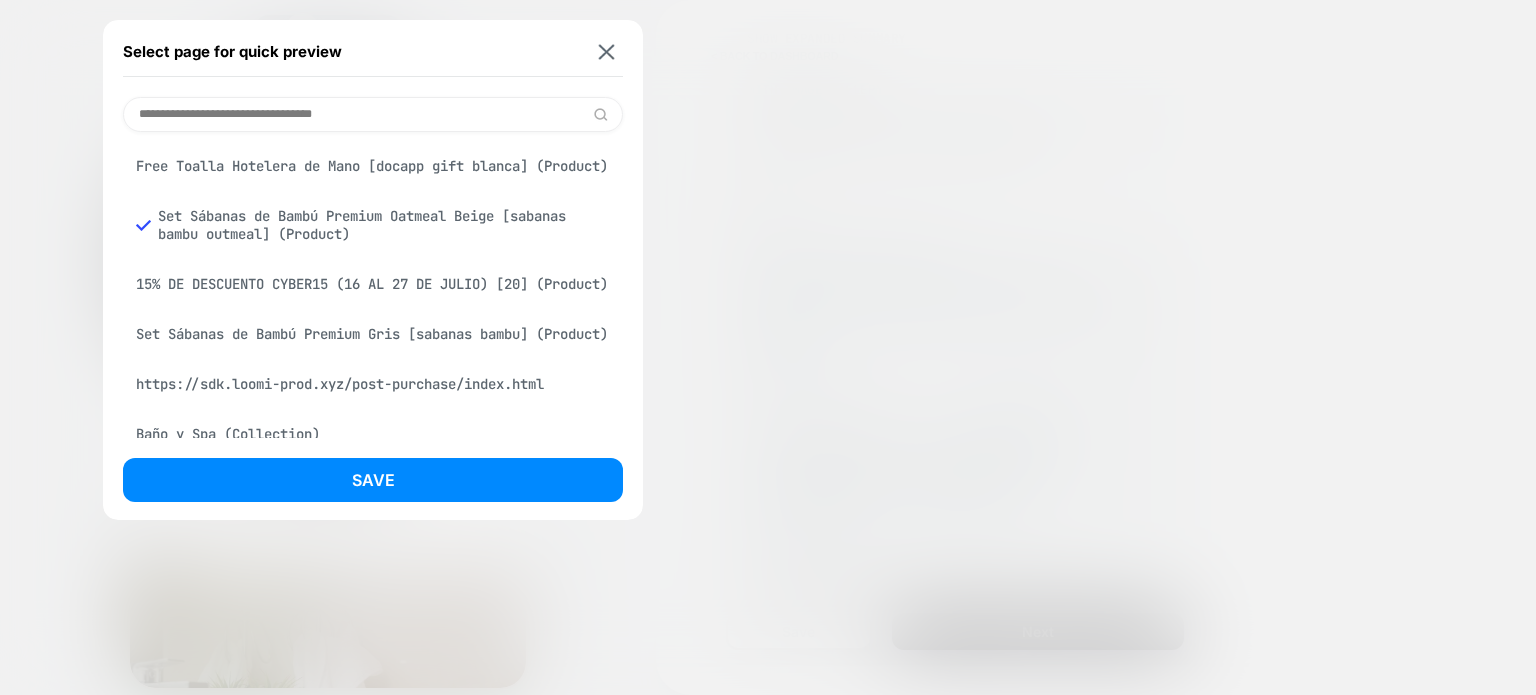 click on "Save" at bounding box center [373, 480] 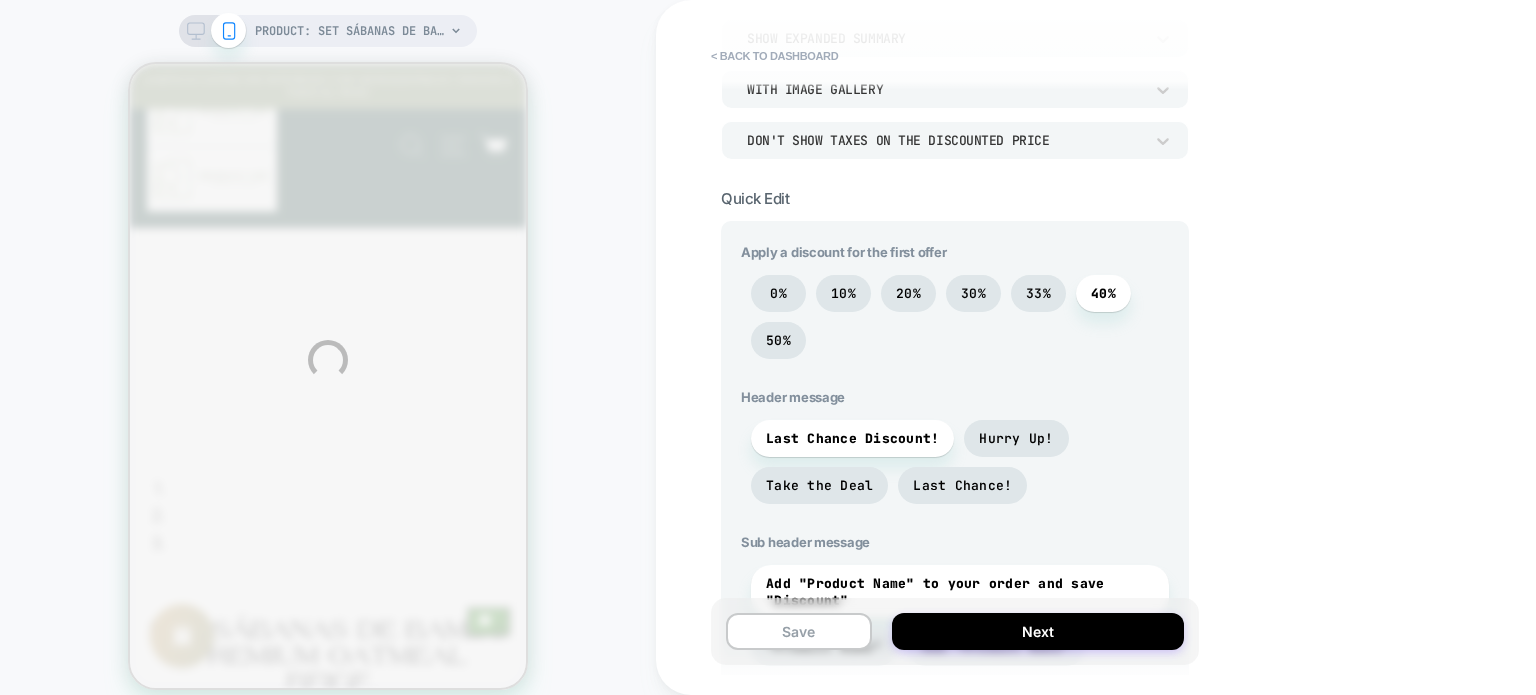 scroll, scrollTop: 0, scrollLeft: 0, axis: both 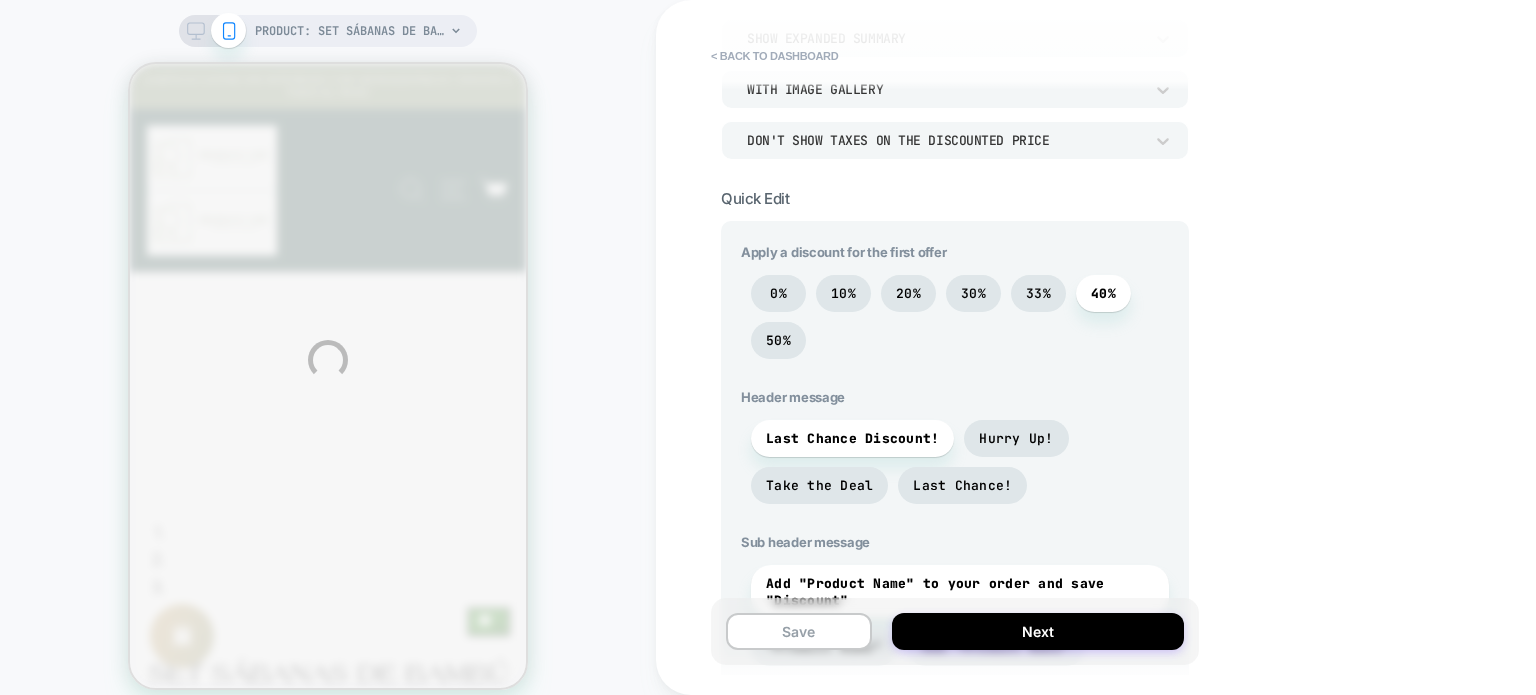 click on "PRODUCT: Set Sábanas de Bambú Premium Oatmeal Beige [sabanas bambu outmeal] PRODUCT: Set Sábanas de Bambú Premium Oatmeal Beige [sabanas bambu outmeal] < back to dashboard POST PURCHASE Click to edit experience details + Add more info Audience All Visitors 1 Offer With Timer Without Product Ratings Show Expanded Summary With Image Gallery Don't show taxes on the discounted price Quick Edit Apply a discount for the first offer 0% 10% 20% 30% 33% 40% 50% Header message Last Chance Discount! Hurry Up! Take the Deal Last Chance! Sub header message Add "Product Name" to your order and save "Discount" "Product Name" Add "Product Name" Buy "Product Name" Set the timer countdown 1min 2min 3min 4min 5min 10min Styling Default Customize Which product do you want to show in the   first  offer? I want to choose manually Choose the specific items you'd like to display Most Expensive Product Show the most expensive product in the cart Cheapest Product Click for  more filters Purchased Together Advanced Ruling Save Next" at bounding box center [768, 360] 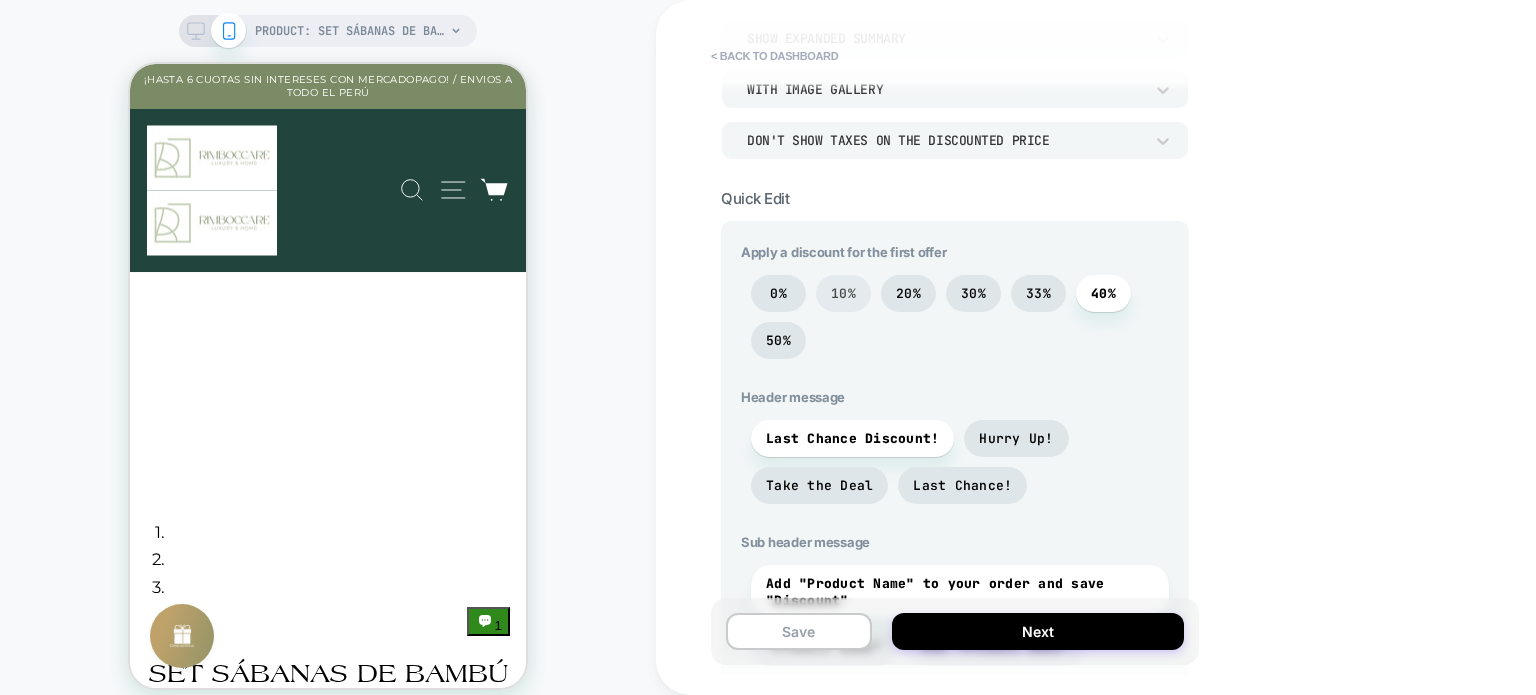 click on "10%" at bounding box center (843, 293) 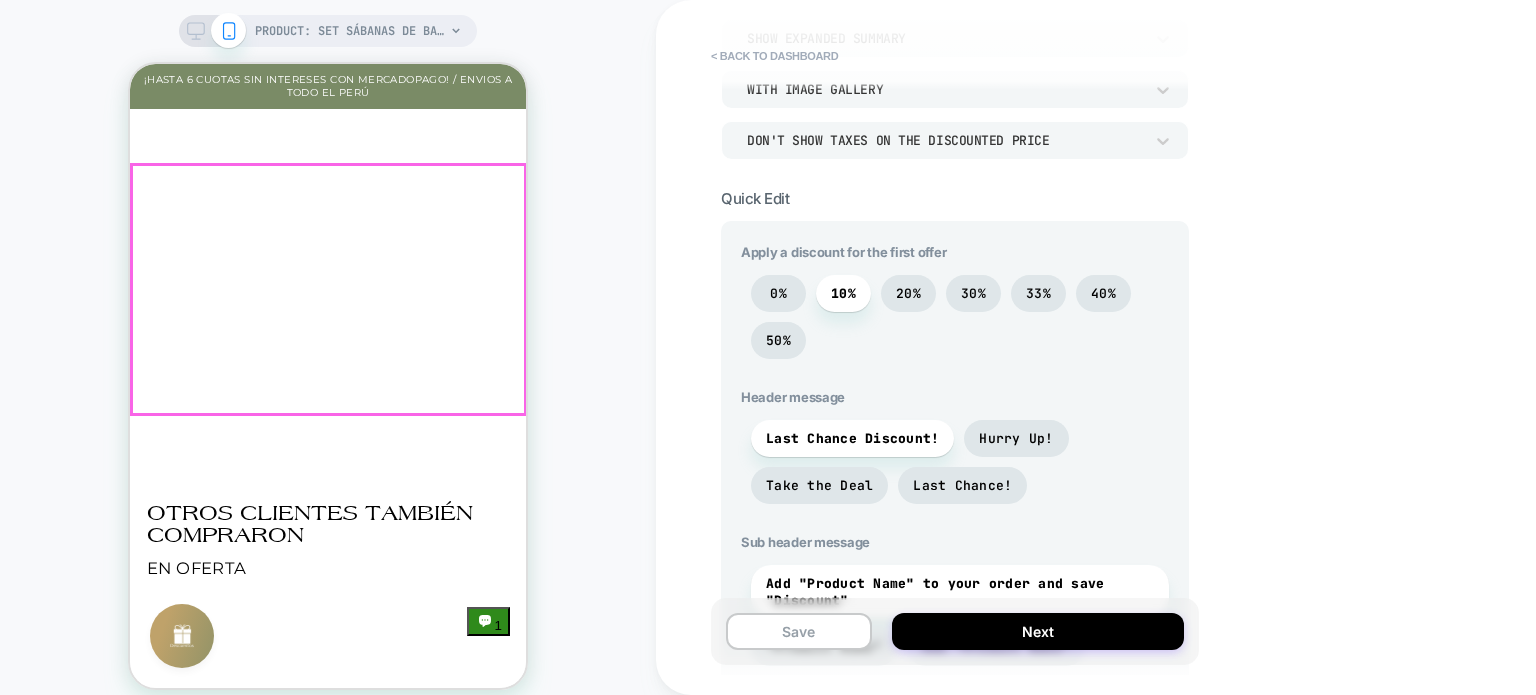 scroll, scrollTop: 3500, scrollLeft: 0, axis: vertical 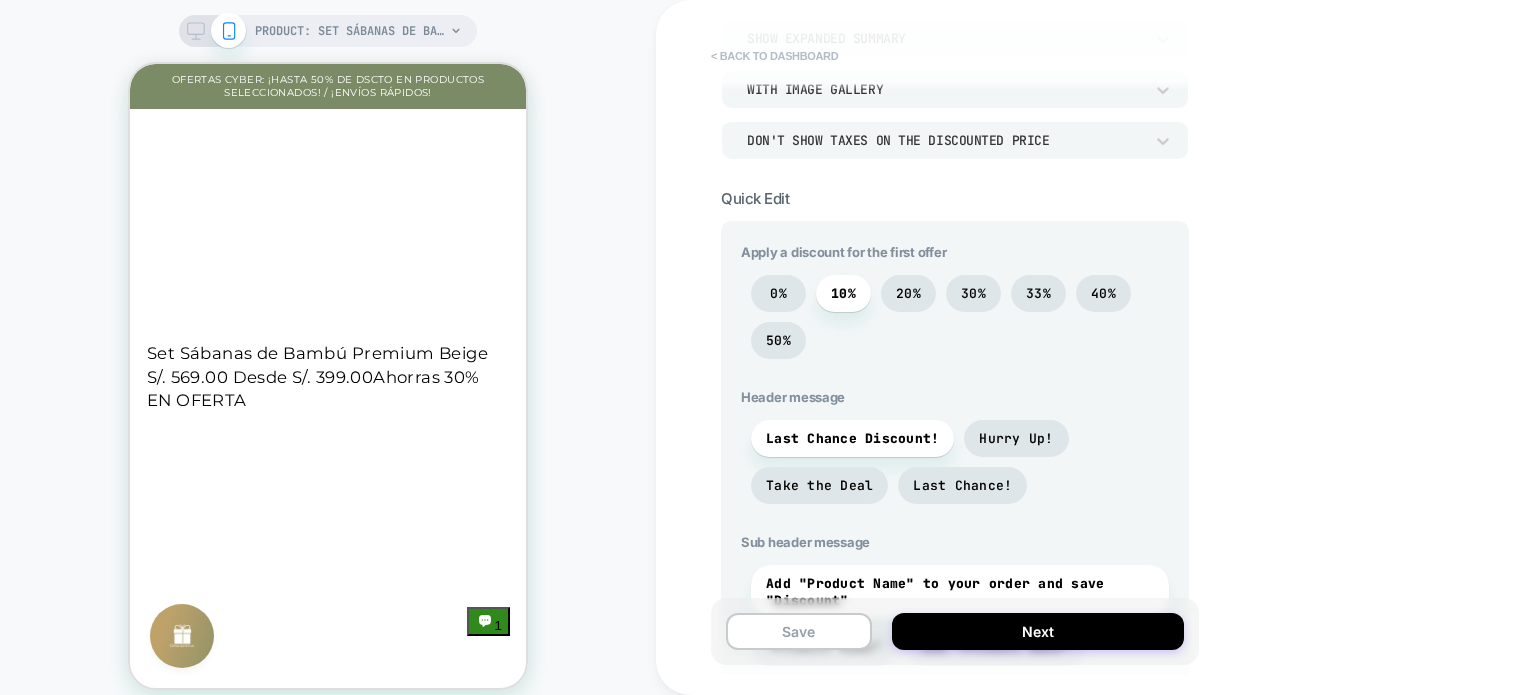 click on "< back to dashboard" at bounding box center (774, 56) 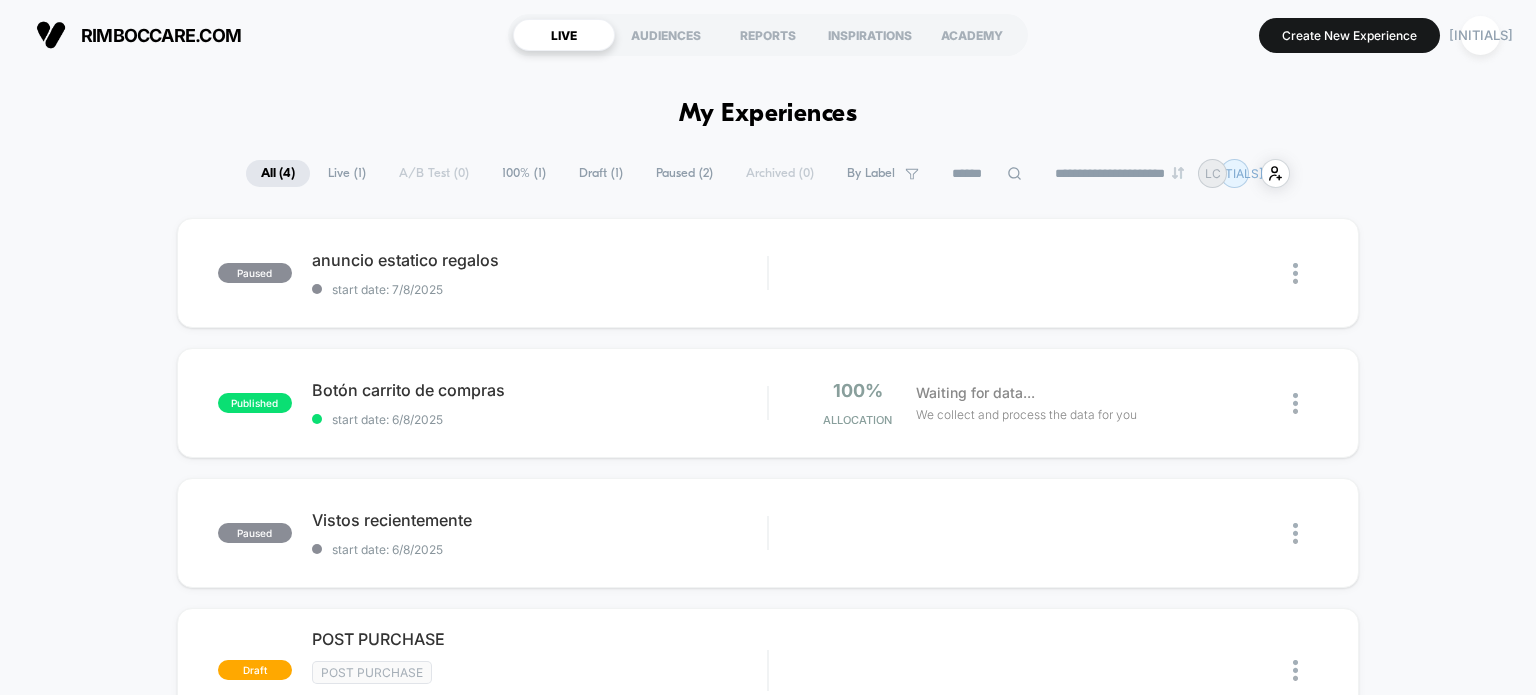 scroll, scrollTop: 0, scrollLeft: 0, axis: both 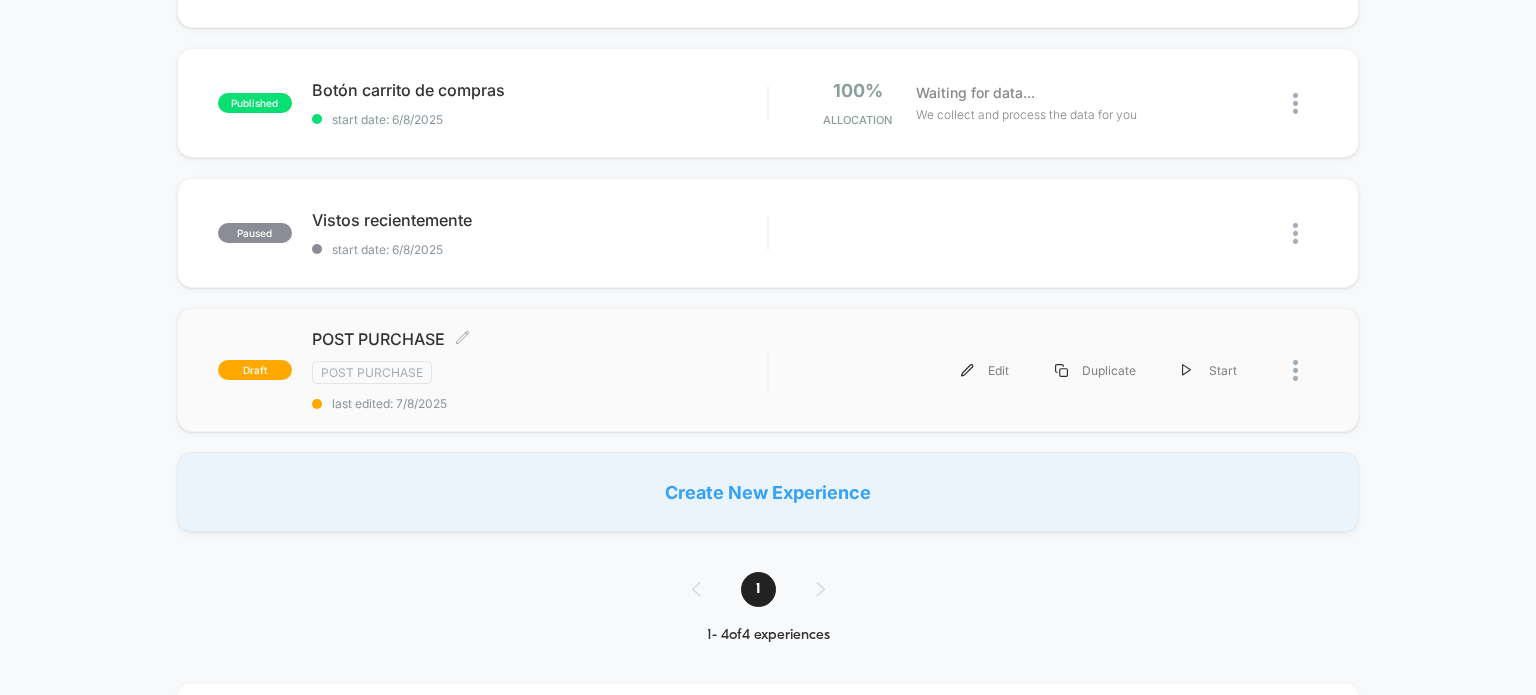 click on "POST PURCHASE Click to edit experience details" at bounding box center [540, 339] 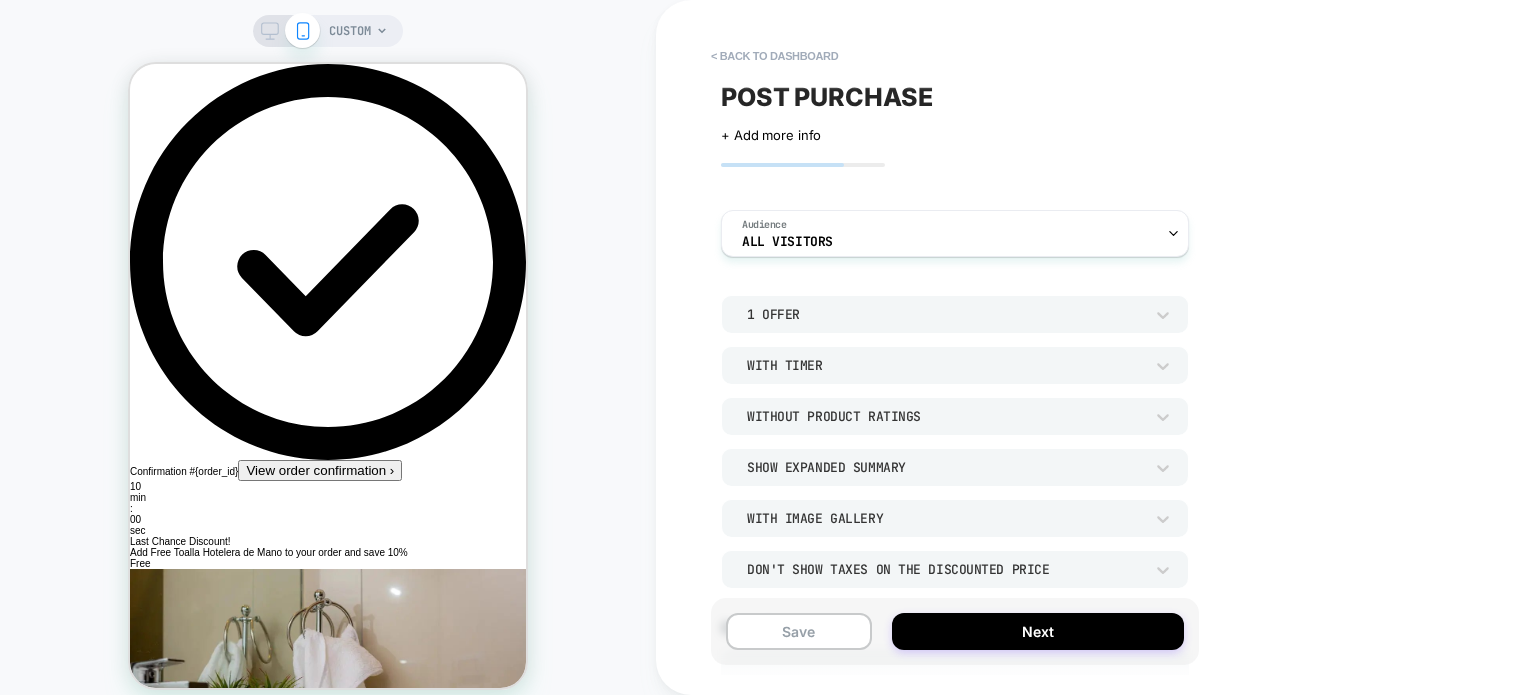 scroll, scrollTop: 0, scrollLeft: 0, axis: both 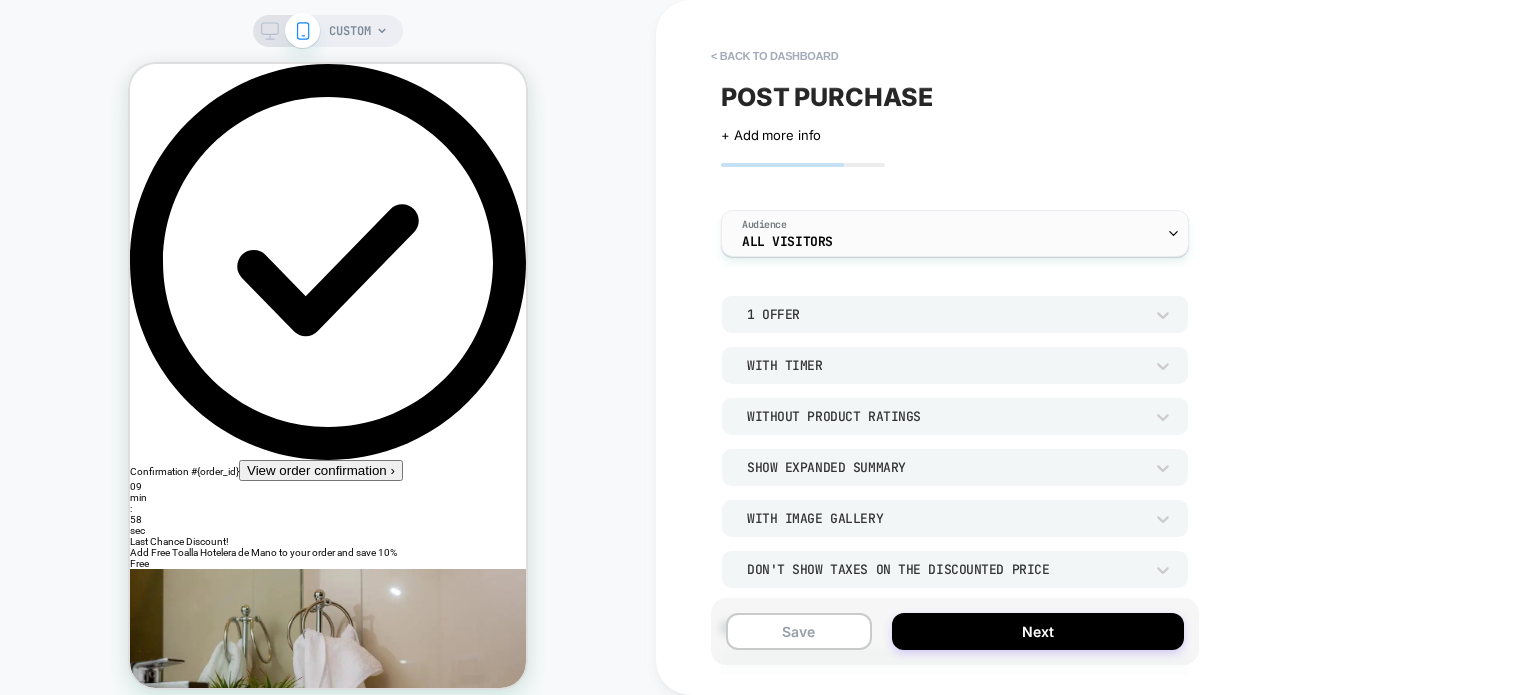 click on "Audience All Visitors" at bounding box center (950, 233) 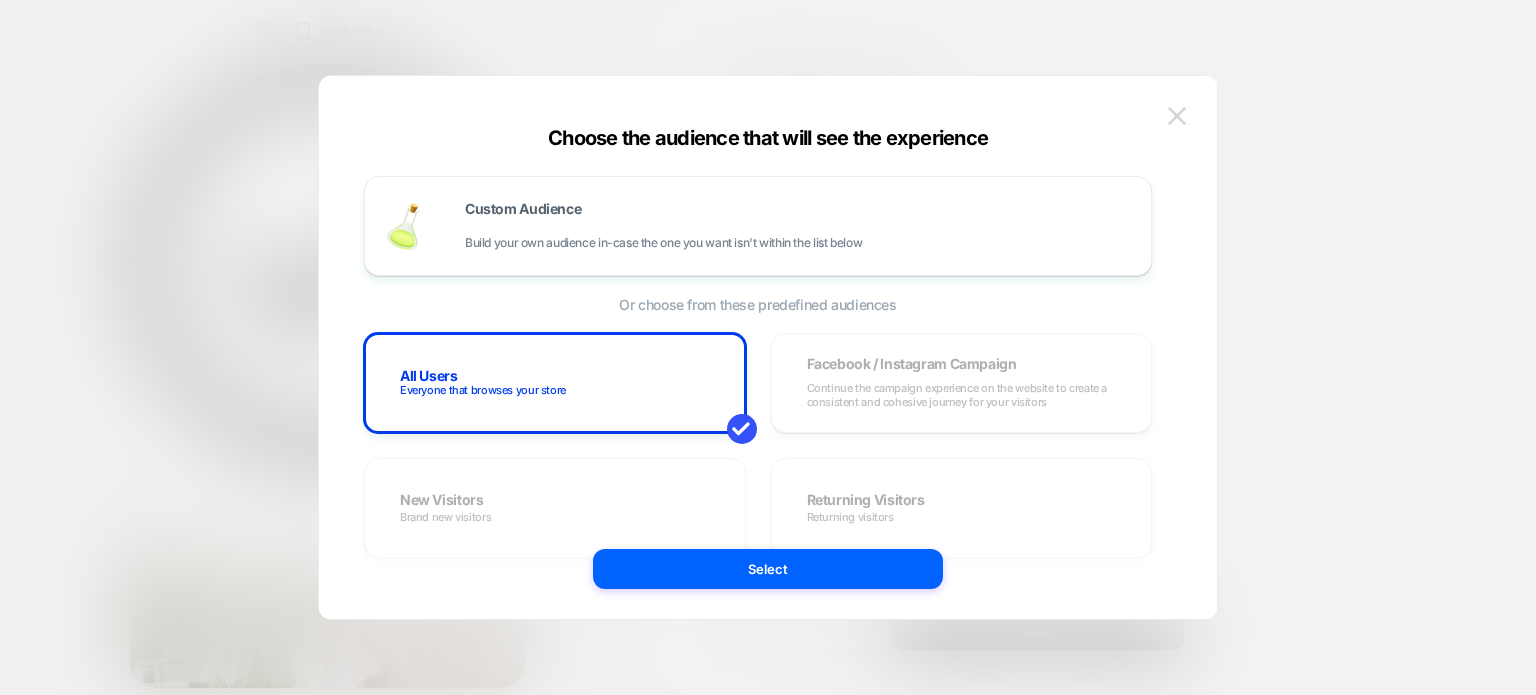 click at bounding box center (1177, 115) 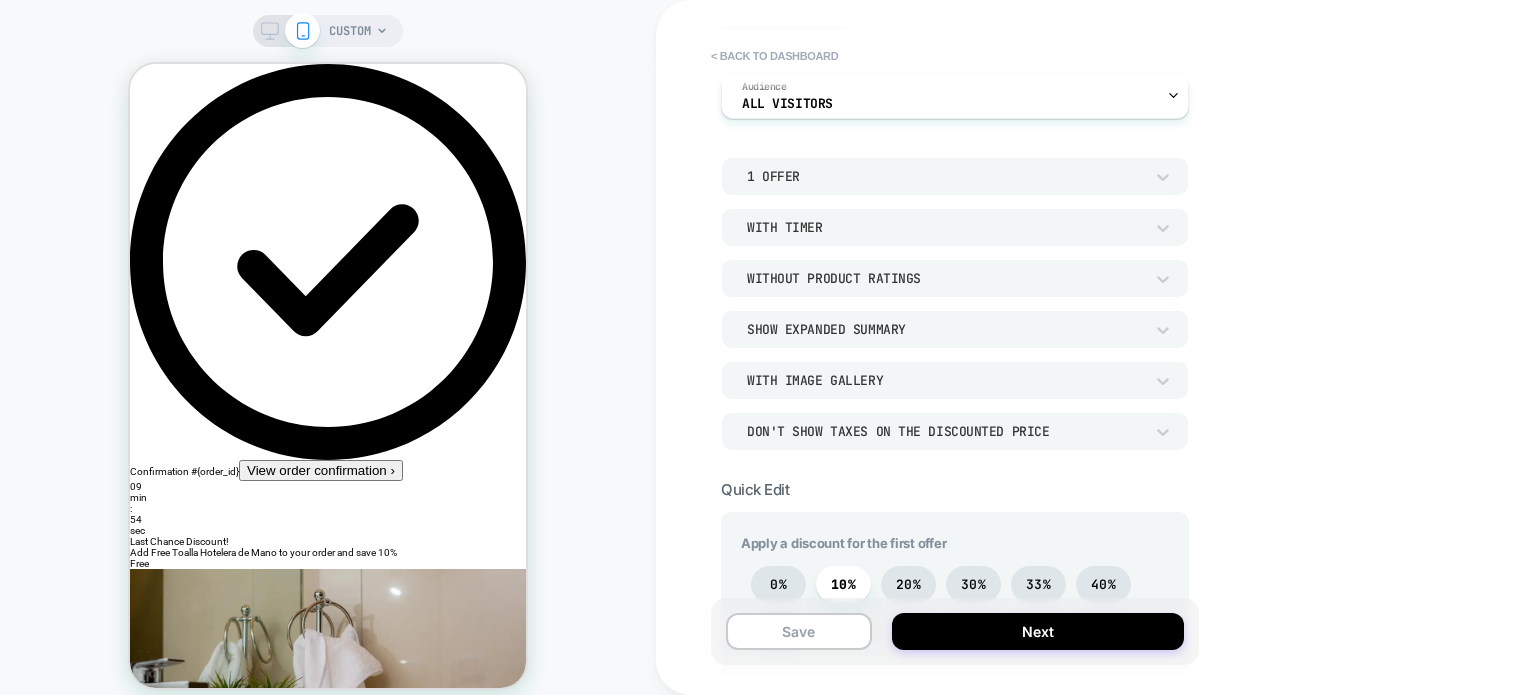 scroll, scrollTop: 200, scrollLeft: 0, axis: vertical 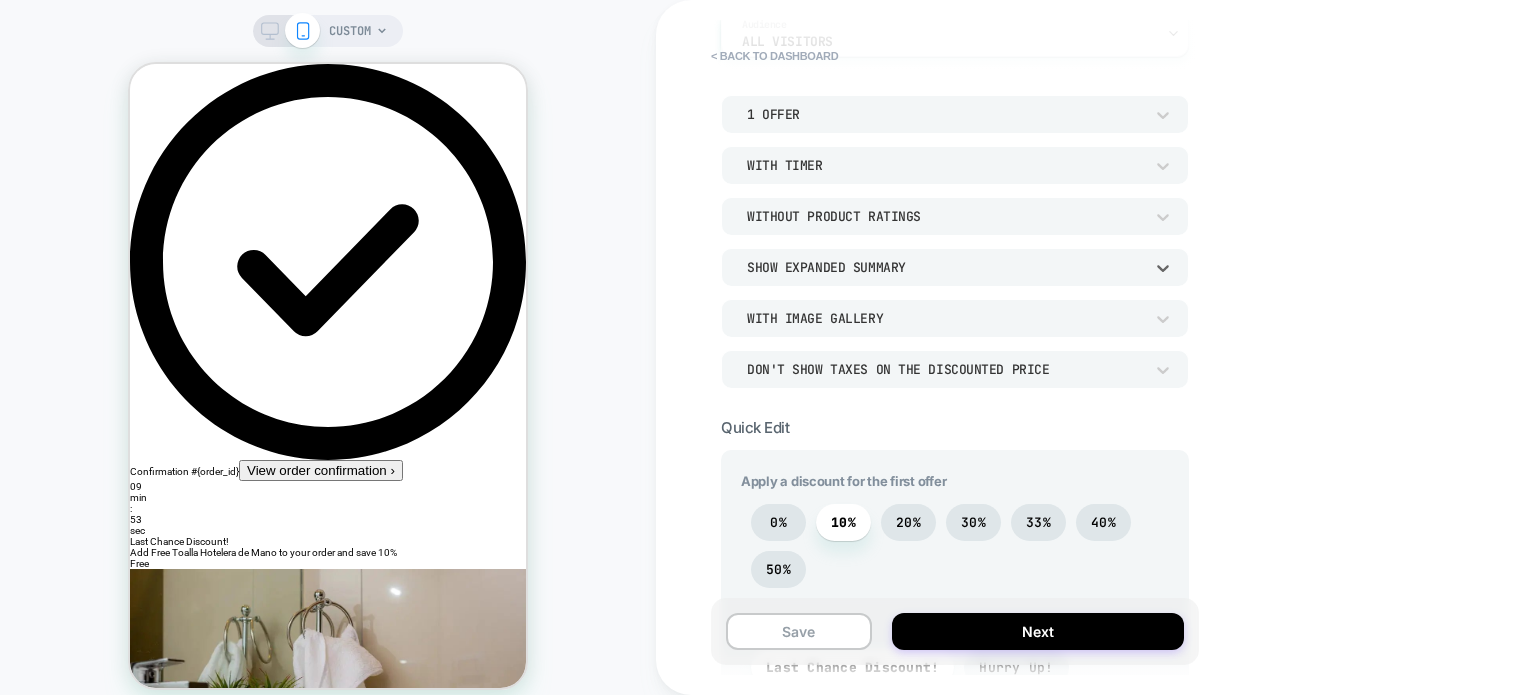 click on "Show Expanded Summary" at bounding box center (955, 267) 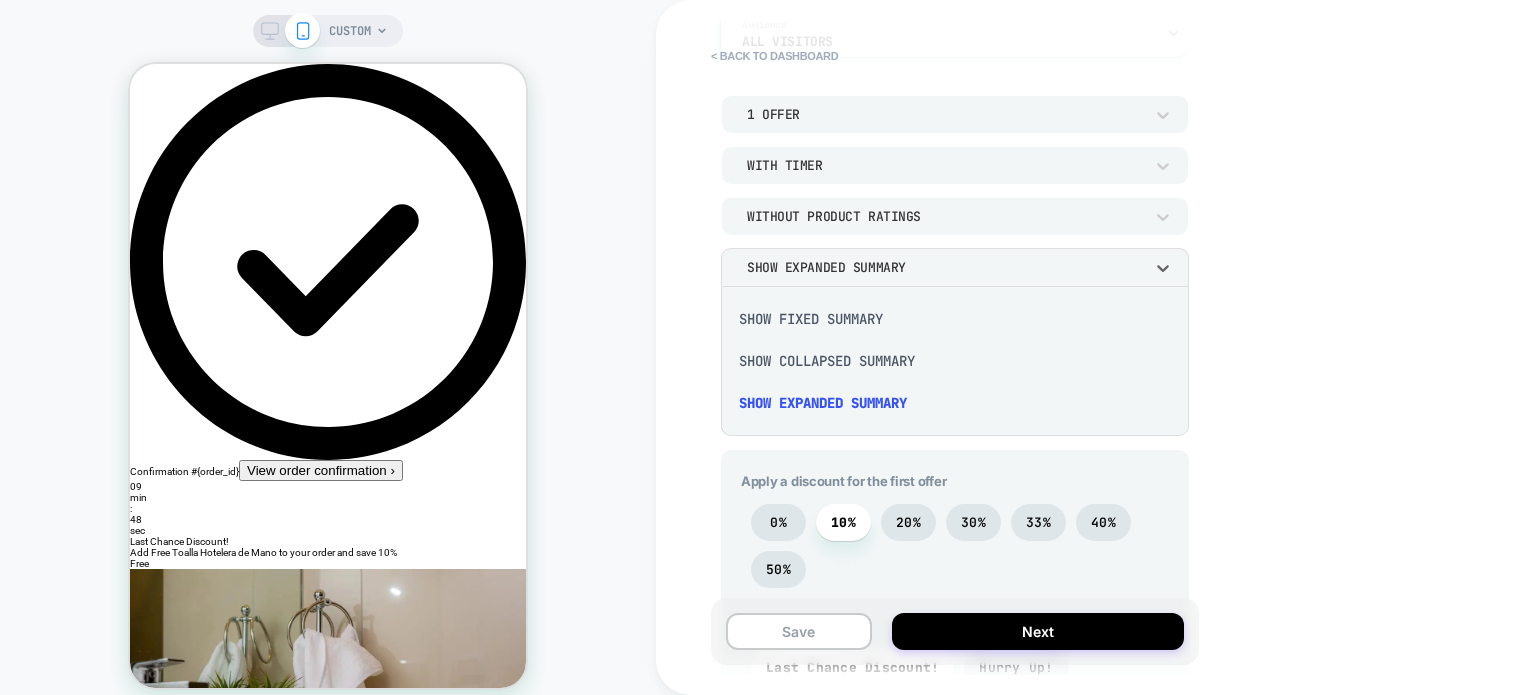 click on "Show Collapsed Summary" at bounding box center [955, 361] 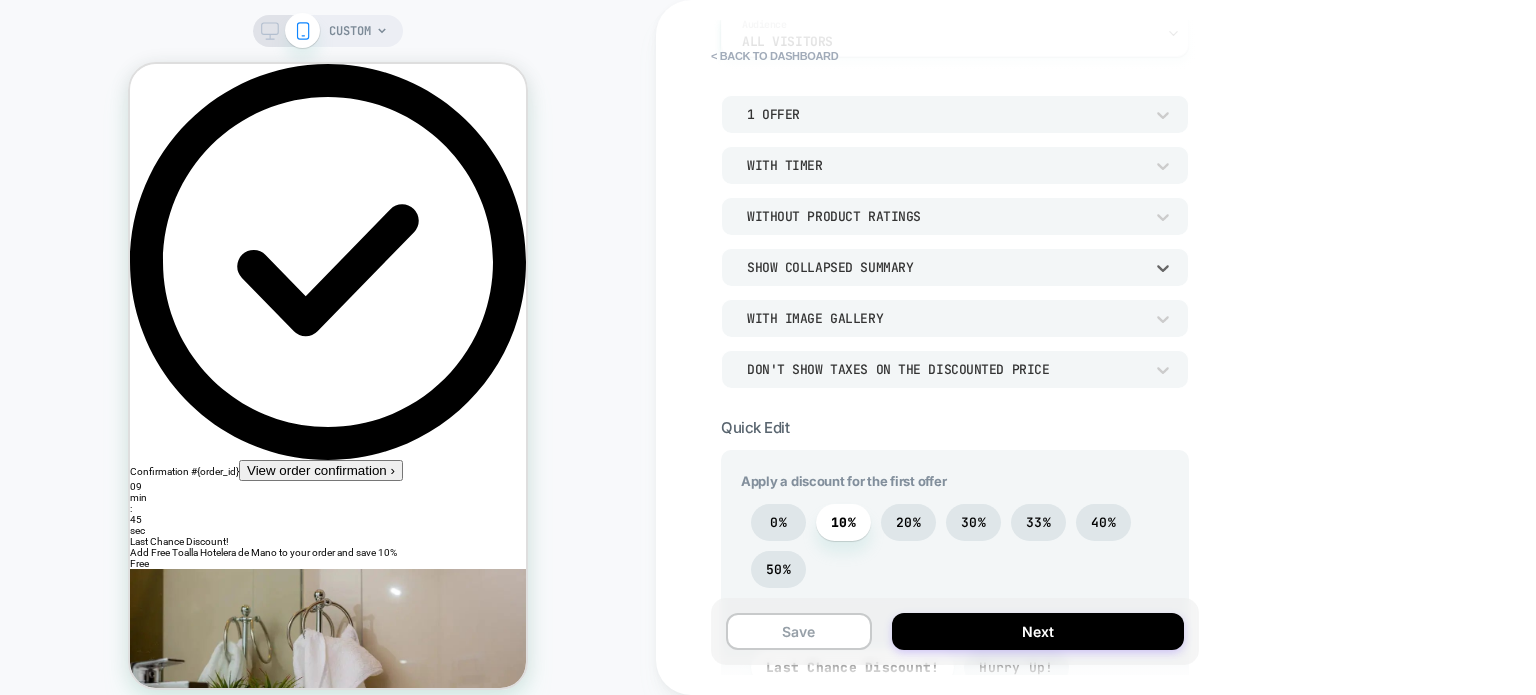 click on "Show Collapsed Summary" at bounding box center (955, 267) 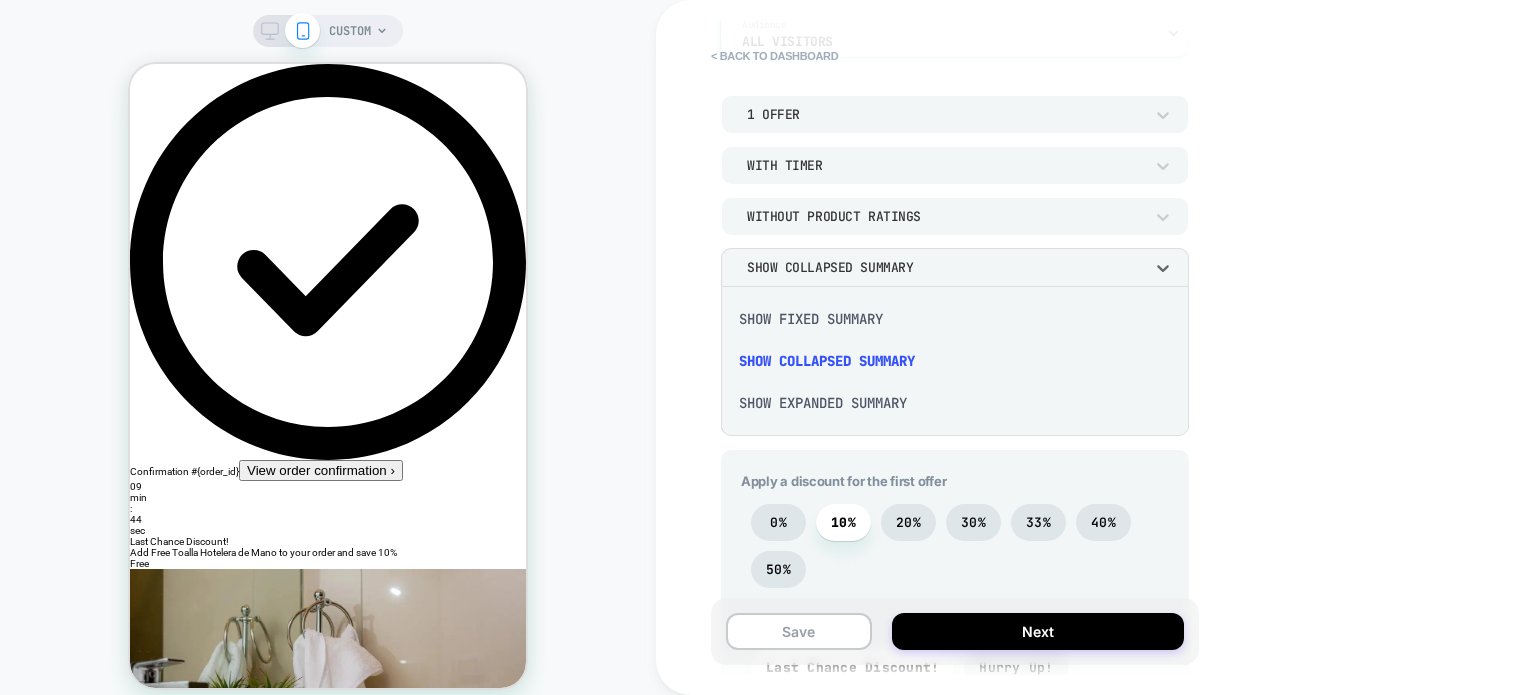 click on "Show Fixed Summary" at bounding box center [955, 319] 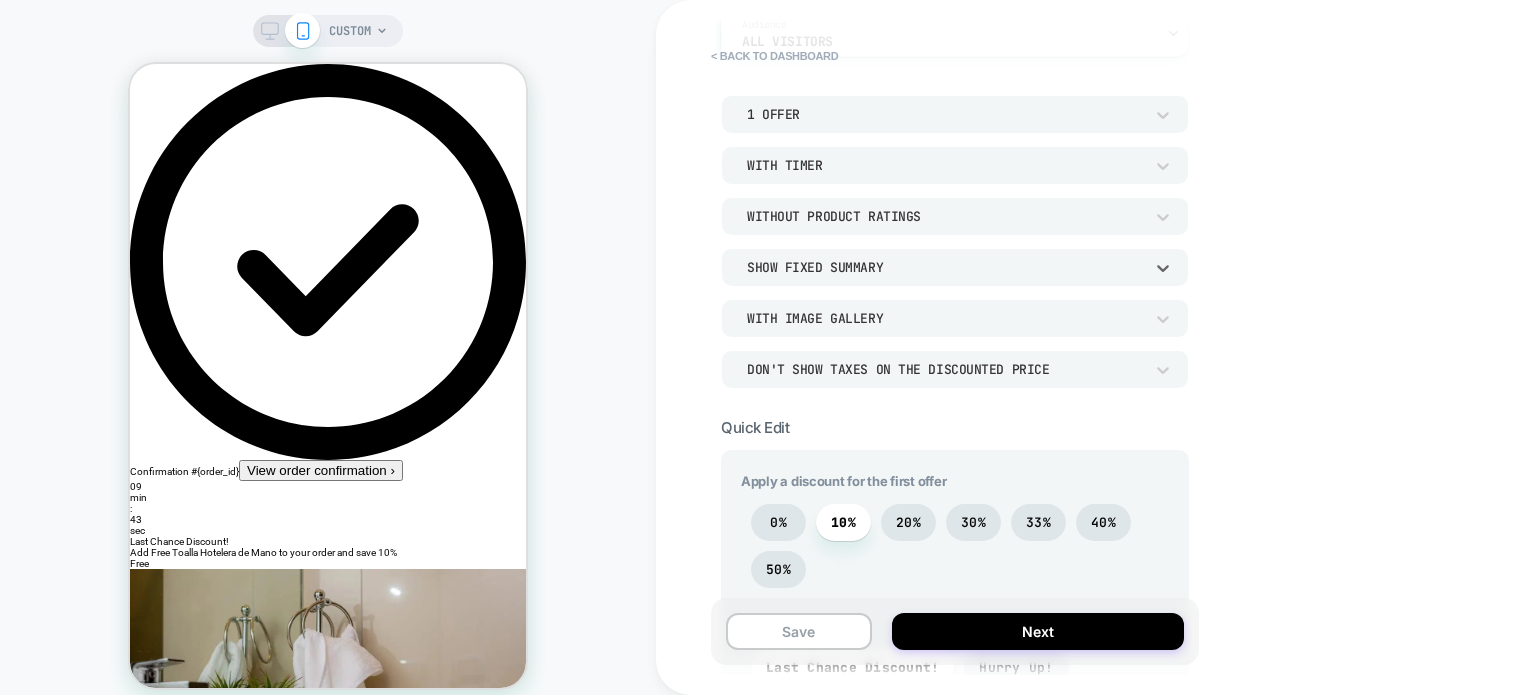 click on "Show Fixed Summary" at bounding box center [945, 267] 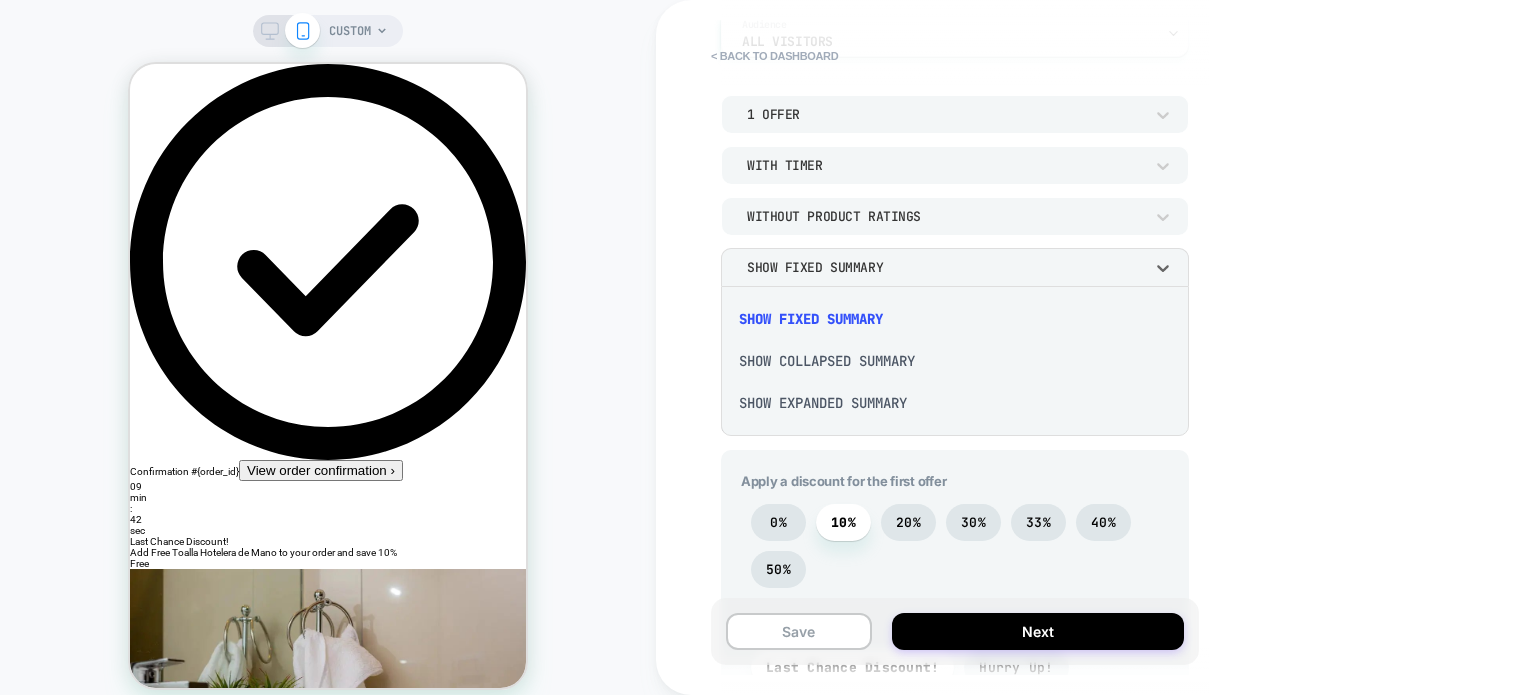 click on "Show Expanded Summary" at bounding box center (955, 403) 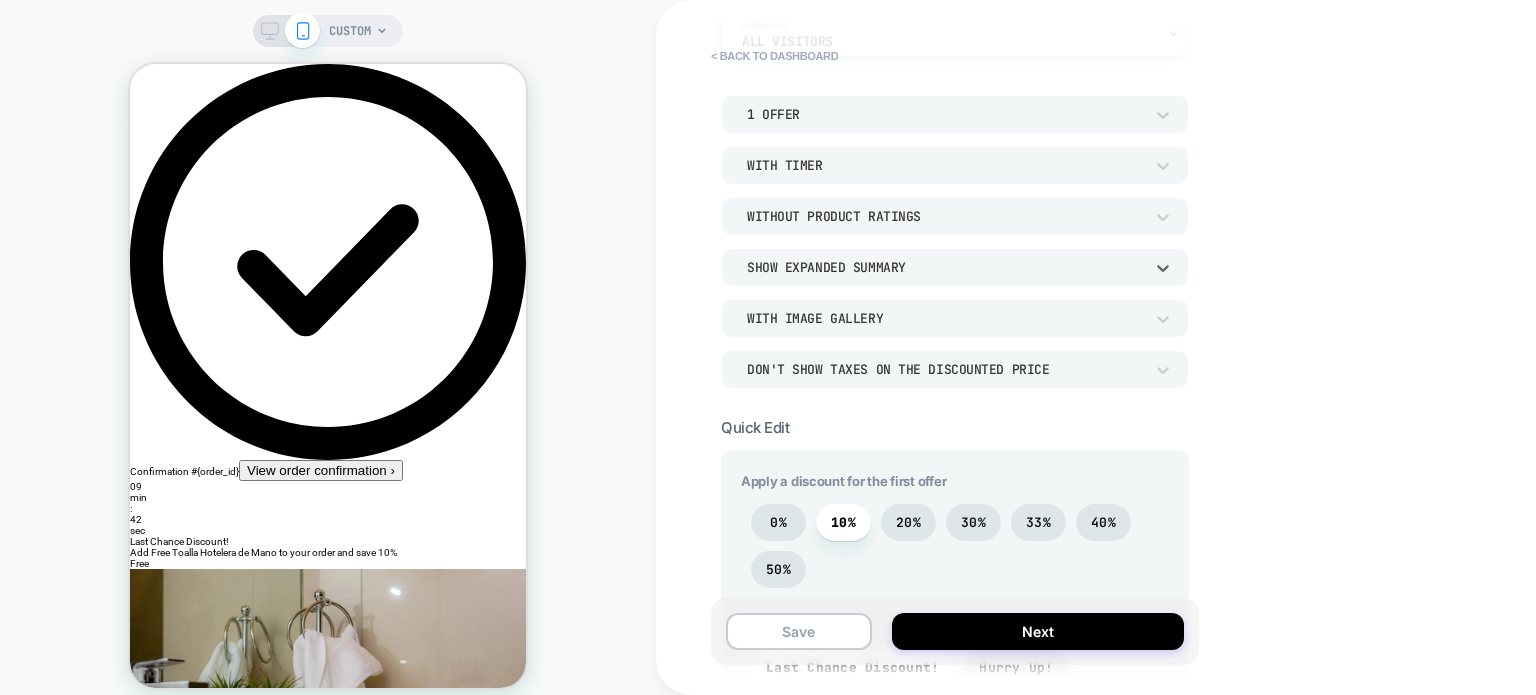 click on "< back to dashboard POST PURCHASE Click to edit experience details + Add more info Audience All Visitors 1 Offer With Timer Without Product Ratings option Show Expanded Summary, selected.   Select is focused , press Down to open the menu,  Show Expanded Summary With Image Gallery Don't show taxes on the discounted price Quick Edit Apply a discount for the first offer 0% 10% 20% 30% 33% 40% 50% Header message Last Chance Discount! Hurry Up! Take the Deal Last Chance! Sub header message Add "Product Name" to your order and save "Discount" "Product Name" Add "Product Name" Buy "Product Name" Set the timer countdown 1min 2min 3min 4min 5min 10min Styling Default Customize Which product do you want to show in the   first  offer? I want to choose manually Choose the specific items you'd like to display Most Expensive Product Show the most expensive product in the cart Cheapest Product Click for  more filters Purchased Together Display items frequently purchased together Advanced Ruling Save Next" at bounding box center [1096, 347] 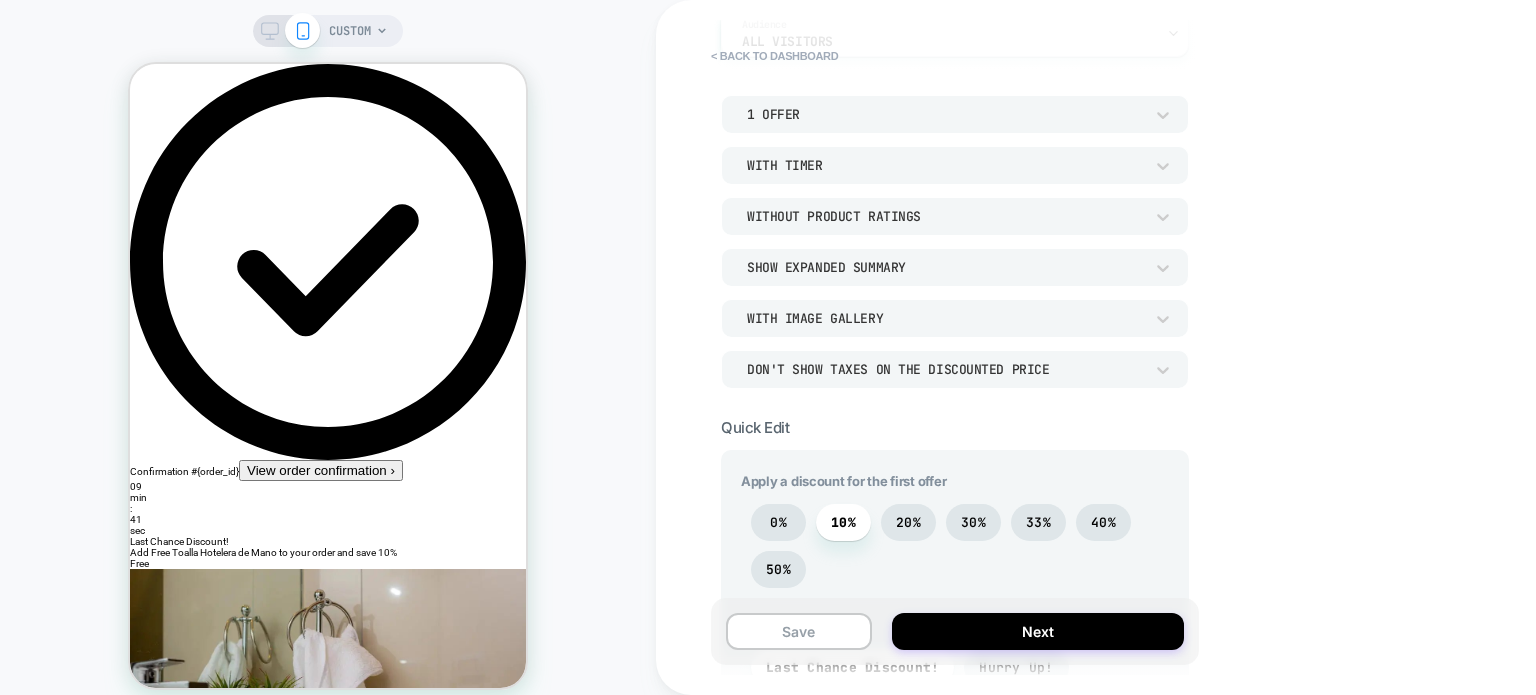 click on "With Image Gallery" at bounding box center [945, 318] 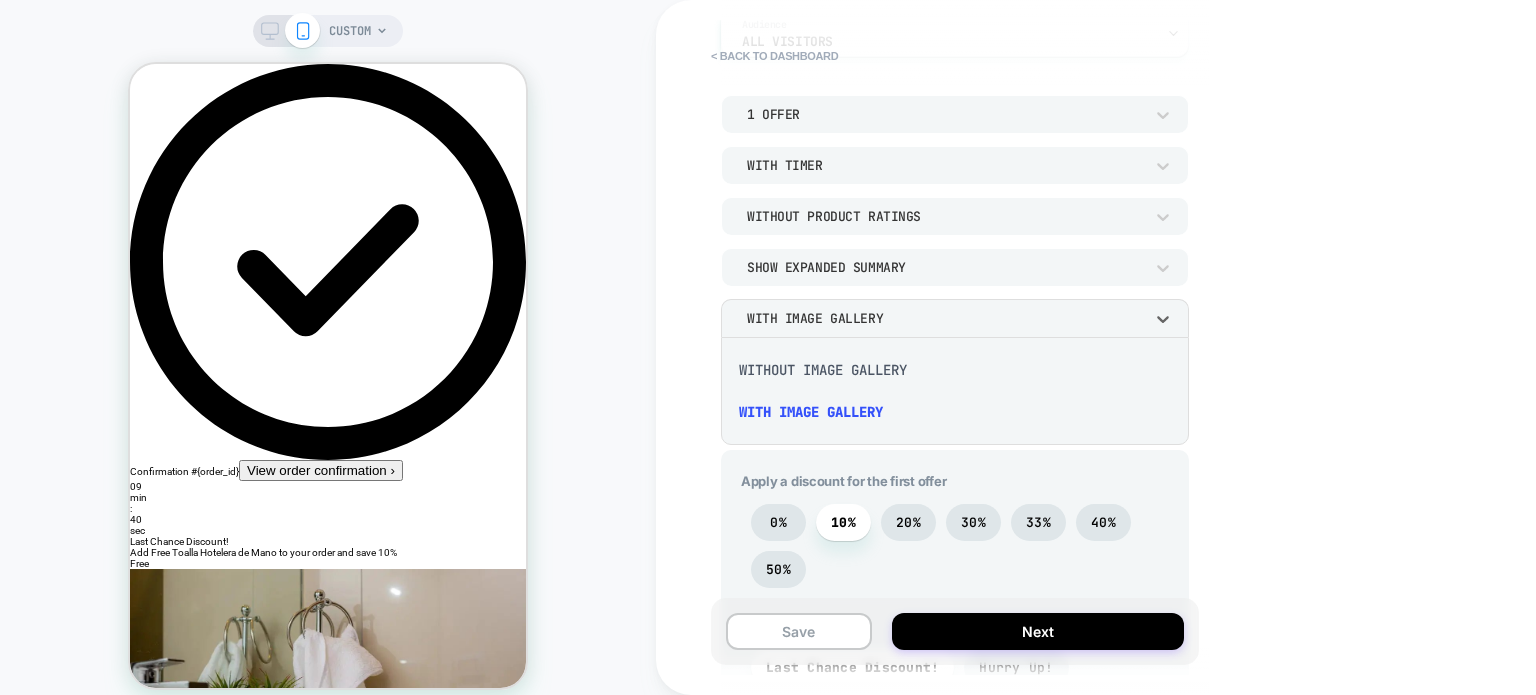 click at bounding box center [768, 347] 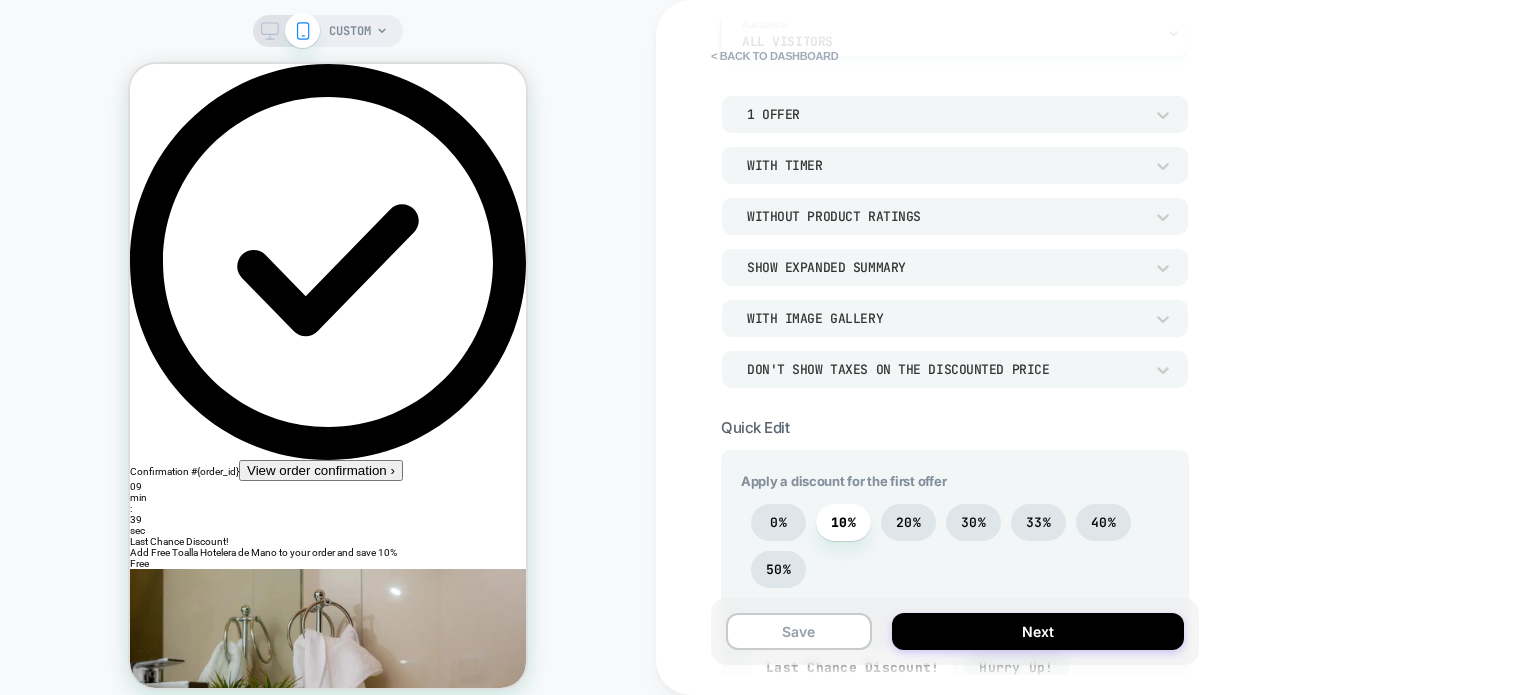 click on "Don't show taxes on the discounted price" at bounding box center [955, 369] 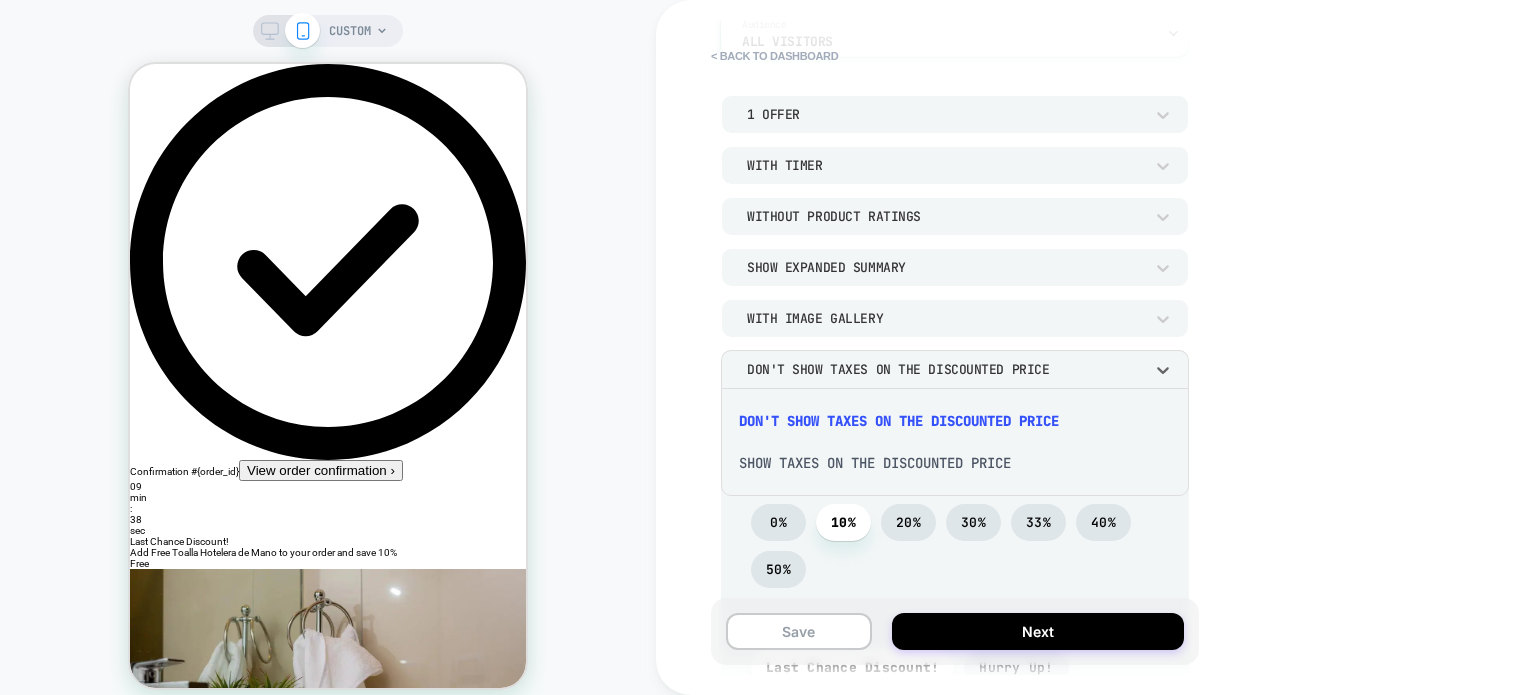 click at bounding box center (768, 347) 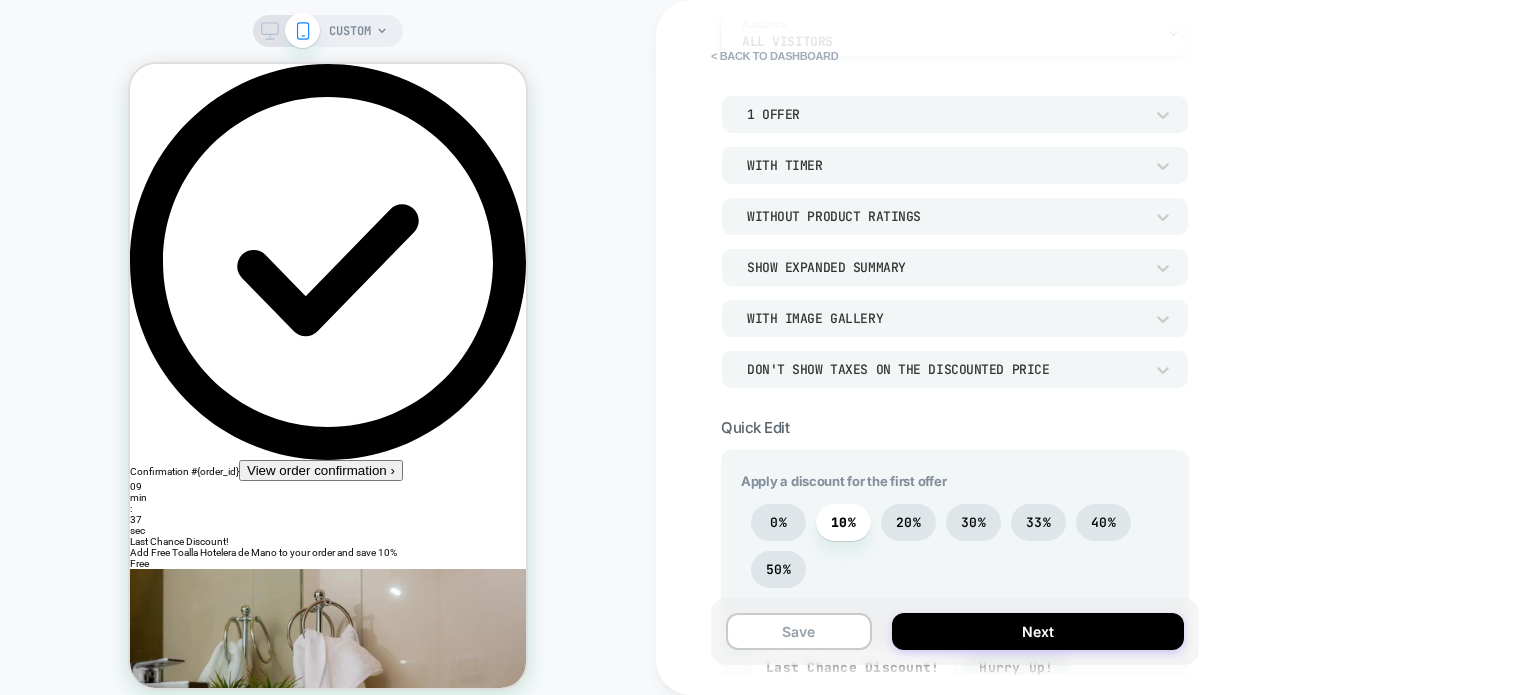 click on "Without Product Ratings" at bounding box center [945, 216] 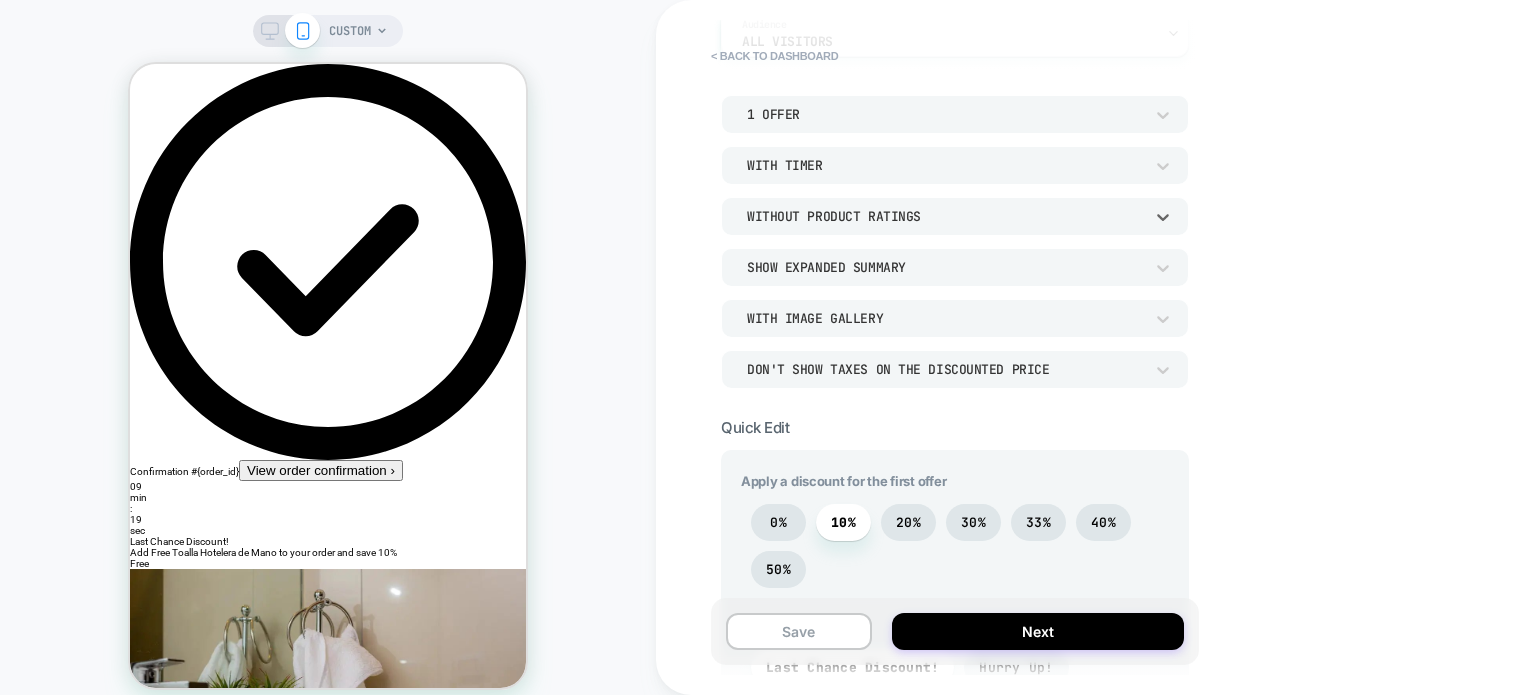 click on "Without Product Ratings" at bounding box center [945, 216] 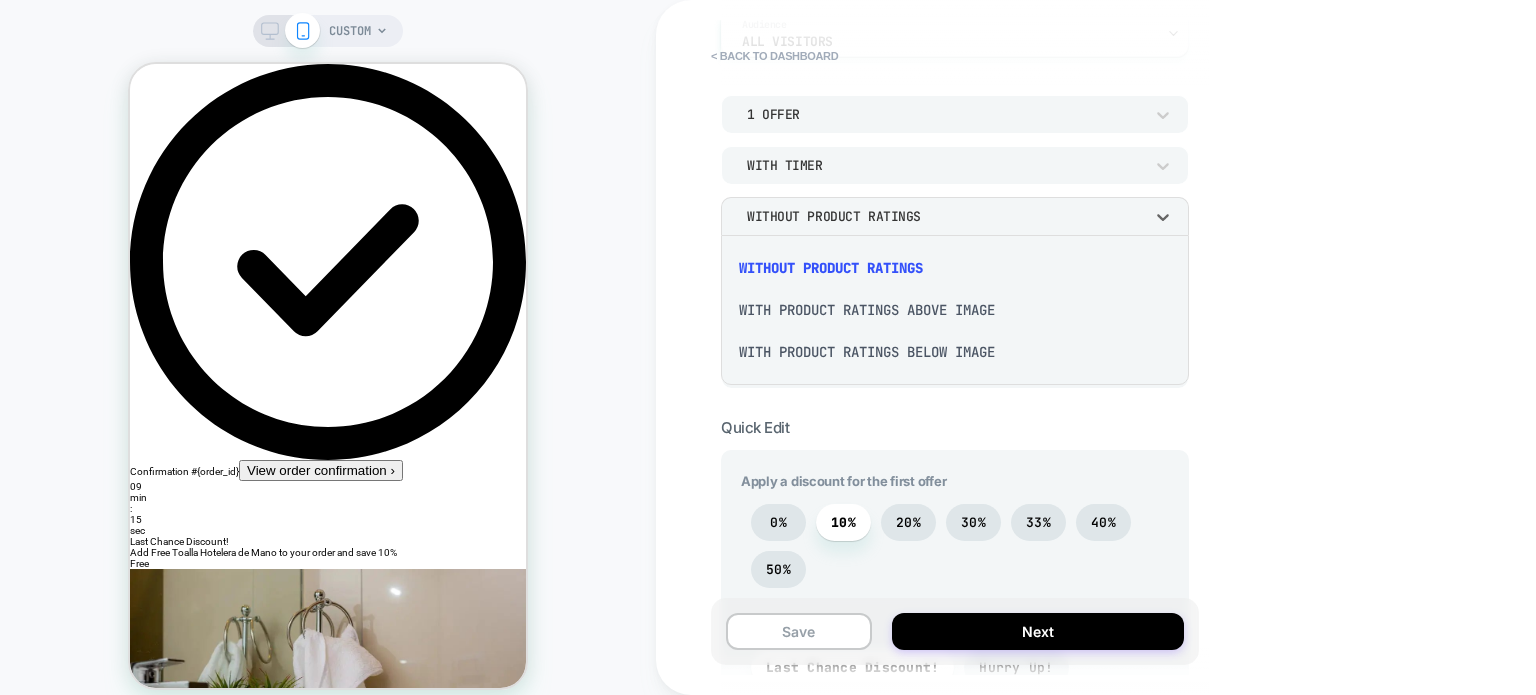 click at bounding box center (768, 347) 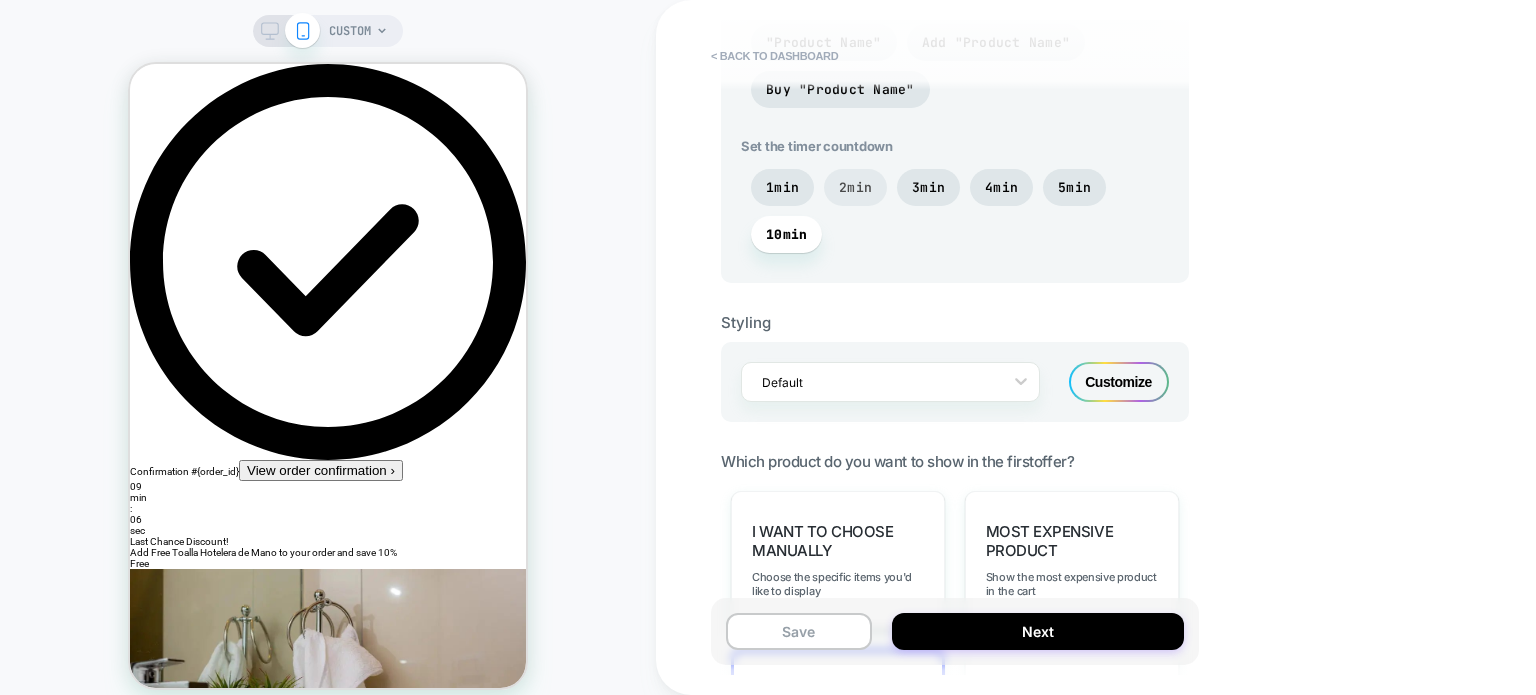 scroll, scrollTop: 1100, scrollLeft: 0, axis: vertical 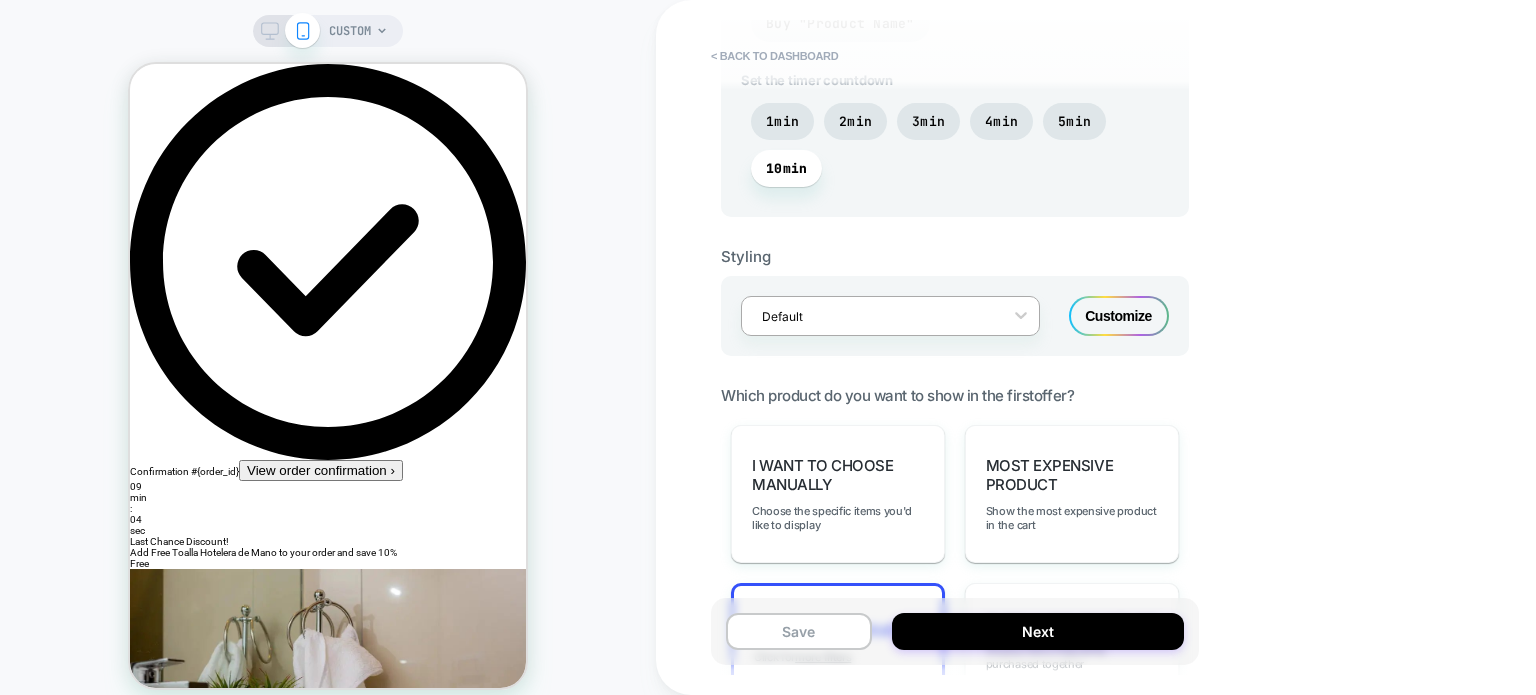 click at bounding box center [877, 316] 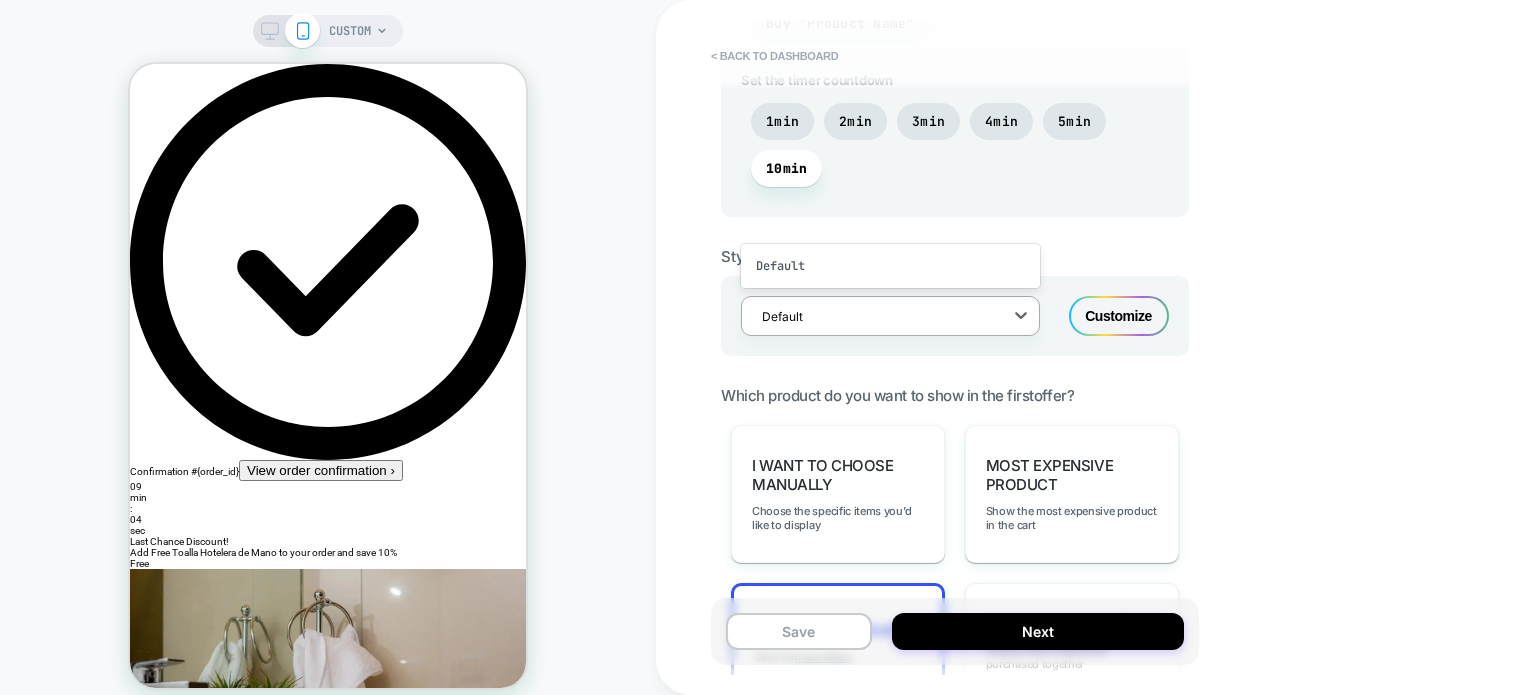 click at bounding box center [877, 316] 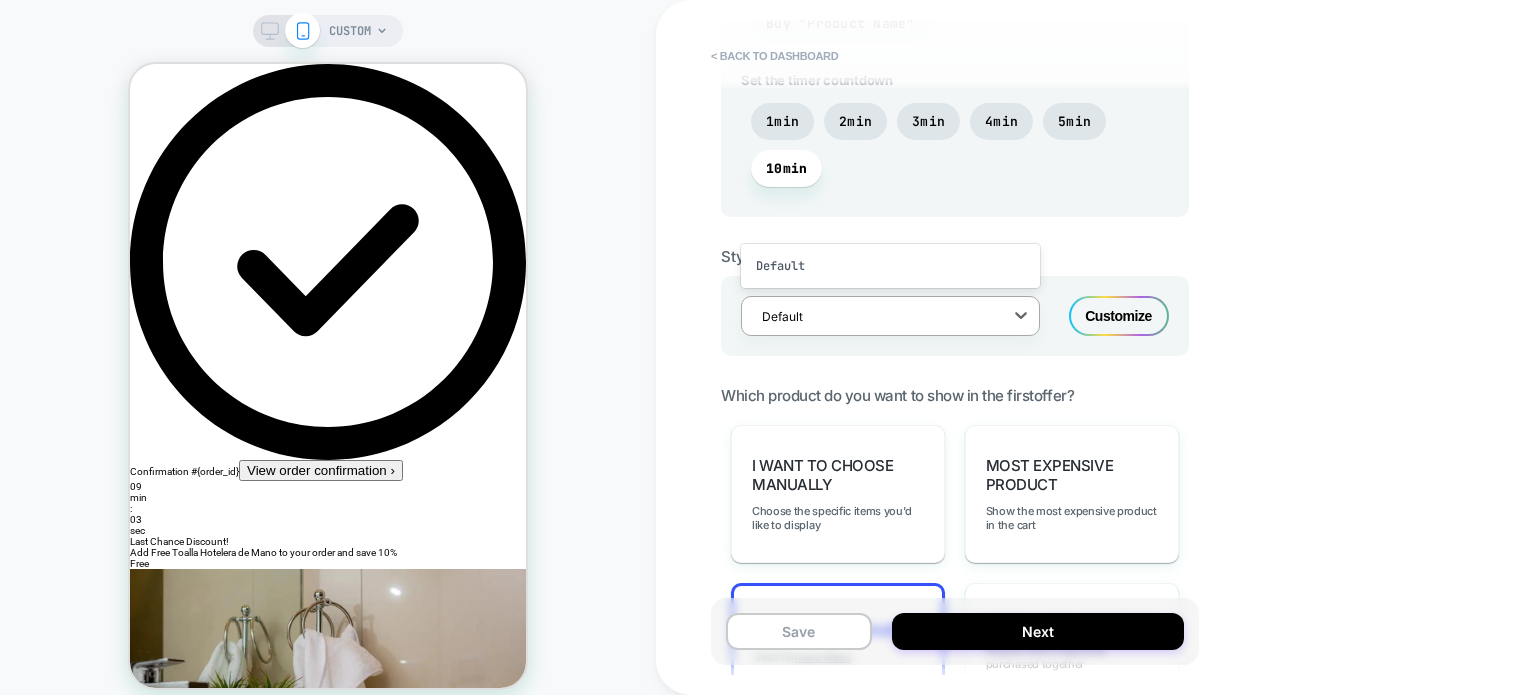 click on "Default" at bounding box center (877, 316) 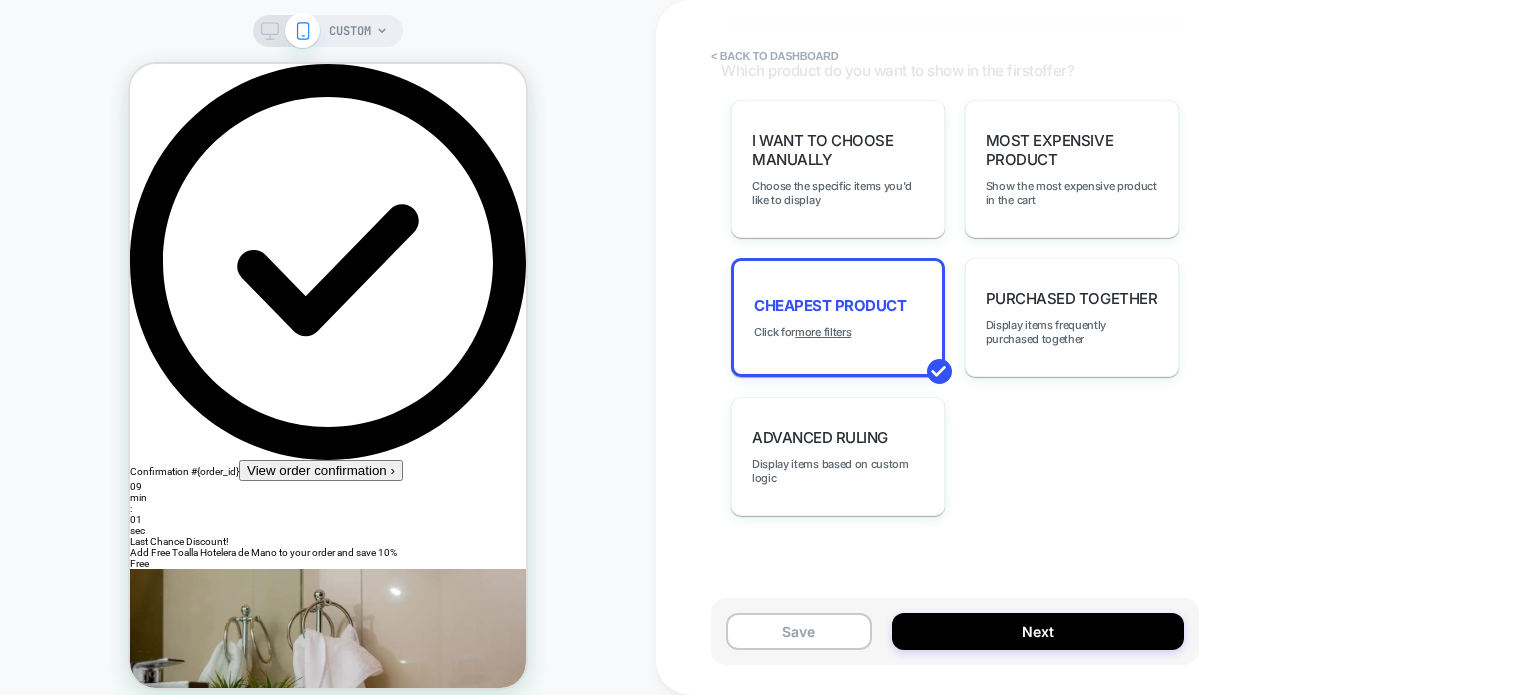 scroll, scrollTop: 1439, scrollLeft: 0, axis: vertical 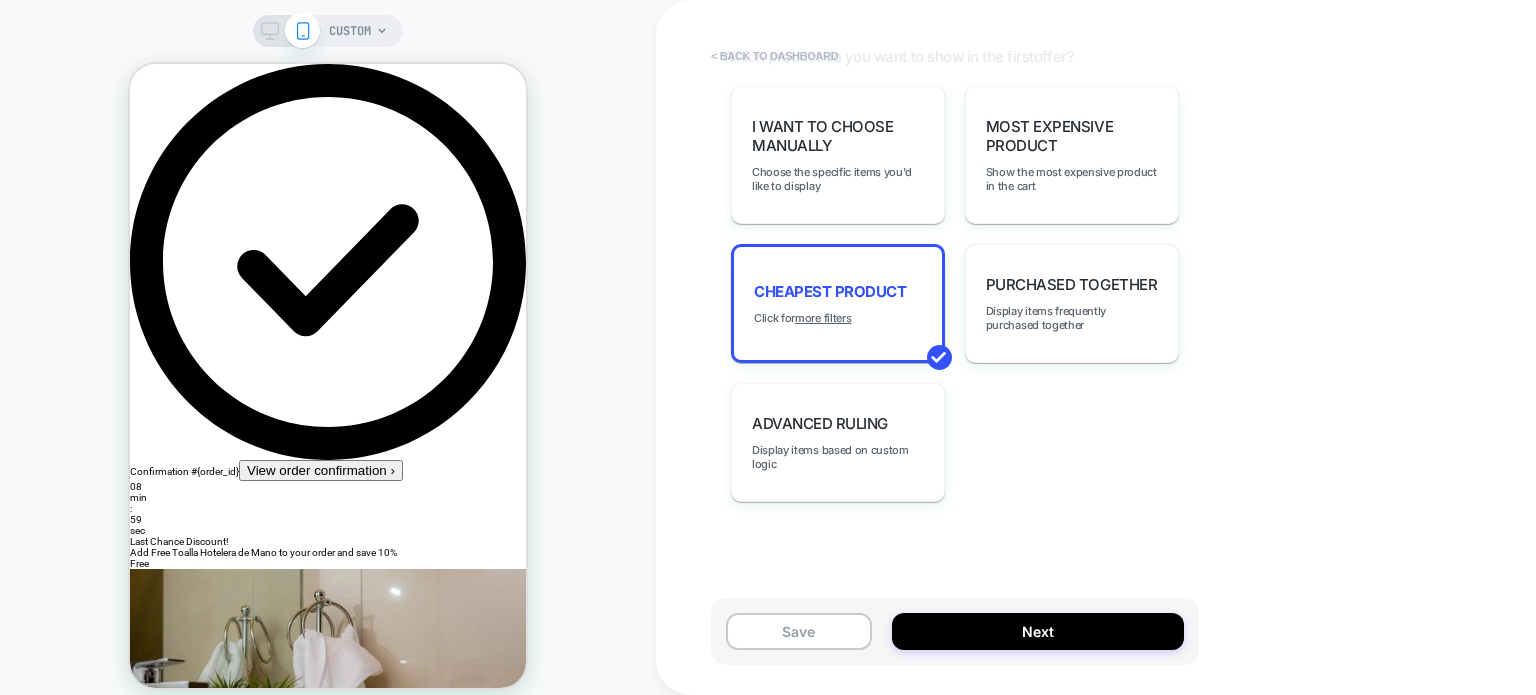 click on "< back to dashboard" at bounding box center (774, 56) 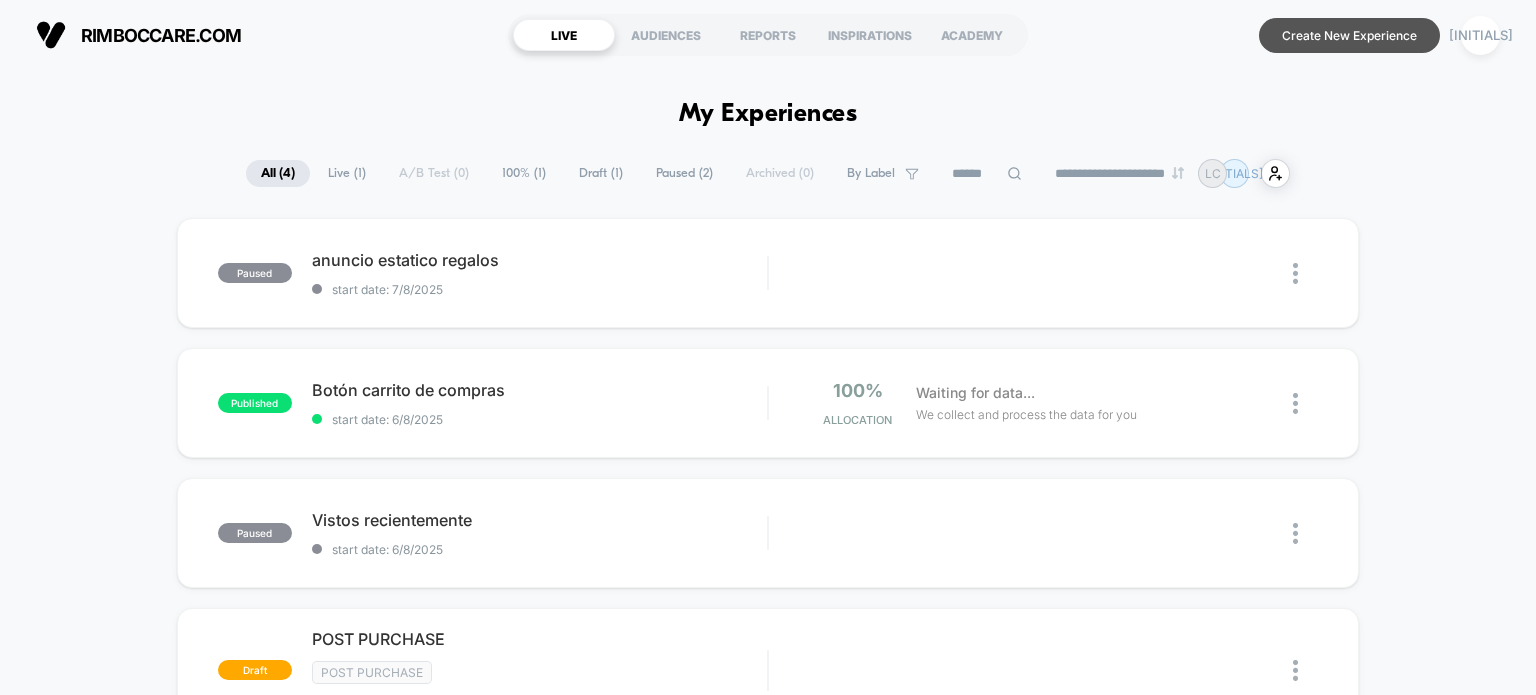 scroll, scrollTop: 0, scrollLeft: 0, axis: both 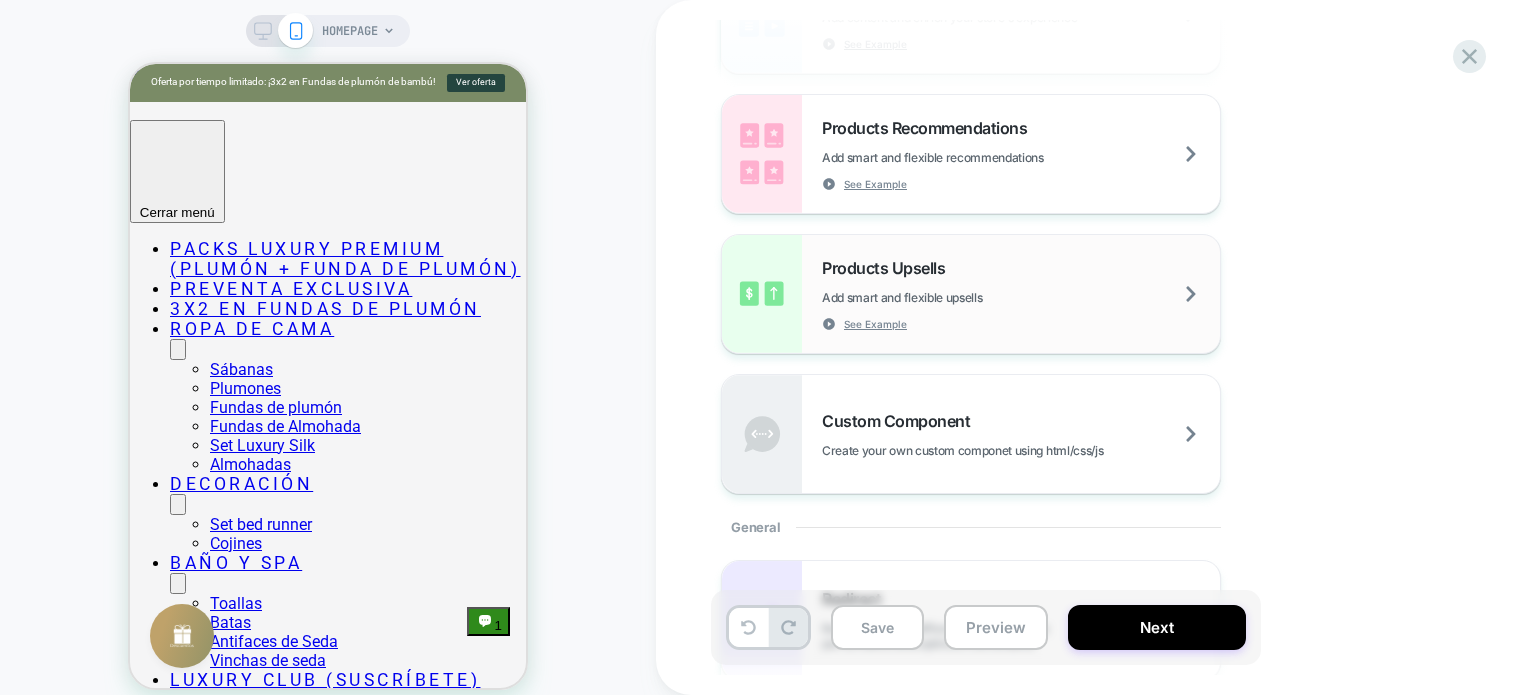 click on "Add smart and flexible upsells" at bounding box center [952, 297] 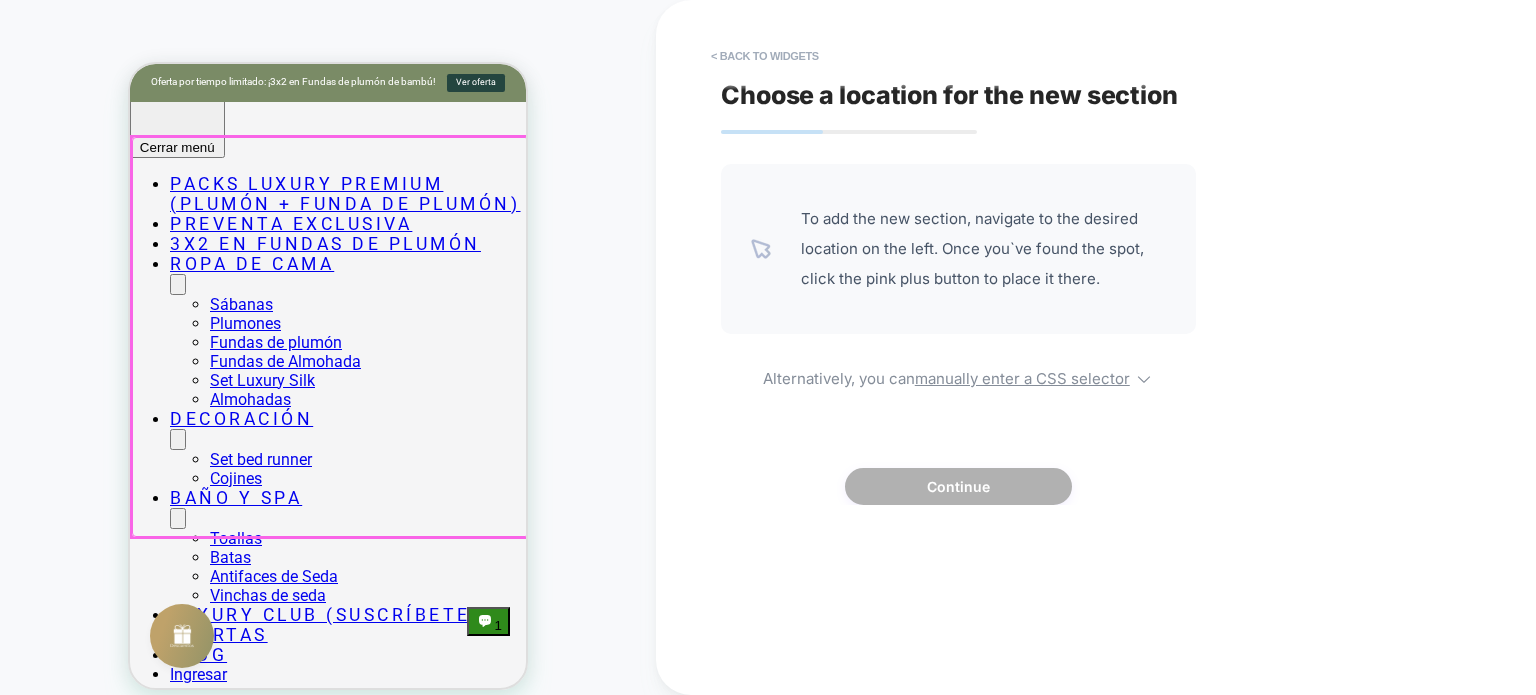scroll, scrollTop: 200, scrollLeft: 0, axis: vertical 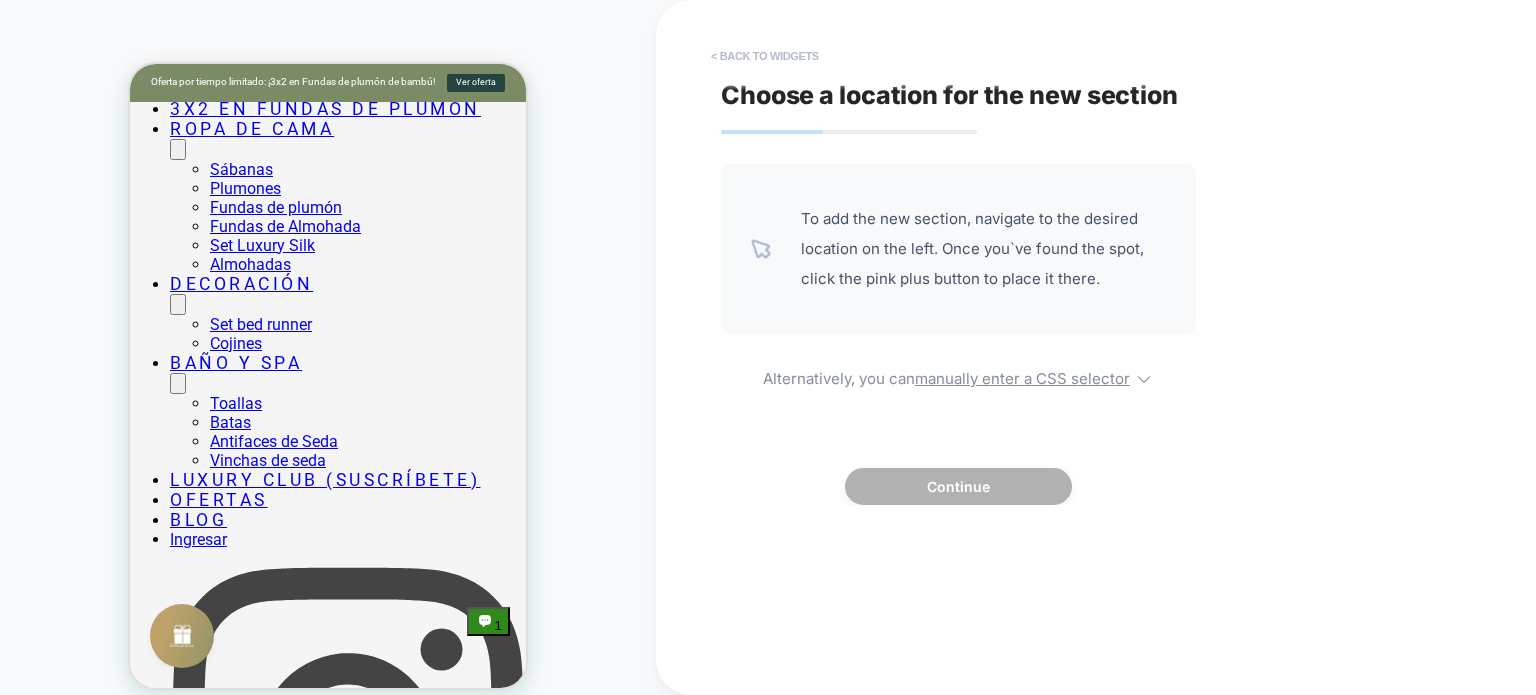click on "< Back to widgets" at bounding box center (765, 56) 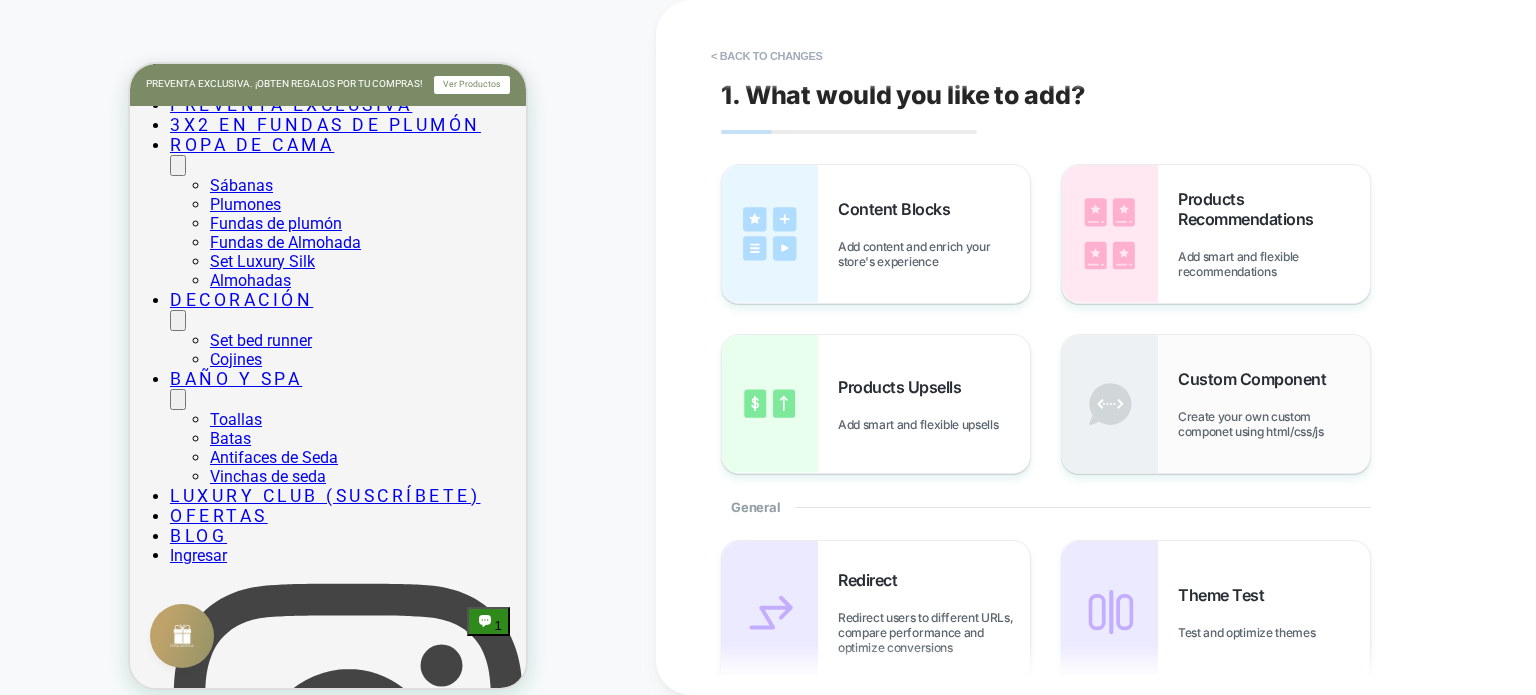 scroll, scrollTop: 300, scrollLeft: 0, axis: vertical 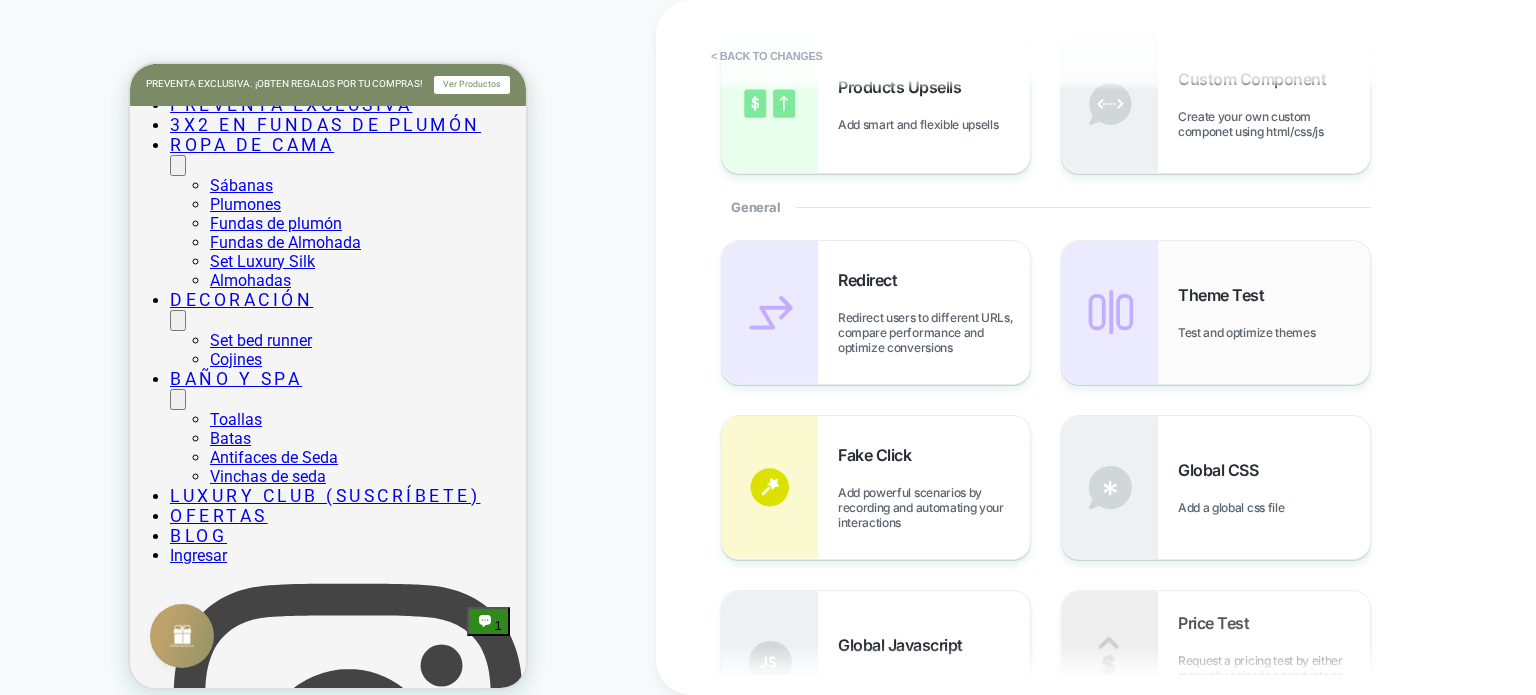 click on "Test and optimize themes" at bounding box center [1251, 332] 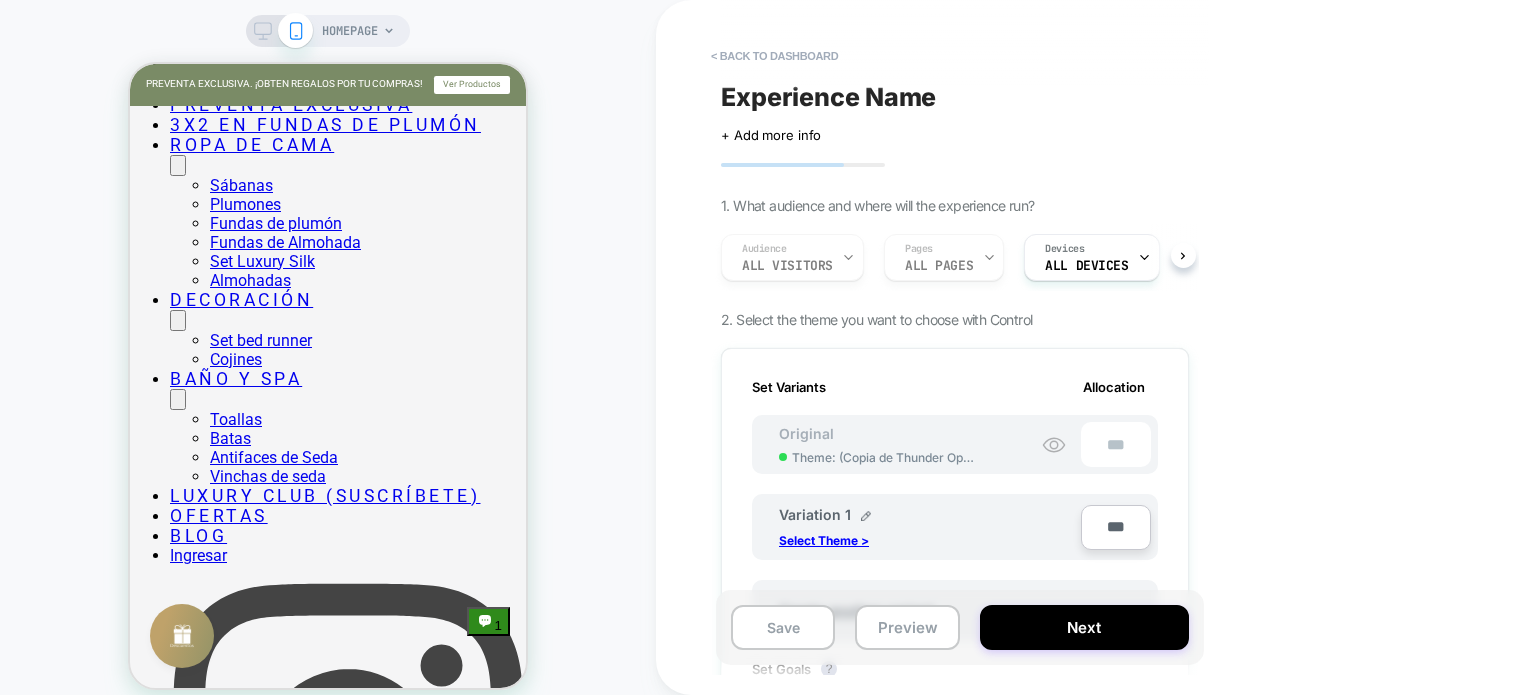 scroll, scrollTop: 0, scrollLeft: 1, axis: horizontal 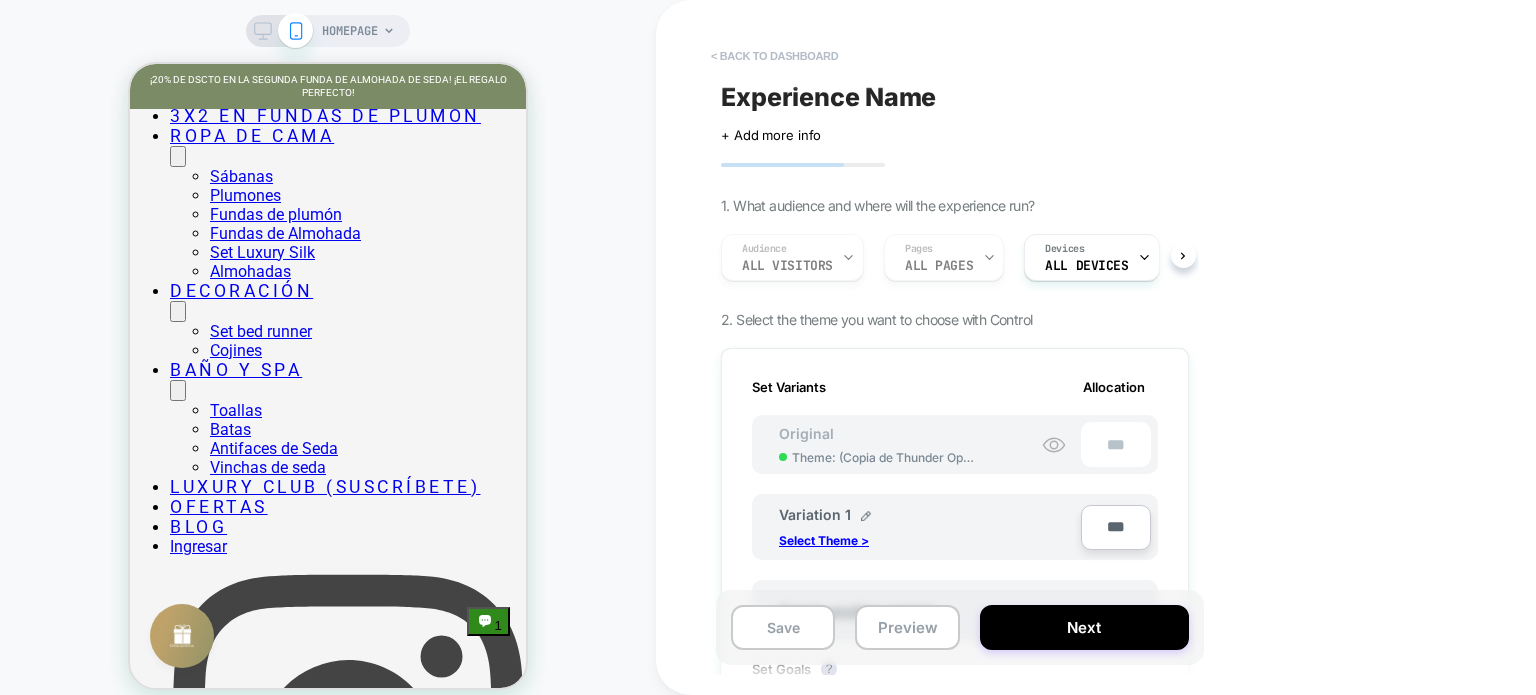 click on "< back to dashboard" at bounding box center (774, 56) 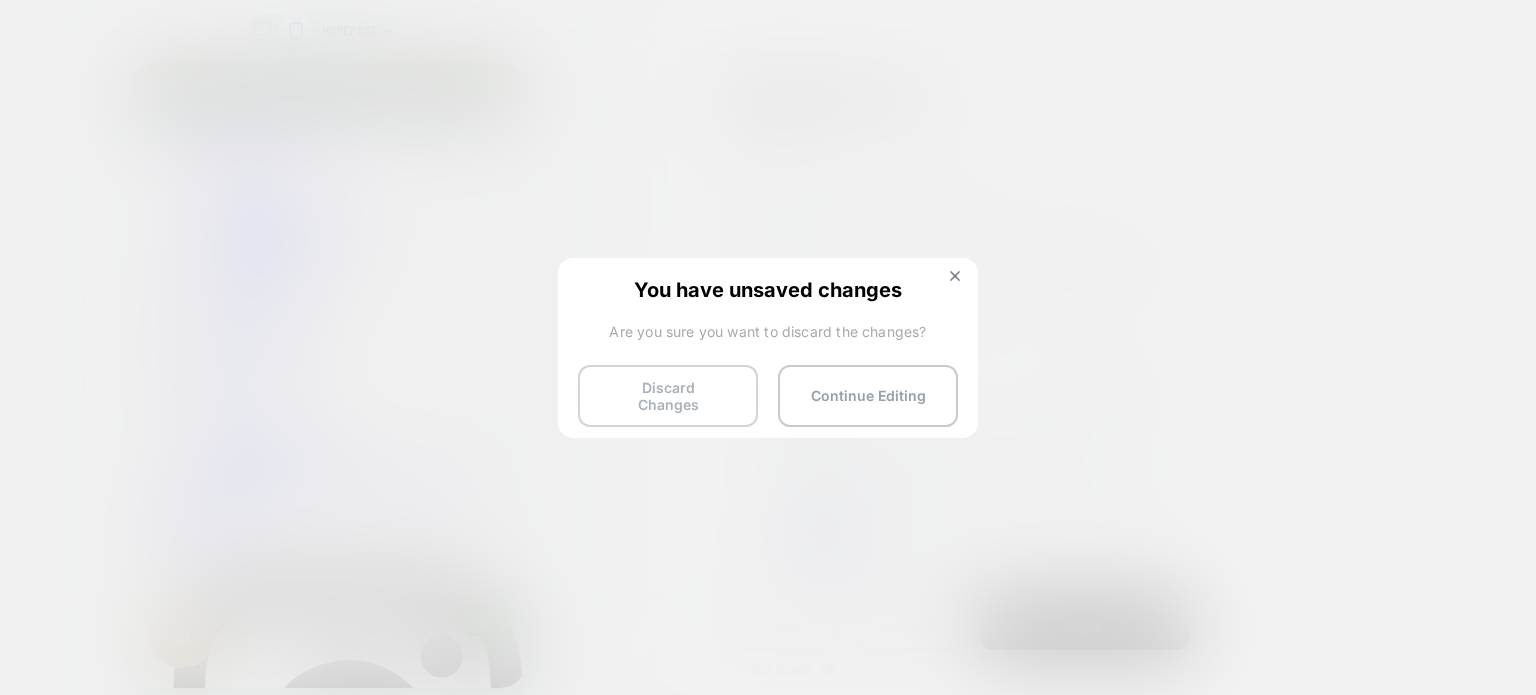 click on "Discard Changes" at bounding box center (668, 396) 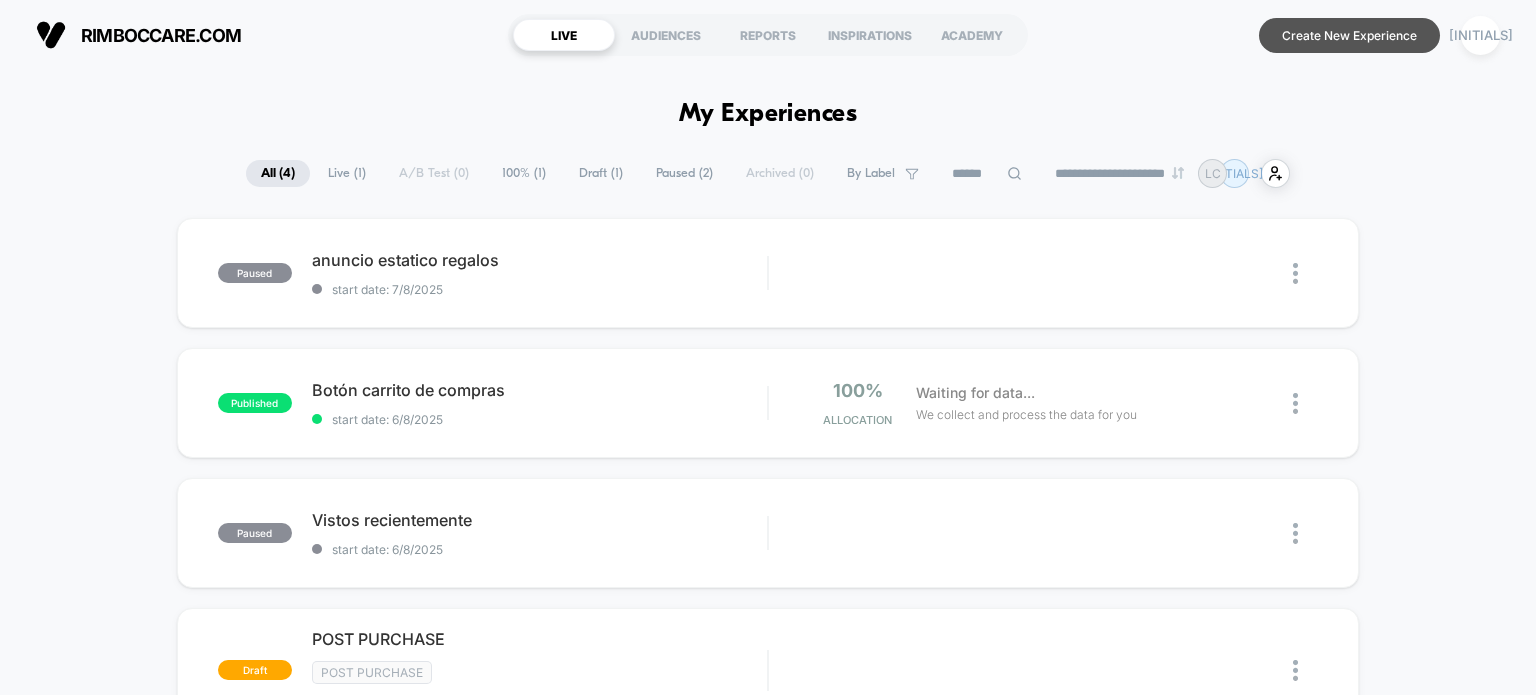 scroll, scrollTop: 0, scrollLeft: 0, axis: both 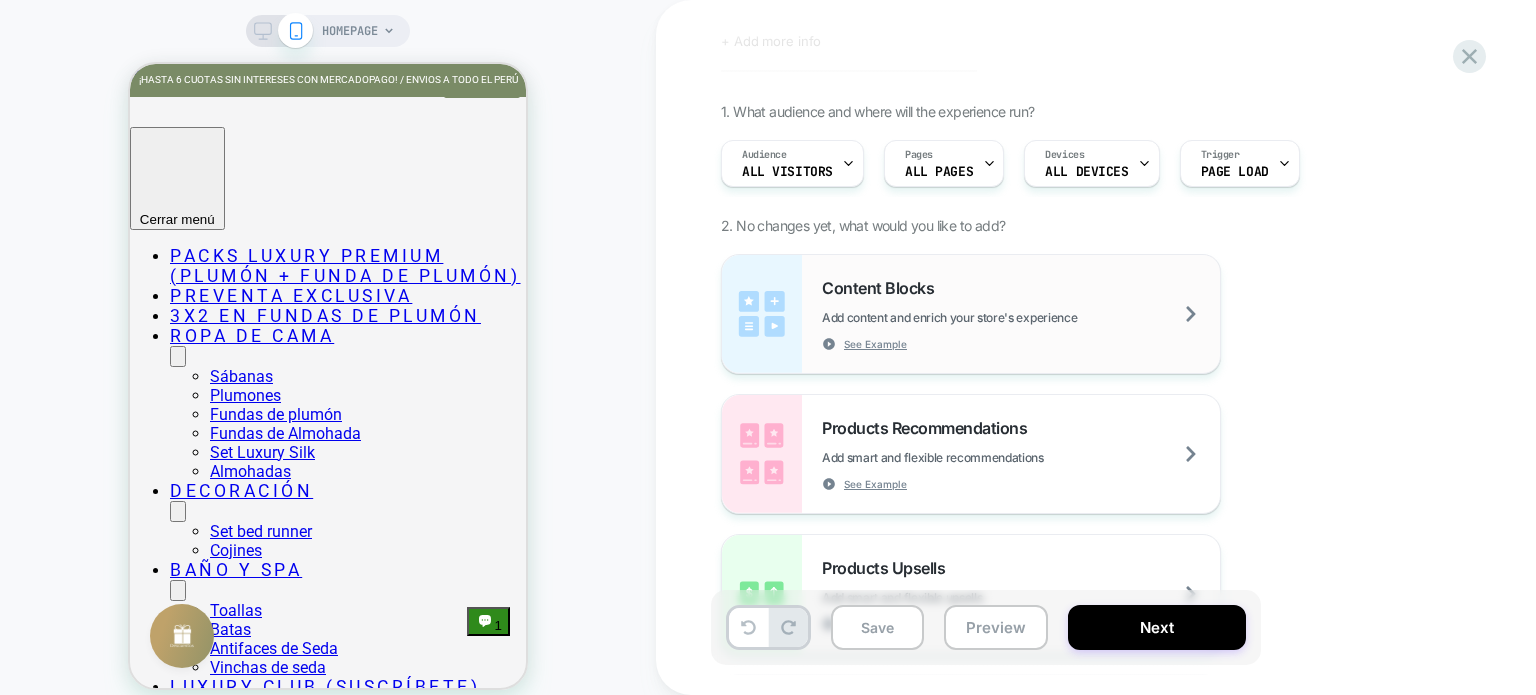 click on "Content Blocks" at bounding box center [883, 288] 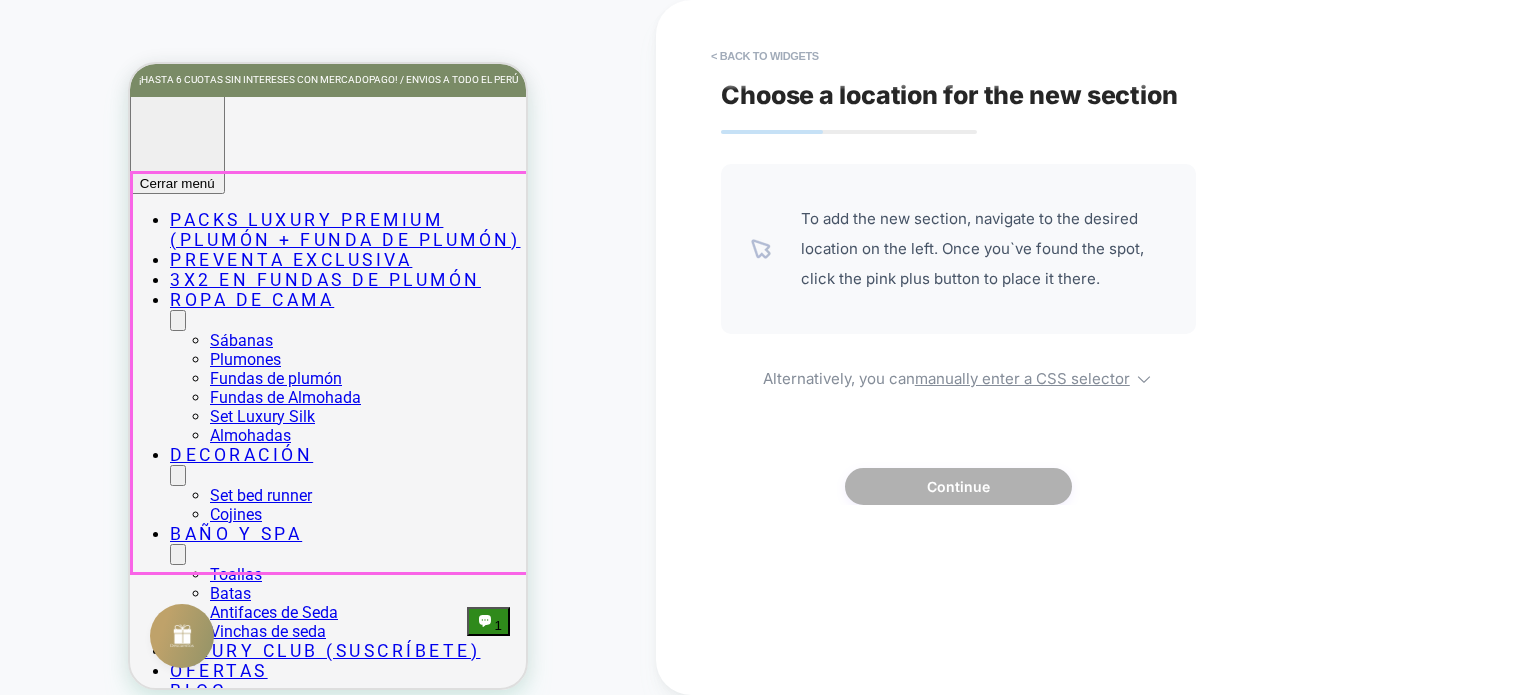 scroll, scrollTop: 0, scrollLeft: 0, axis: both 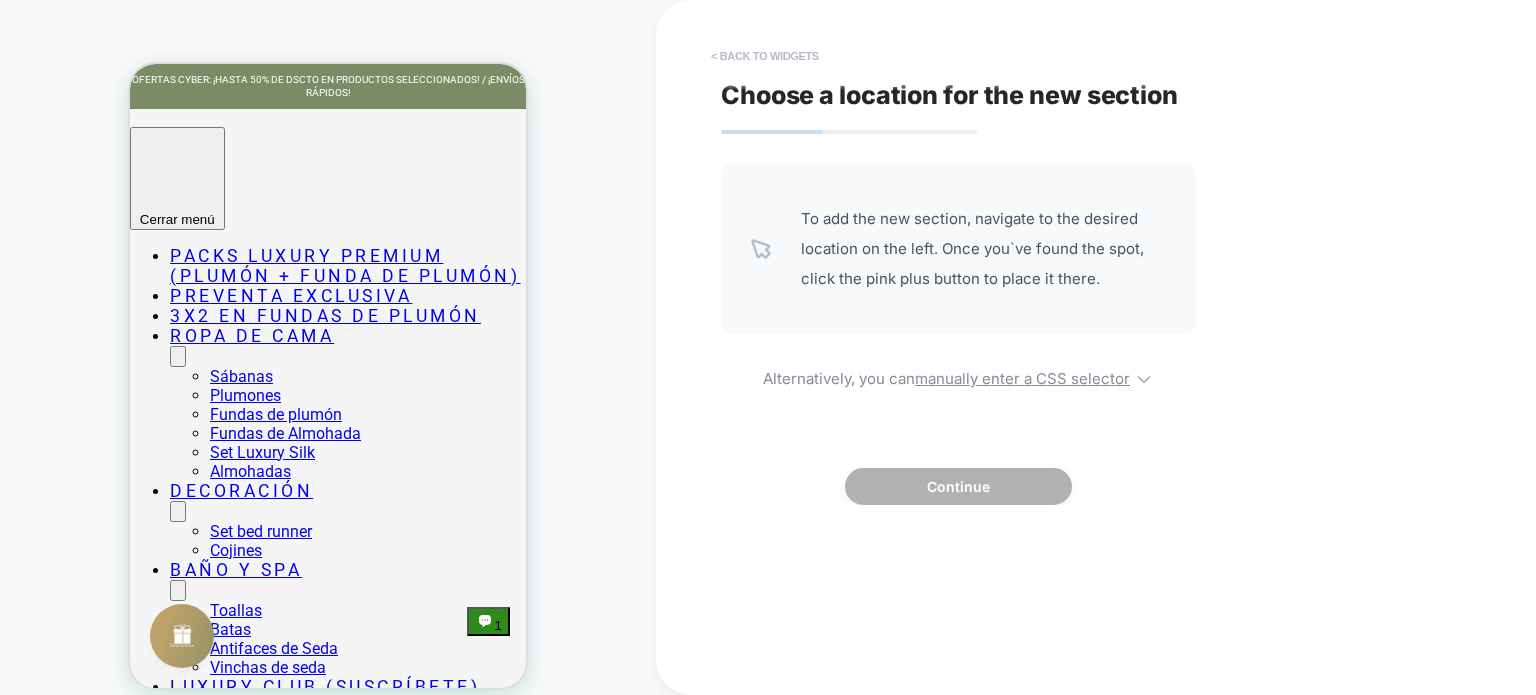 click on "< Back to widgets" at bounding box center (765, 56) 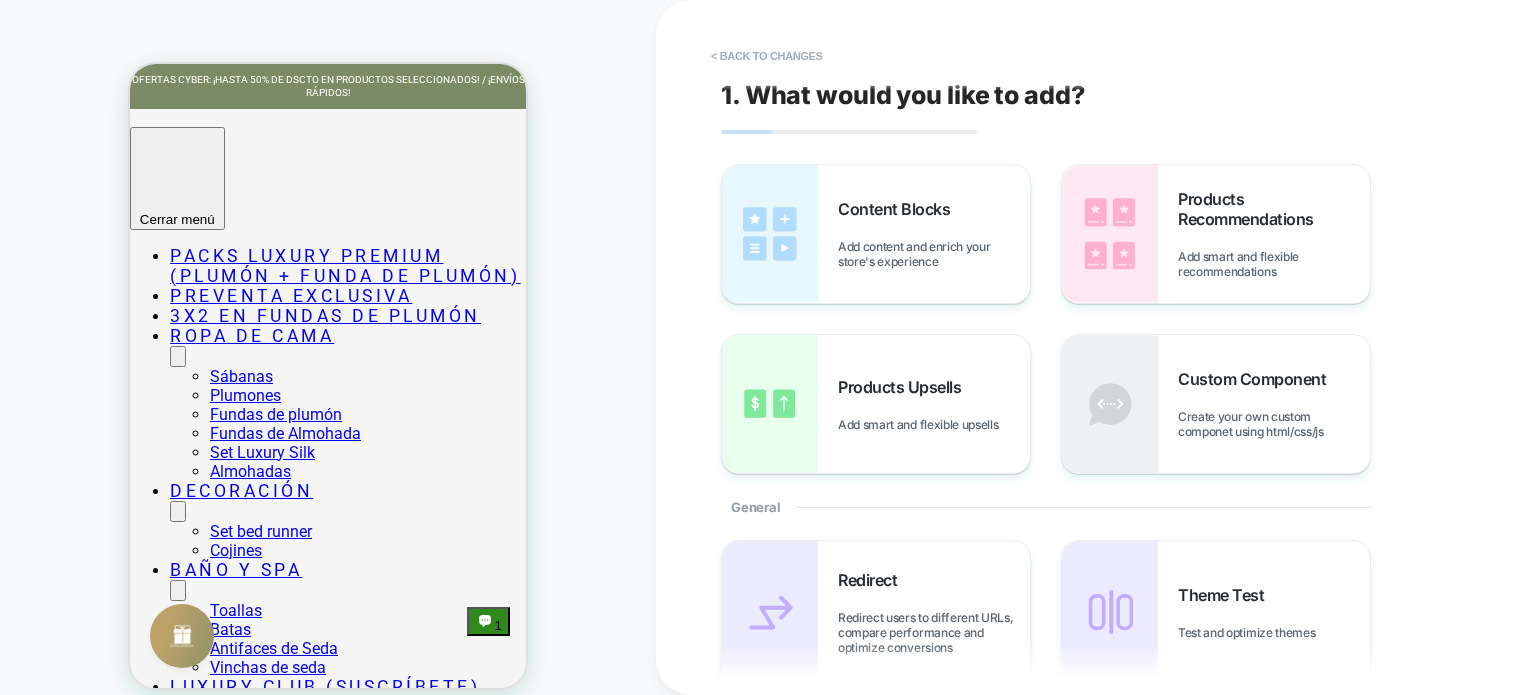 click on "< Back to changes" at bounding box center (767, 56) 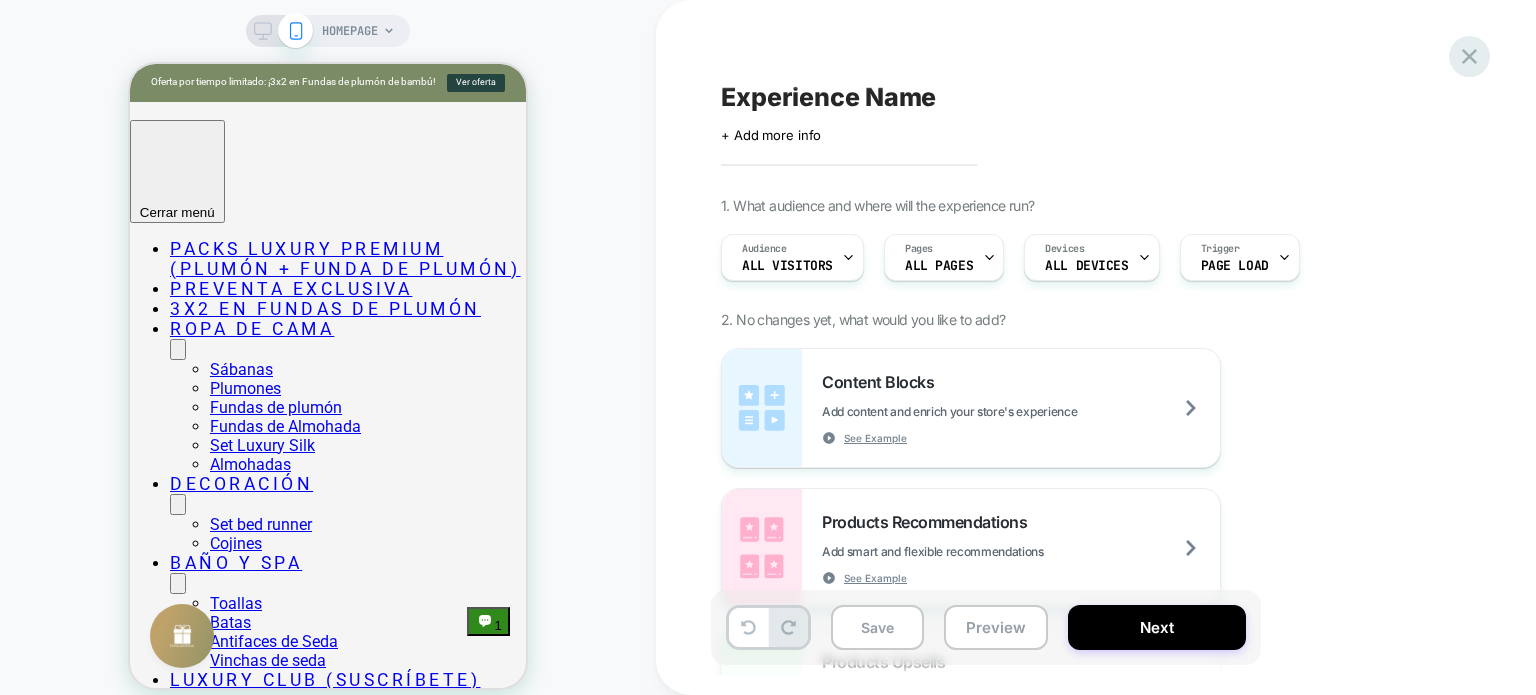 click 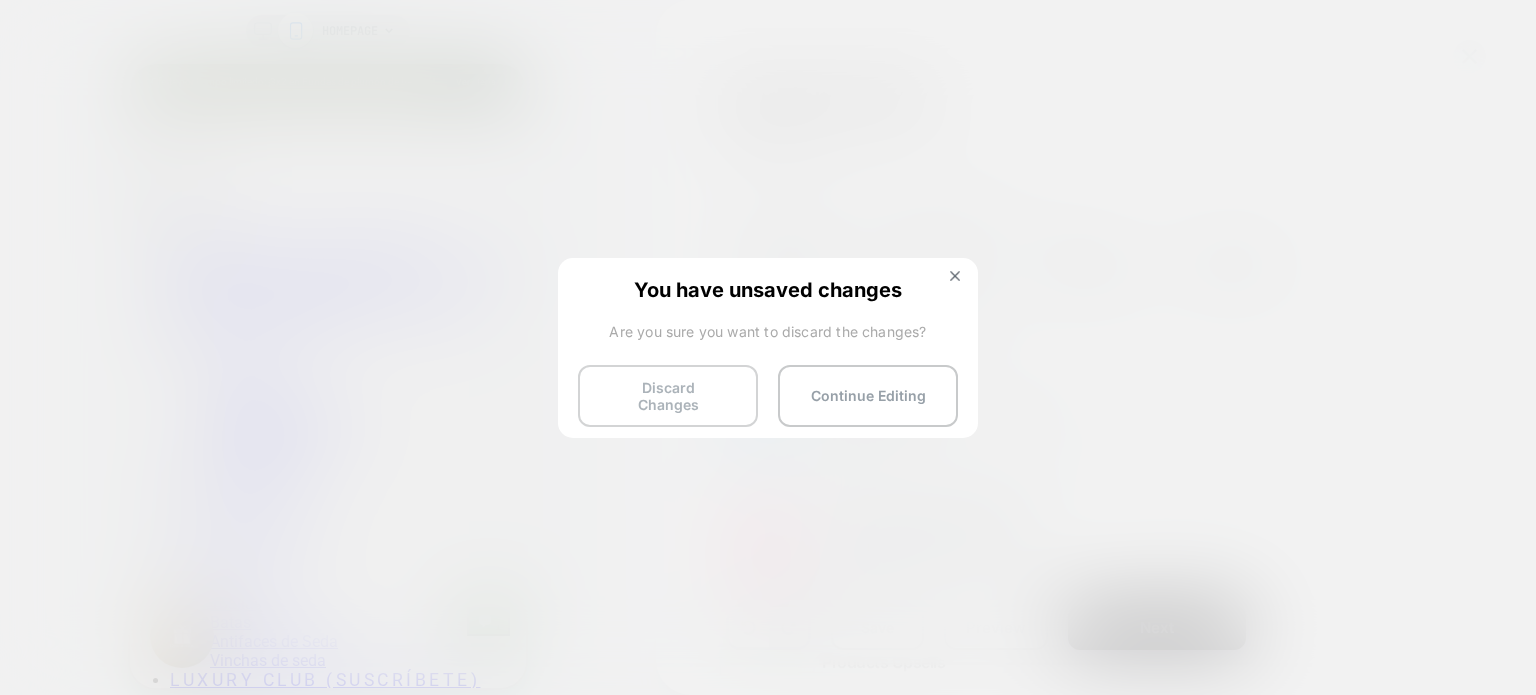 click on "Discard Changes" at bounding box center (668, 396) 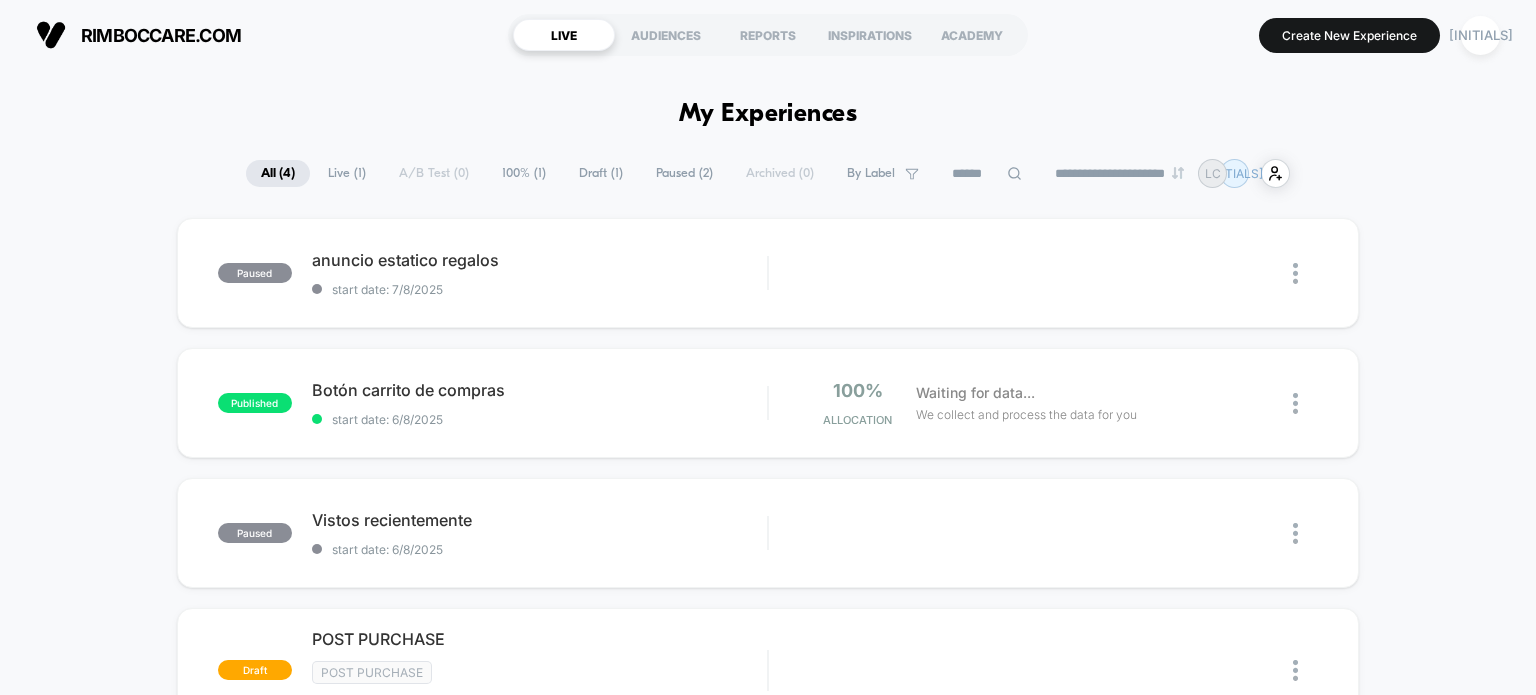scroll, scrollTop: 0, scrollLeft: 0, axis: both 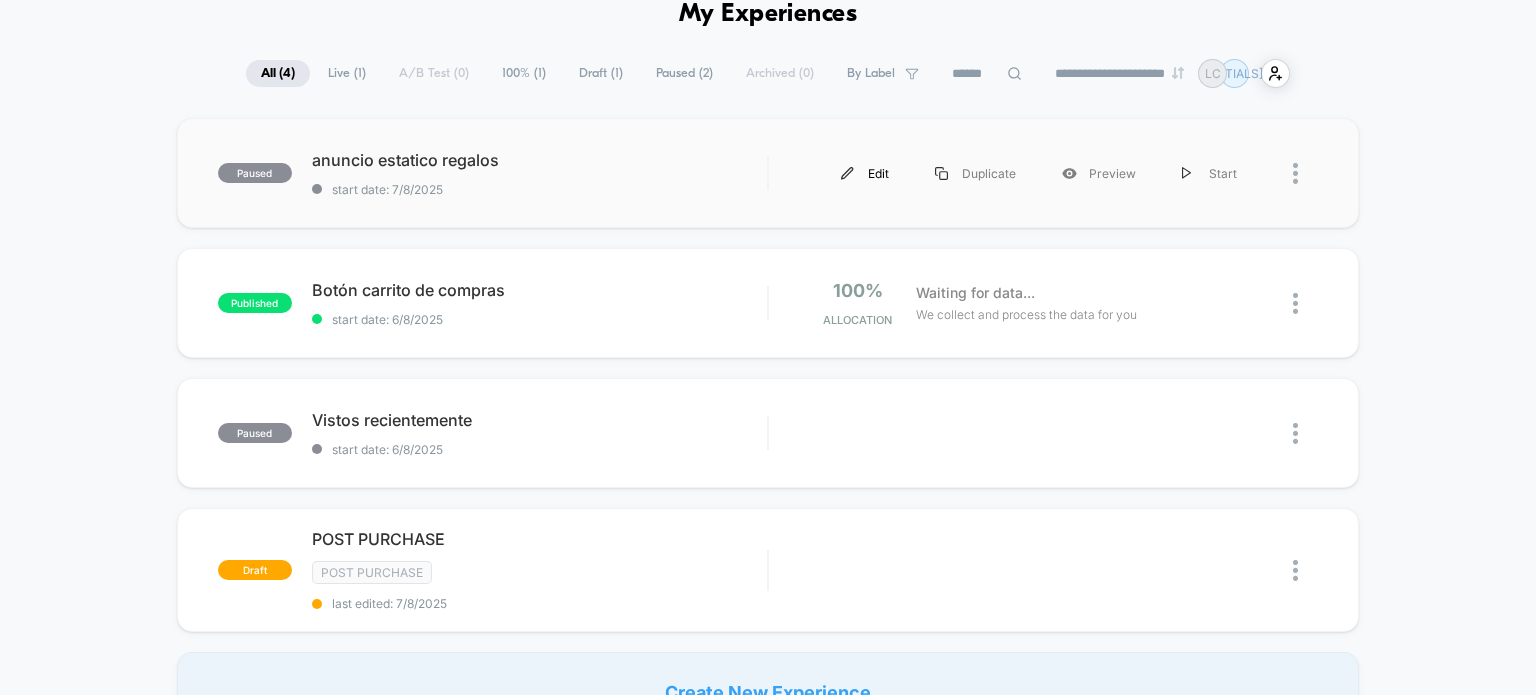 click on "Edit" at bounding box center (865, 173) 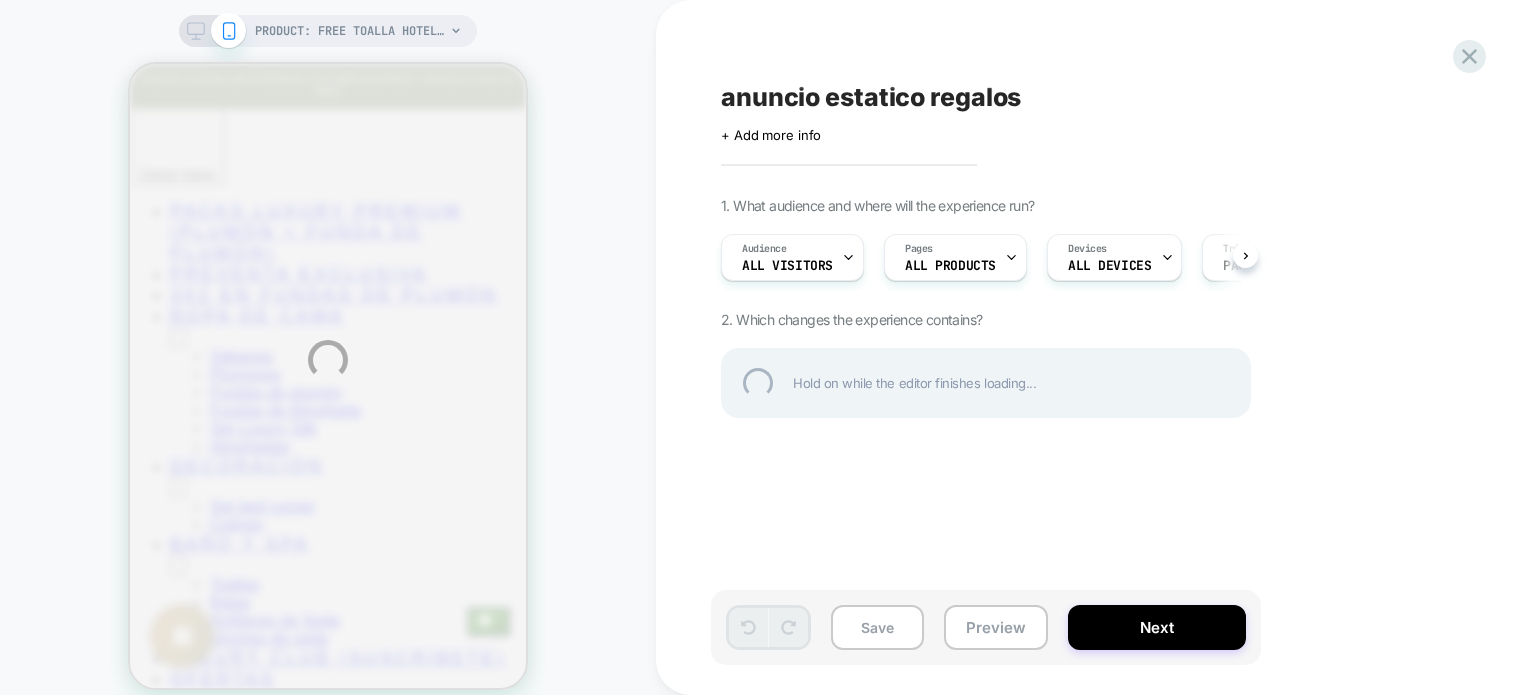 scroll, scrollTop: 0, scrollLeft: 0, axis: both 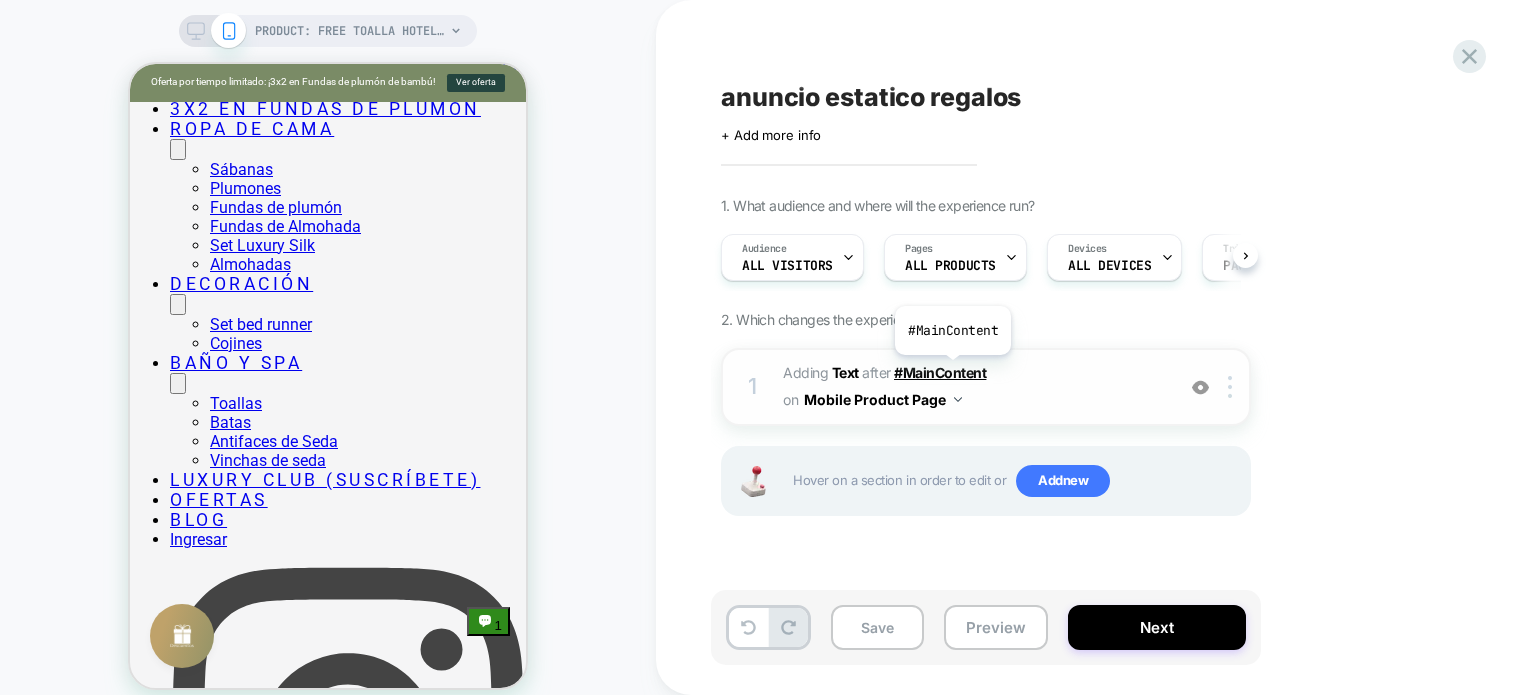 click on "#MainContent" at bounding box center [940, 372] 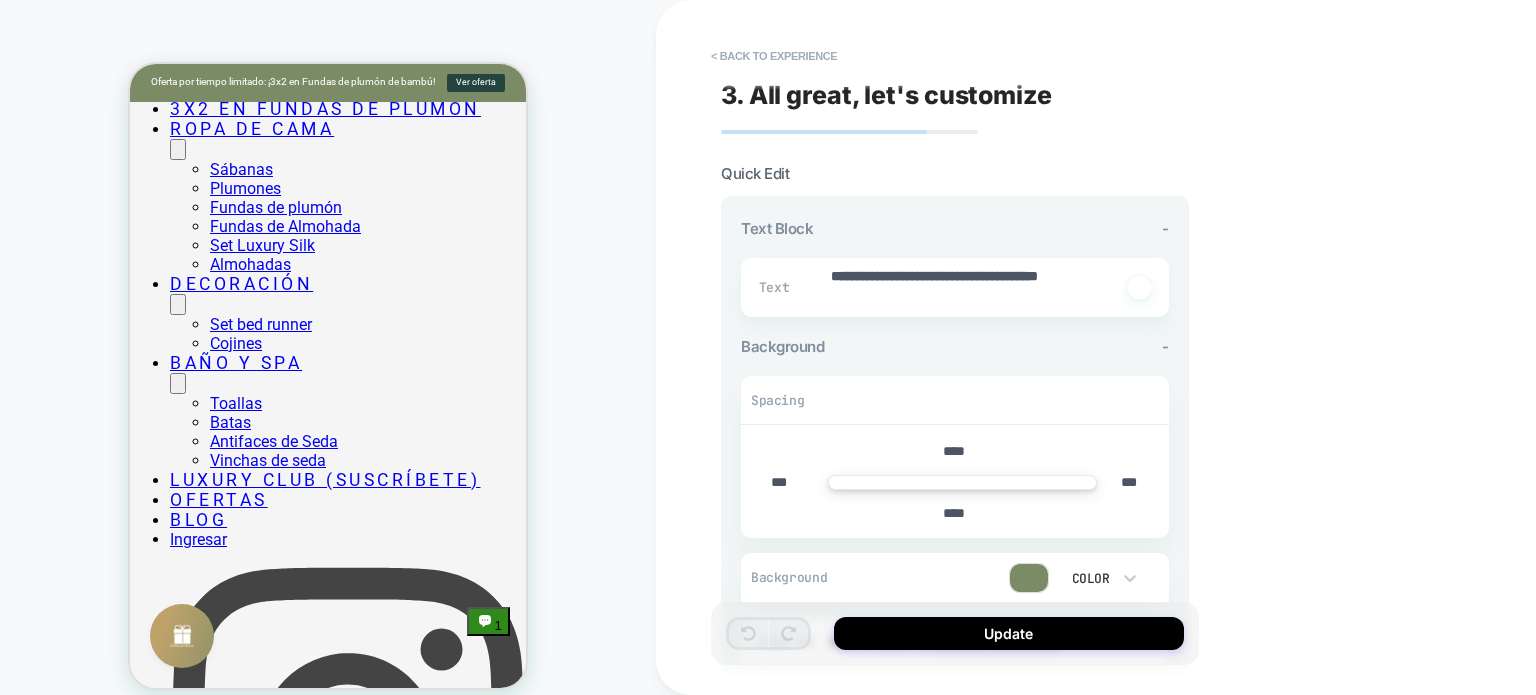 scroll, scrollTop: 24, scrollLeft: 0, axis: vertical 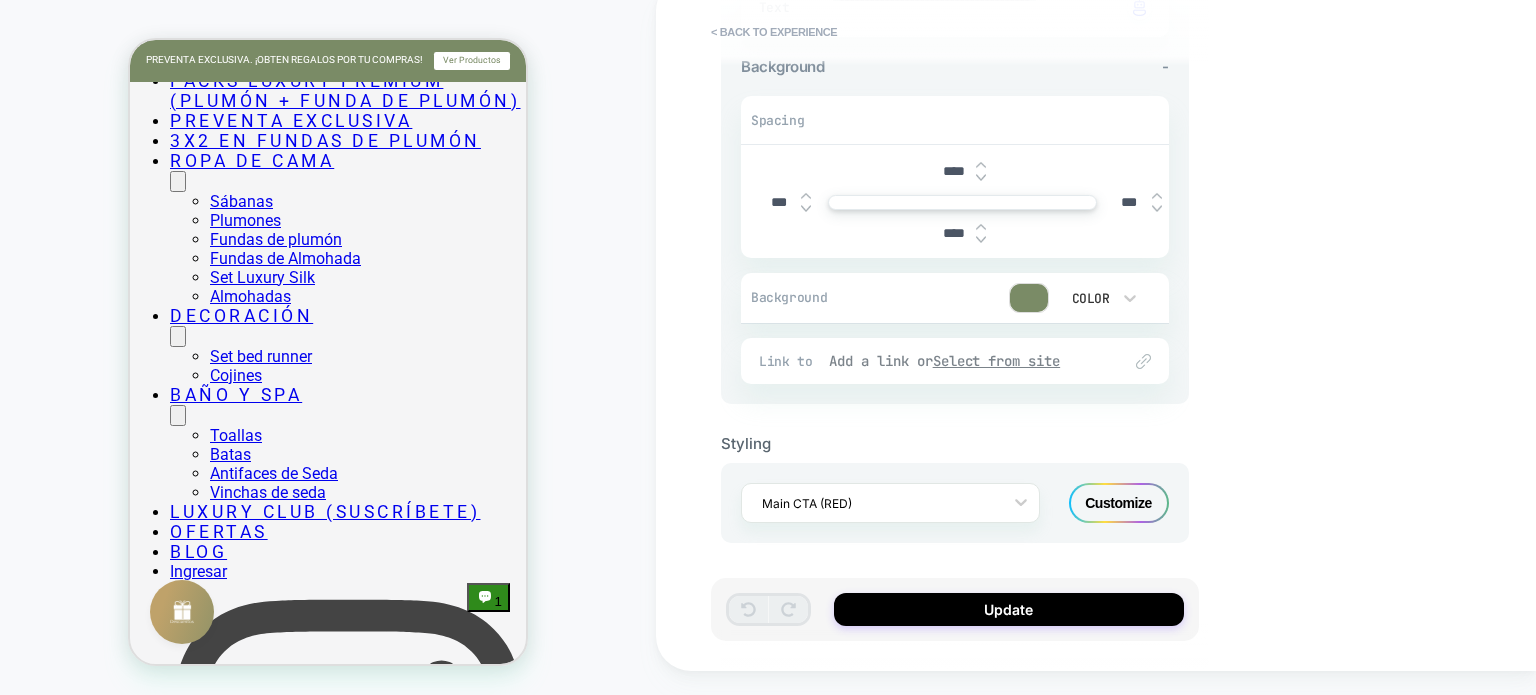 click on "Select from site" at bounding box center [997, 361] 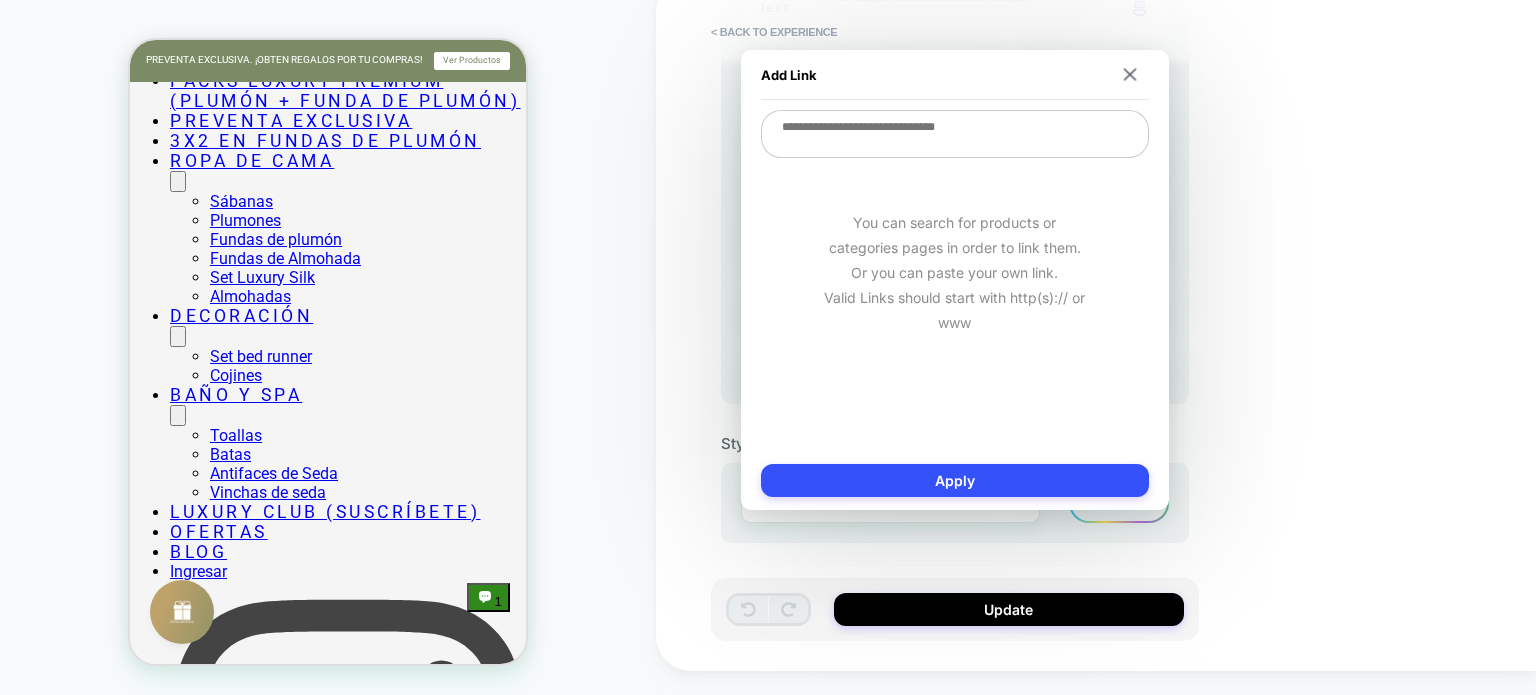 click at bounding box center (955, 134) 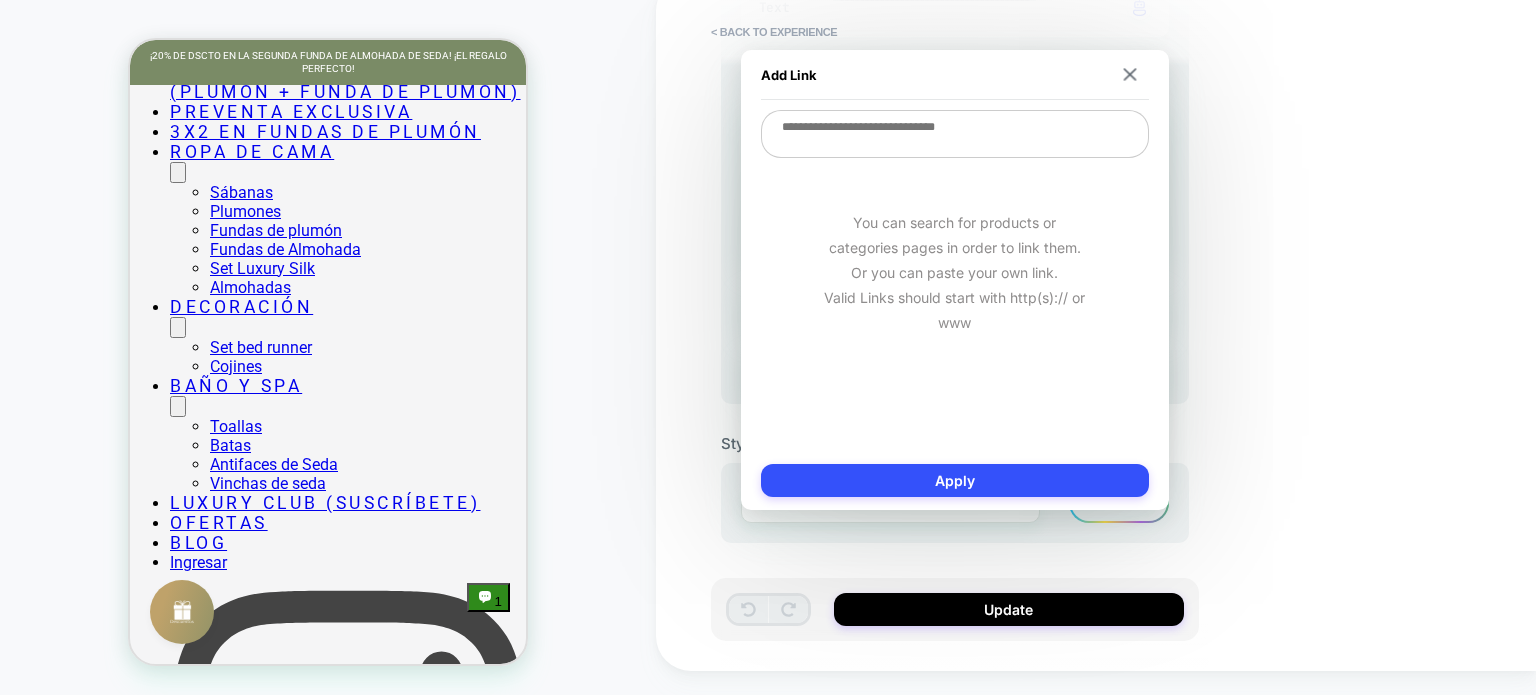 click on "You can search for products or categories pages in order to link them. Or you can paste your own link. Valid Links should start with http(s):// or www" at bounding box center (955, 272) 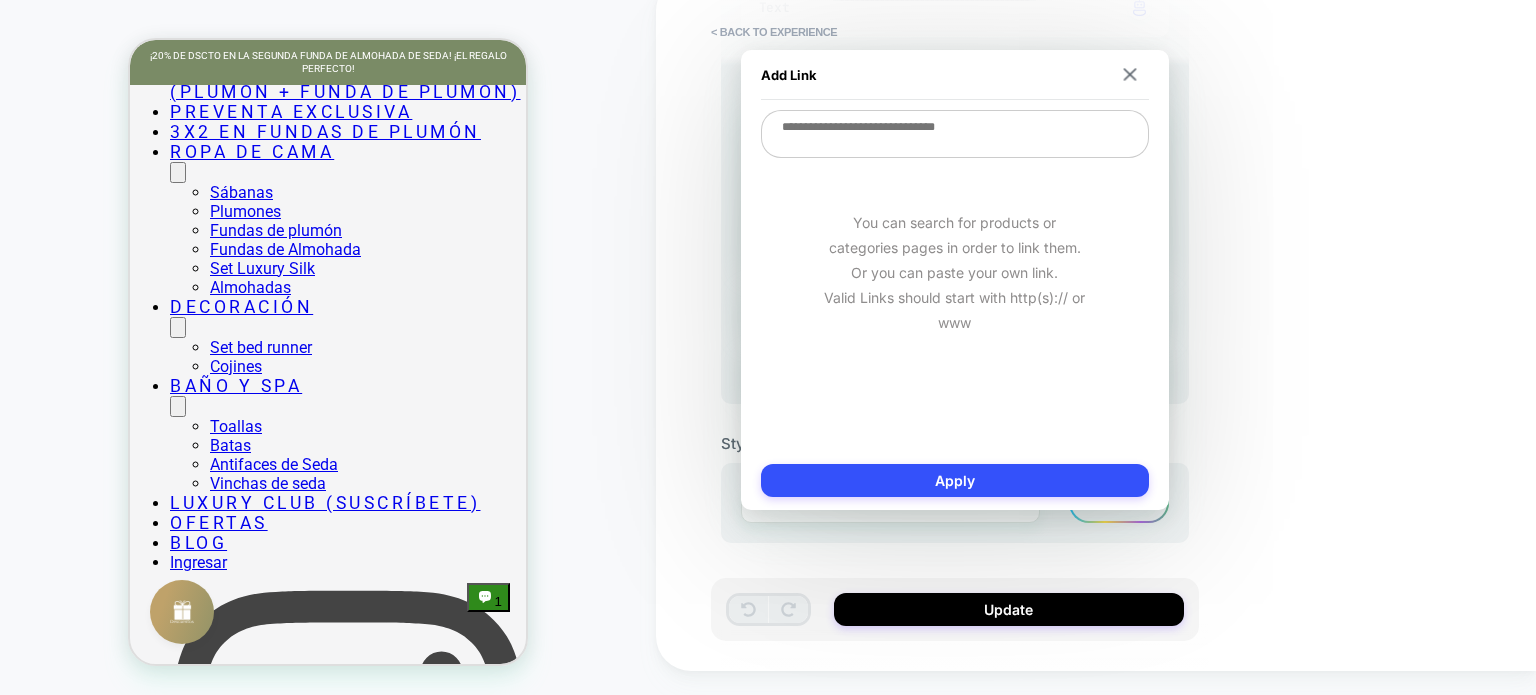 type on "*" 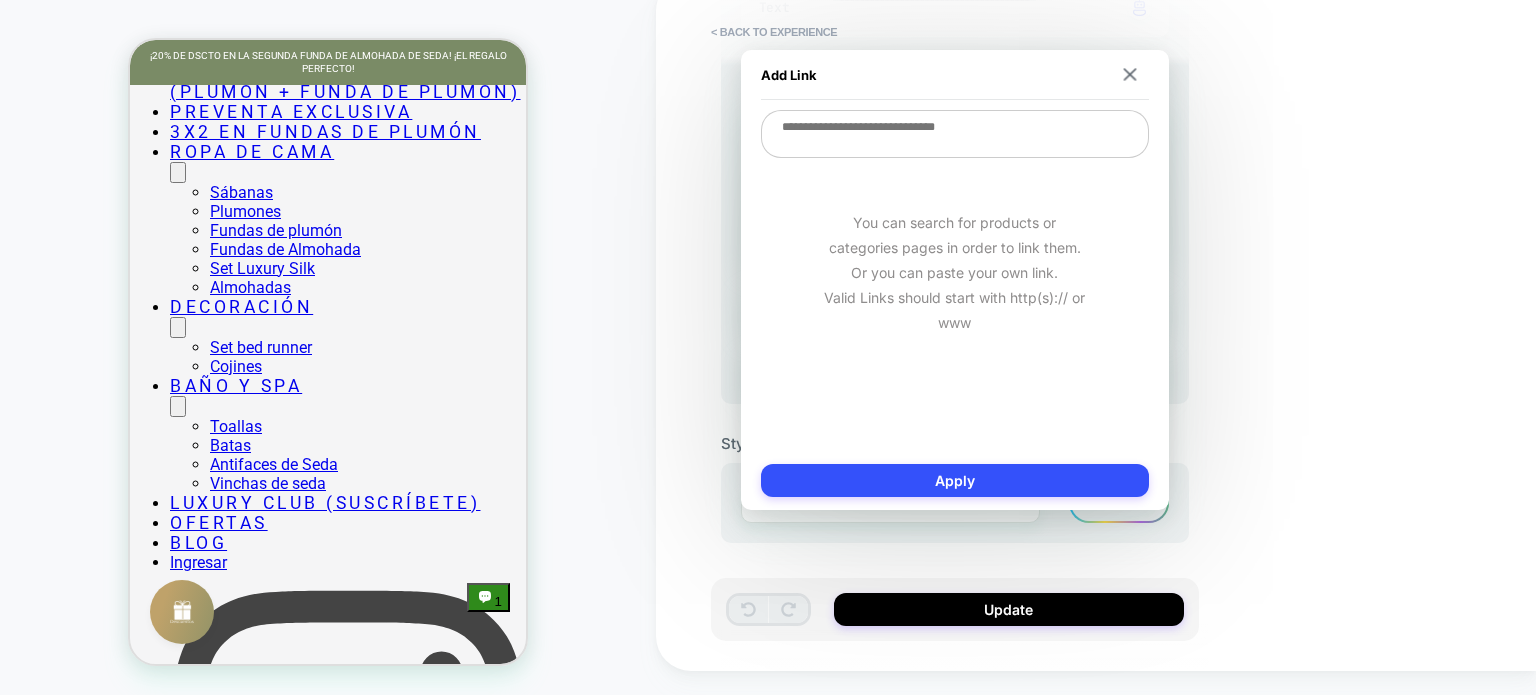 type on "*" 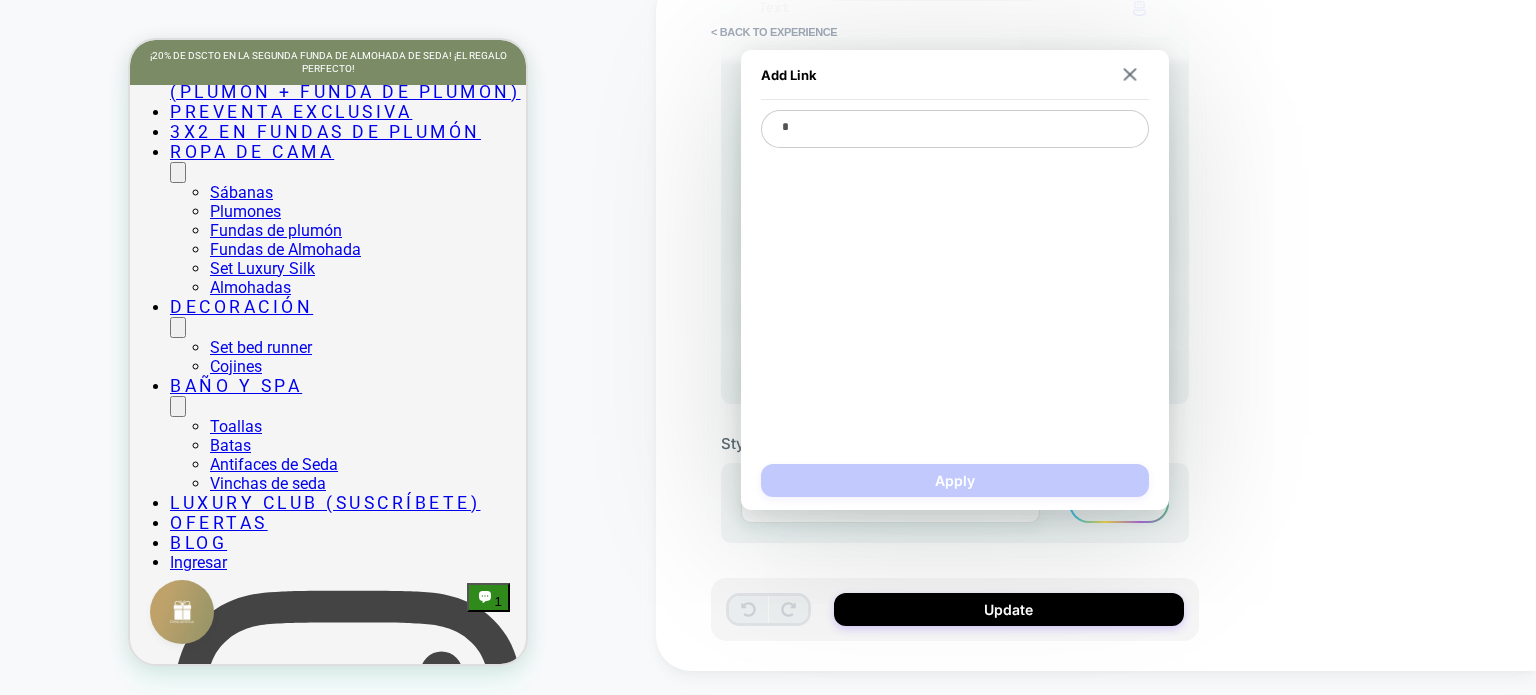 type on "*" 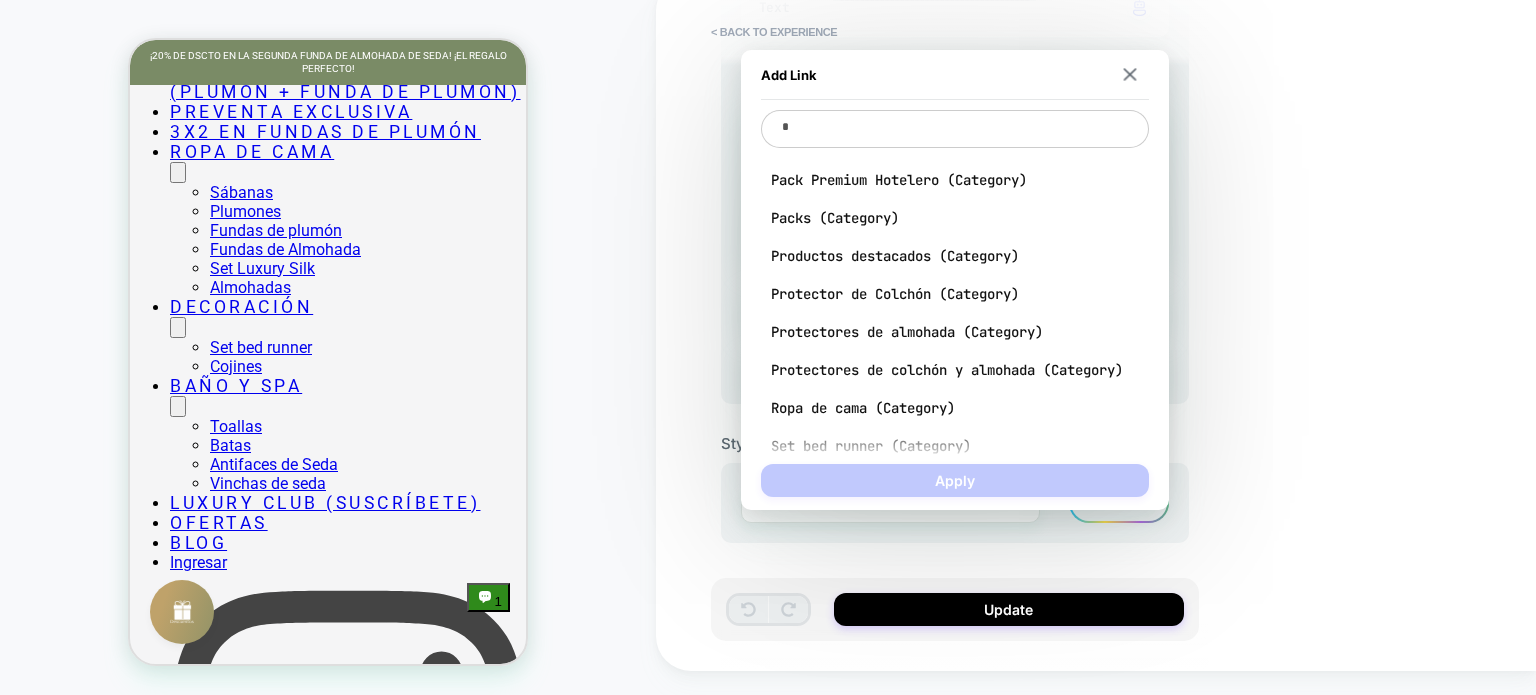 scroll, scrollTop: 1100, scrollLeft: 0, axis: vertical 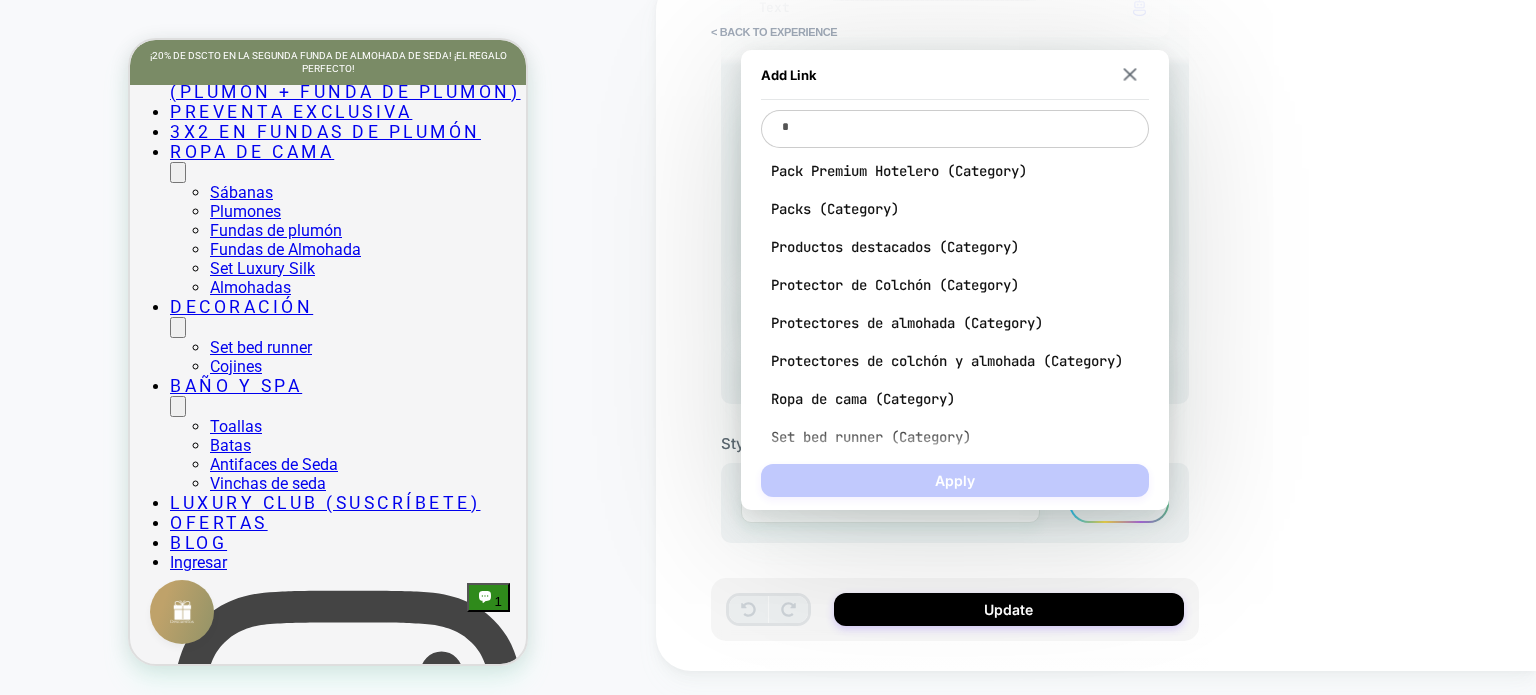 type on "*" 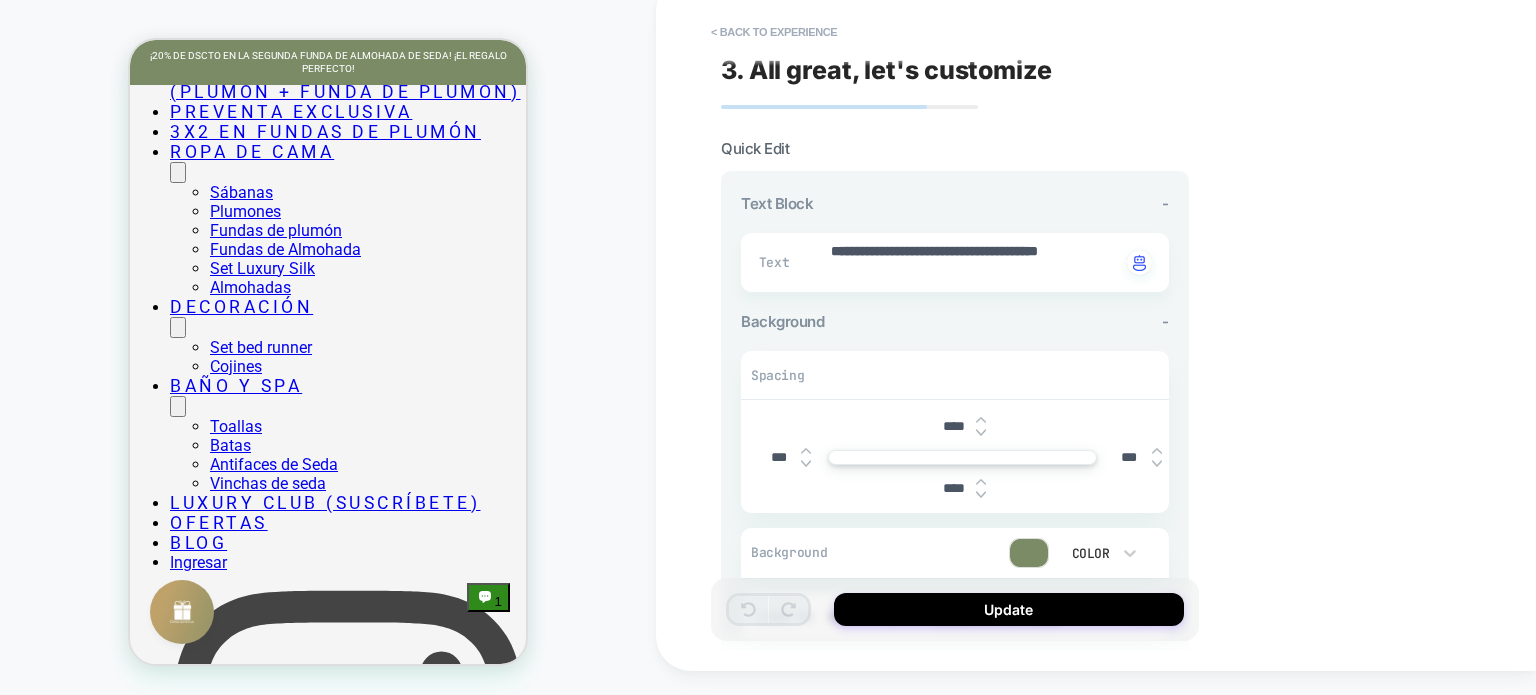 scroll, scrollTop: 0, scrollLeft: 0, axis: both 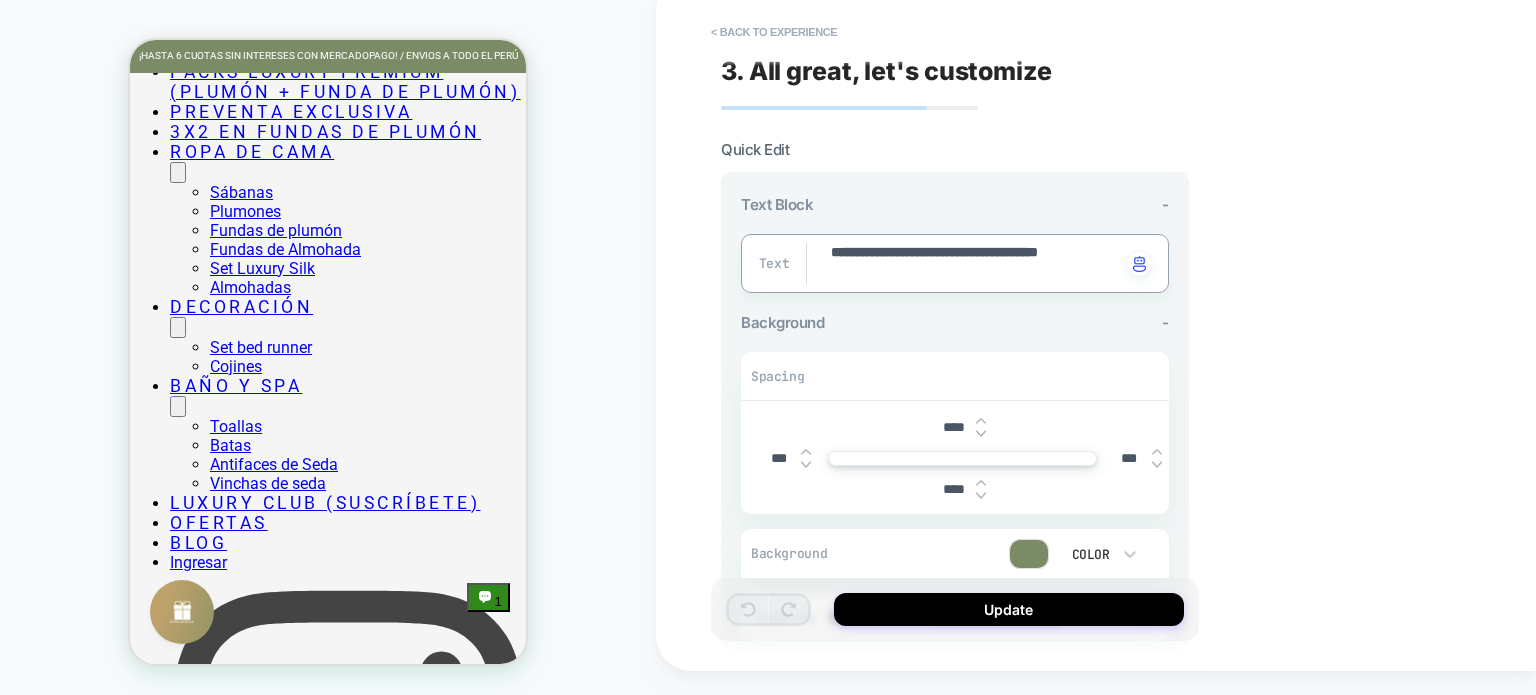 drag, startPoint x: 904, startPoint y: 281, endPoint x: 894, endPoint y: 279, distance: 10.198039 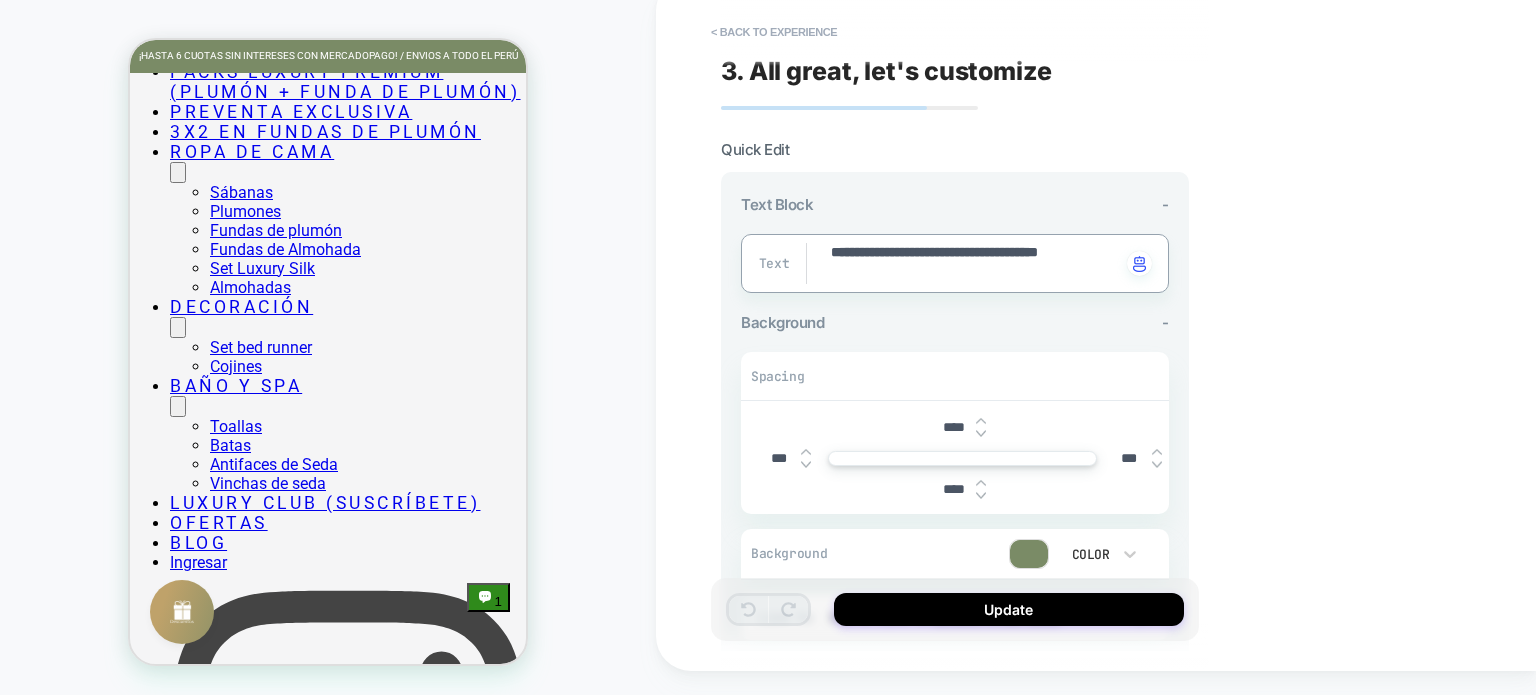 drag, startPoint x: 884, startPoint y: 279, endPoint x: 829, endPoint y: 257, distance: 59.236813 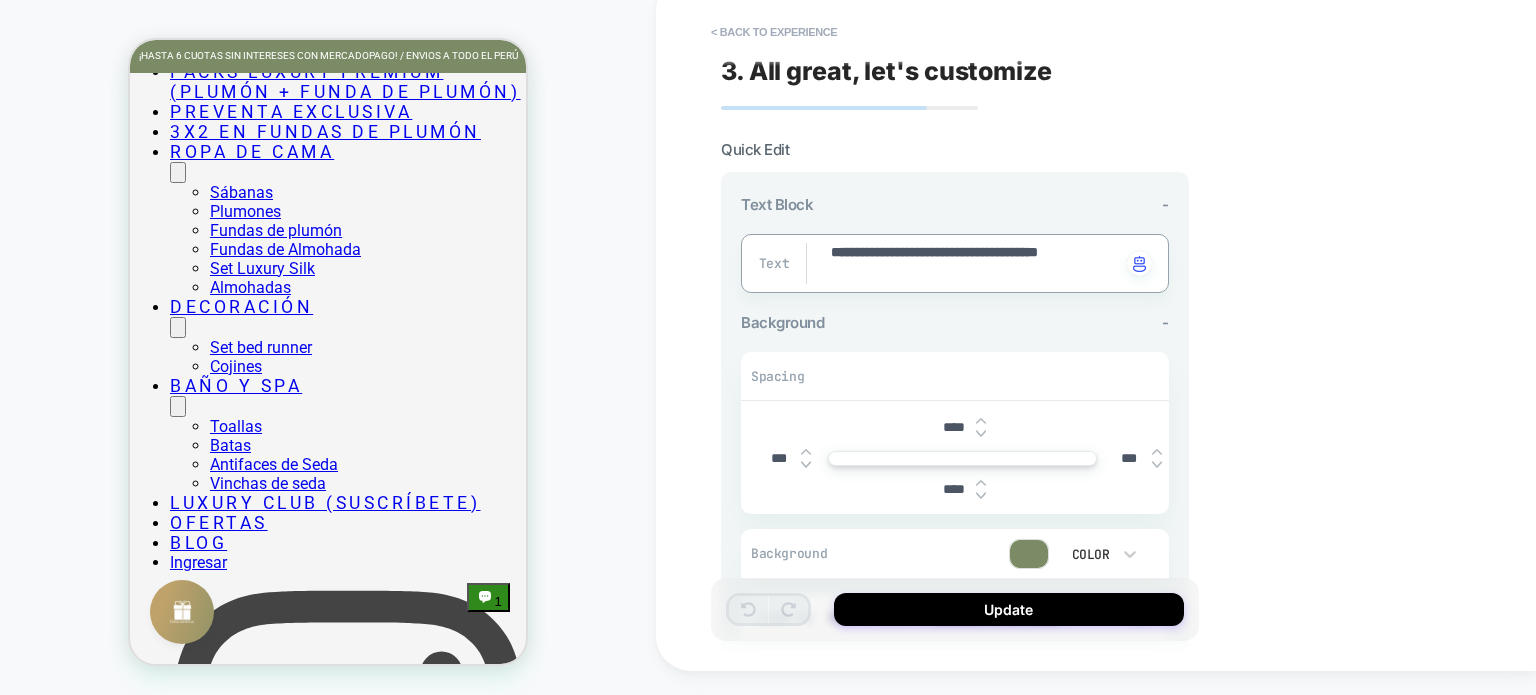 click on "**********" at bounding box center [975, 263] 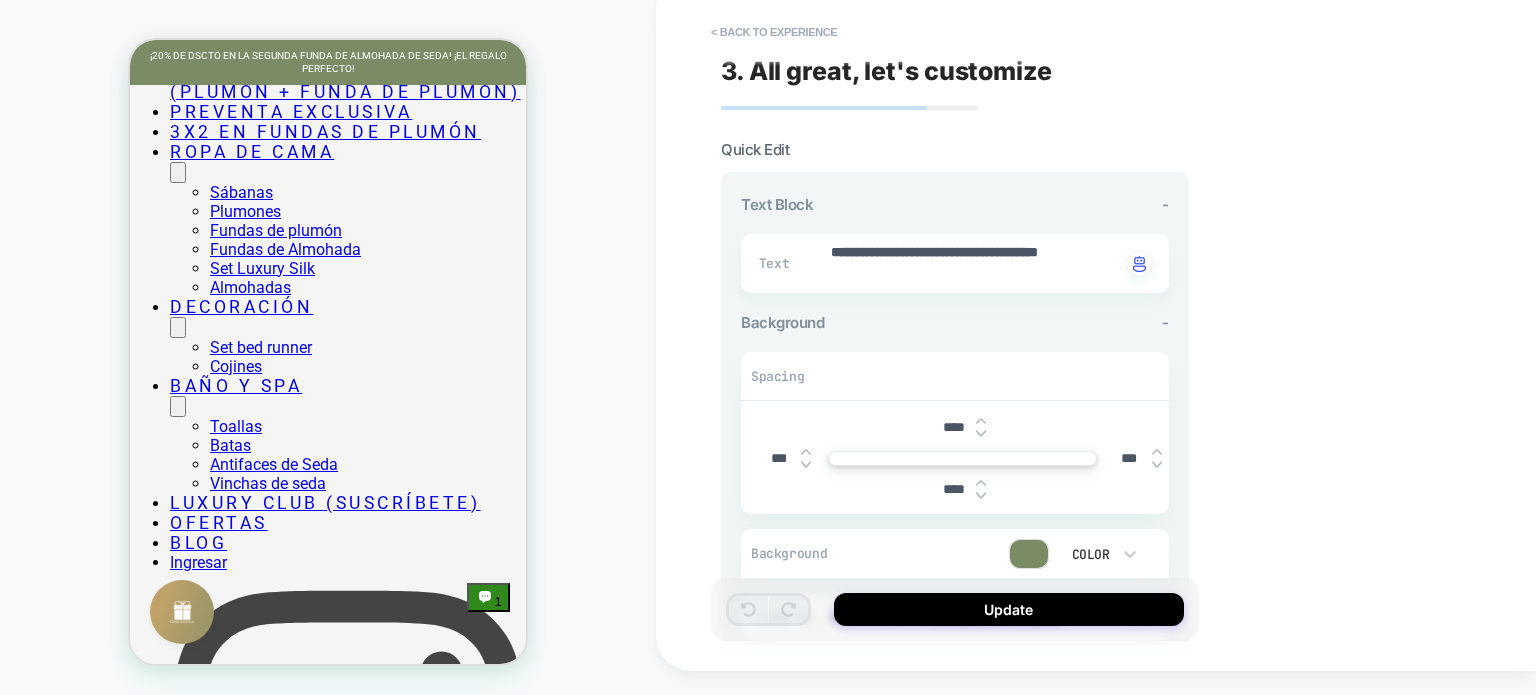 click on "**********" at bounding box center [1096, 323] 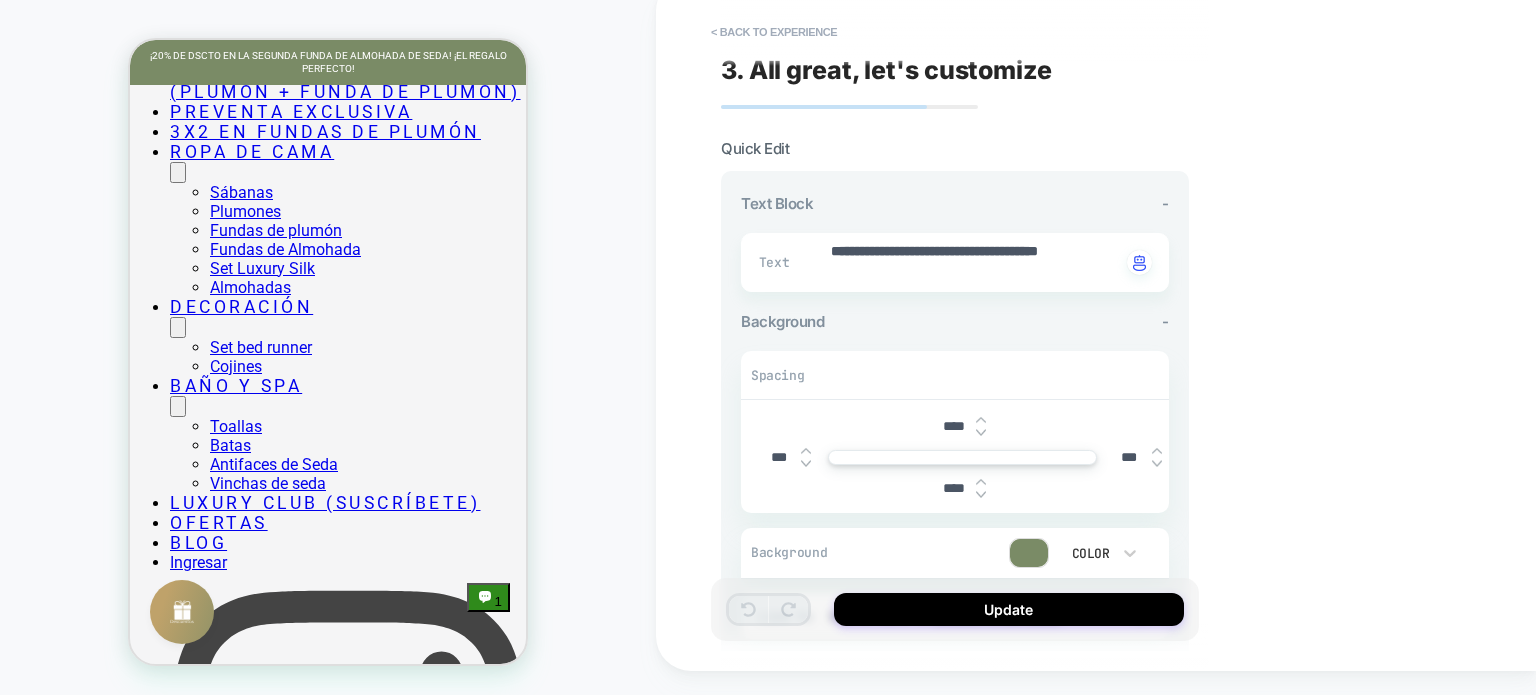 scroll, scrollTop: 0, scrollLeft: 0, axis: both 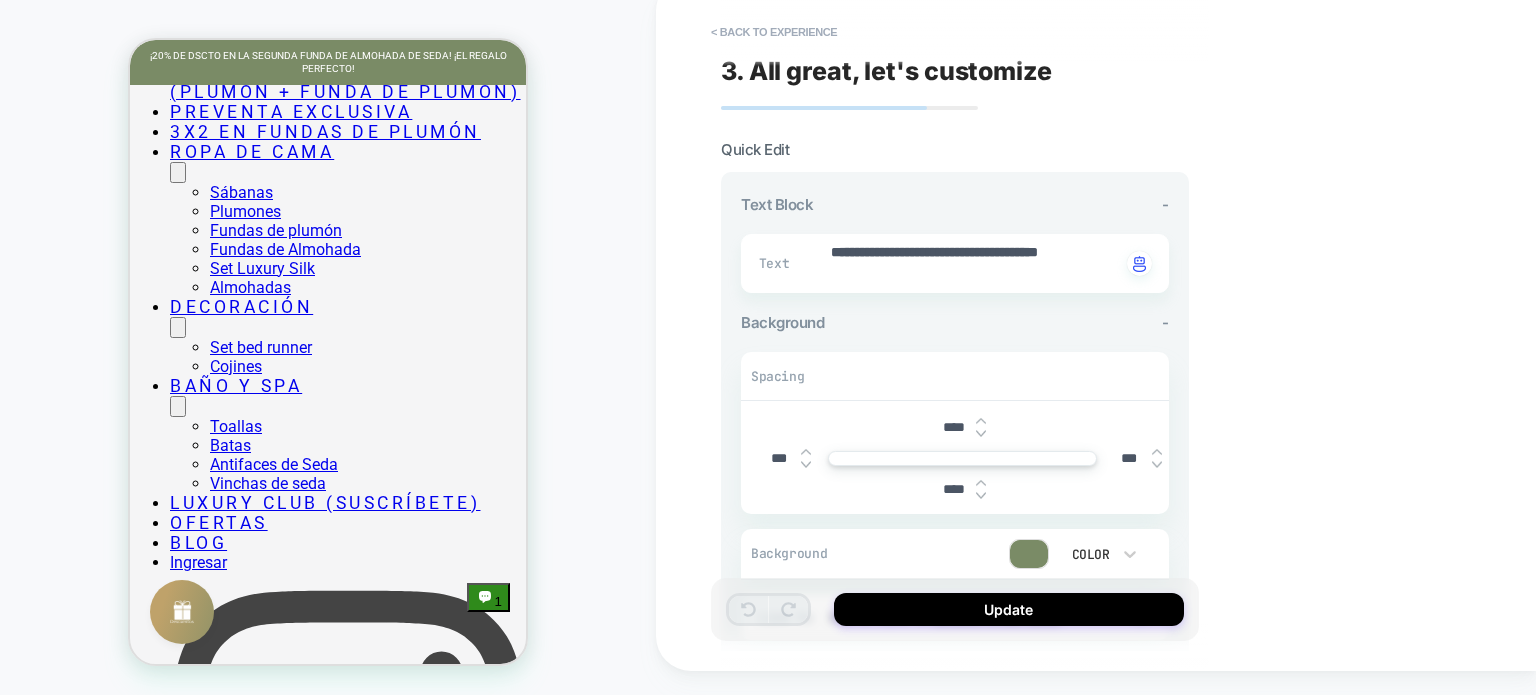 type on "*" 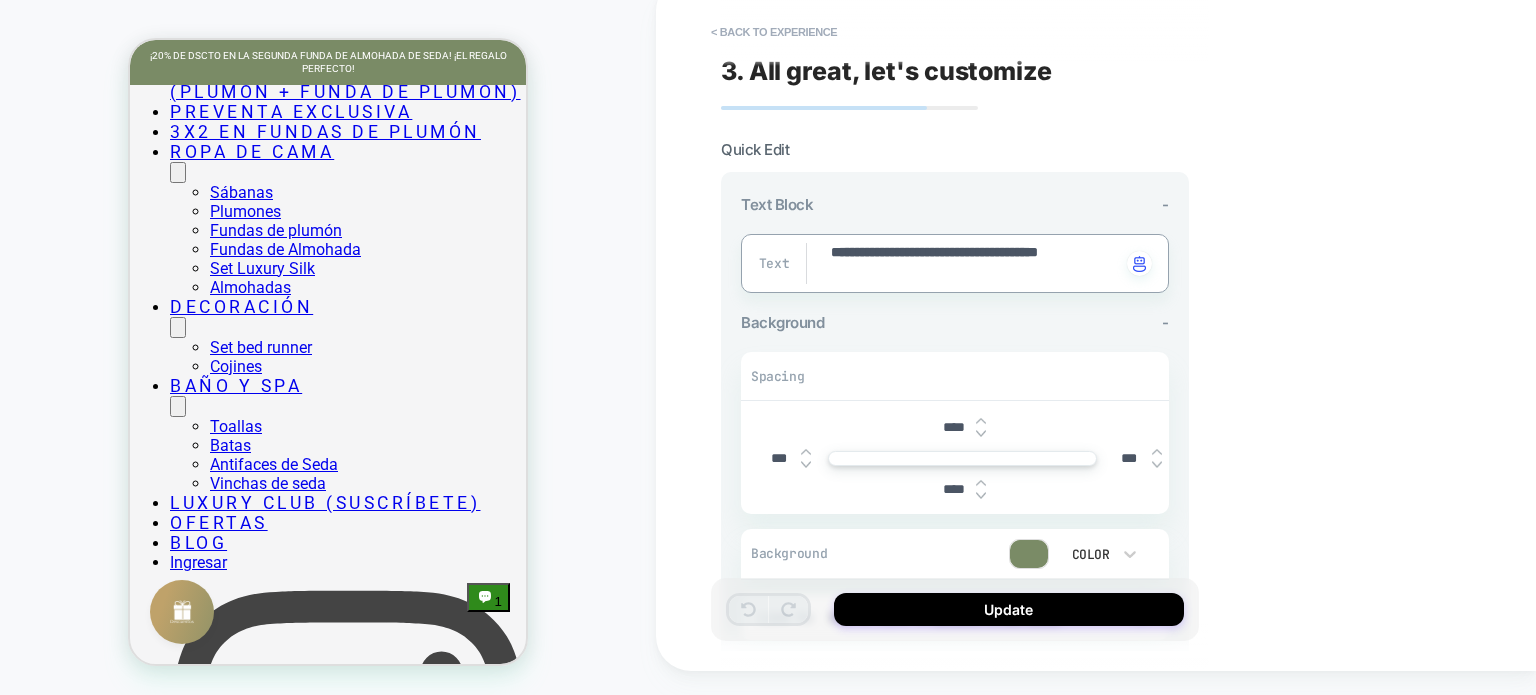 drag, startPoint x: 906, startPoint y: 269, endPoint x: 829, endPoint y: 243, distance: 81.27115 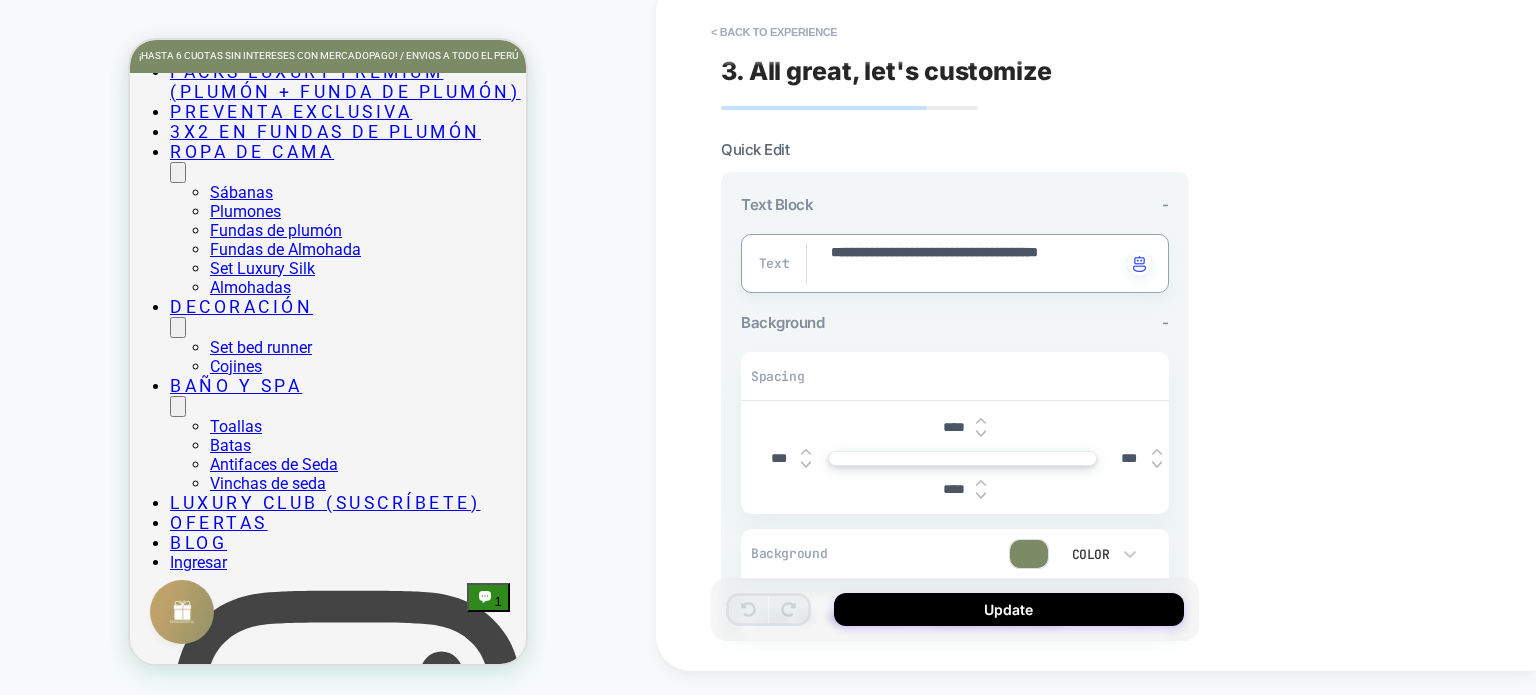 type on "*" 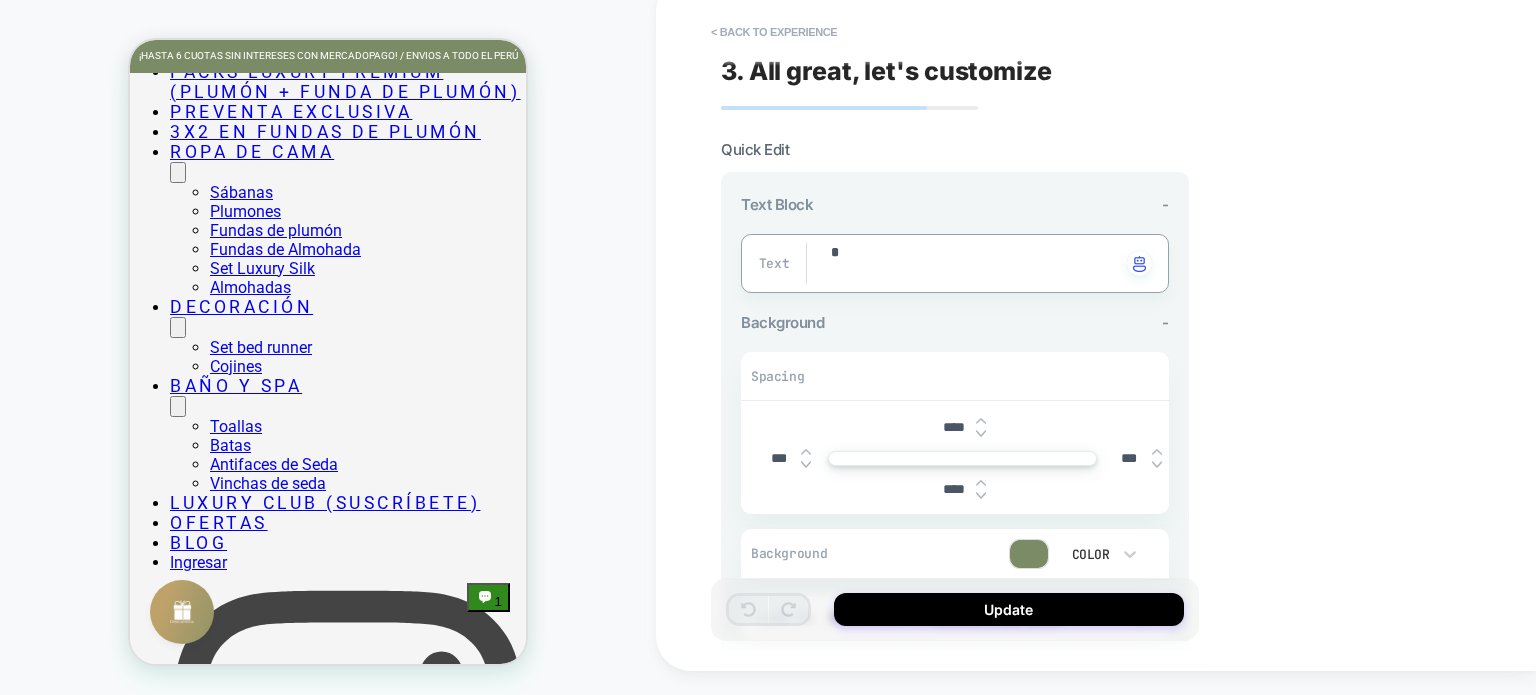 type on "*" 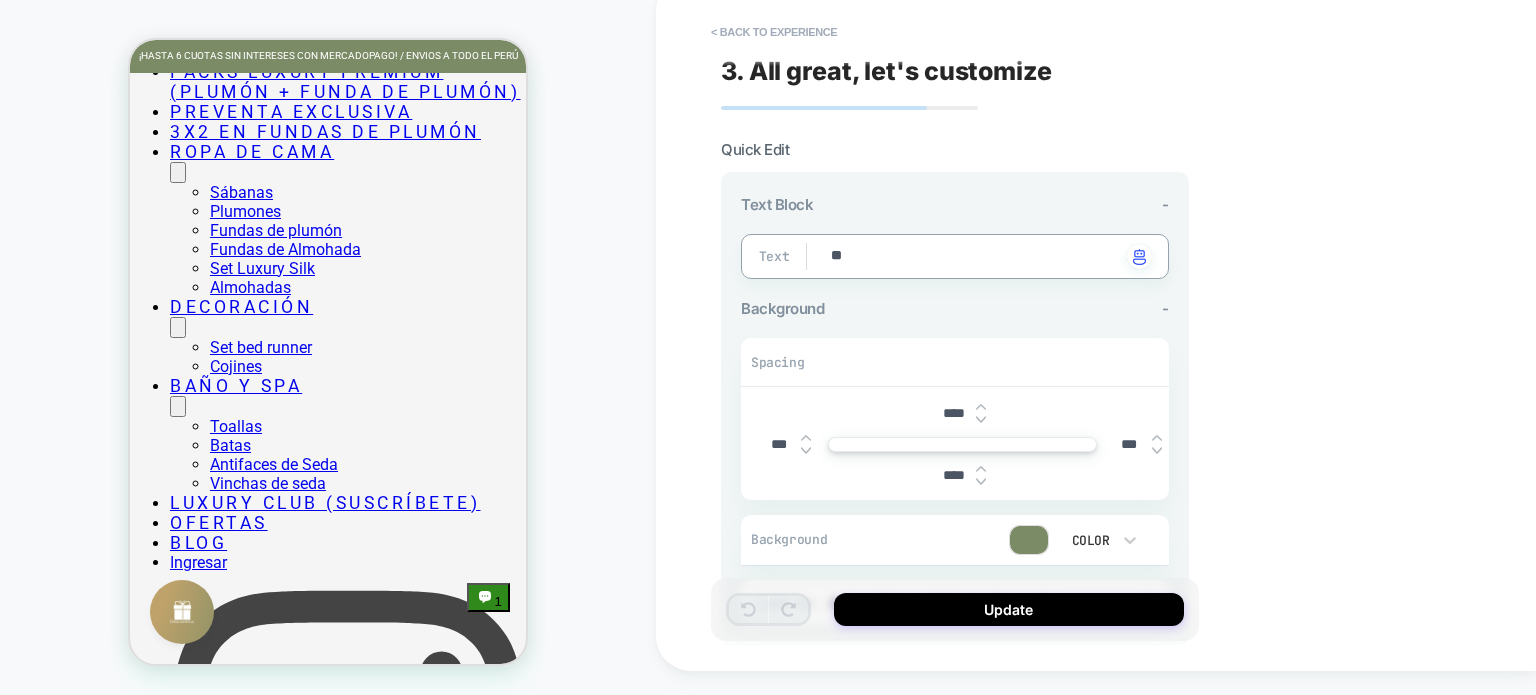 type on "*" 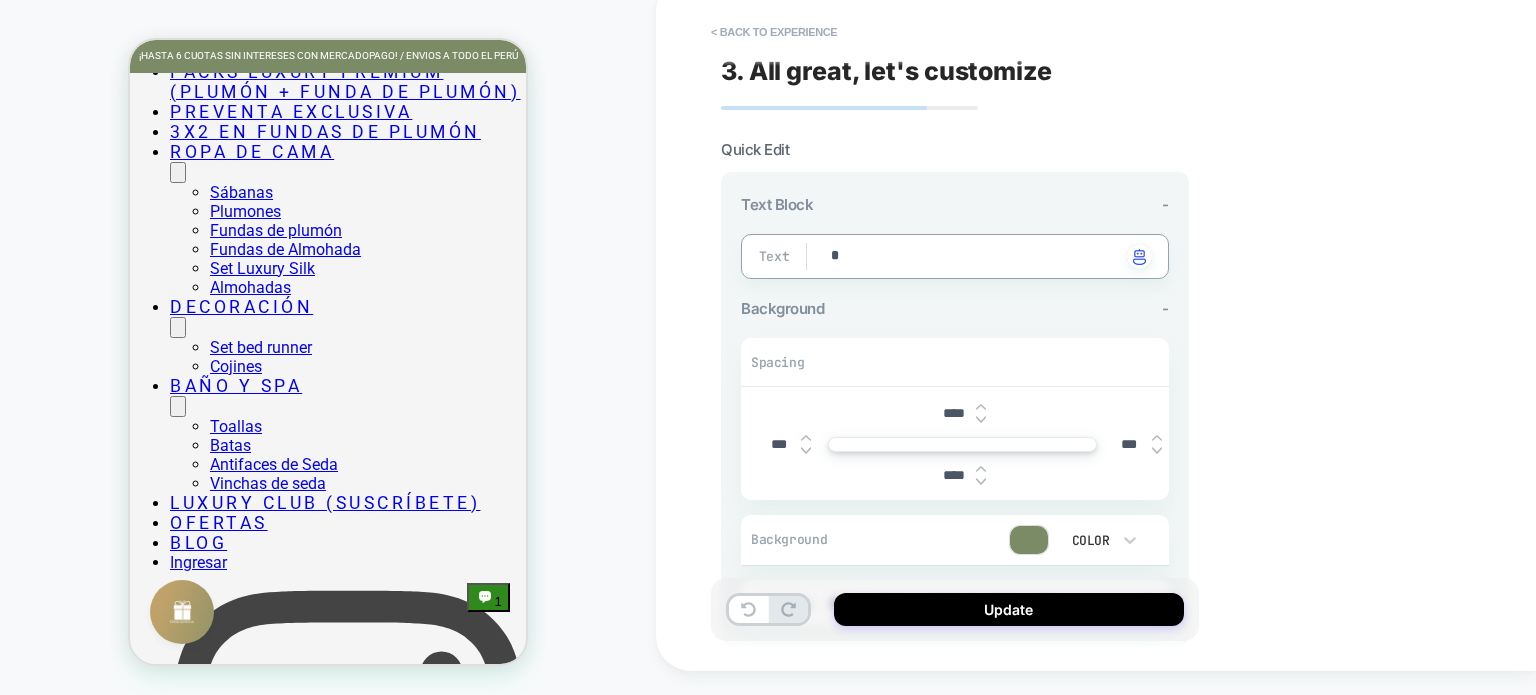 type on "*" 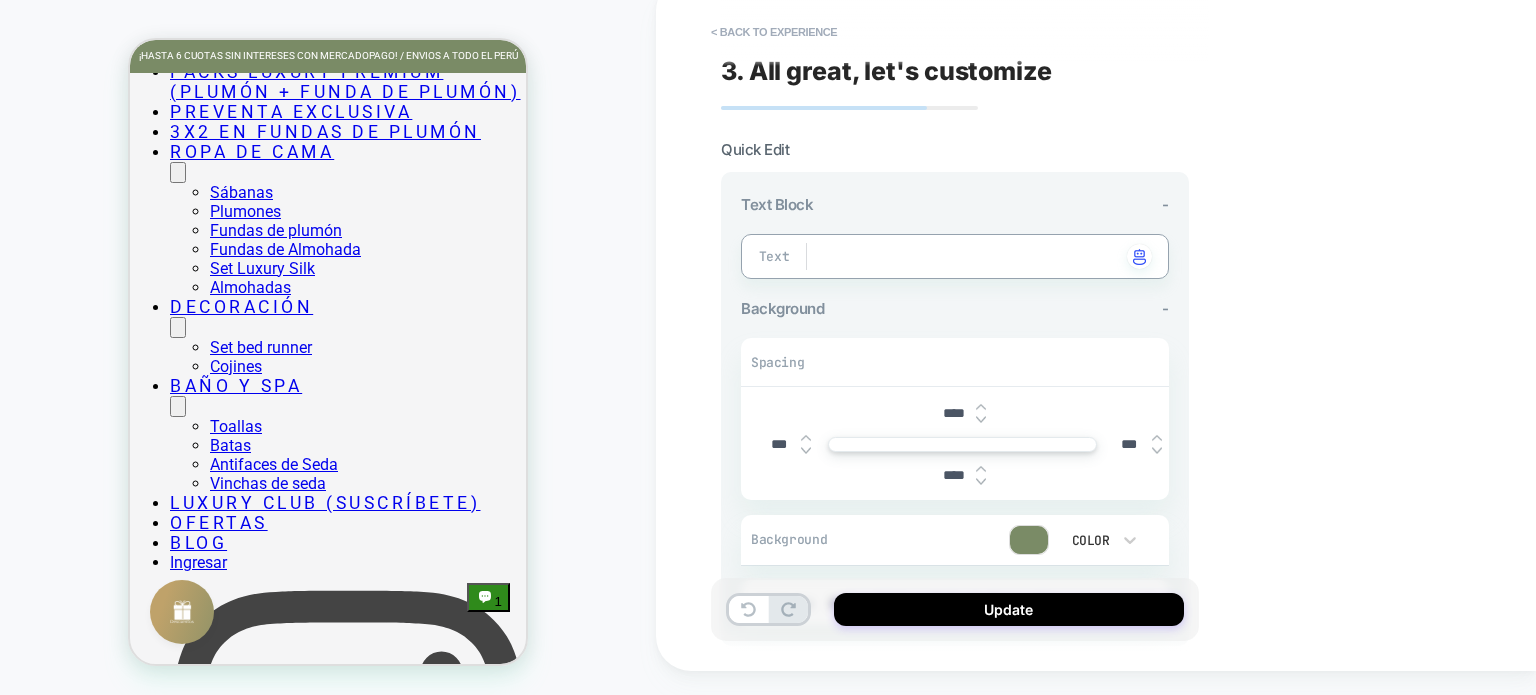 type on "*" 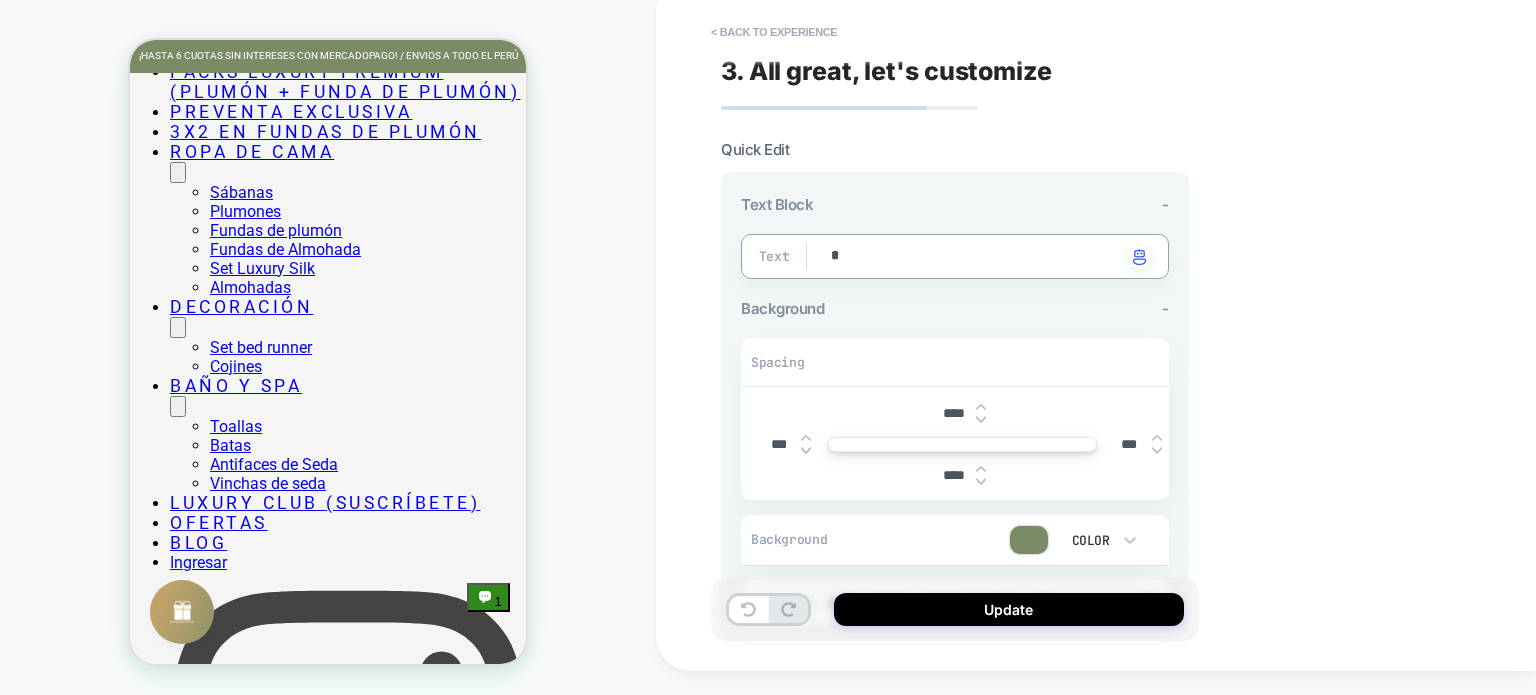 type on "*" 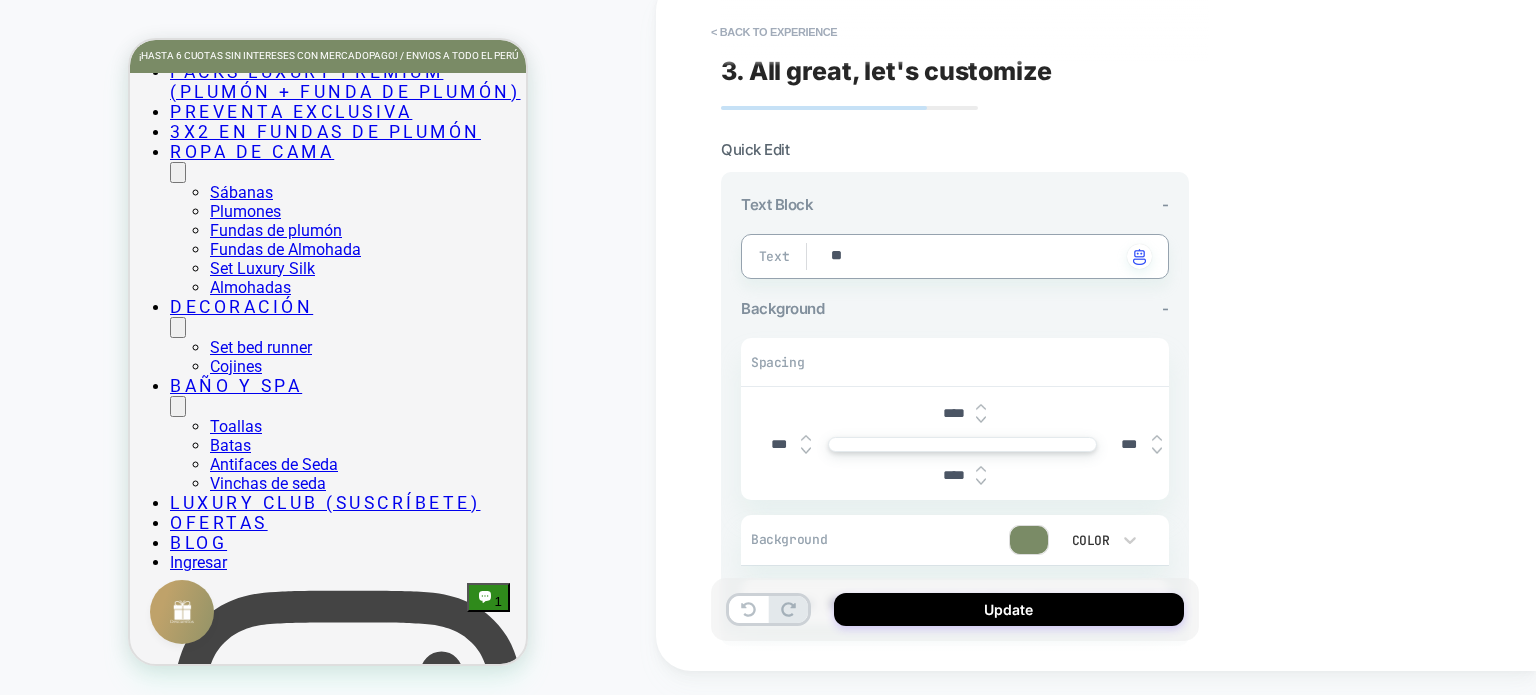 type on "*" 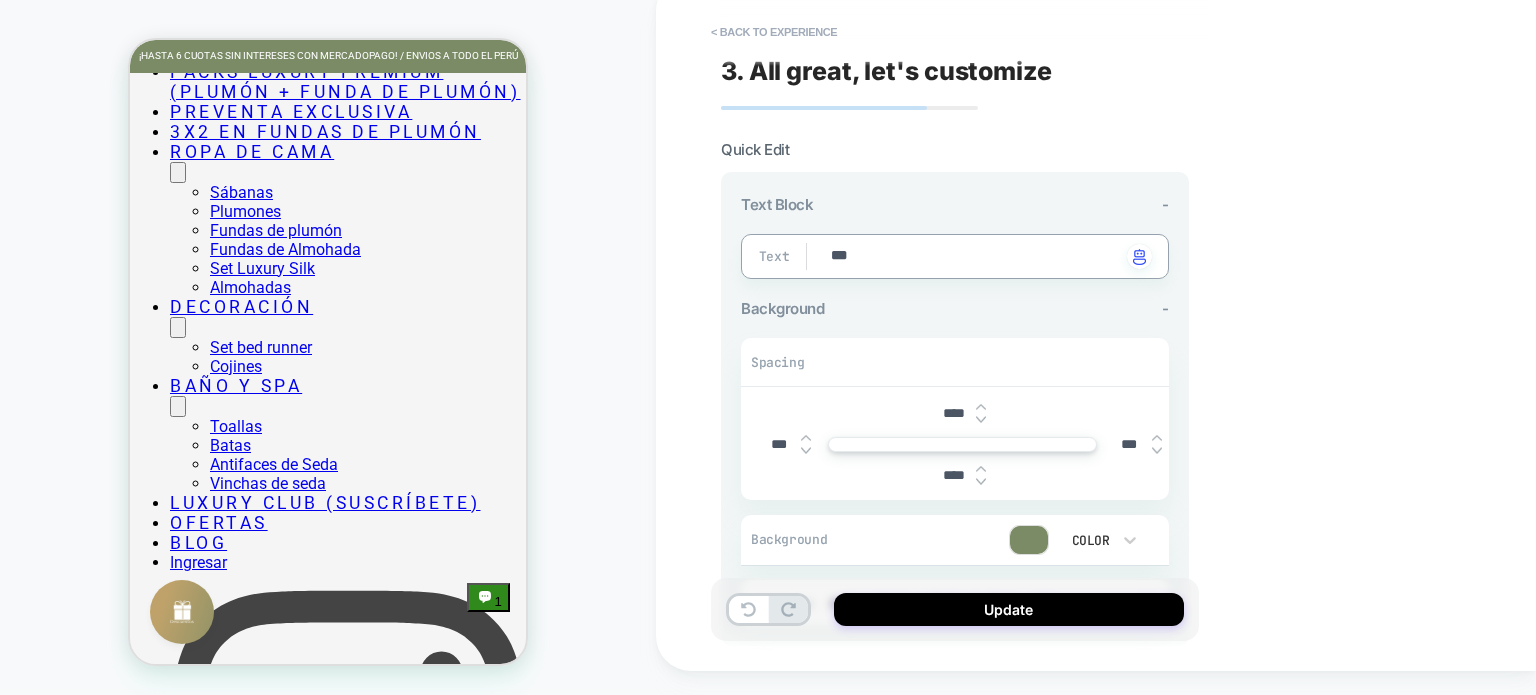type on "*" 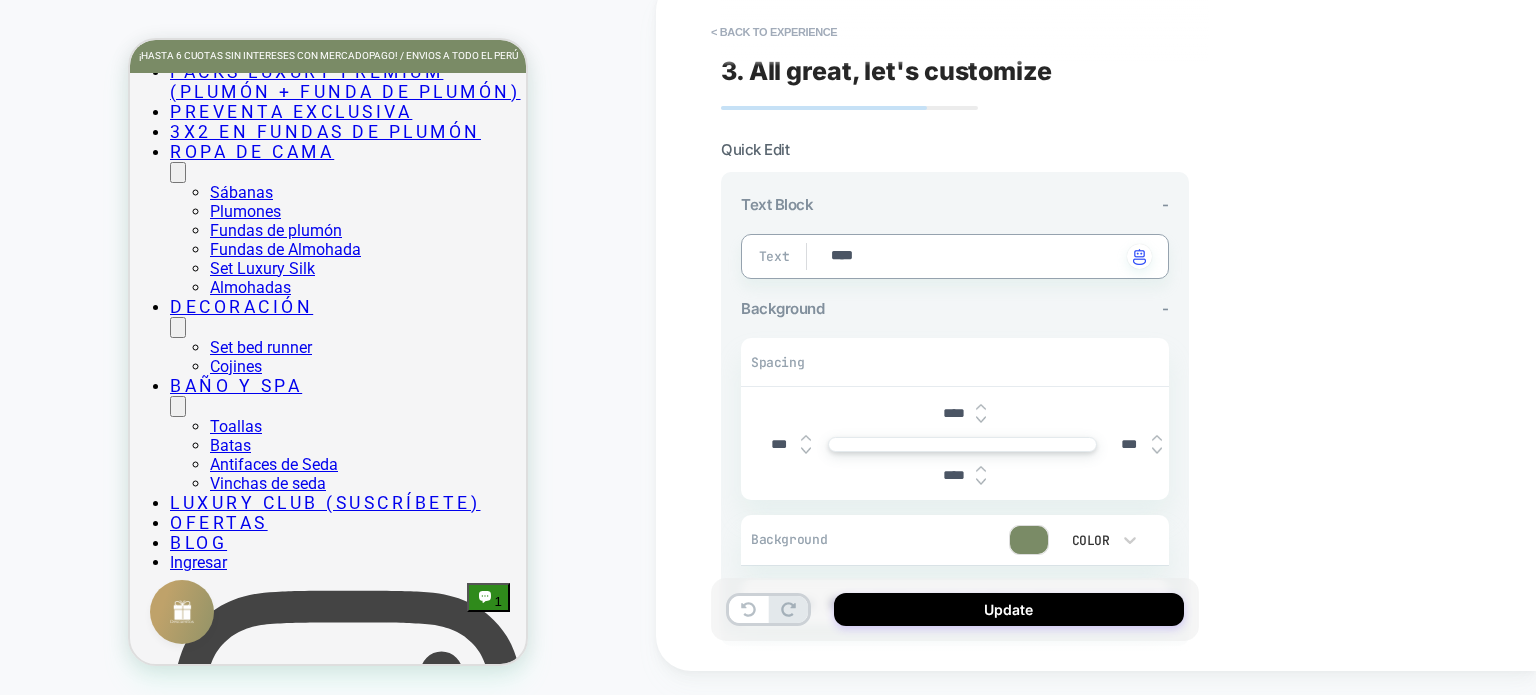 type on "*" 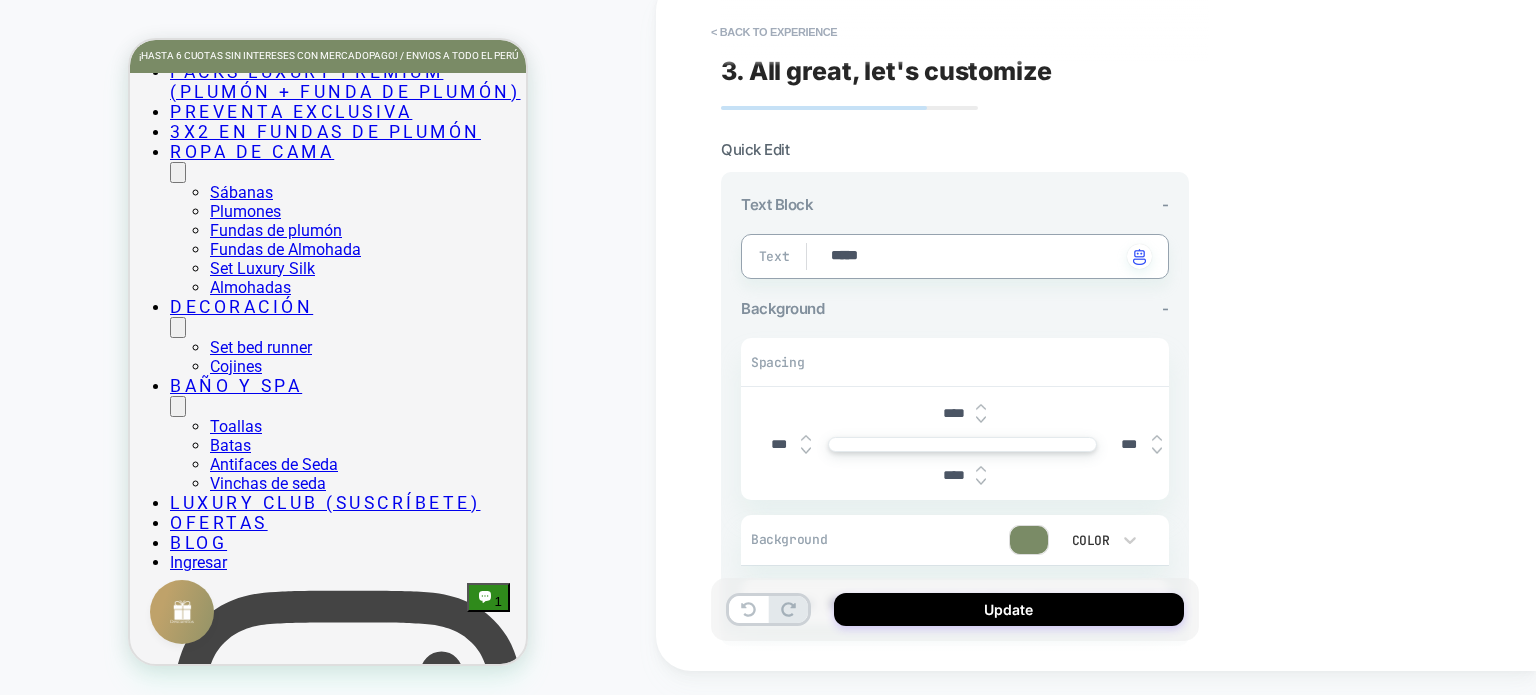 type on "*" 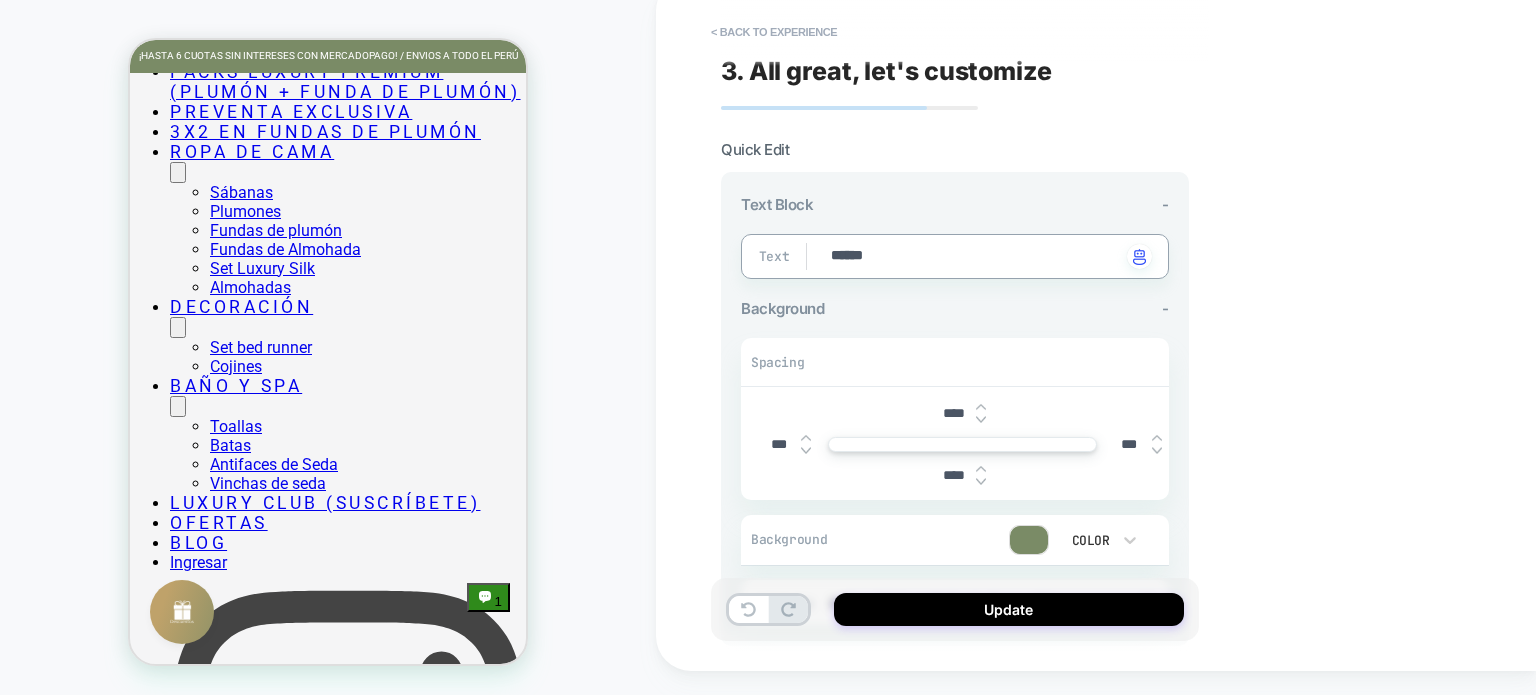 type on "*" 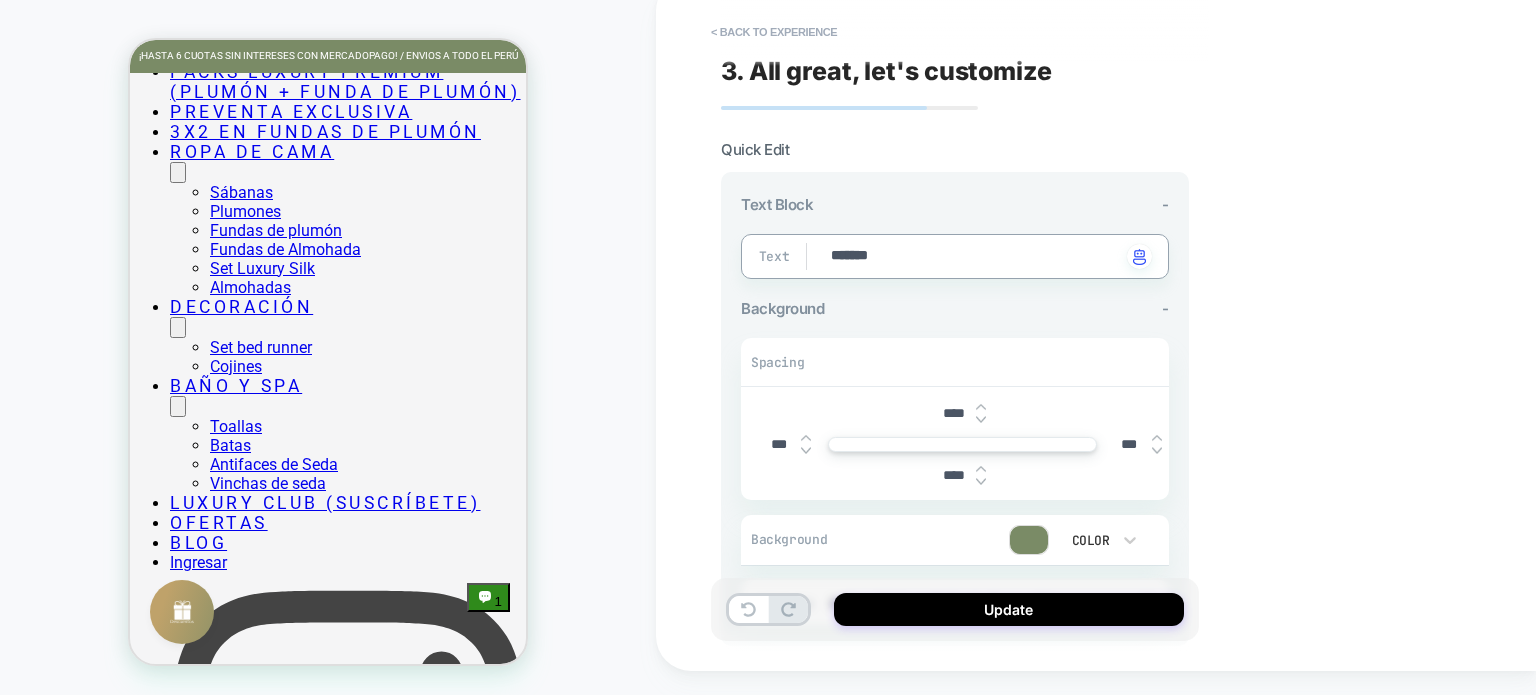 type on "*" 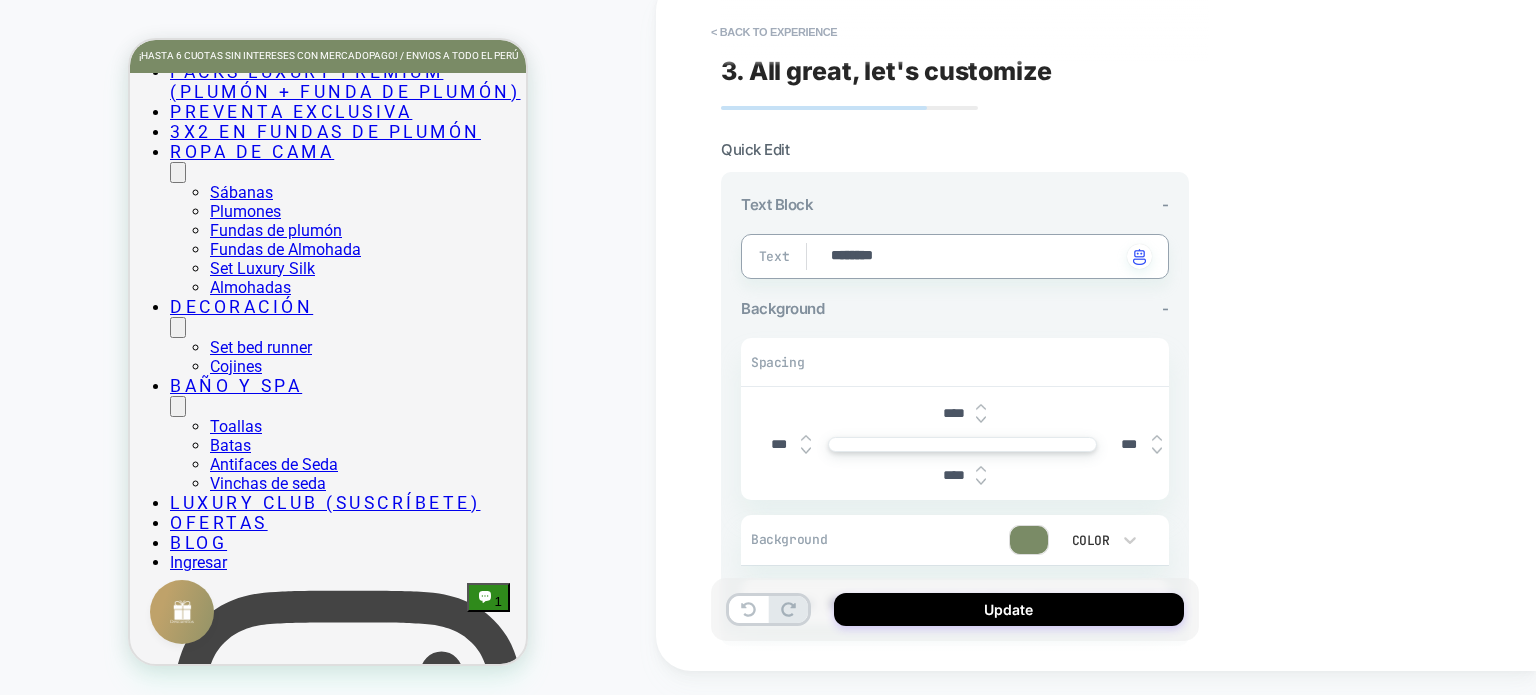 type on "*" 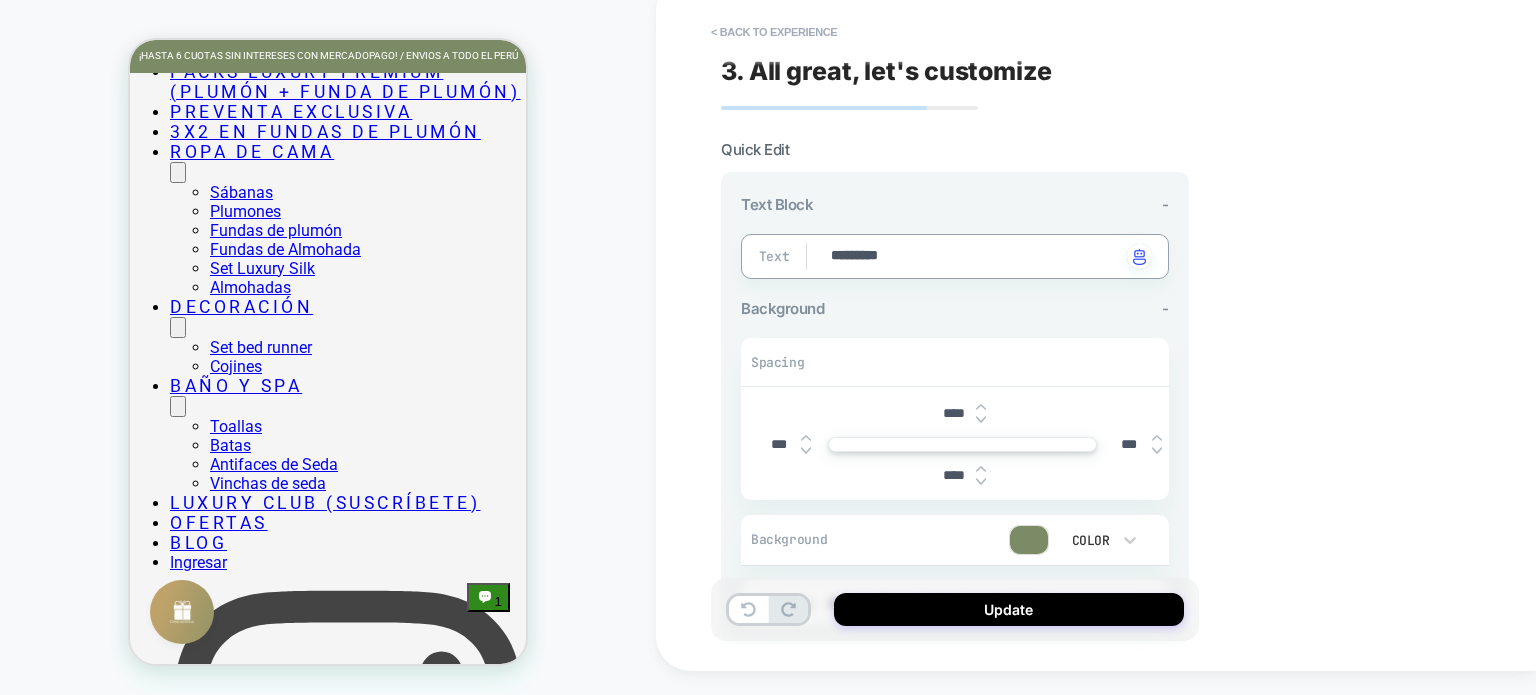 type on "*" 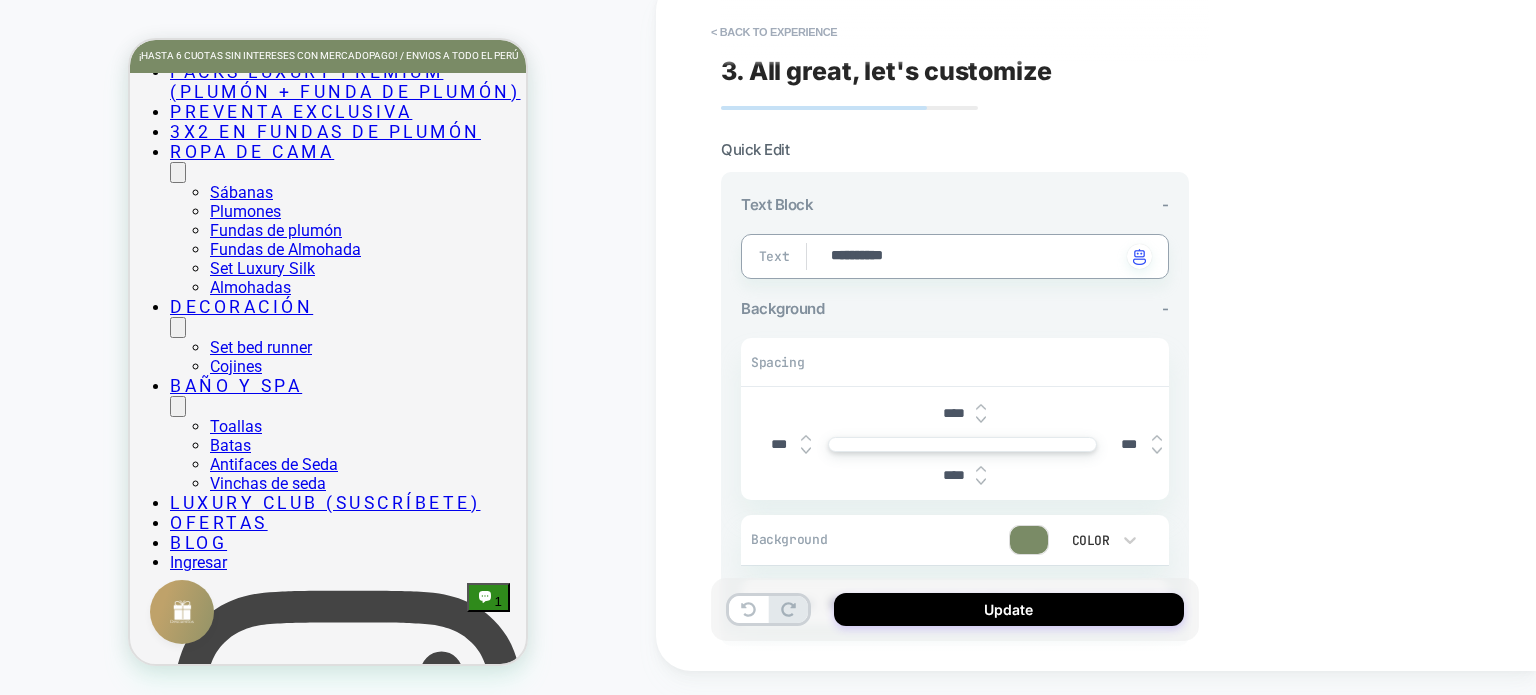 type on "*" 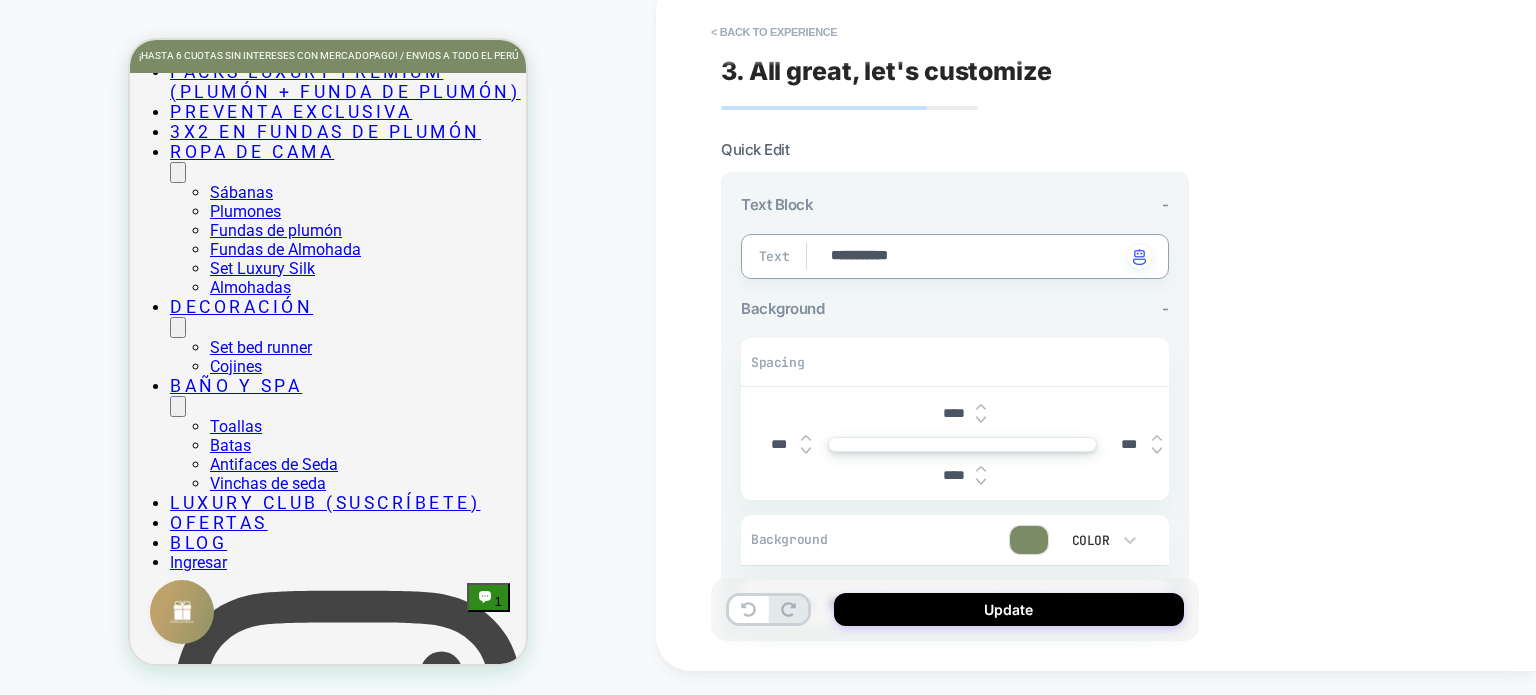 type on "**********" 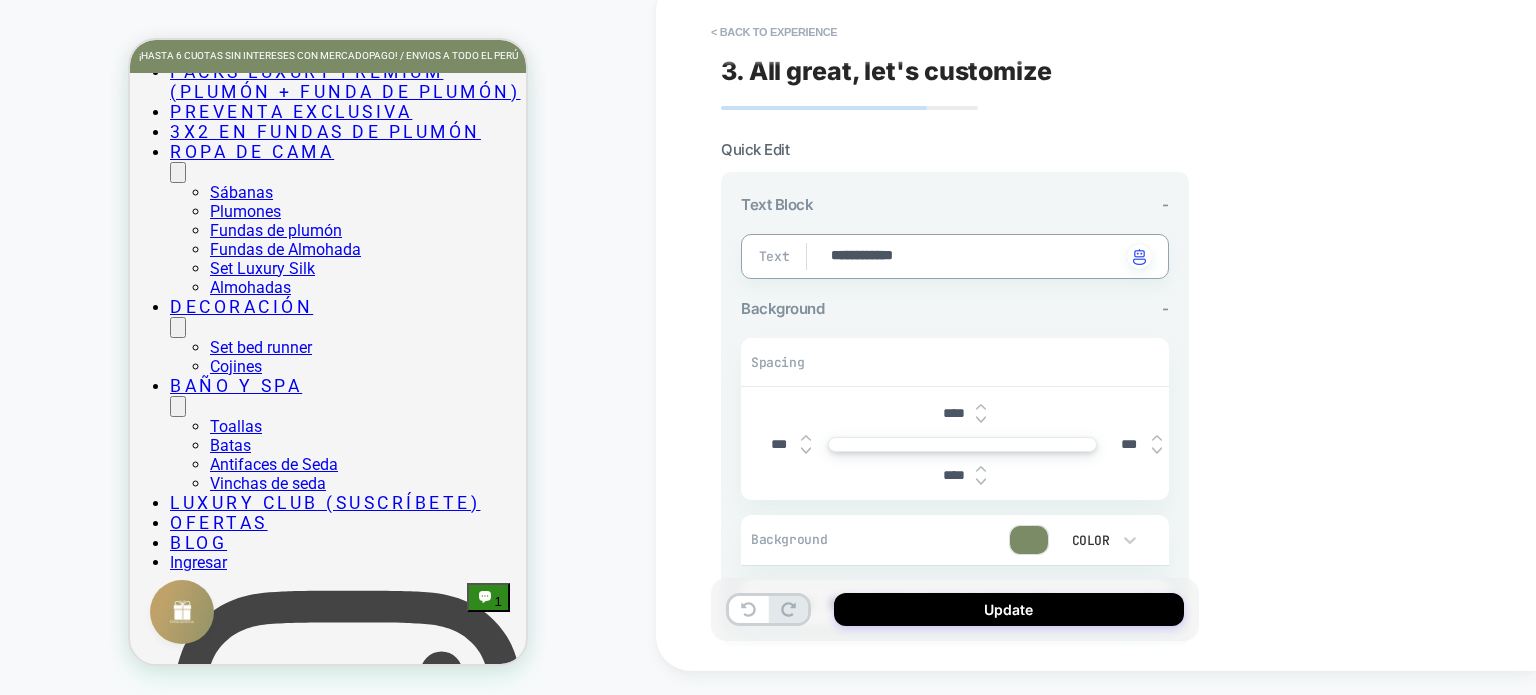 type on "*" 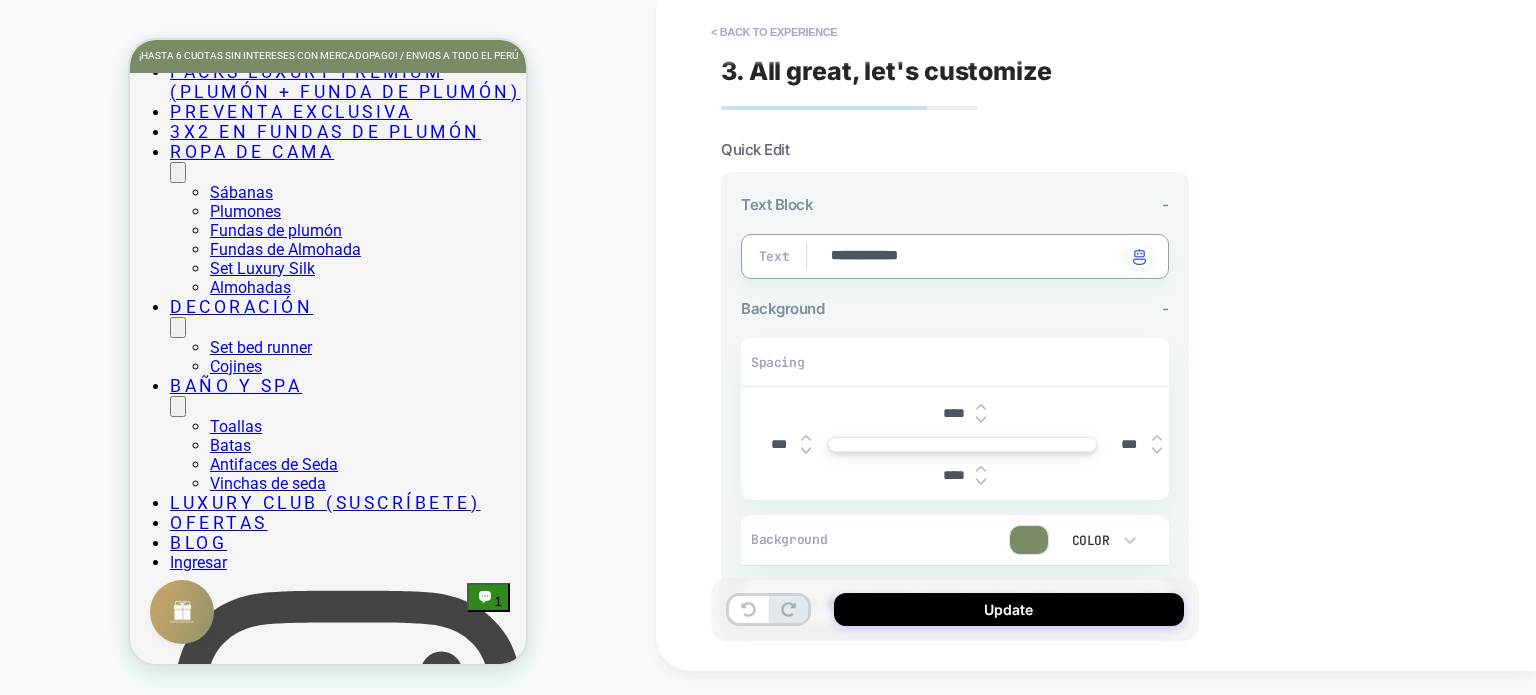 type on "*" 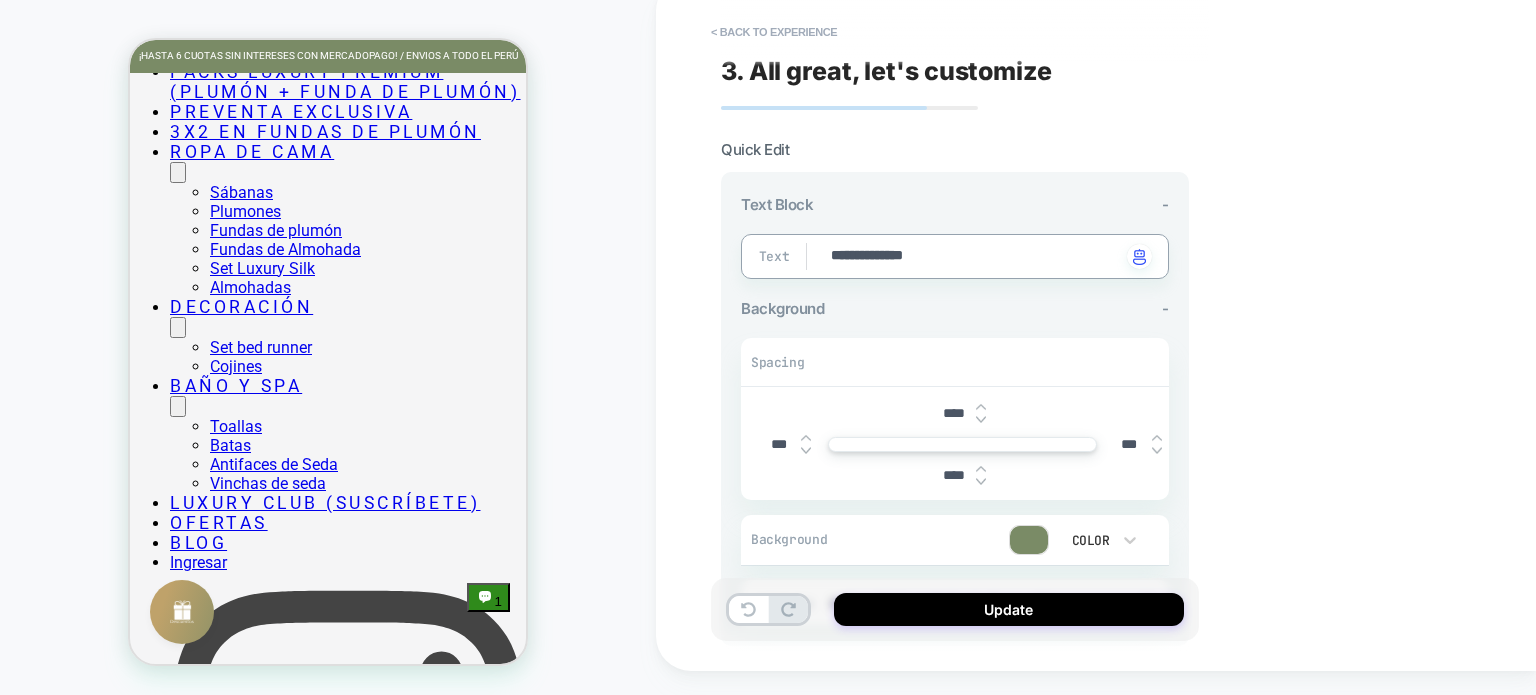 type on "**********" 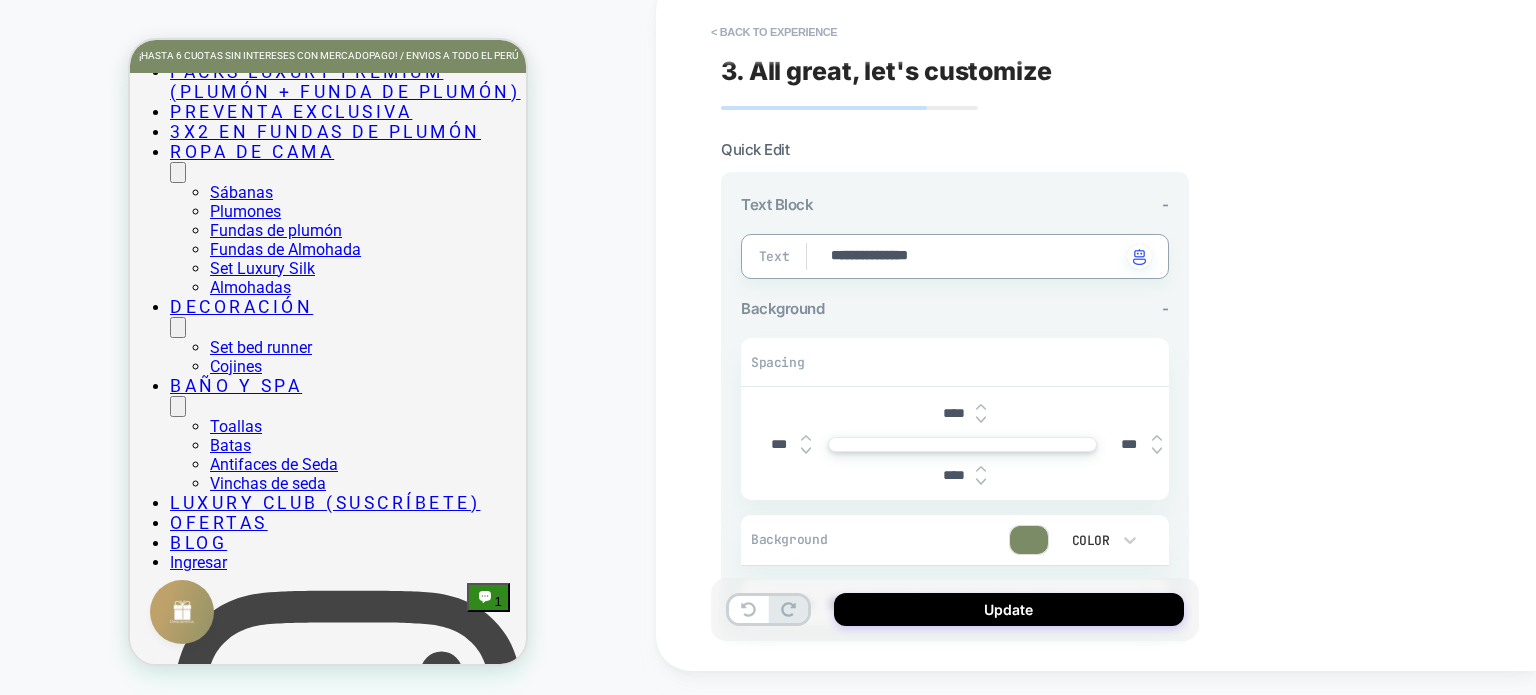 type on "*" 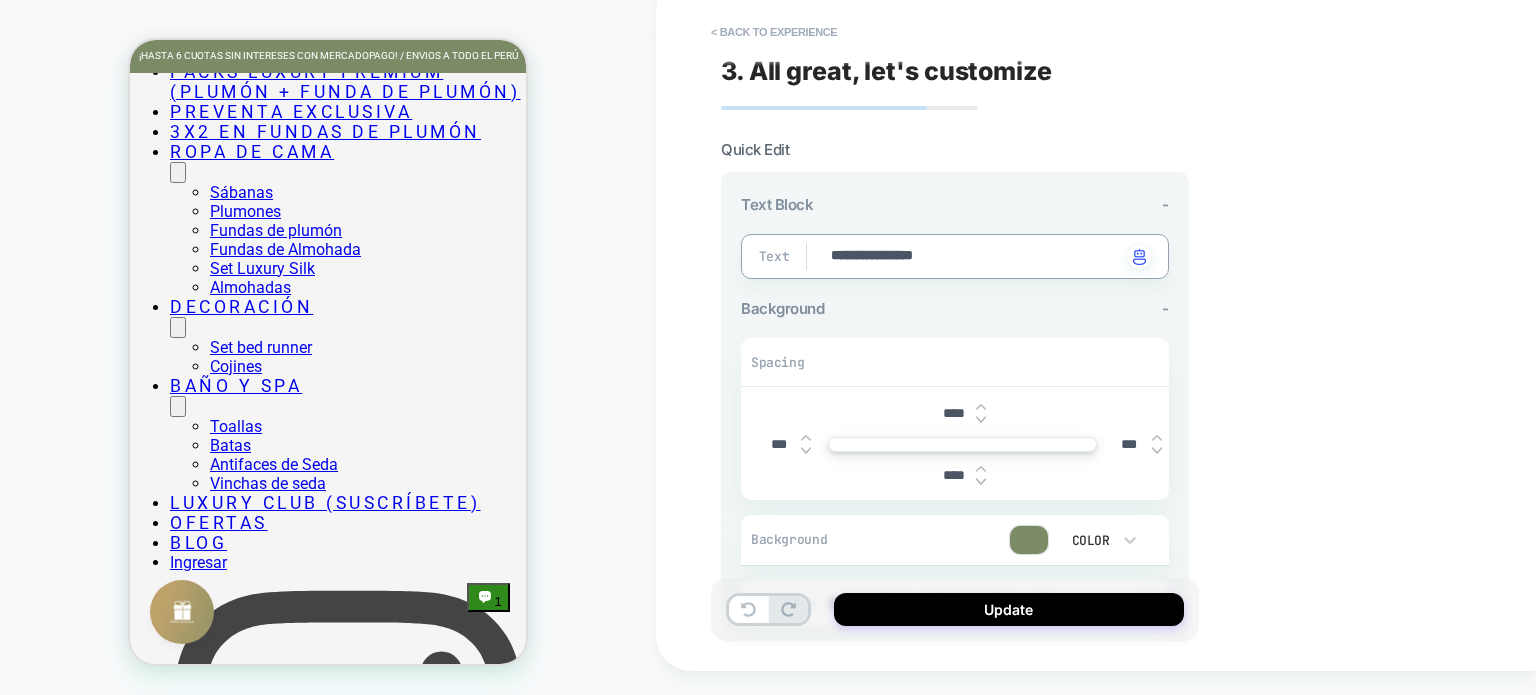 type on "*" 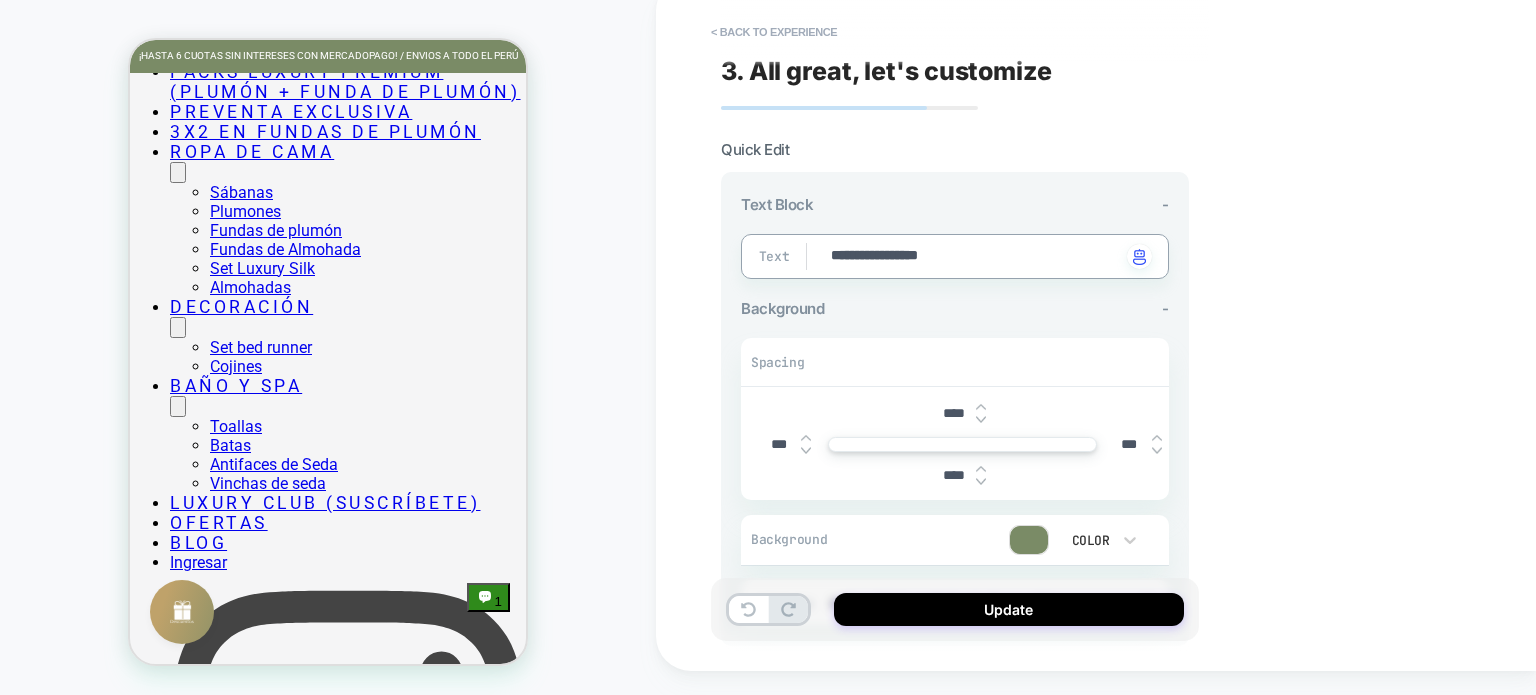 type on "*" 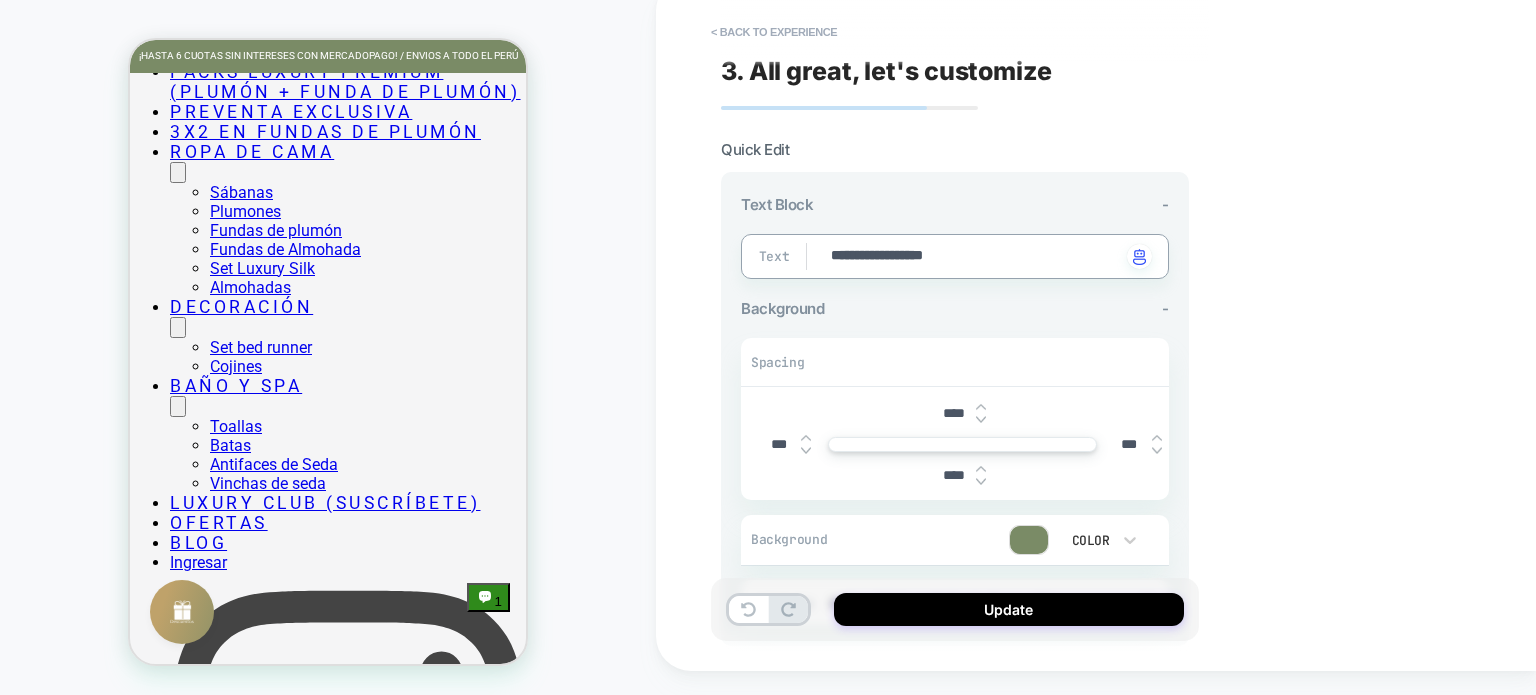type on "**********" 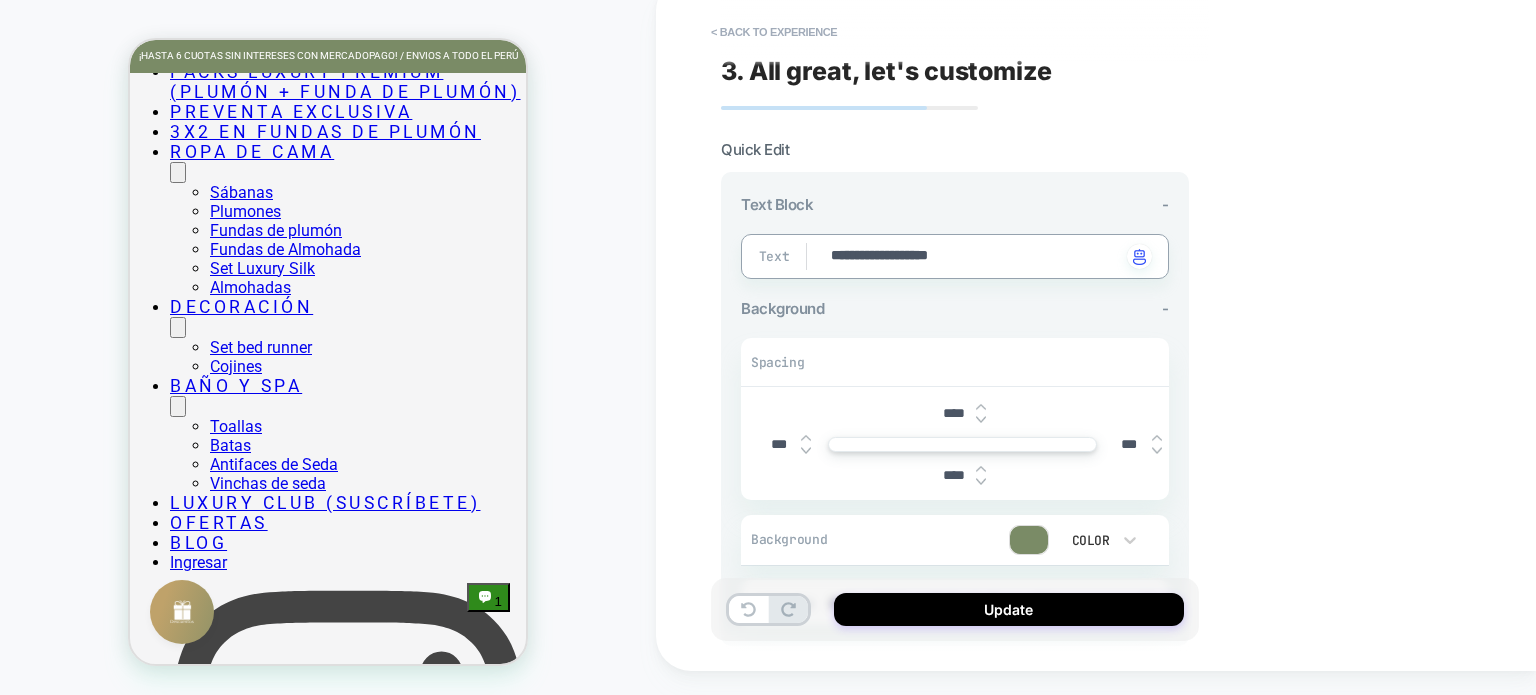 type on "*" 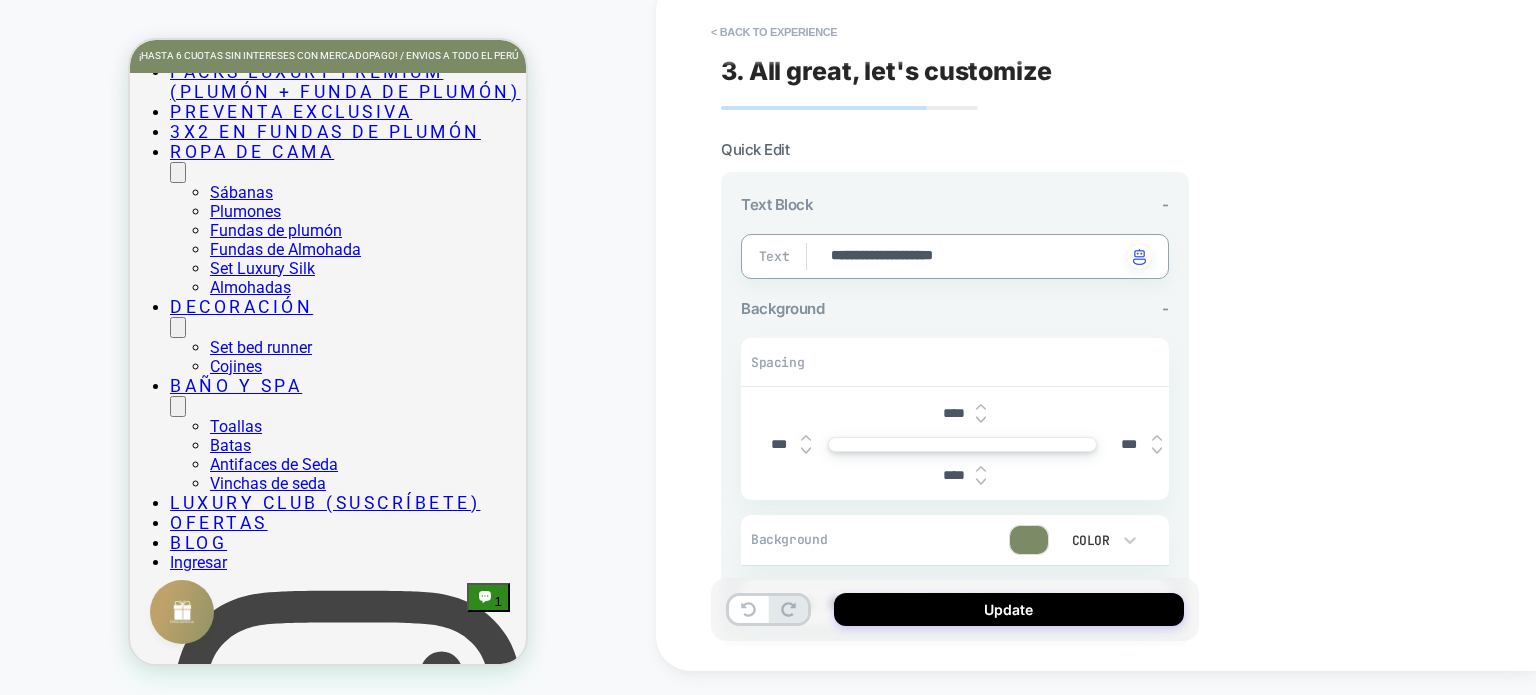 type on "*" 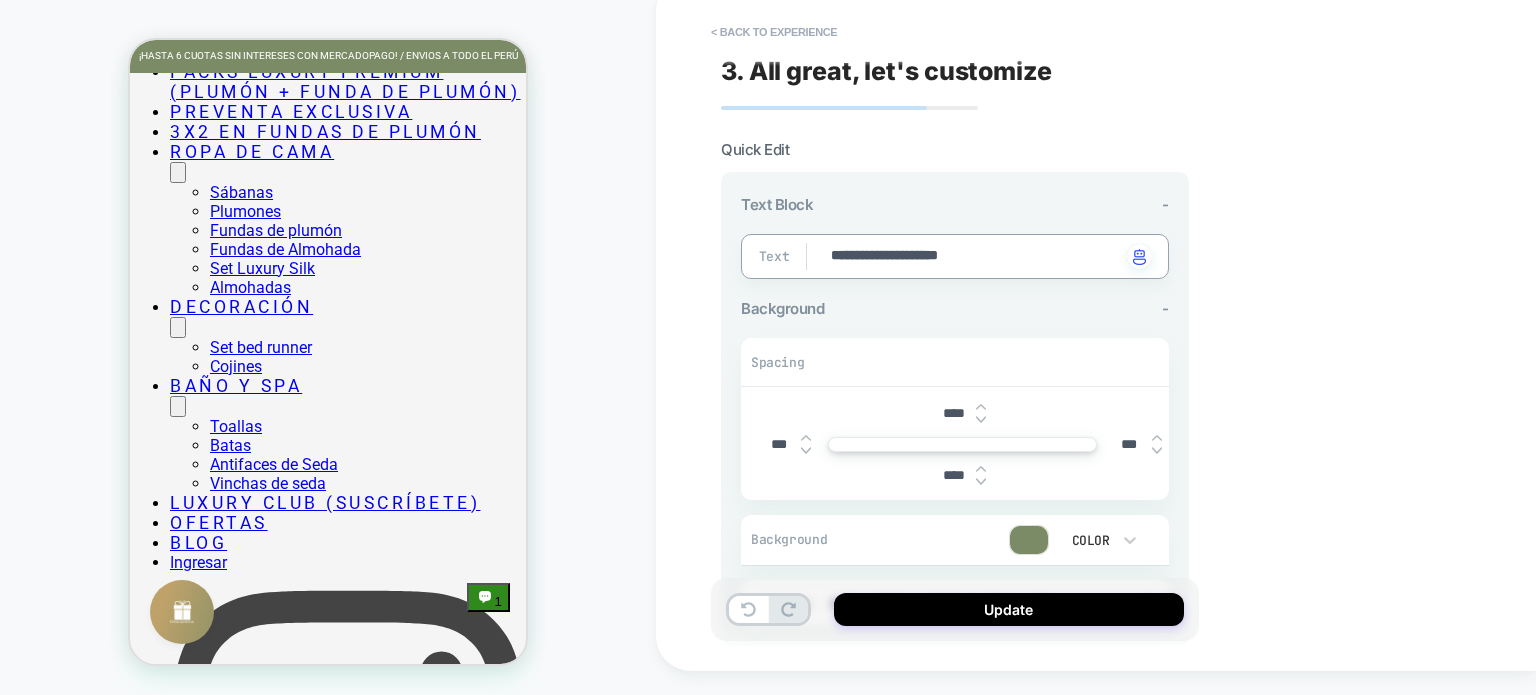 type on "*" 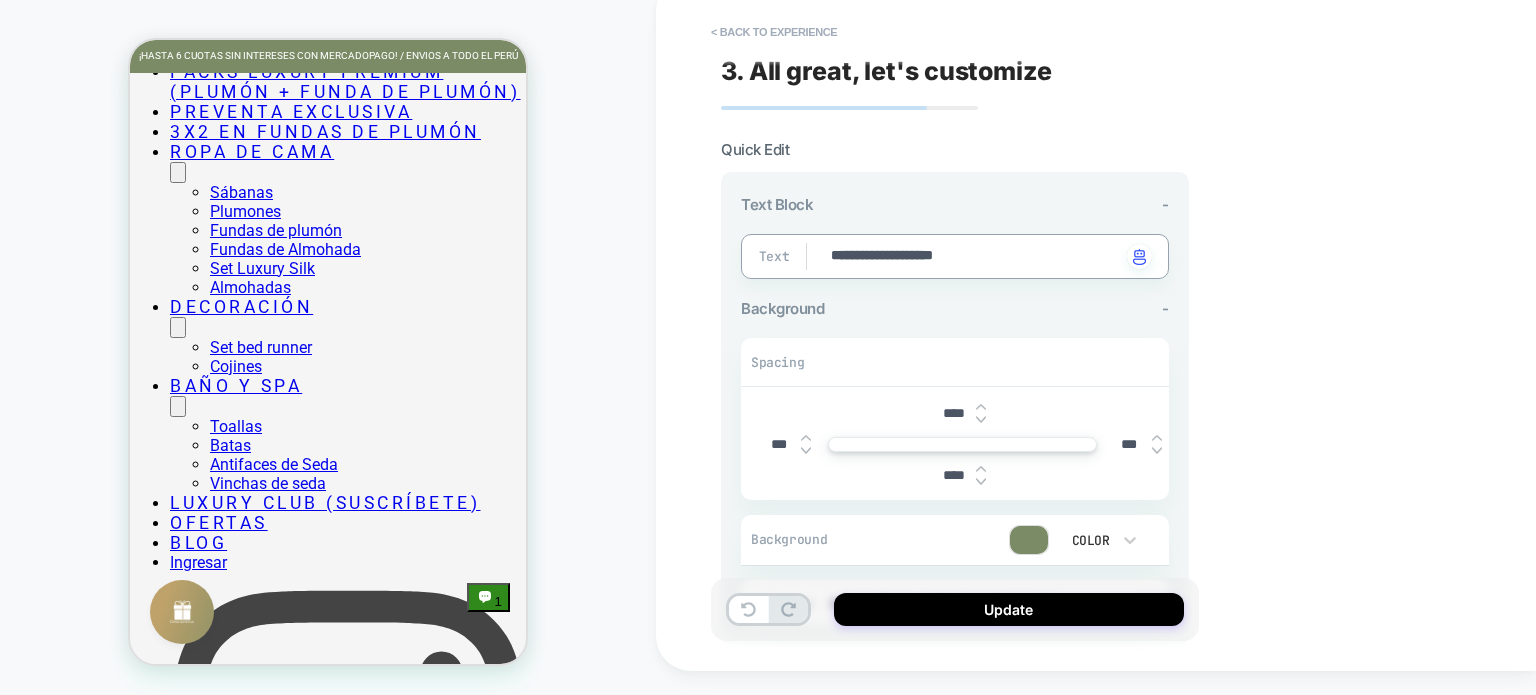 type on "*" 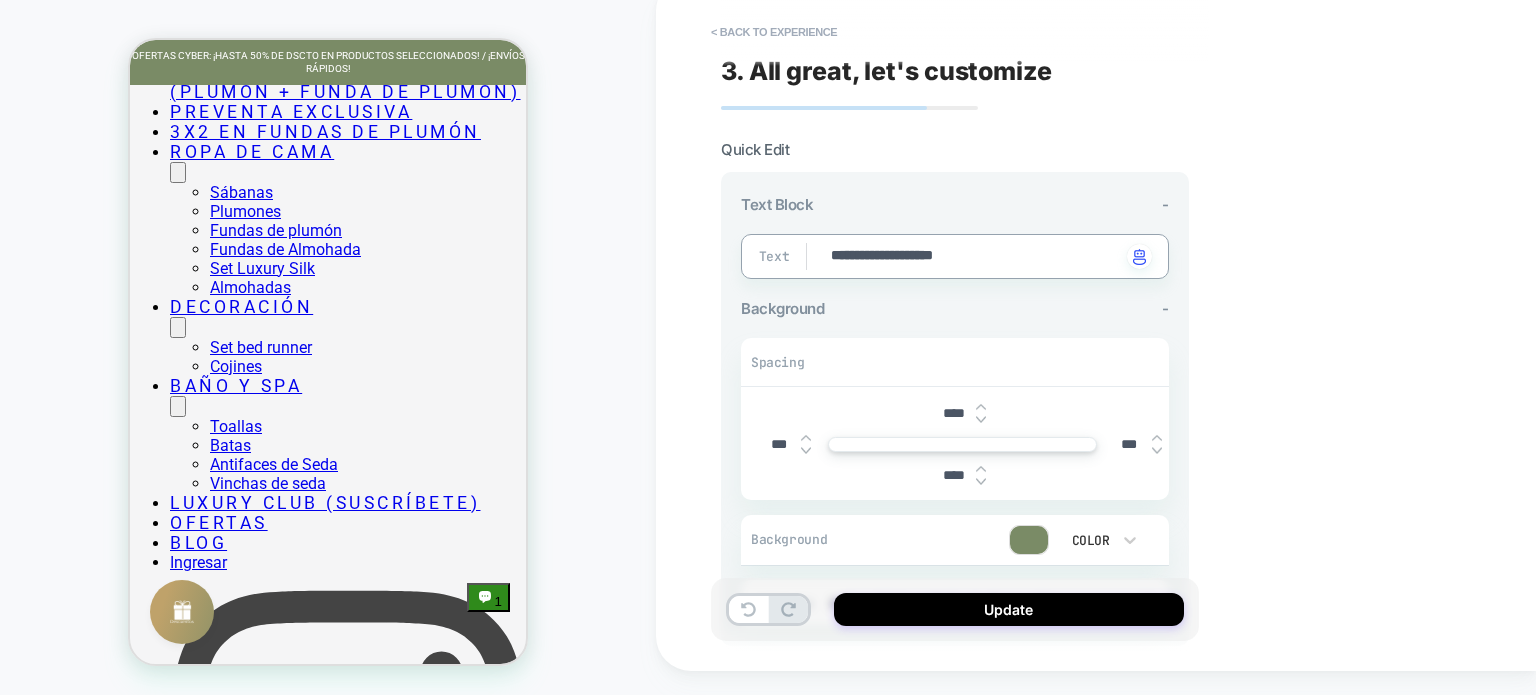type on "**********" 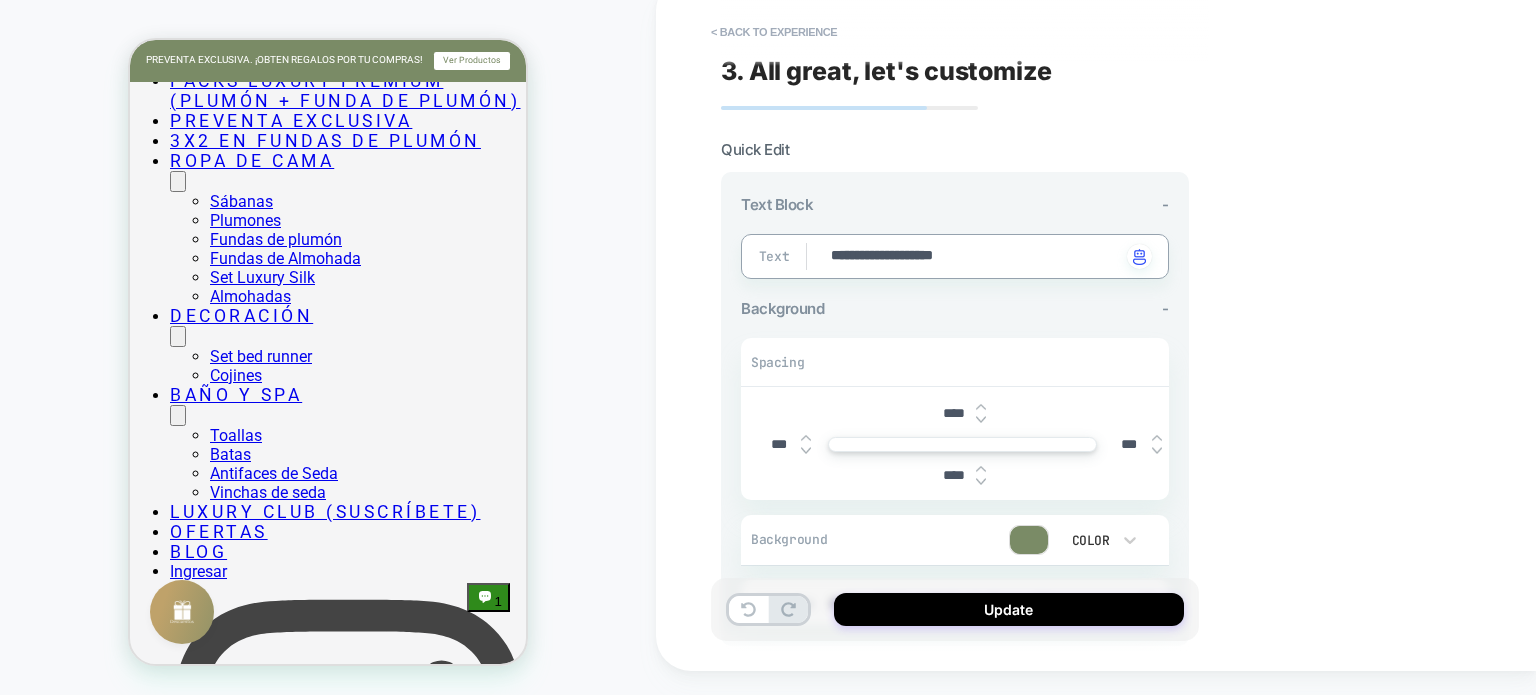type on "*" 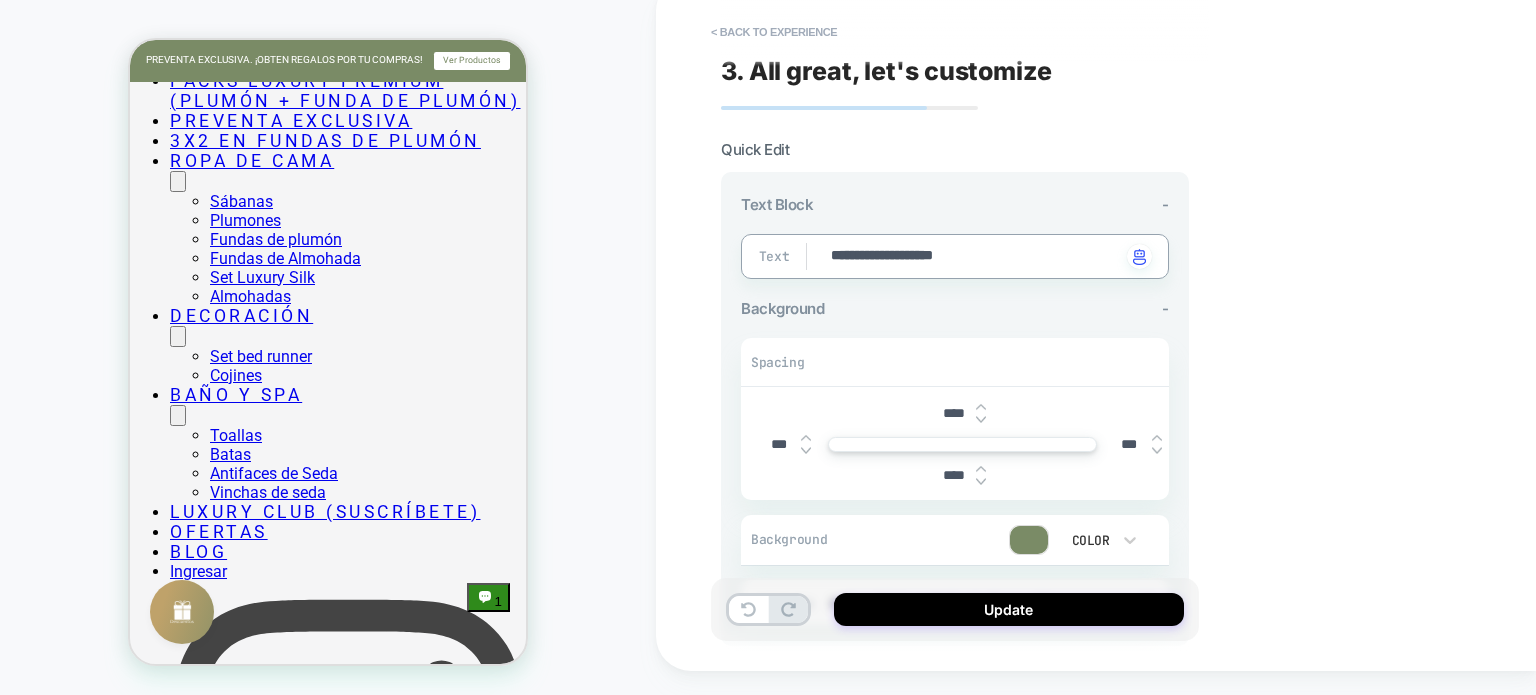 drag, startPoint x: 1020, startPoint y: 257, endPoint x: 769, endPoint y: 252, distance: 251.04979 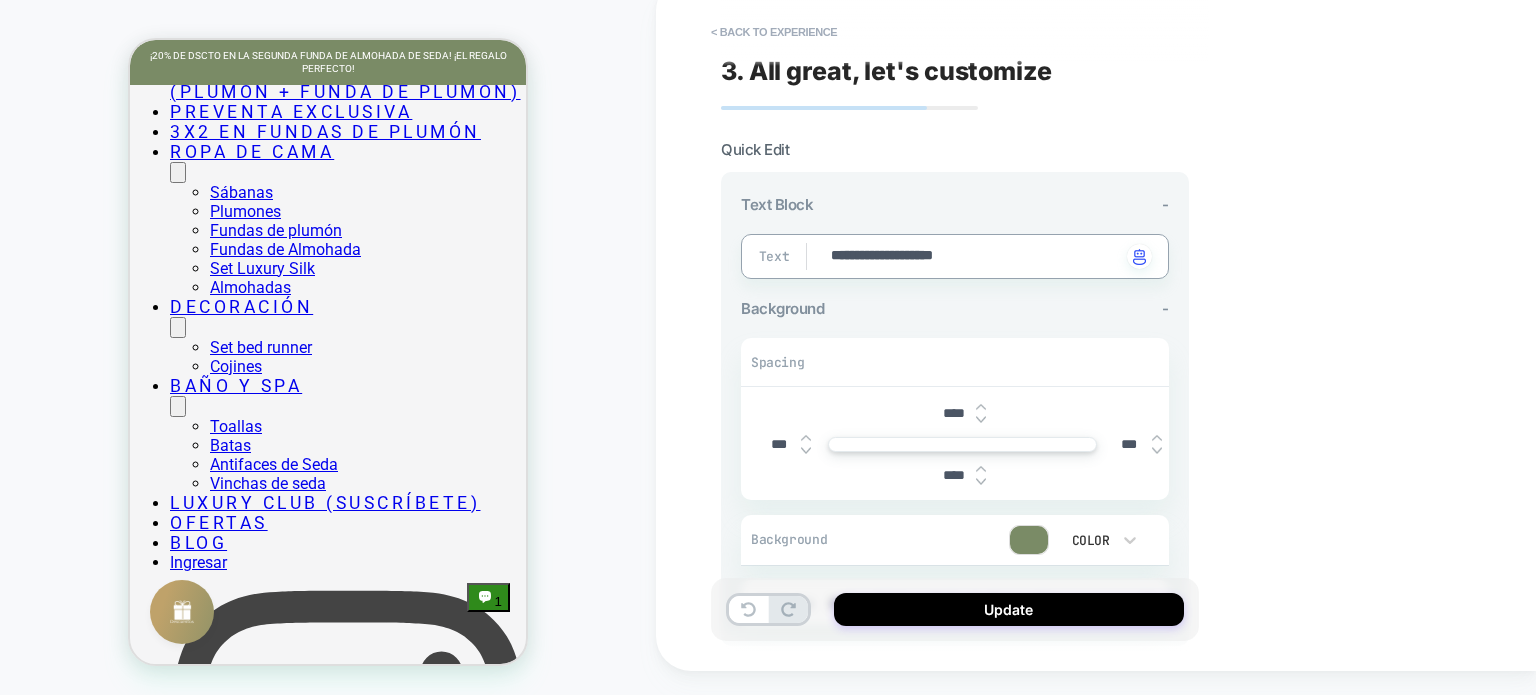 type on "*" 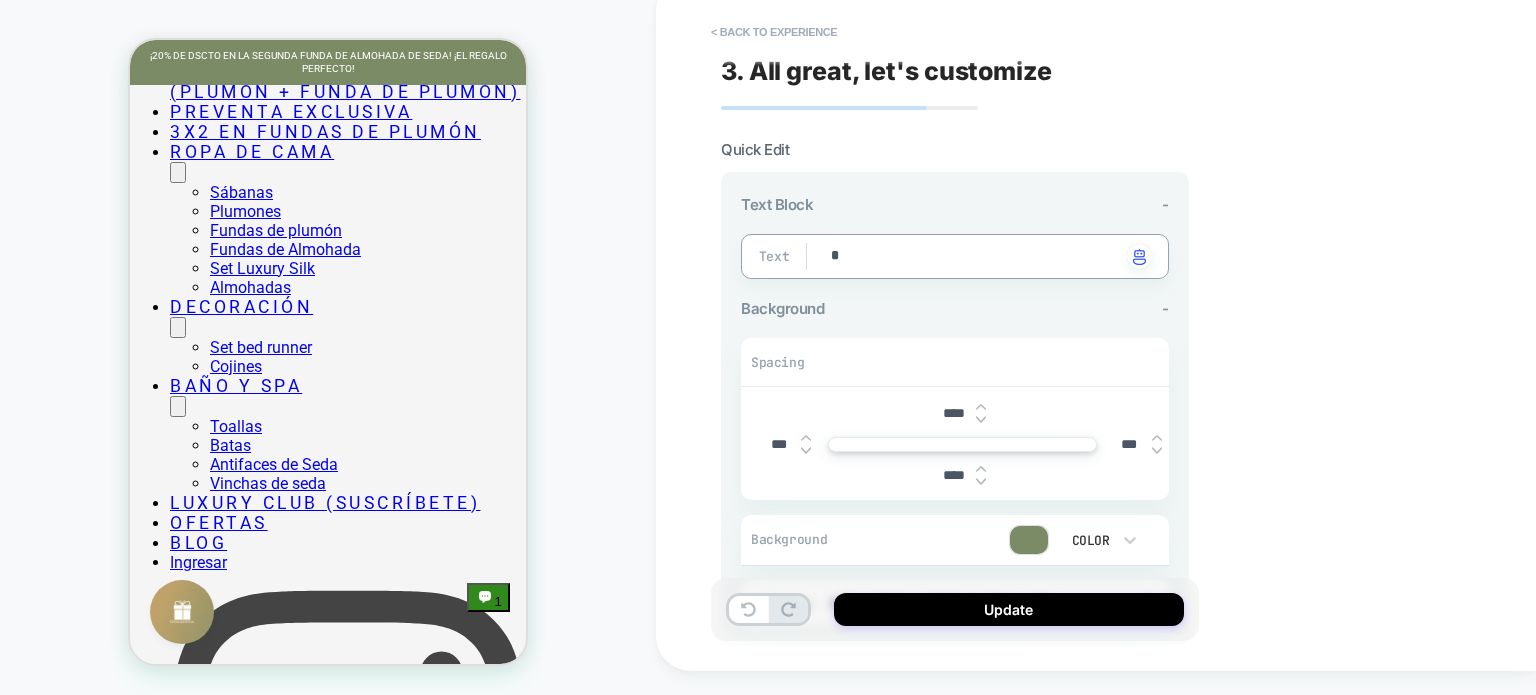 type on "*" 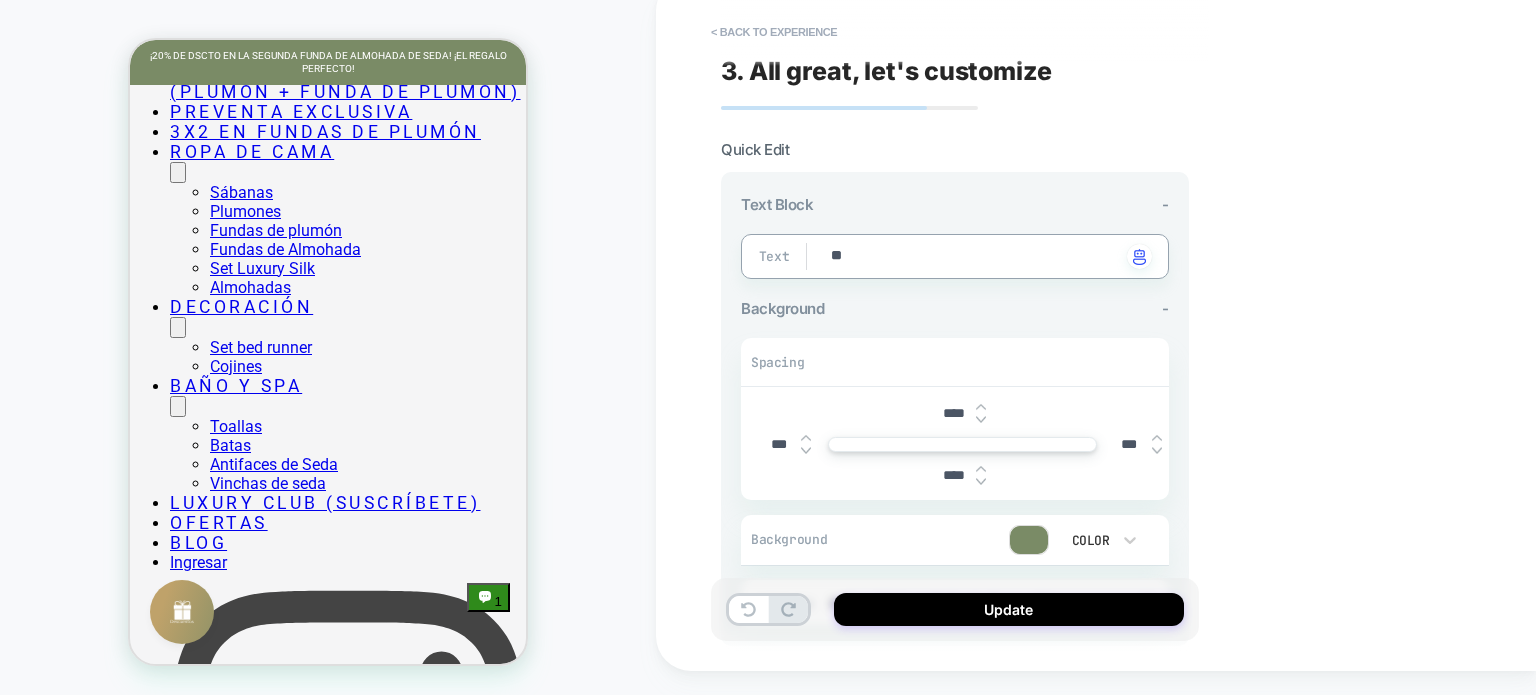 type on "*" 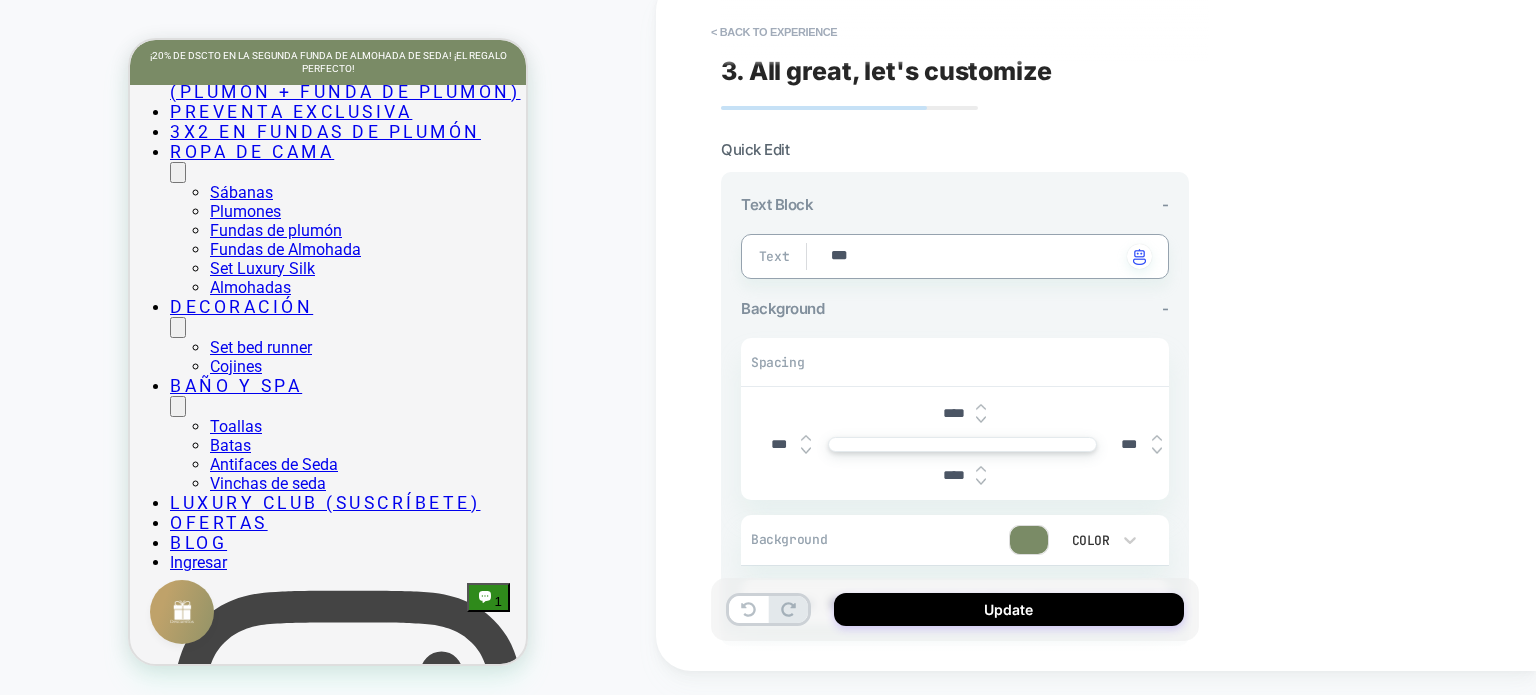 type on "*" 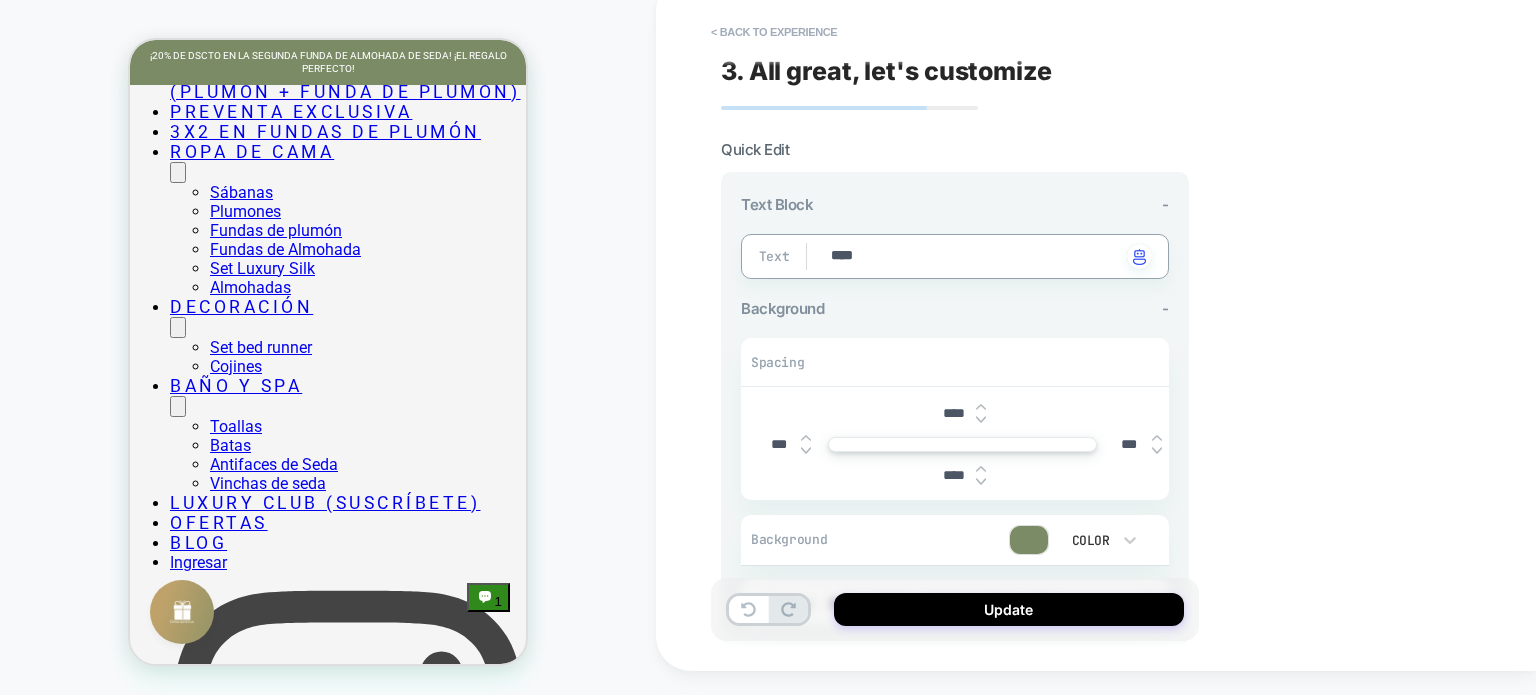 type on "*" 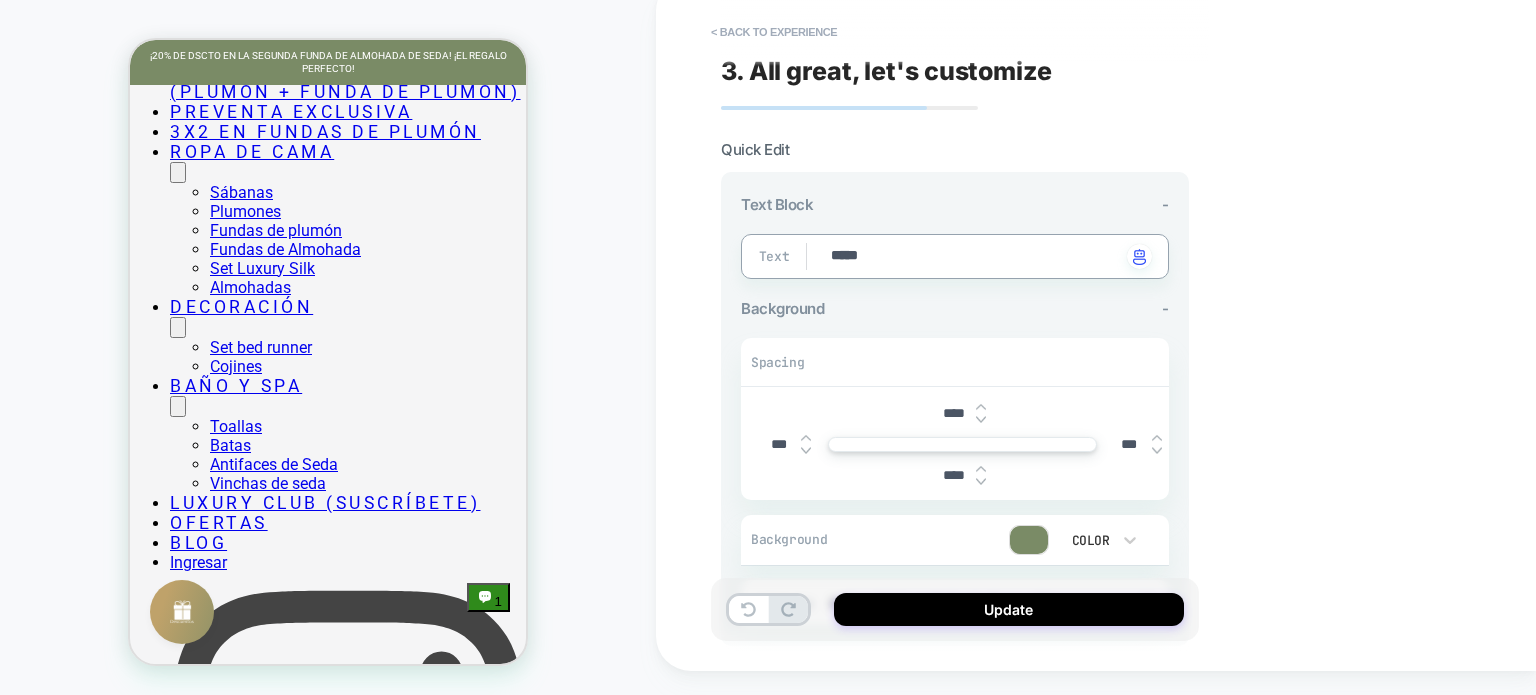 type on "*" 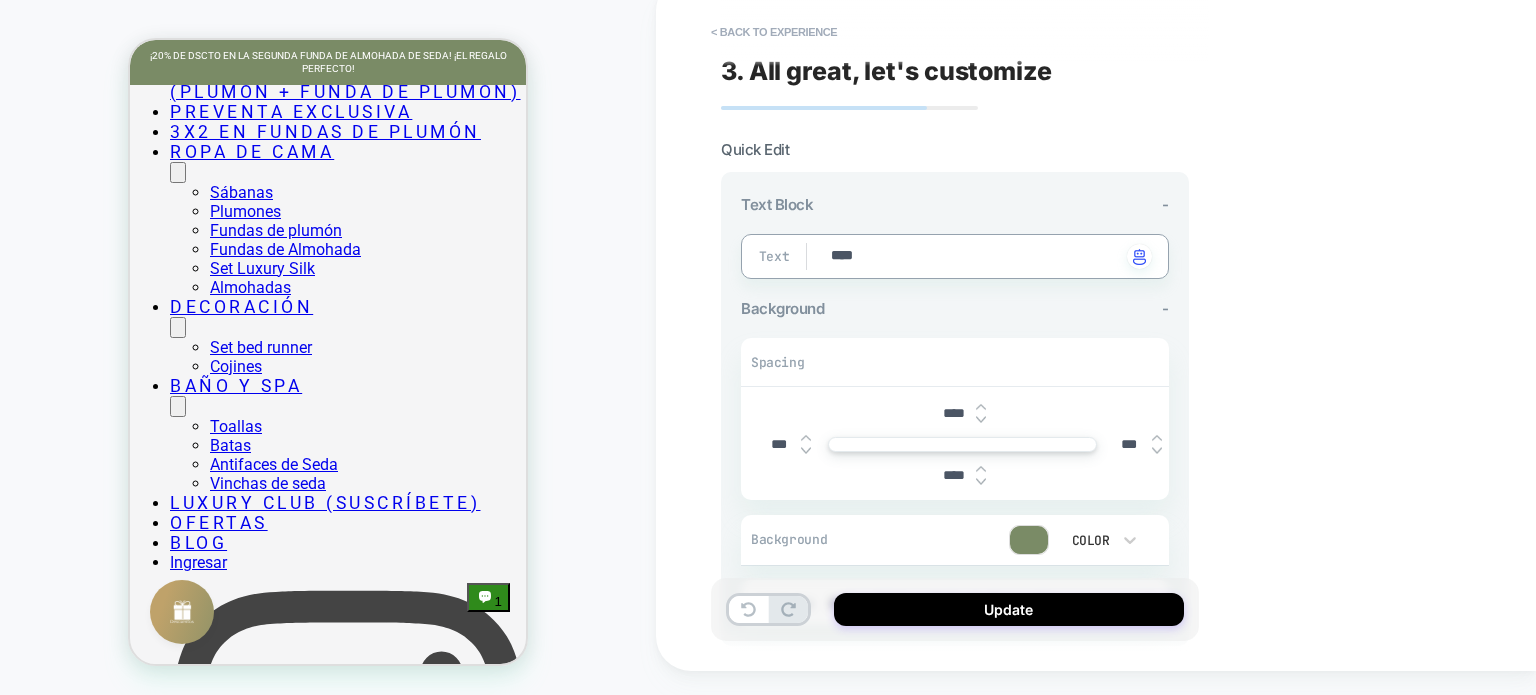 type on "*" 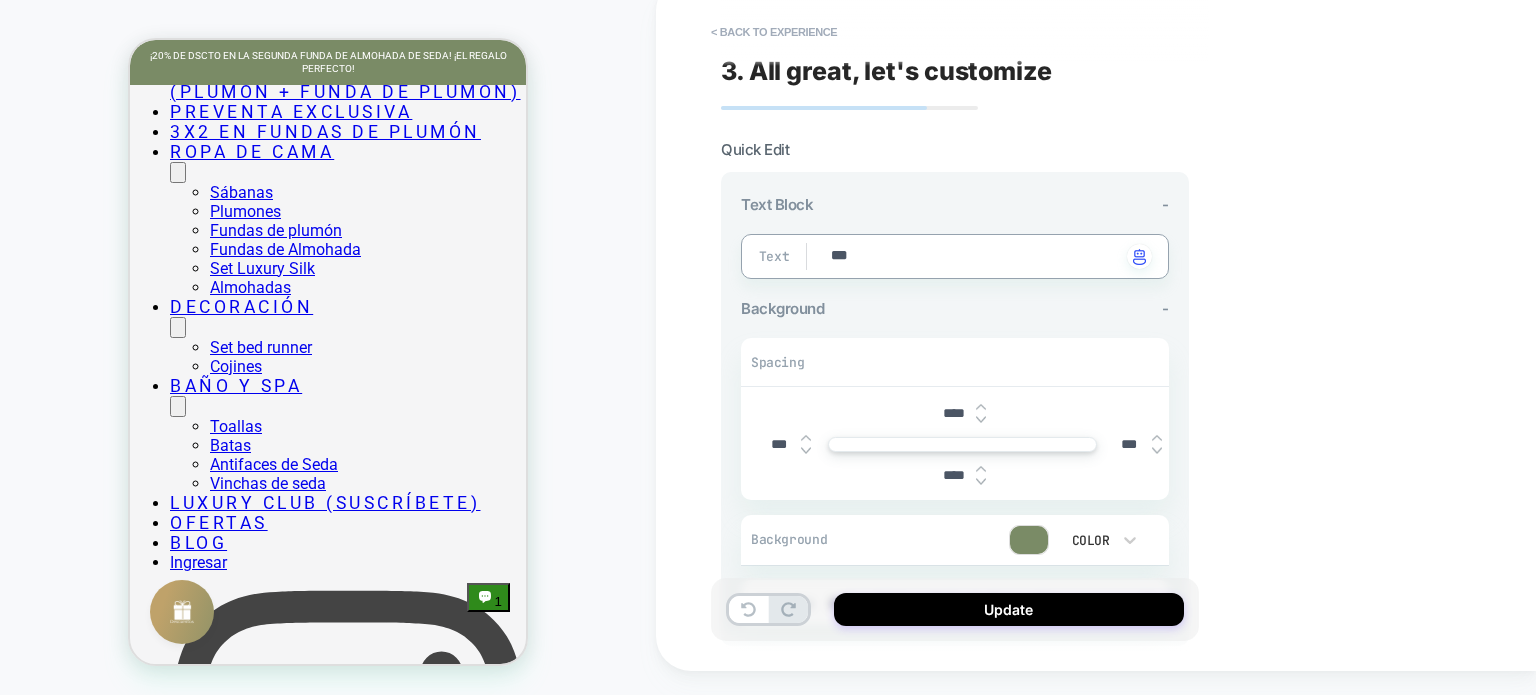 type on "*" 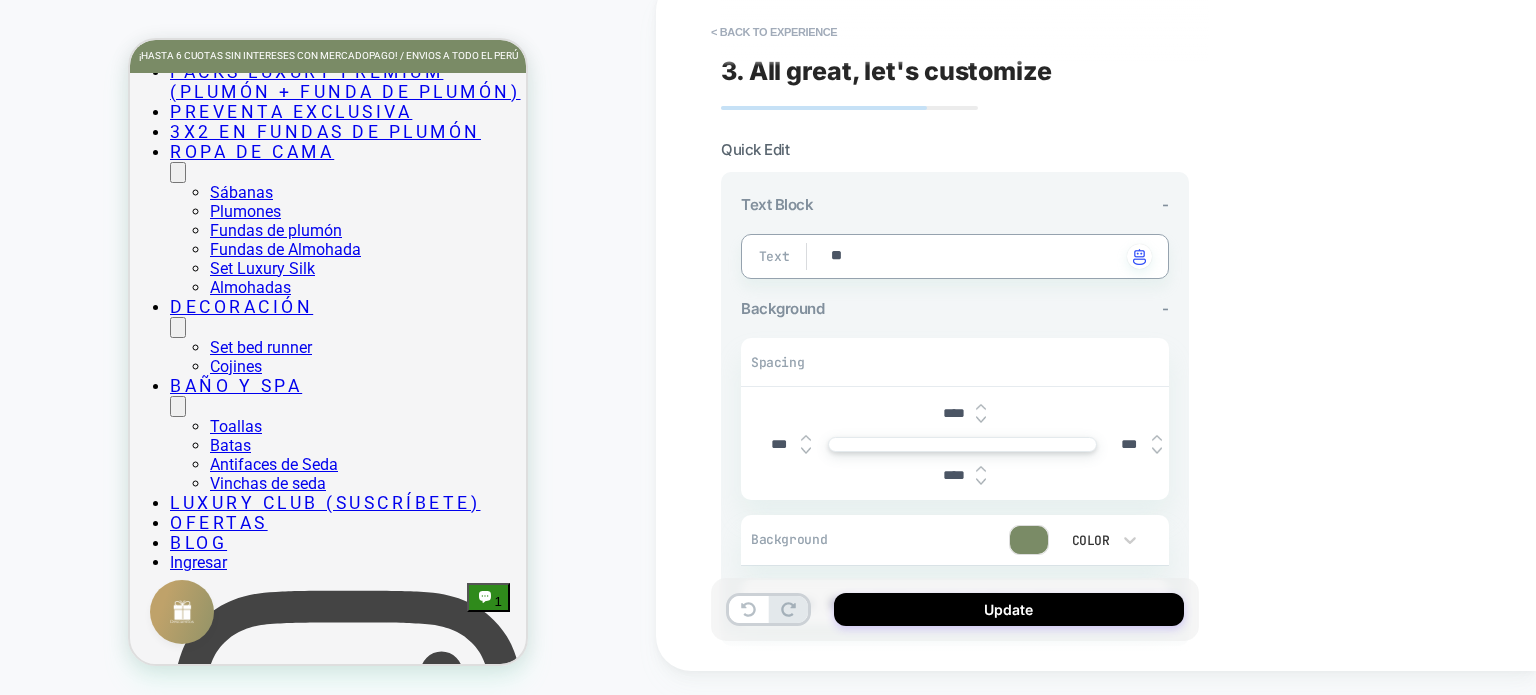 type on "*" 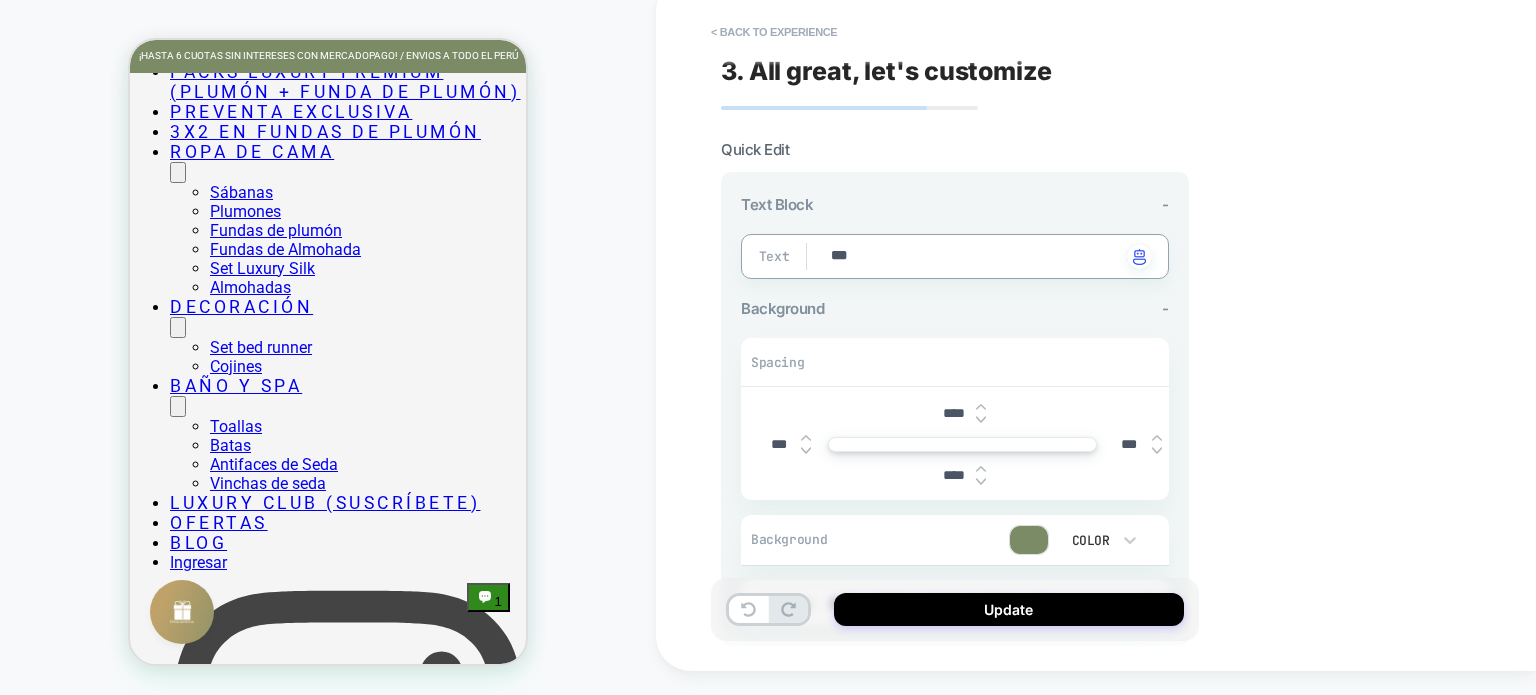 type on "*" 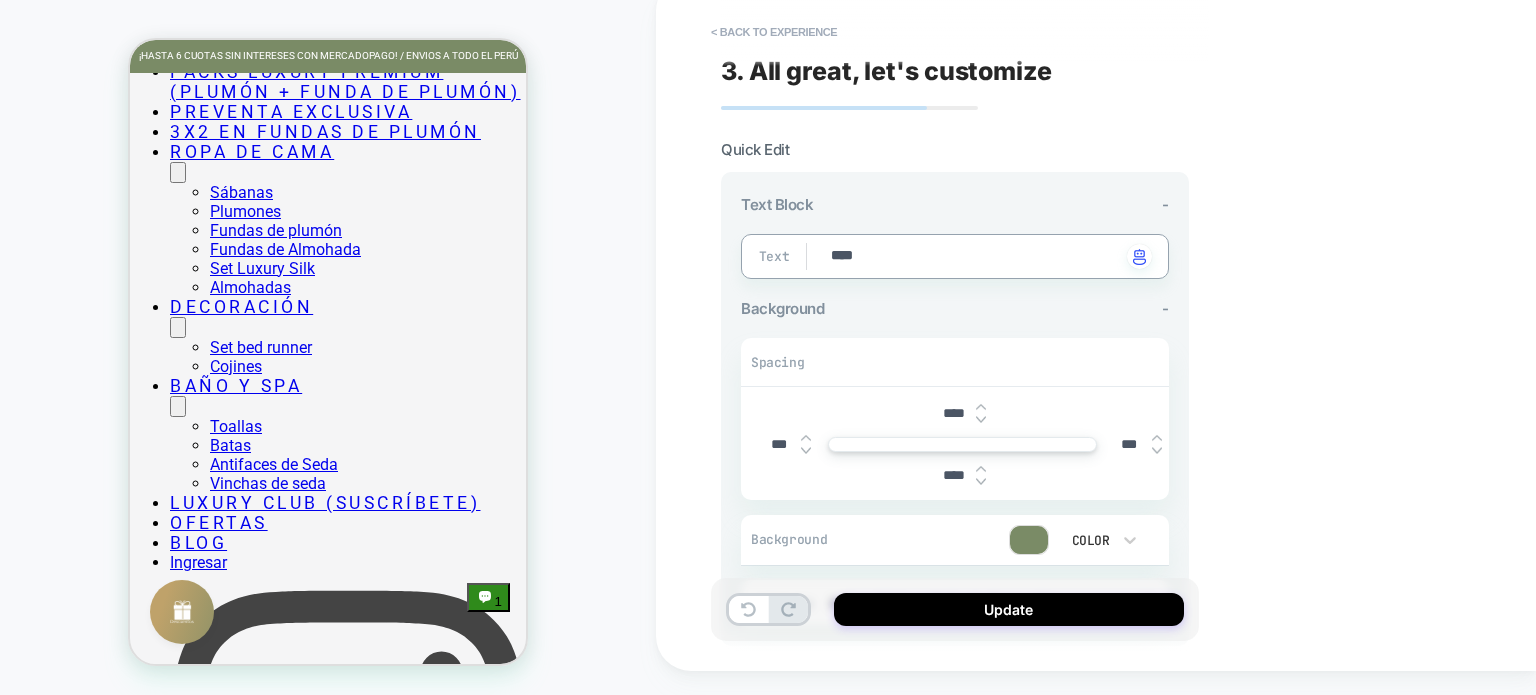 type on "*" 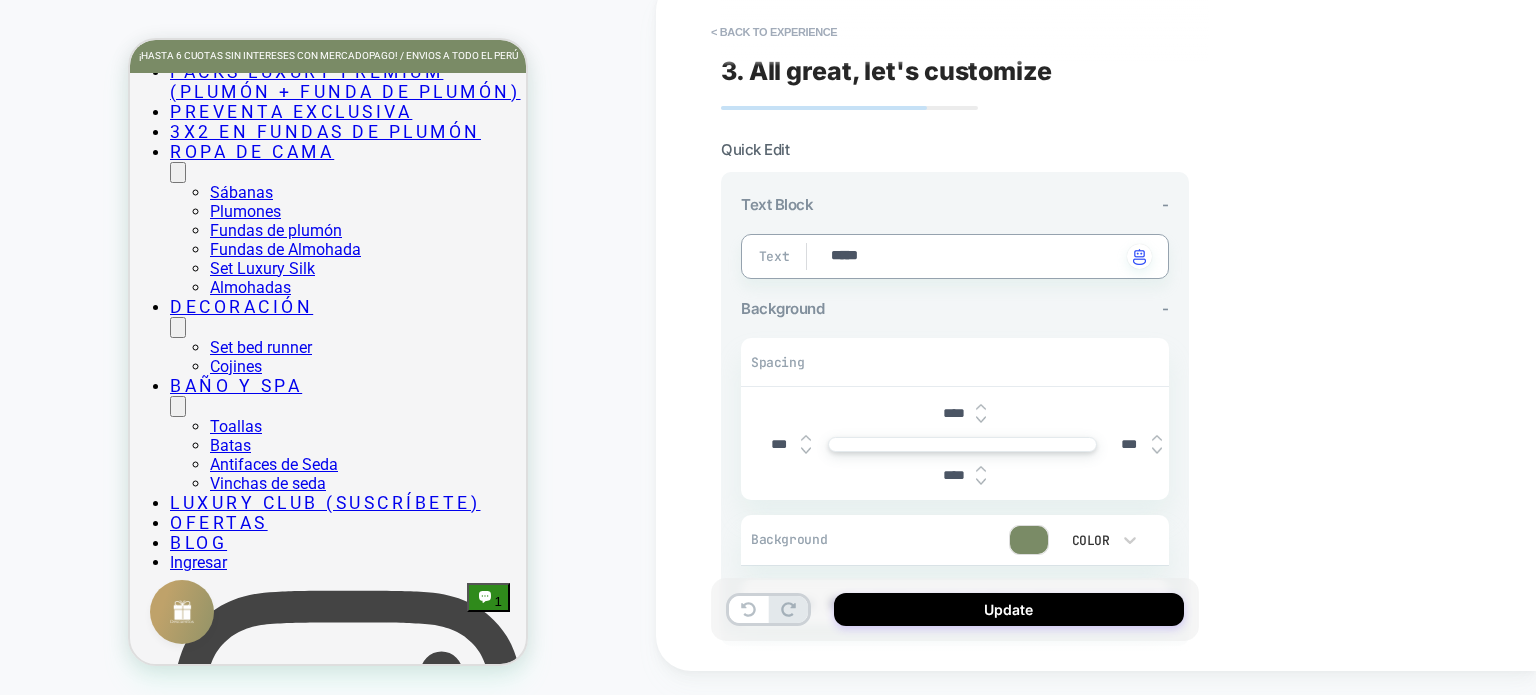 type on "*" 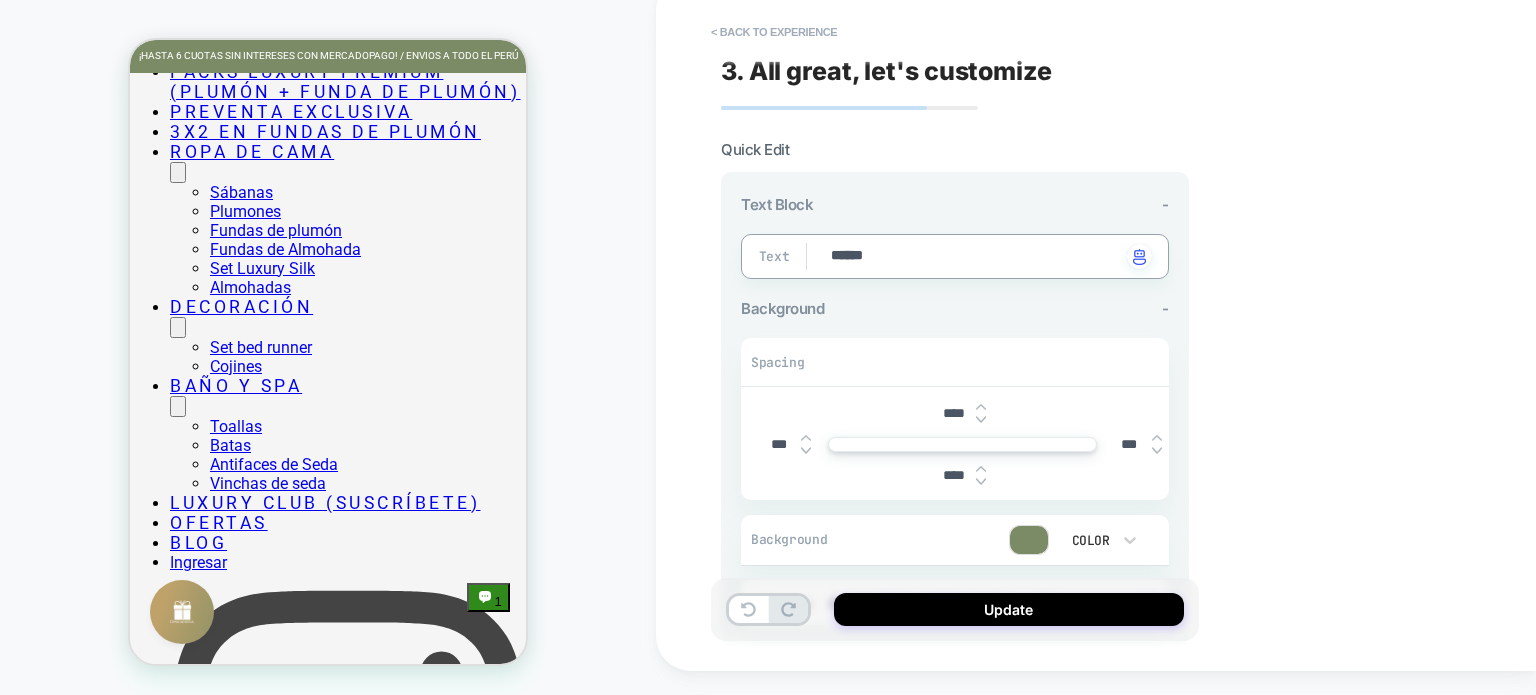 type on "*" 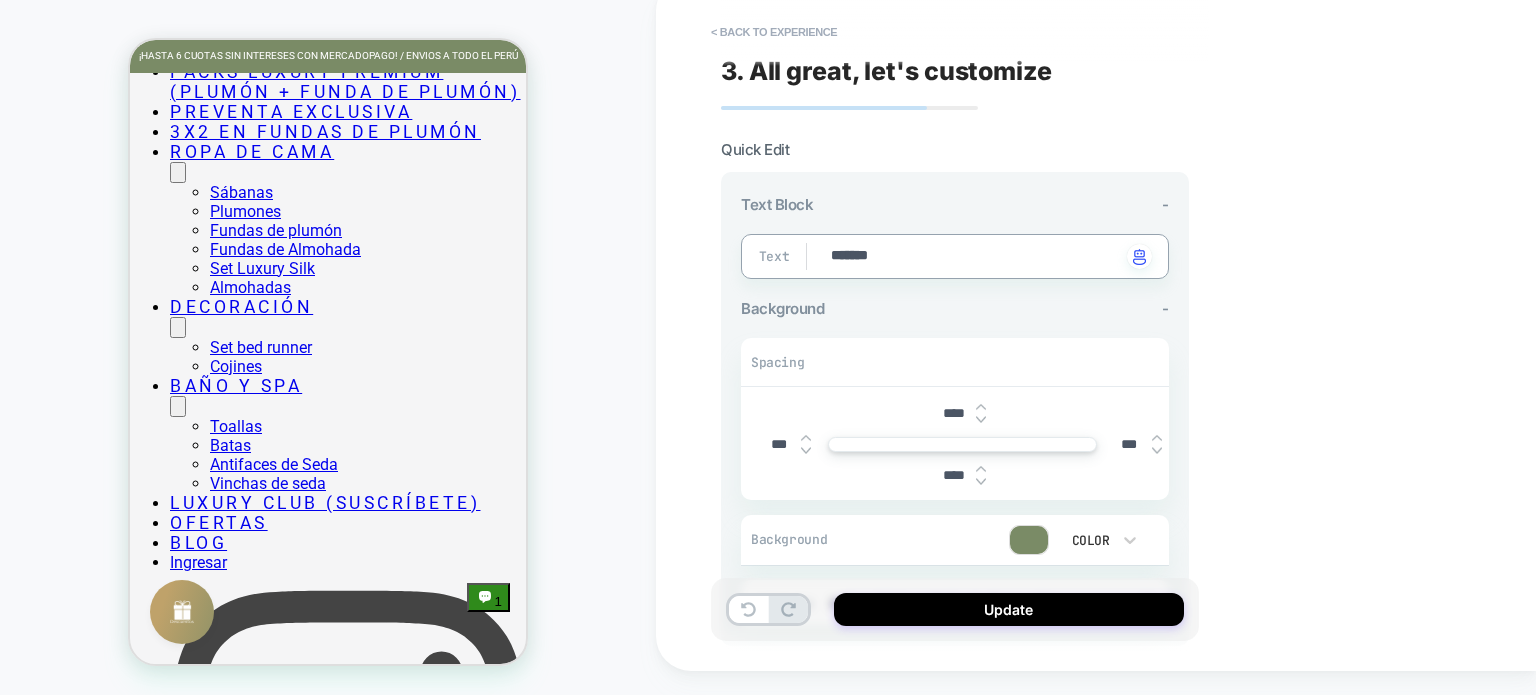 type on "*" 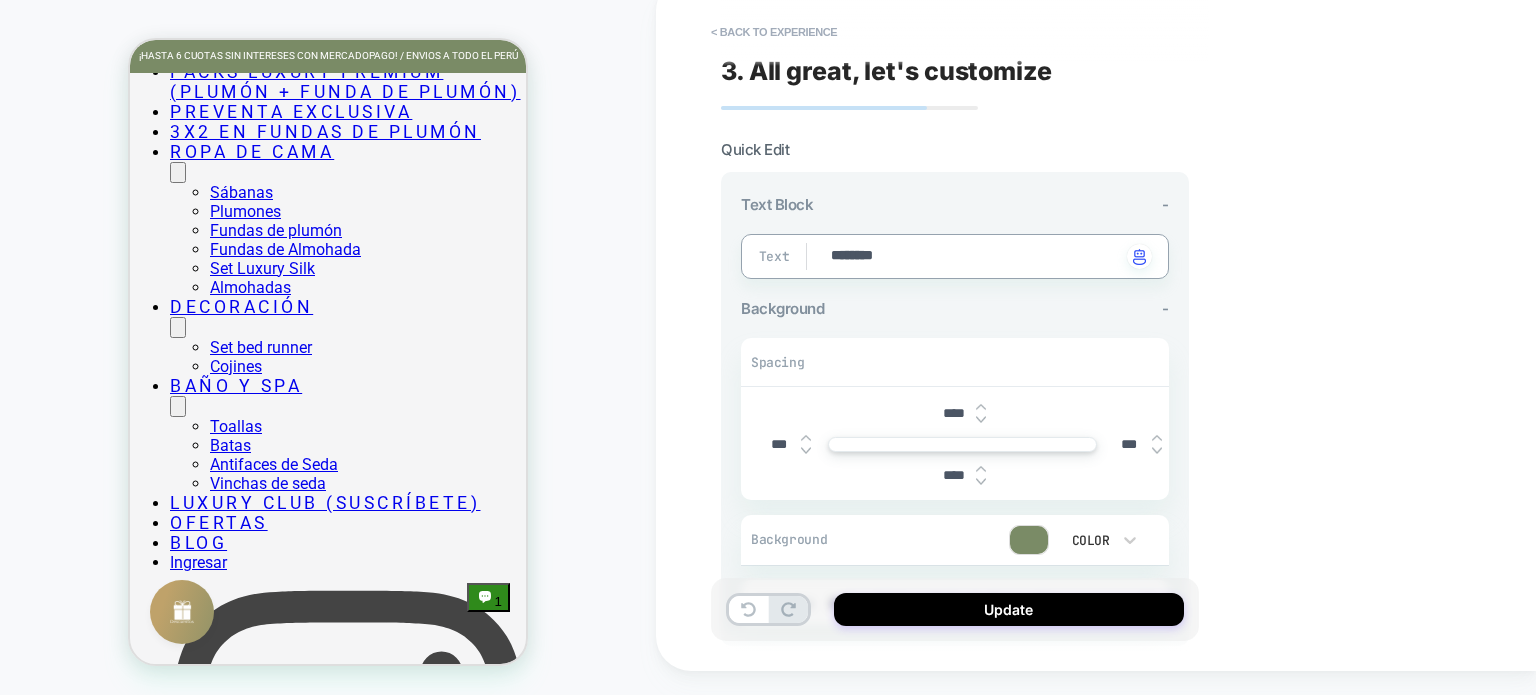 type on "*" 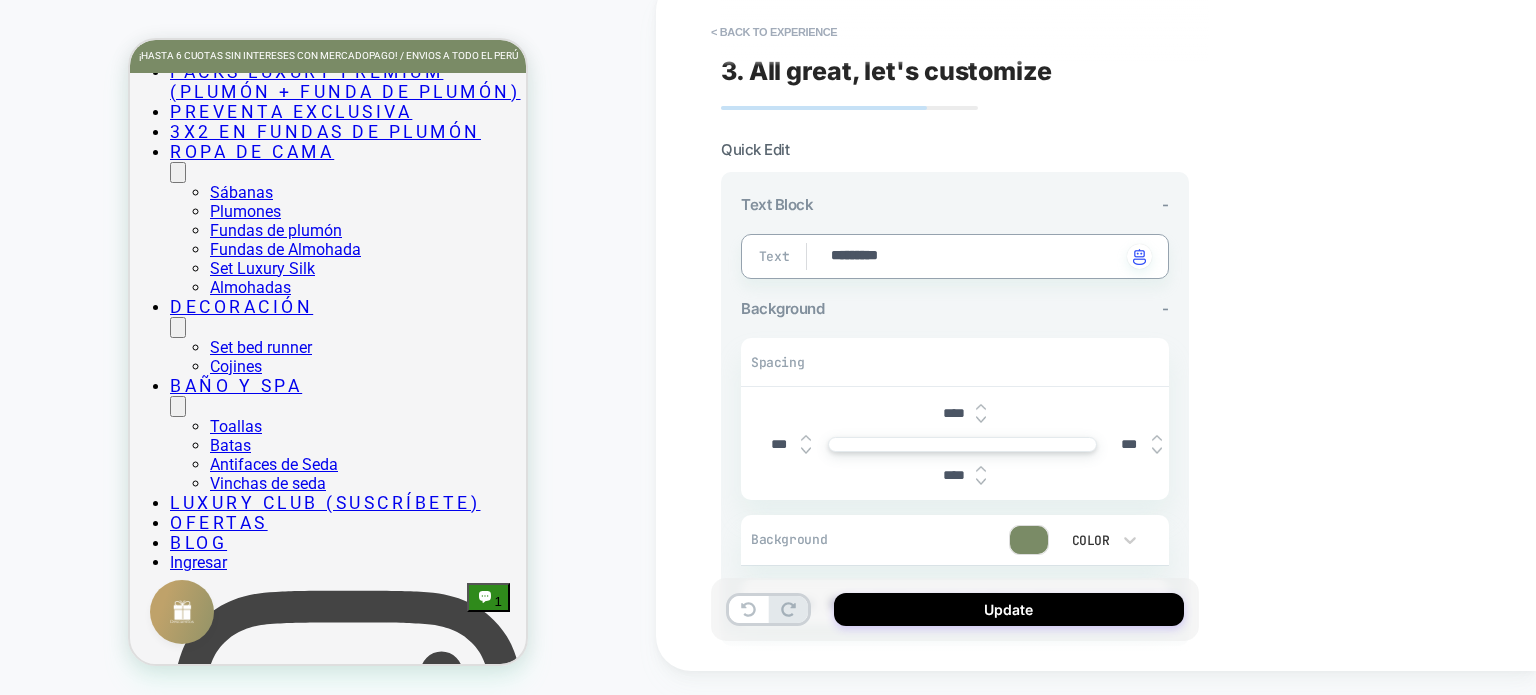 type on "*" 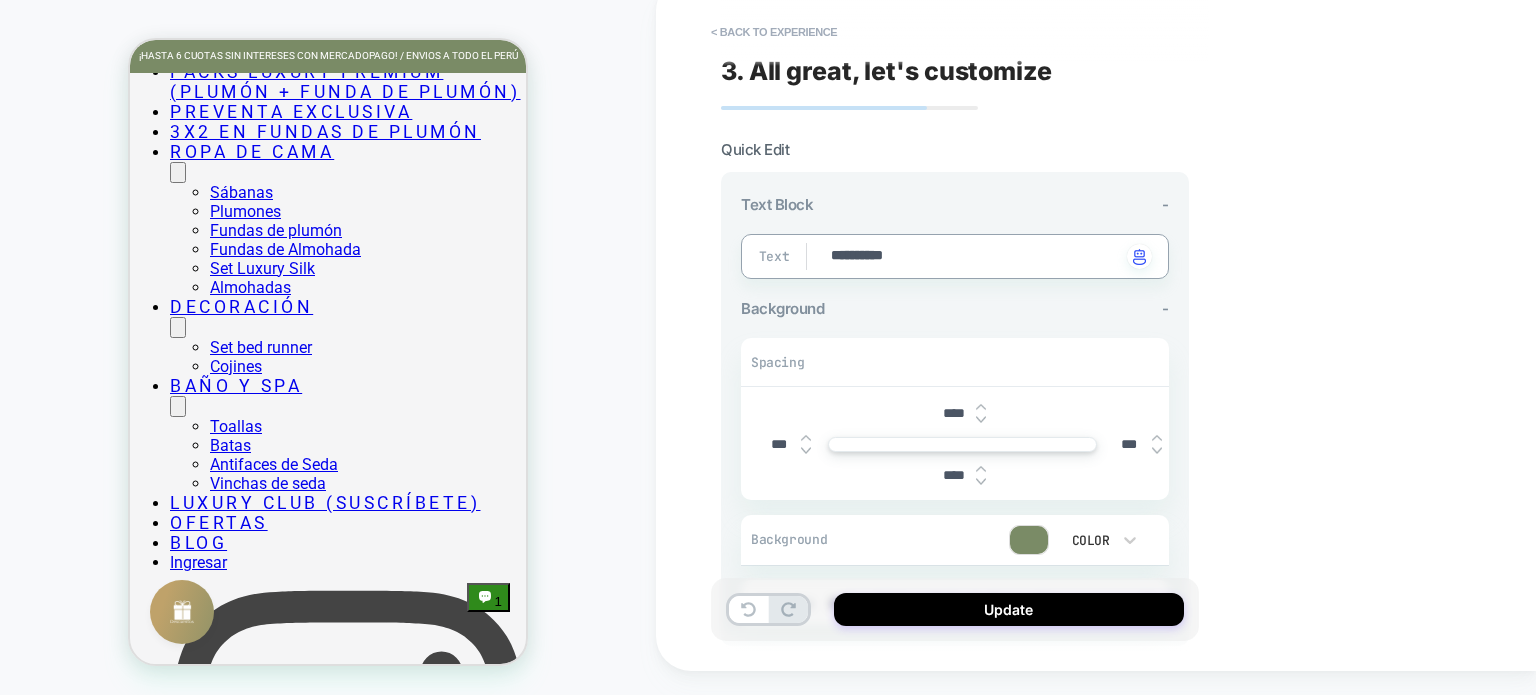 type on "*" 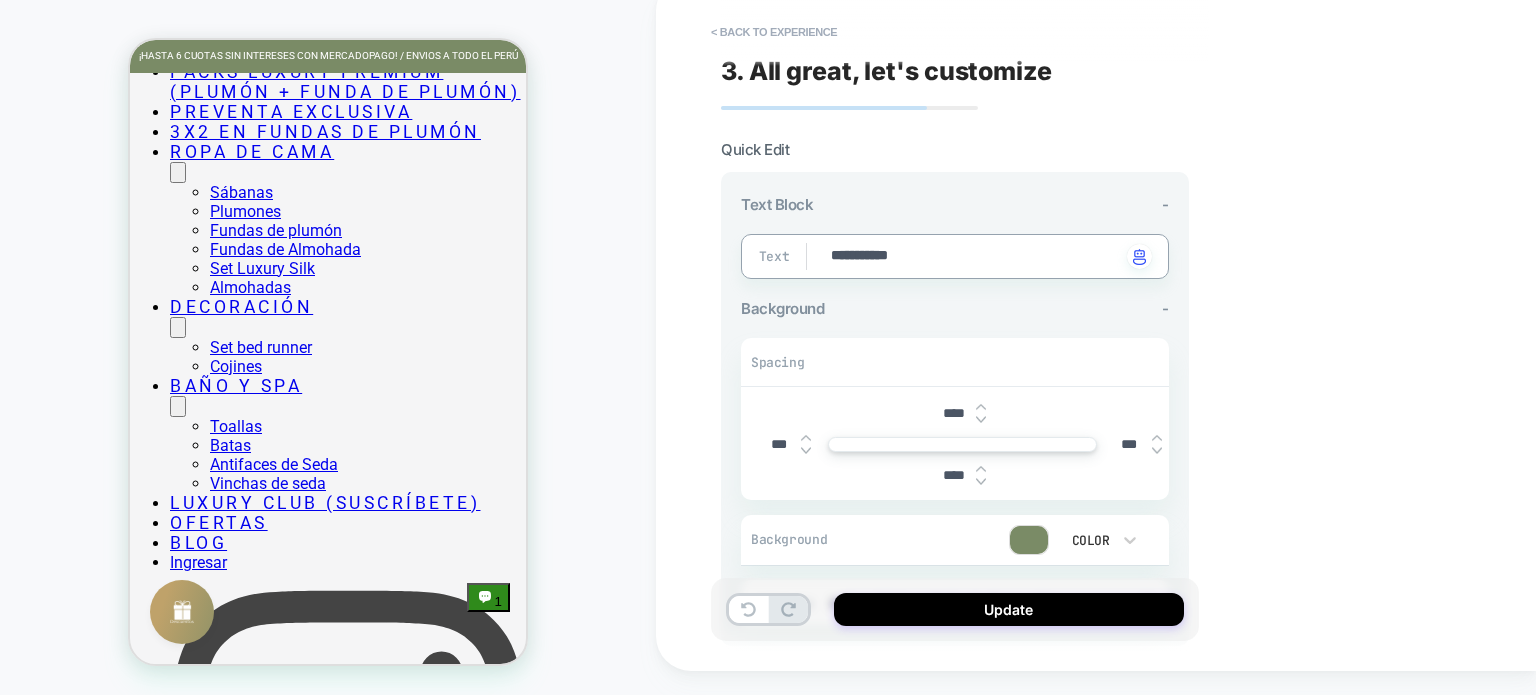 type on "*" 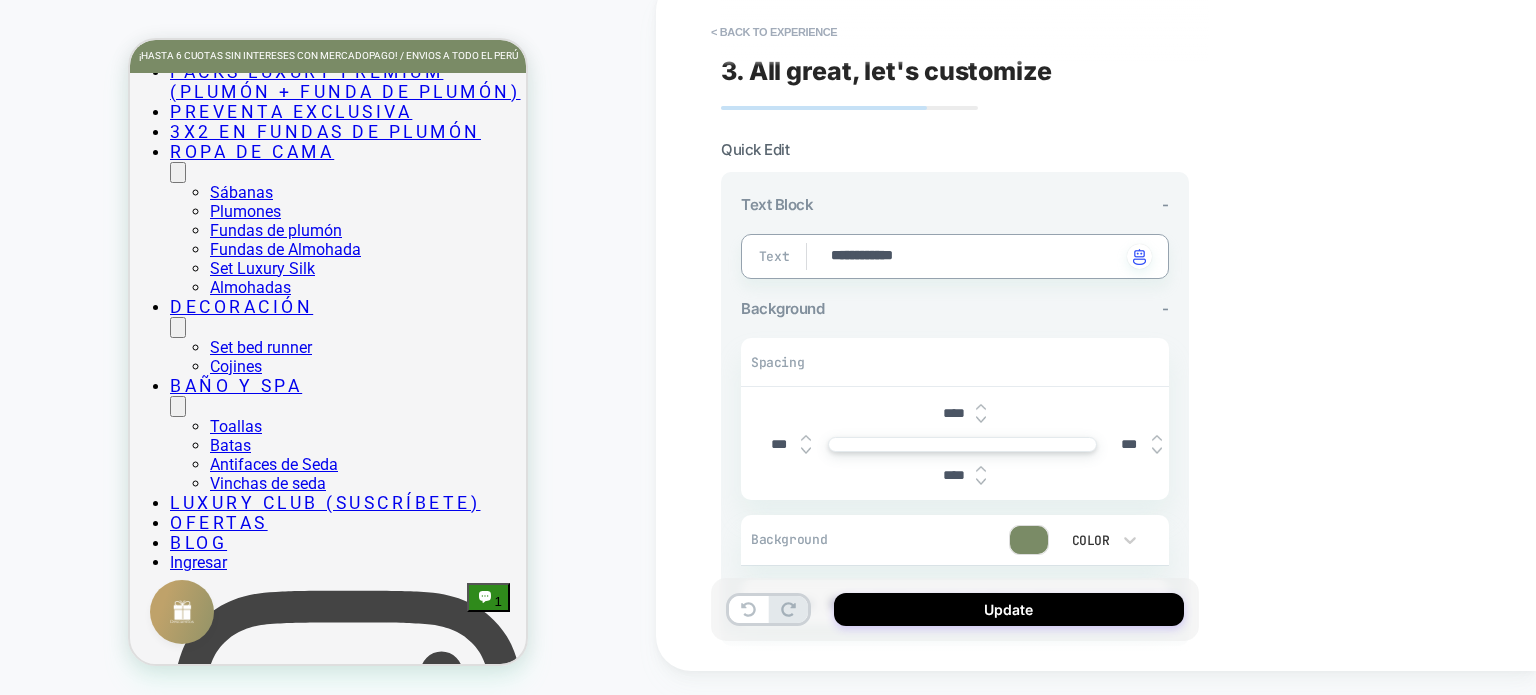 type on "*" 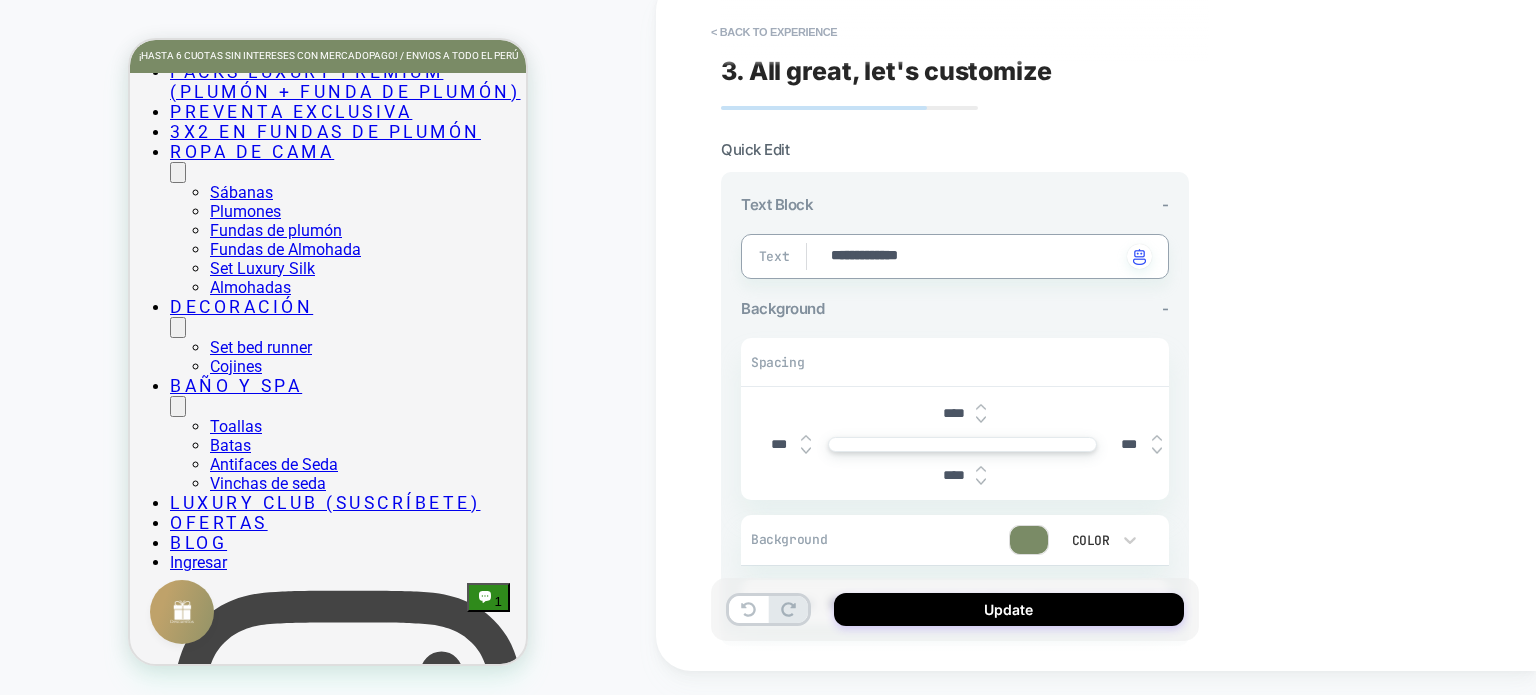 type on "*" 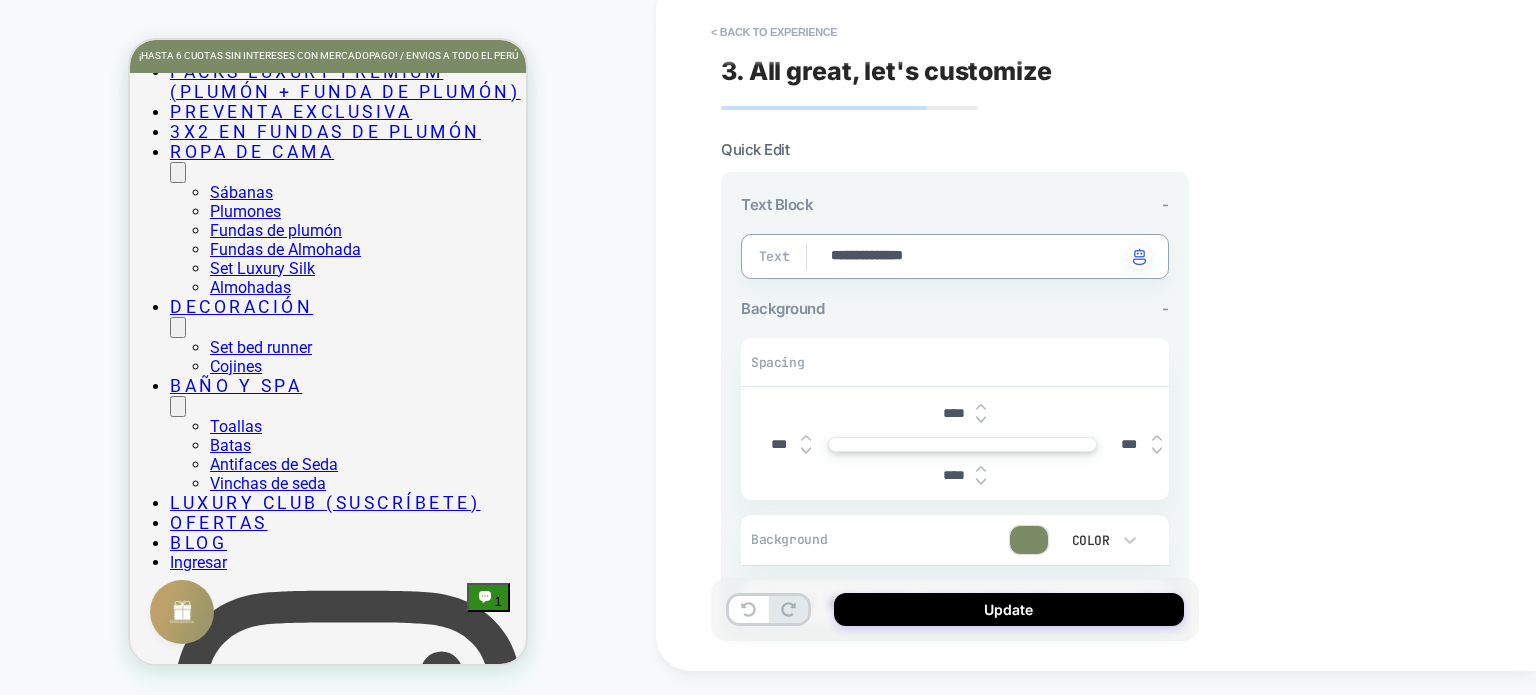 type on "*" 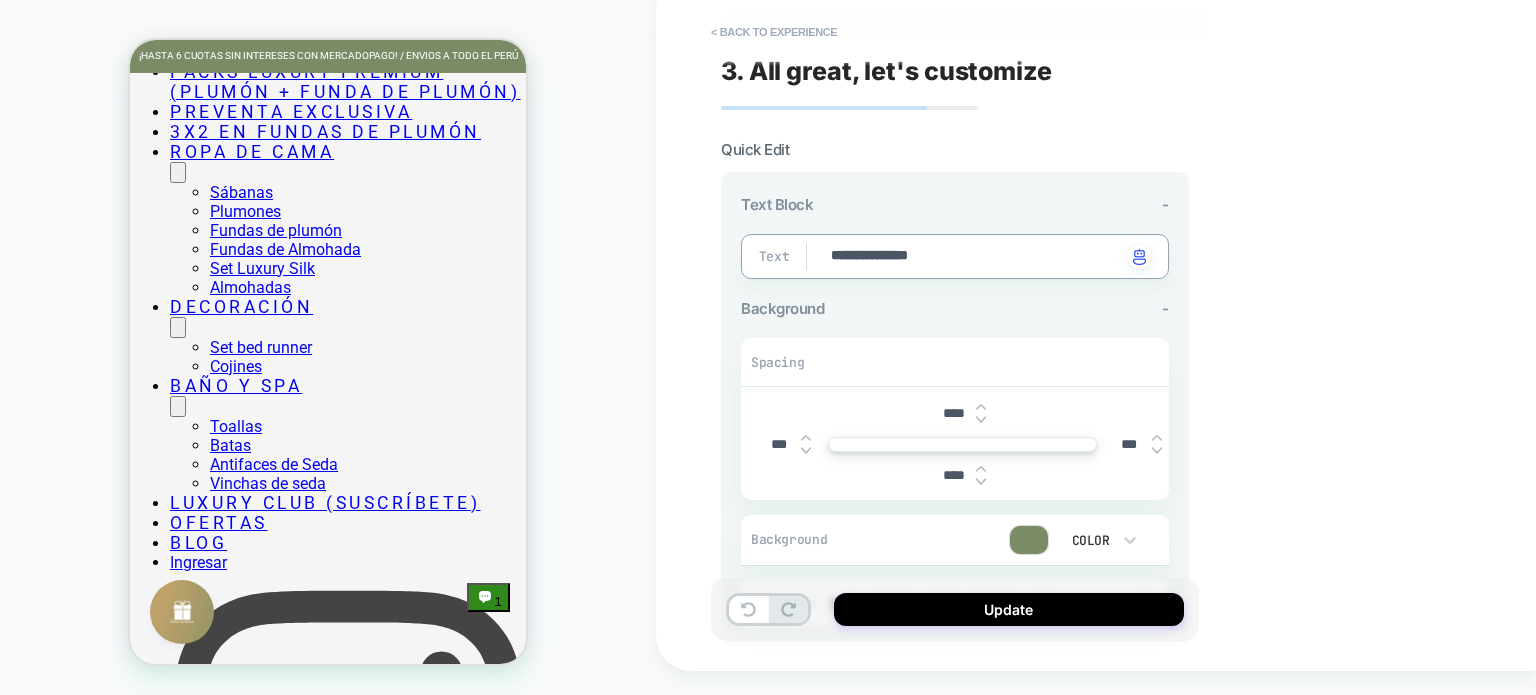 type on "*" 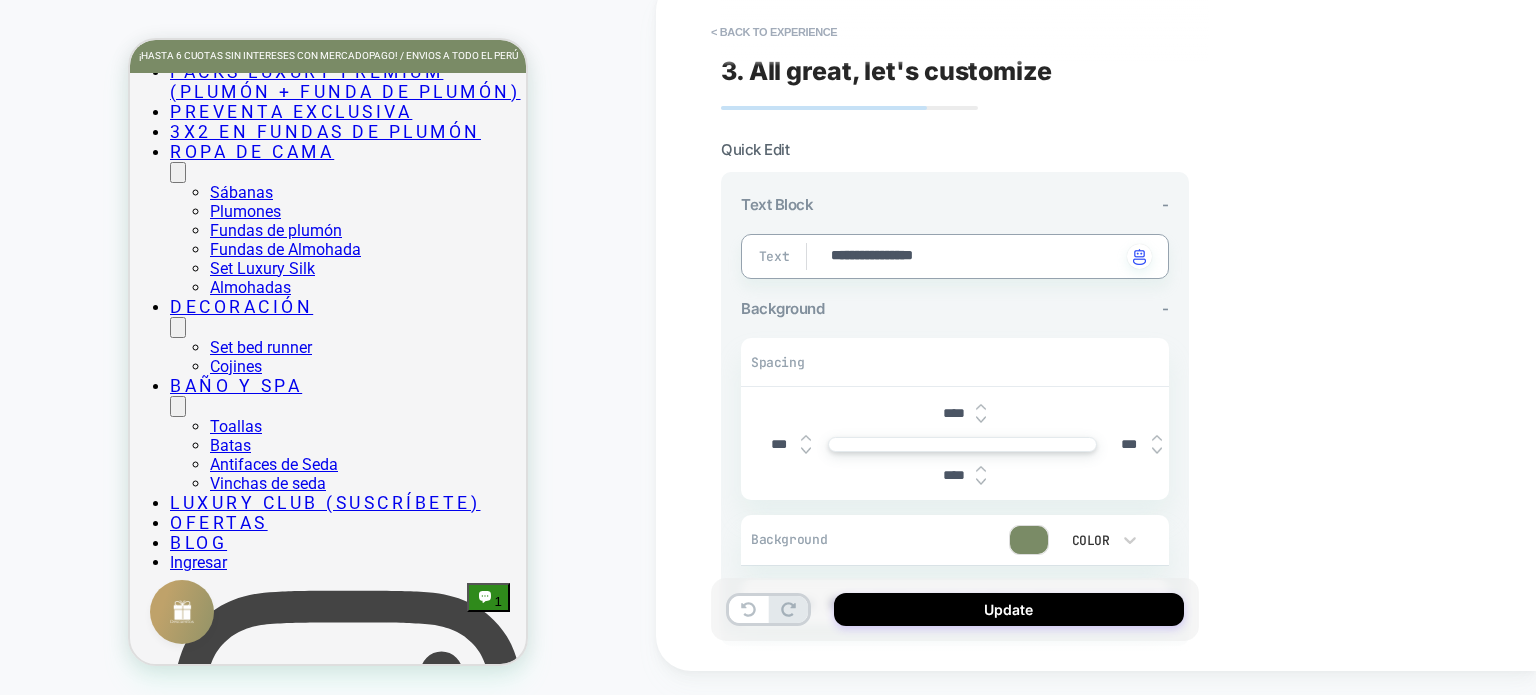 type on "*" 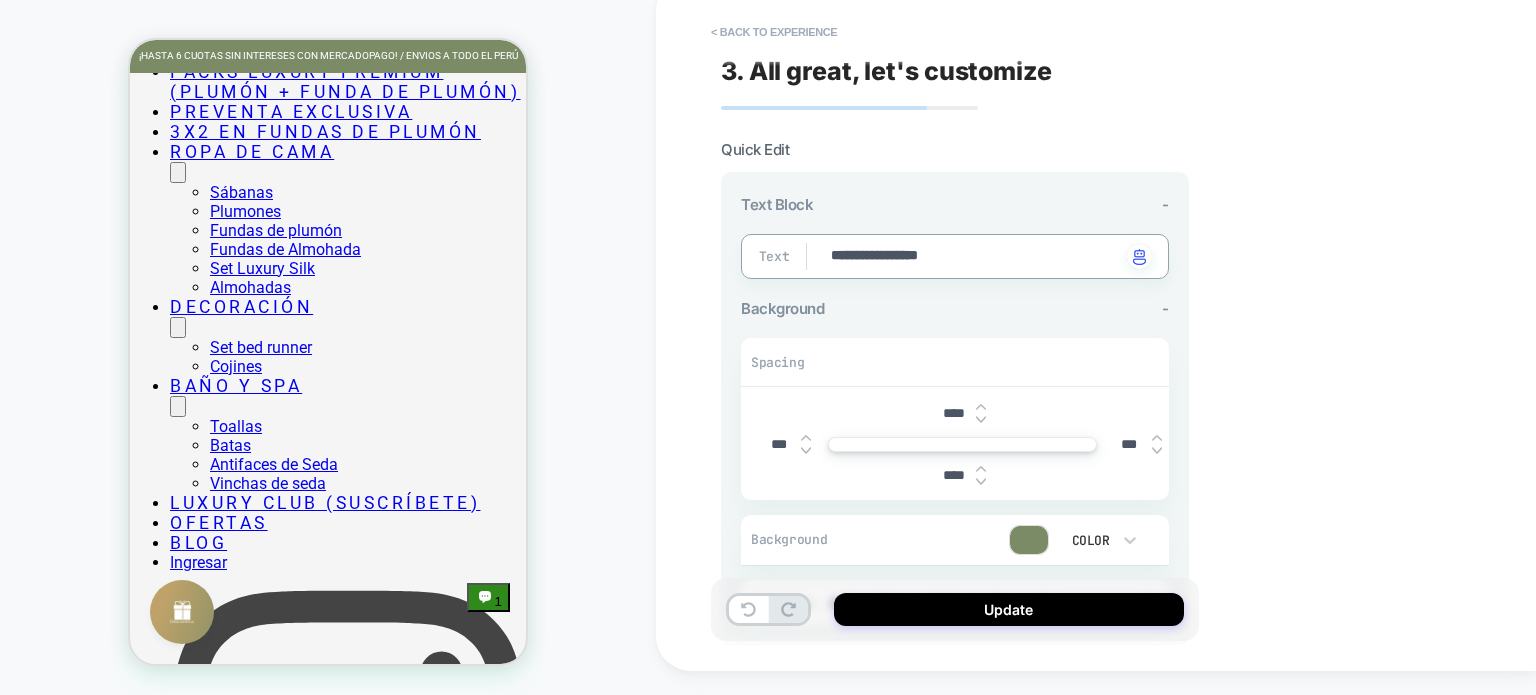 type on "*" 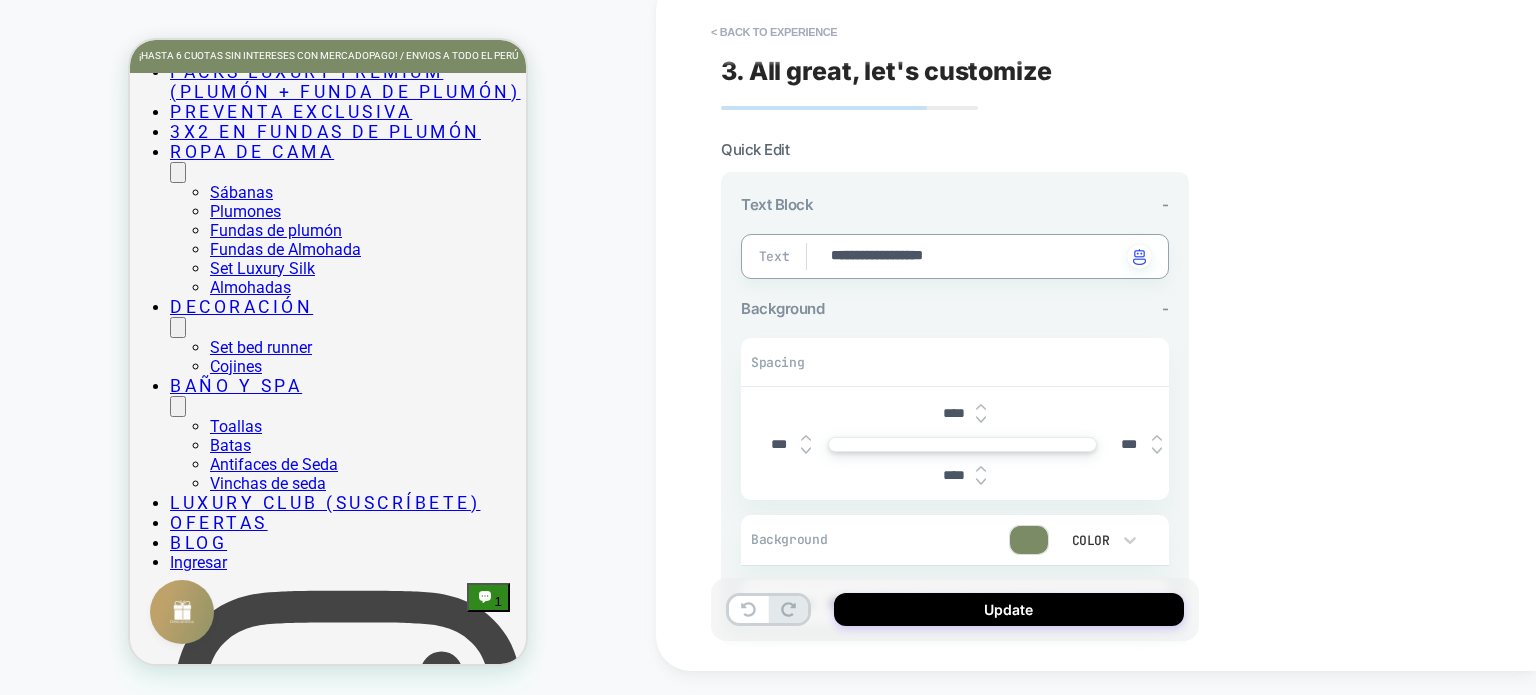 type on "*" 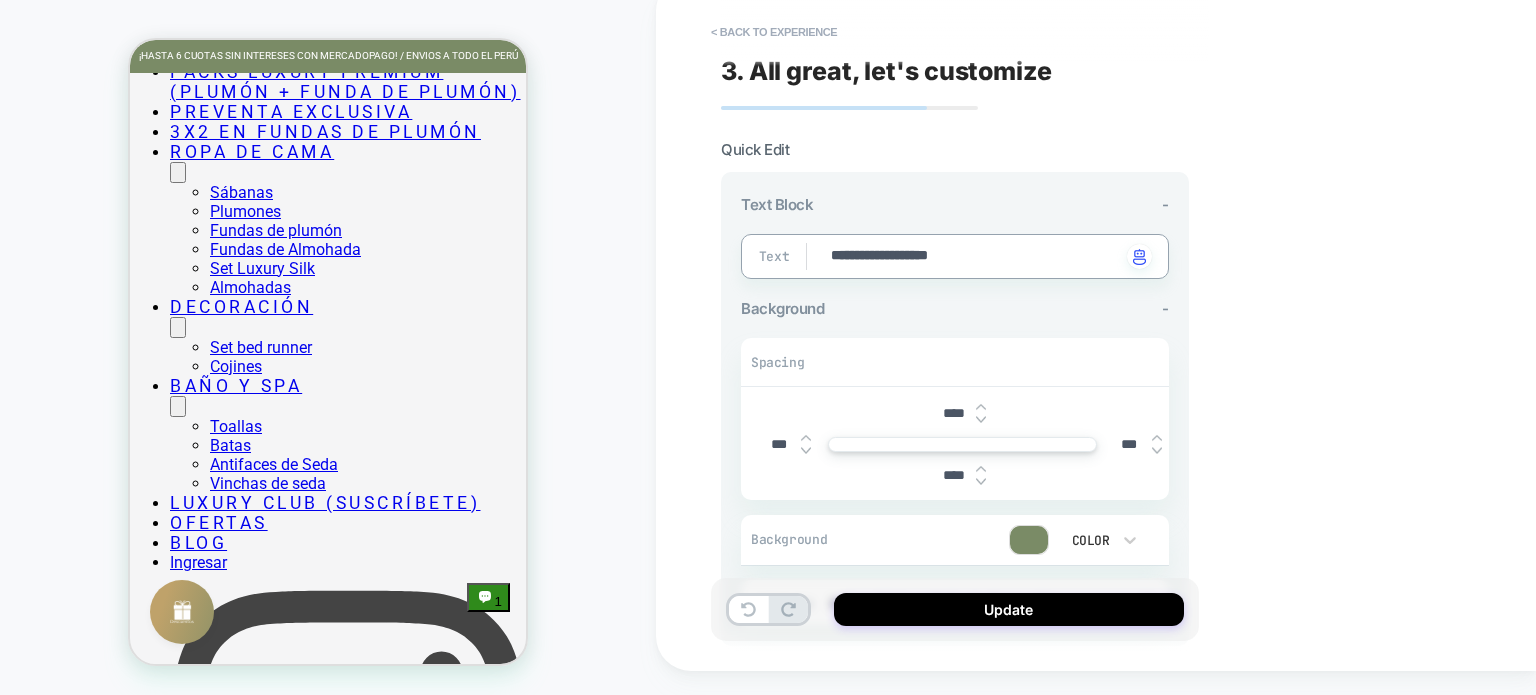 type on "*" 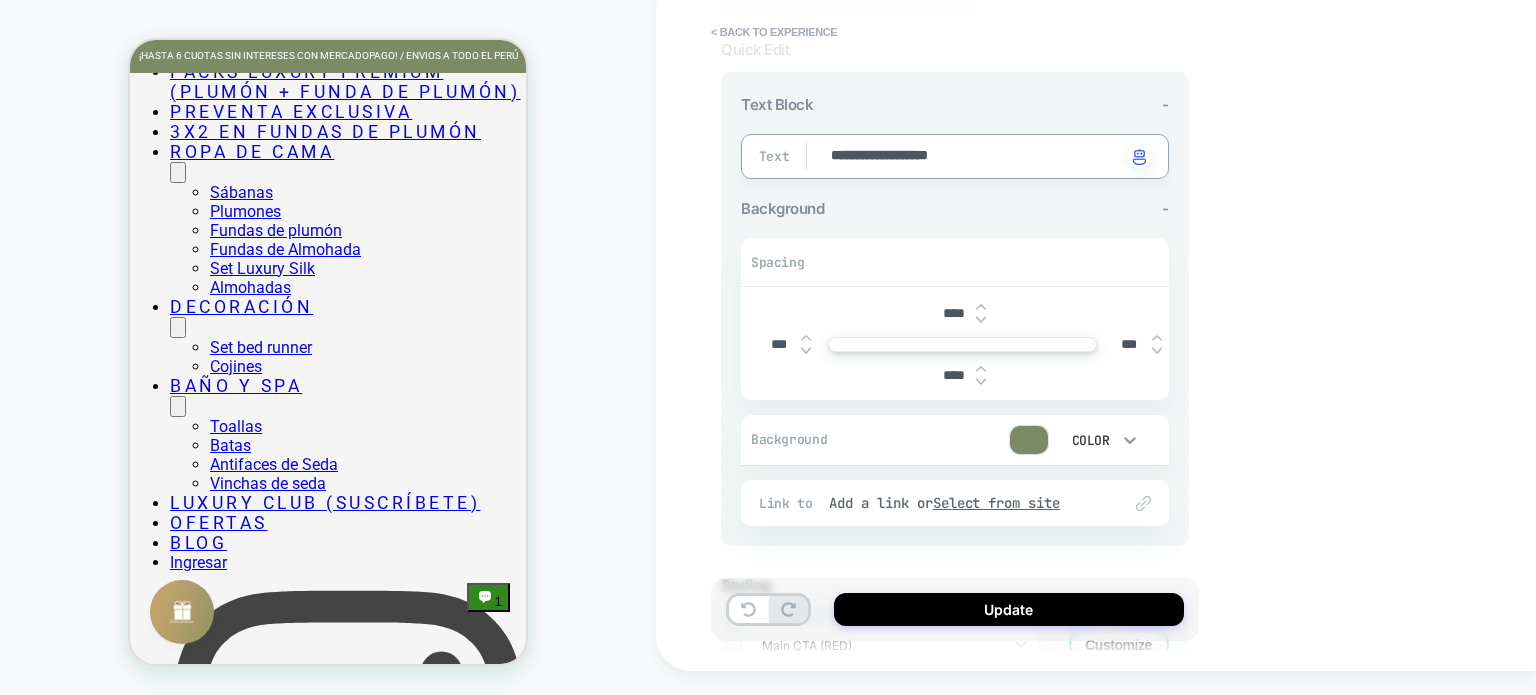 type on "**********" 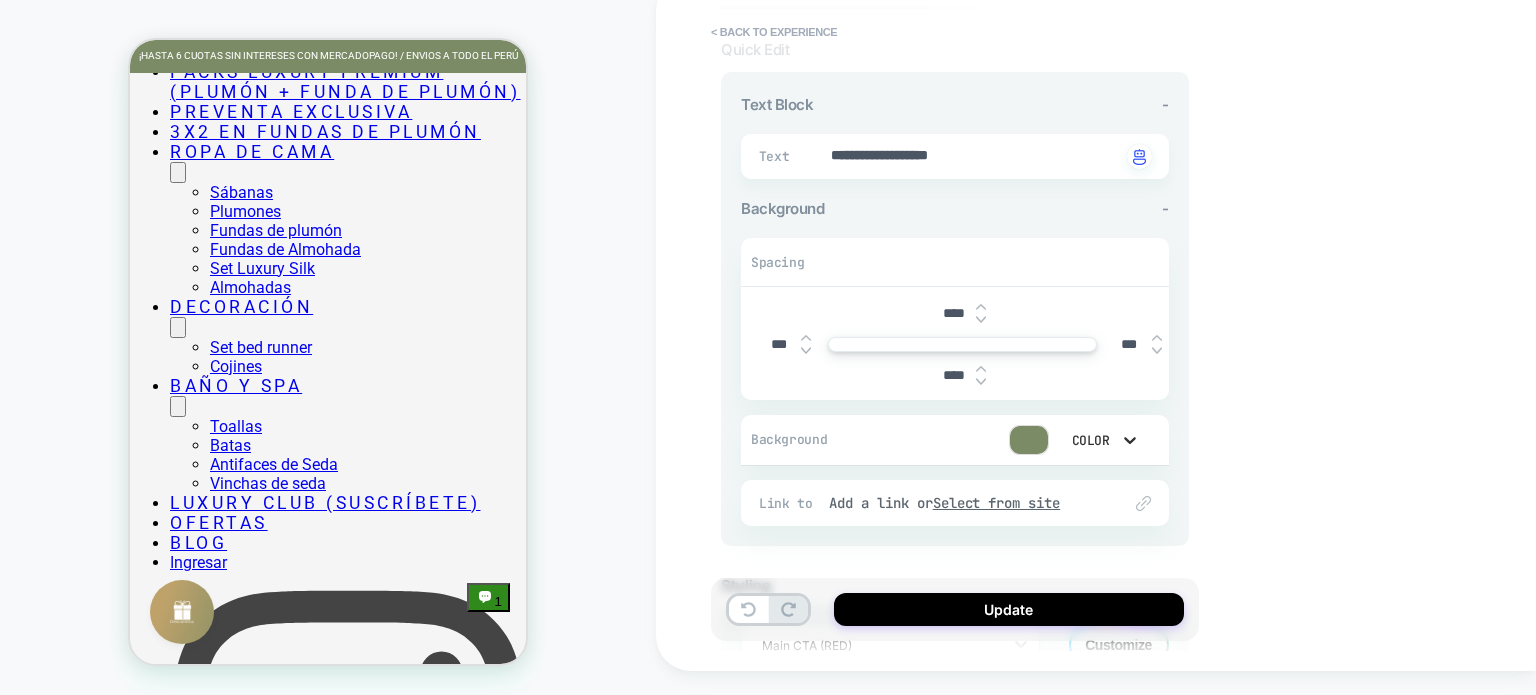 click 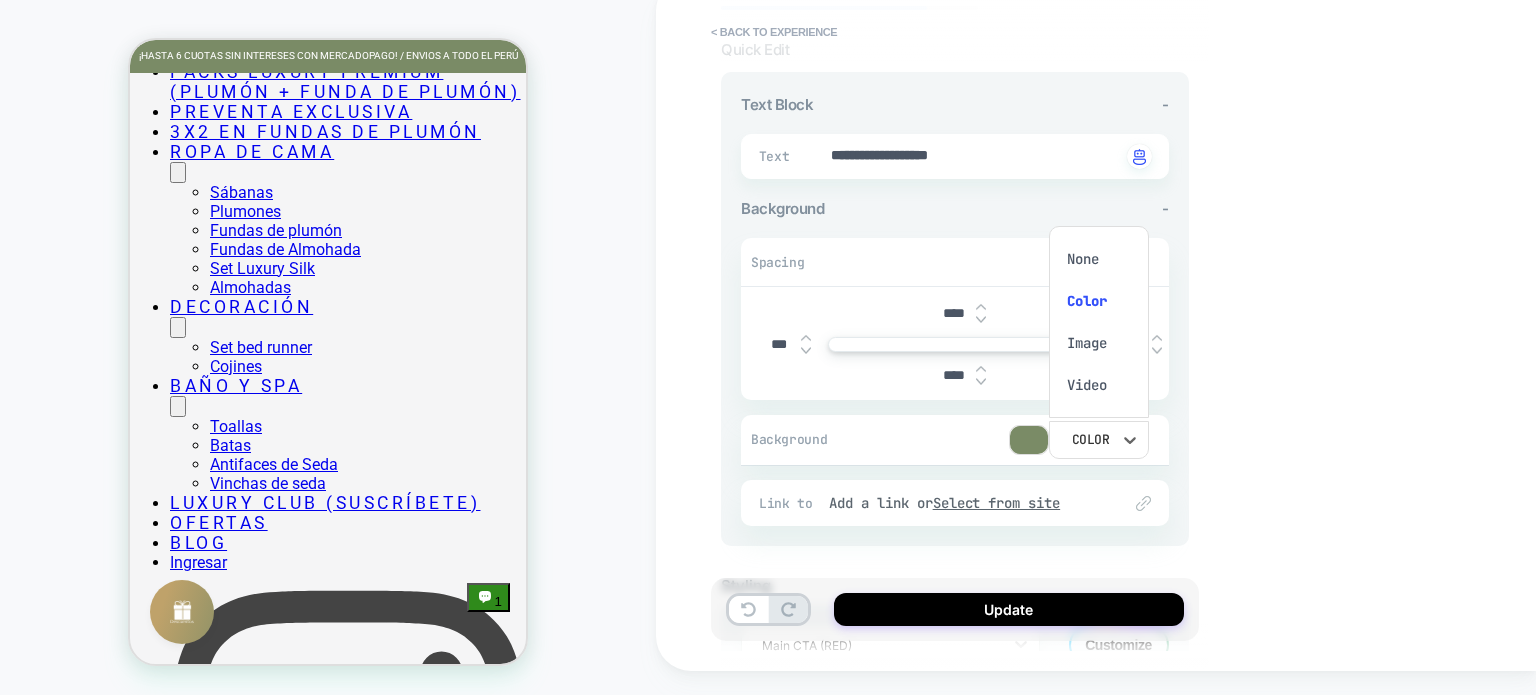 click on "None" at bounding box center (1099, 259) 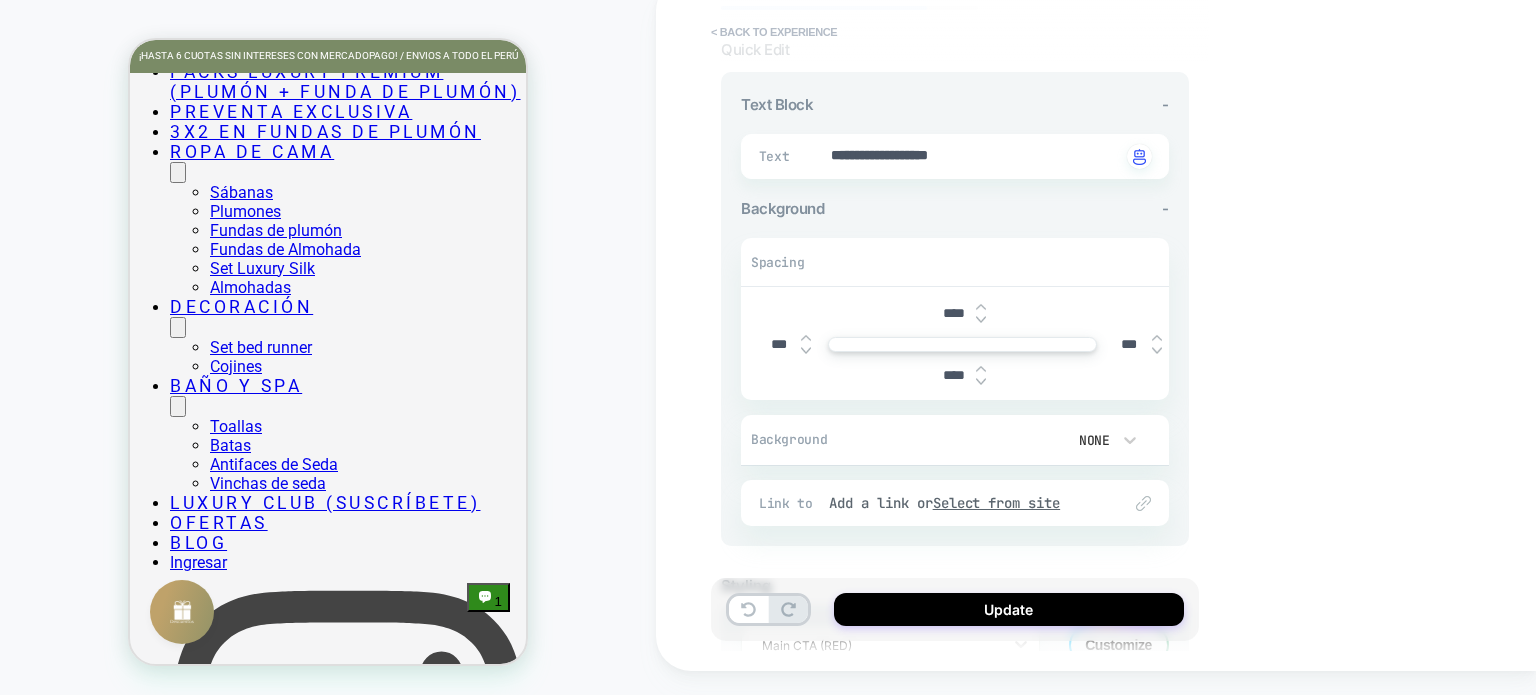 click on "< Back to experience" at bounding box center (774, 32) 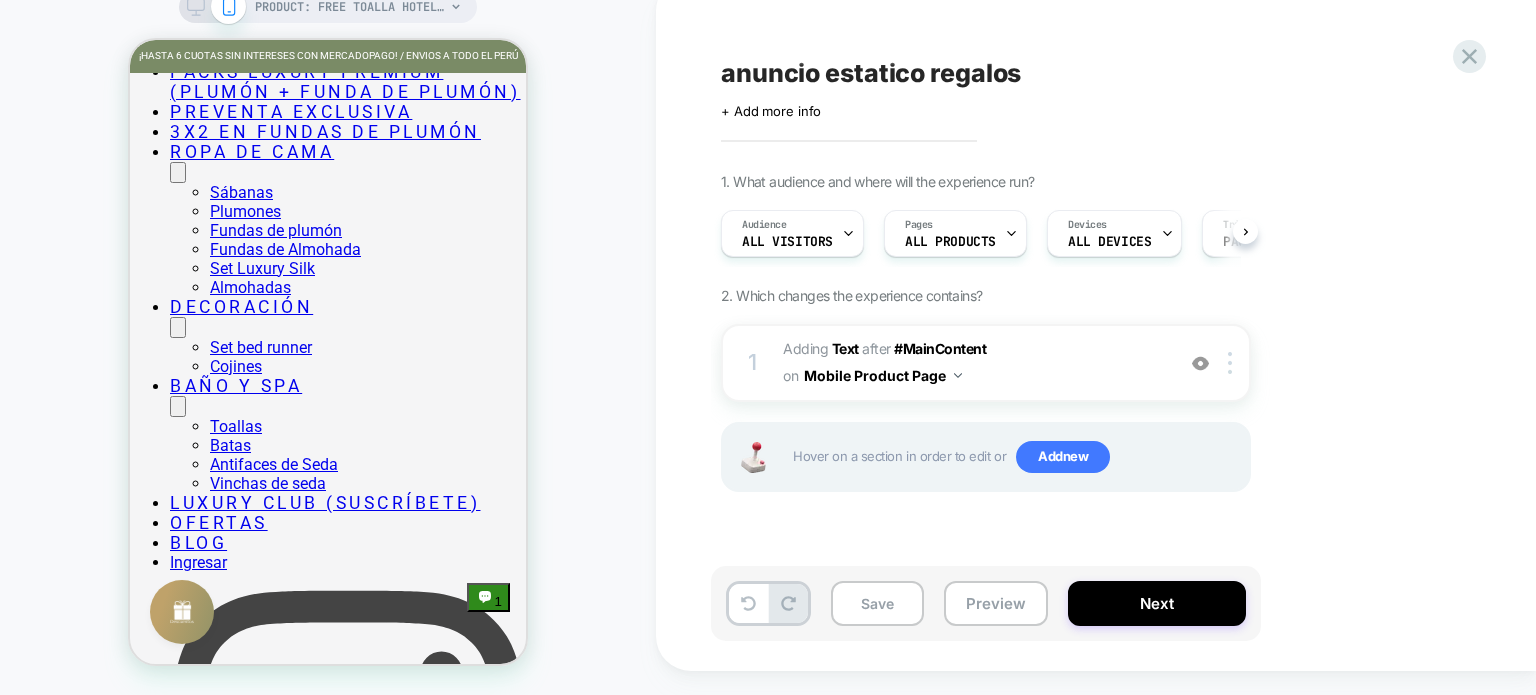 scroll, scrollTop: 0, scrollLeft: 0, axis: both 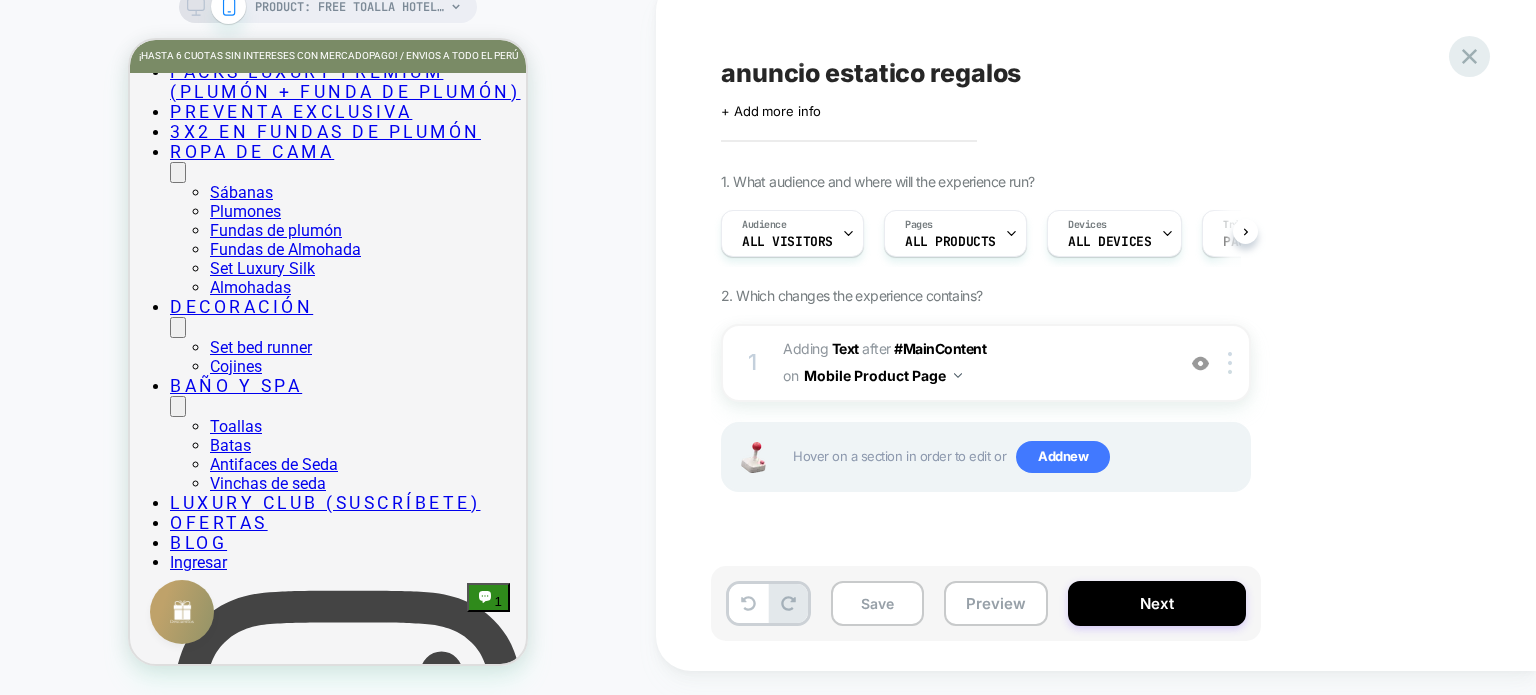click 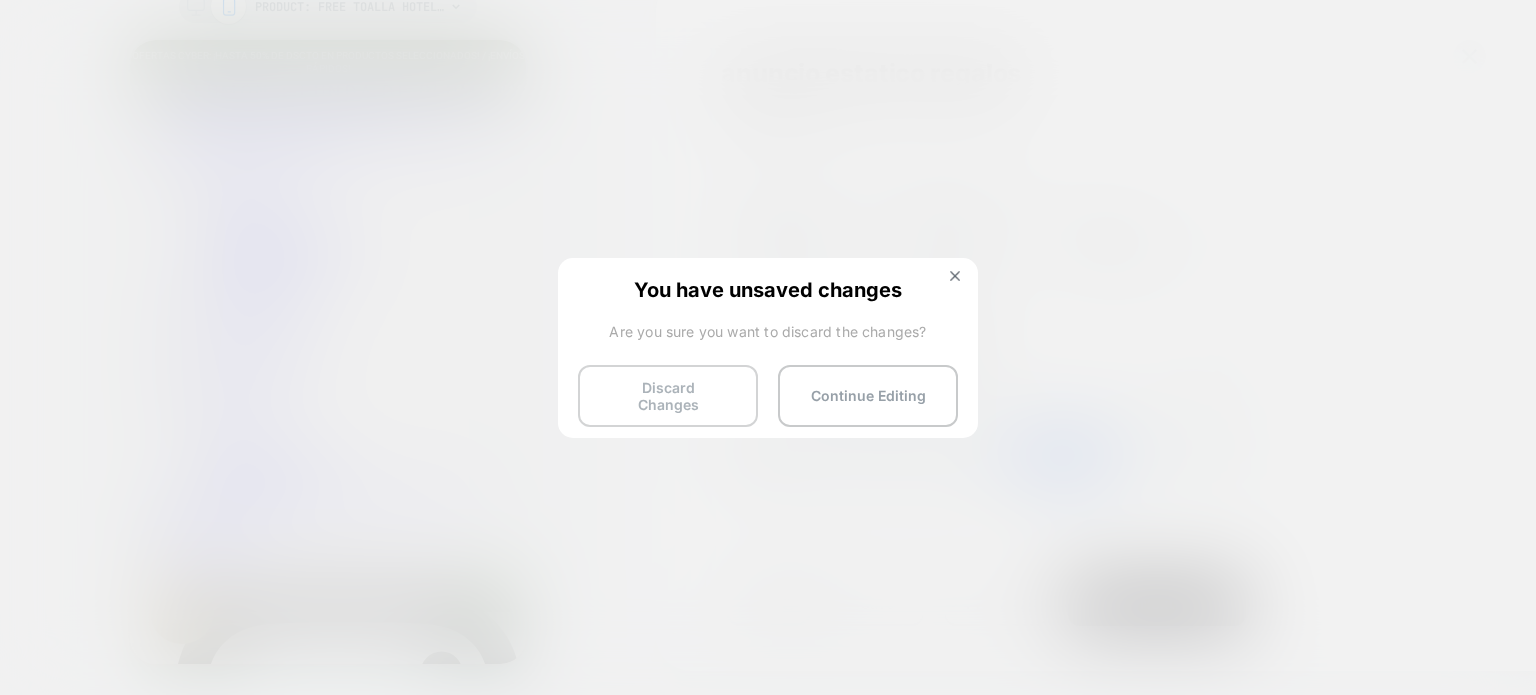 click on "Discard Changes" at bounding box center (668, 396) 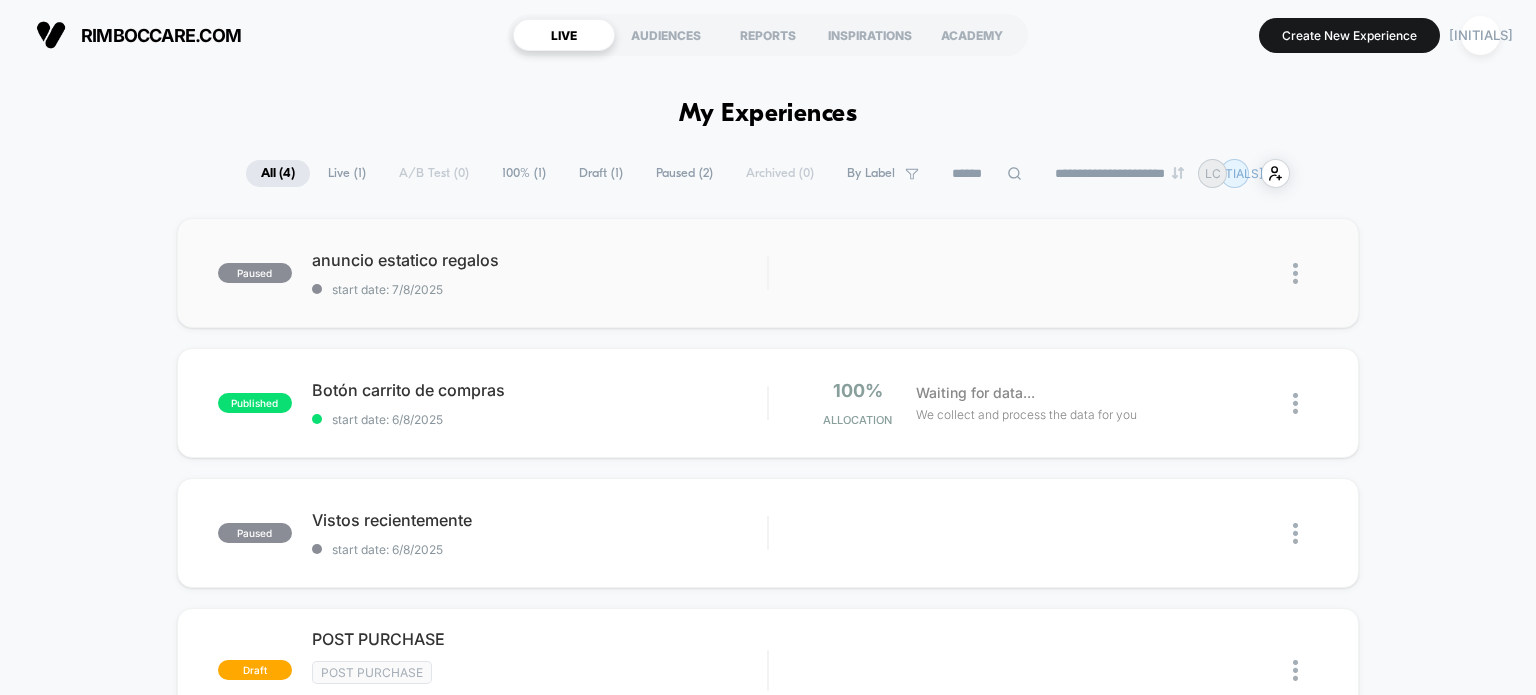 scroll, scrollTop: 0, scrollLeft: 0, axis: both 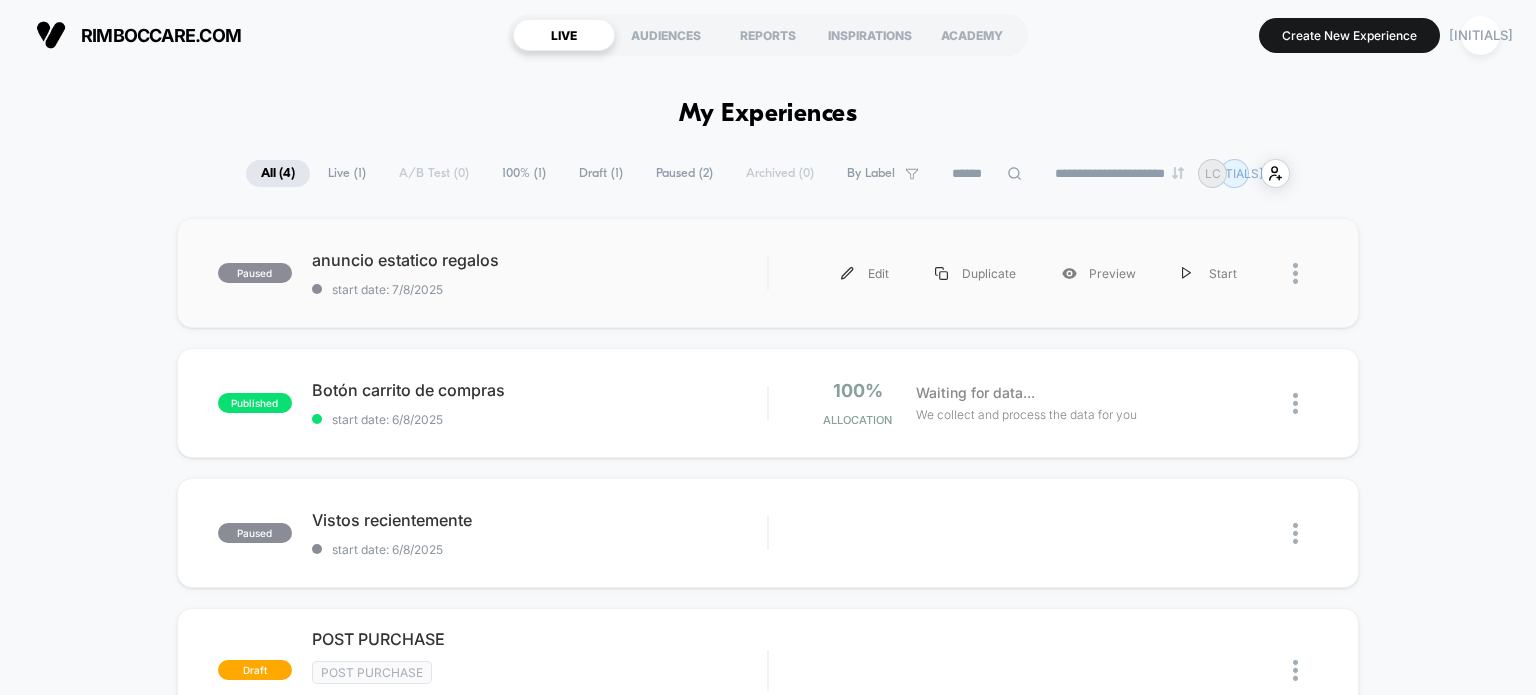 click at bounding box center [1289, 273] 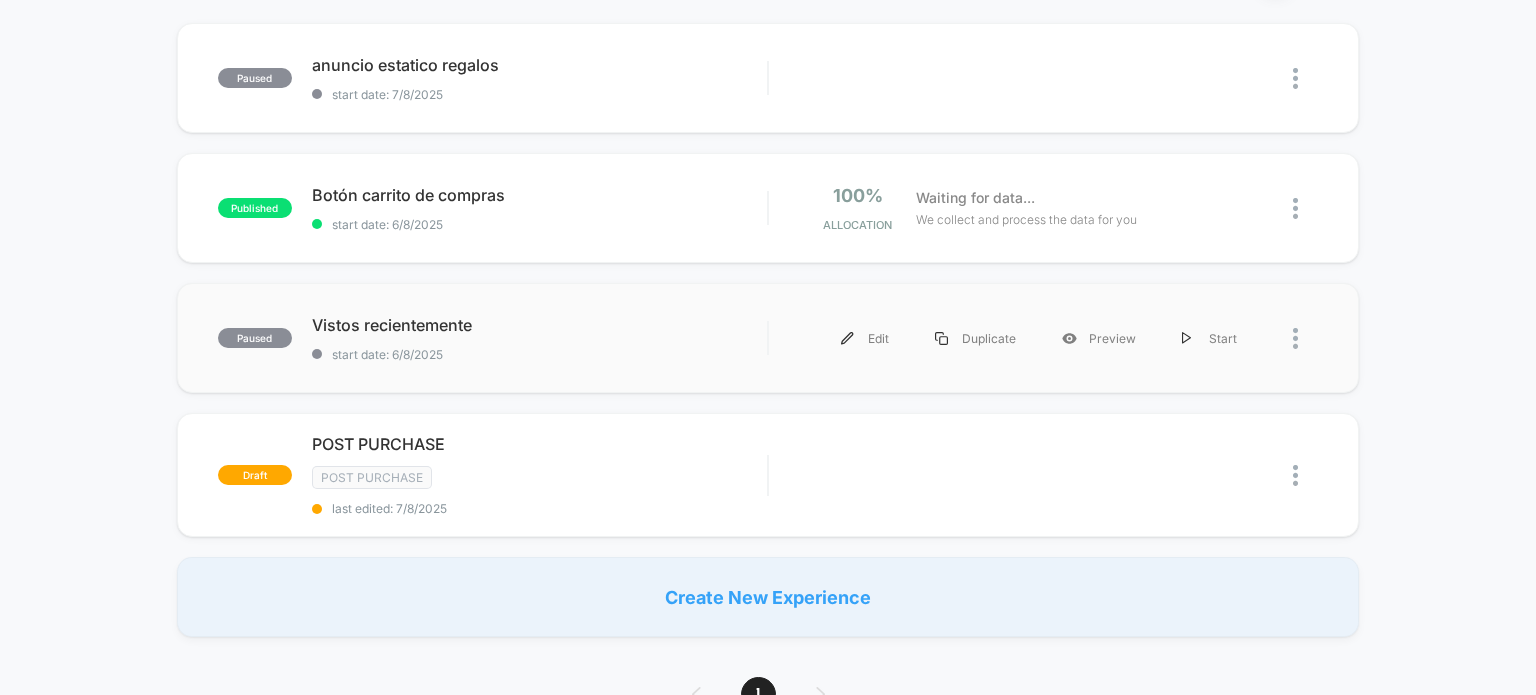 scroll, scrollTop: 200, scrollLeft: 0, axis: vertical 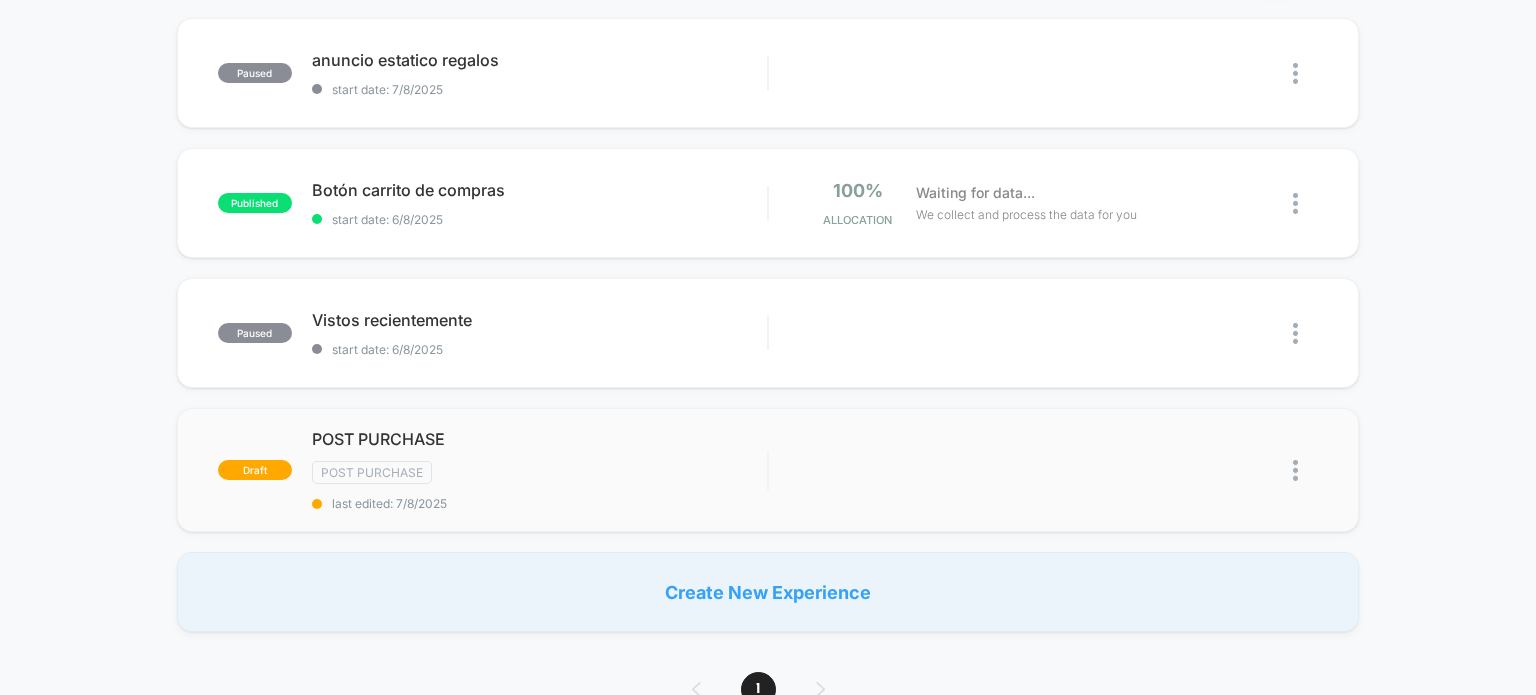 click at bounding box center (1295, 470) 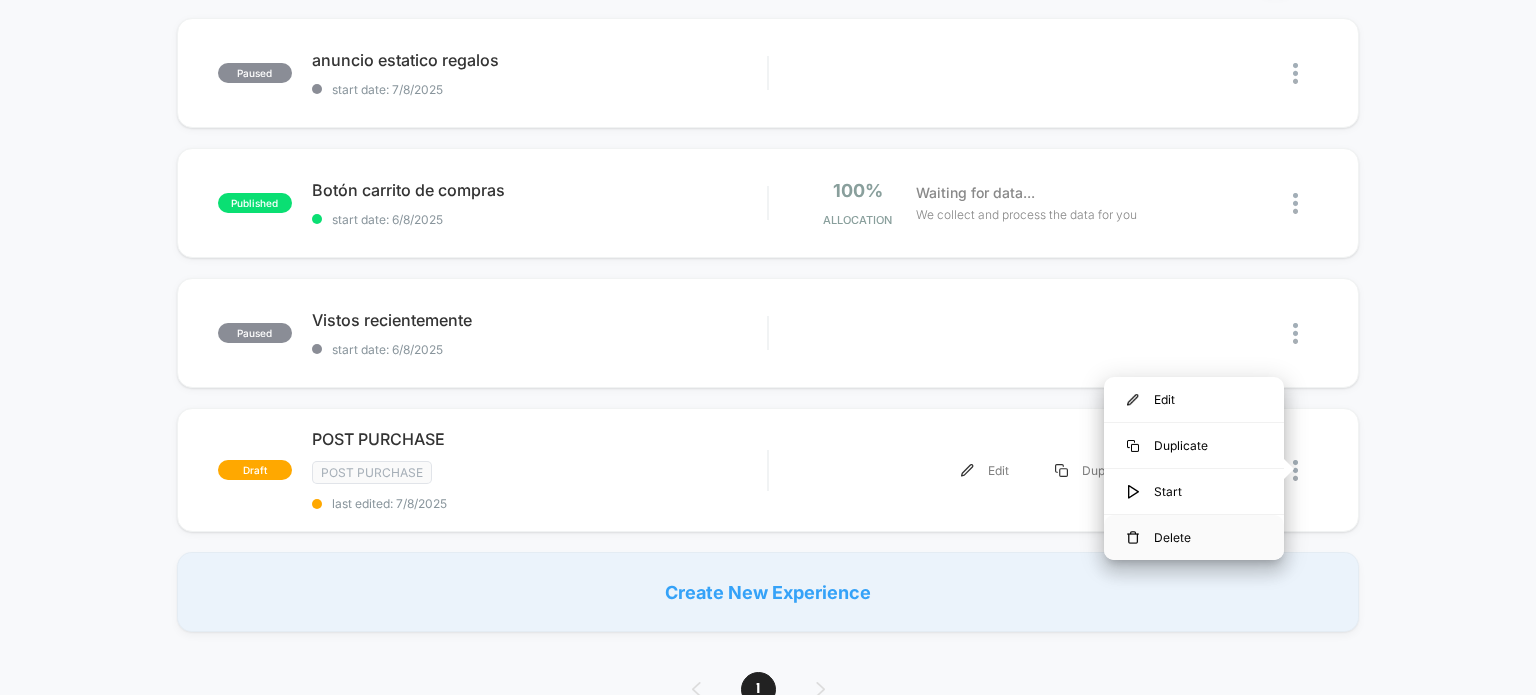 click on "Delete" at bounding box center [1194, 537] 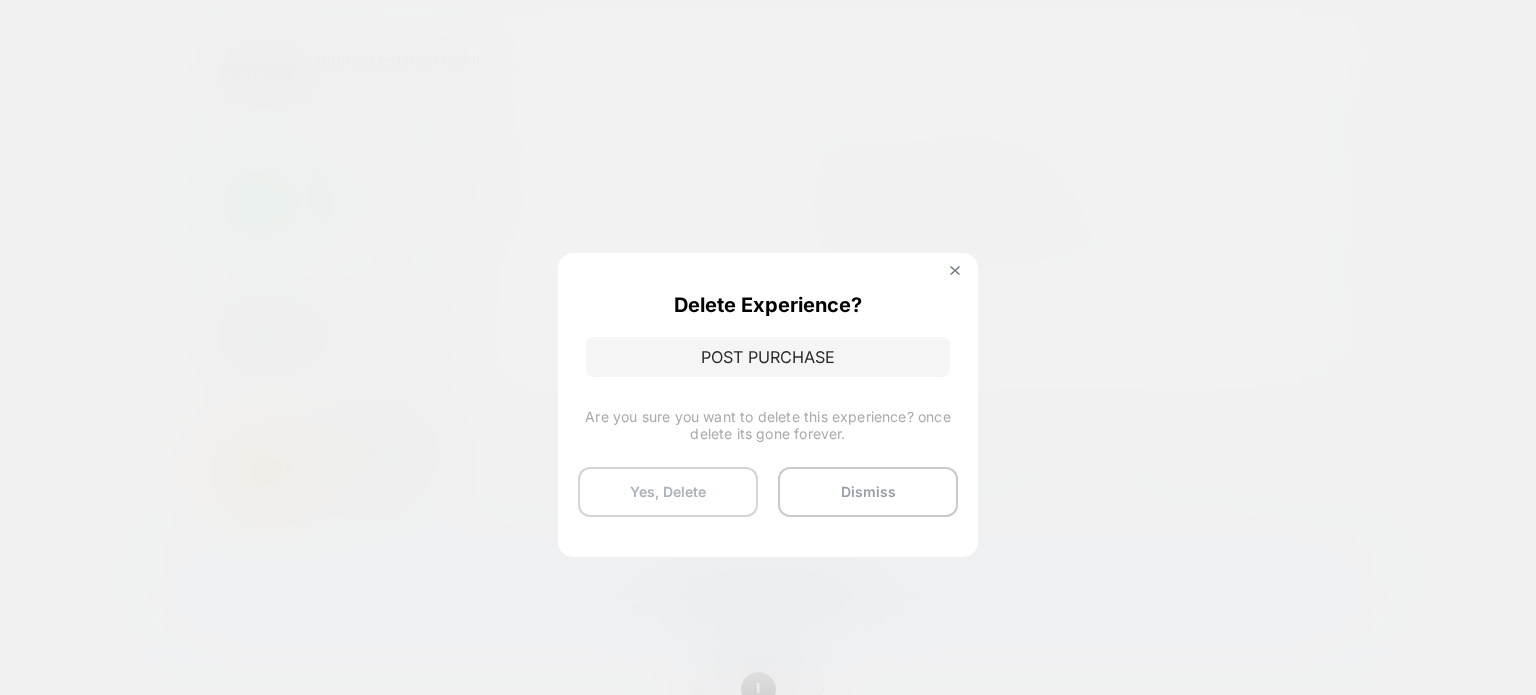 click on "Yes, Delete" at bounding box center [668, 492] 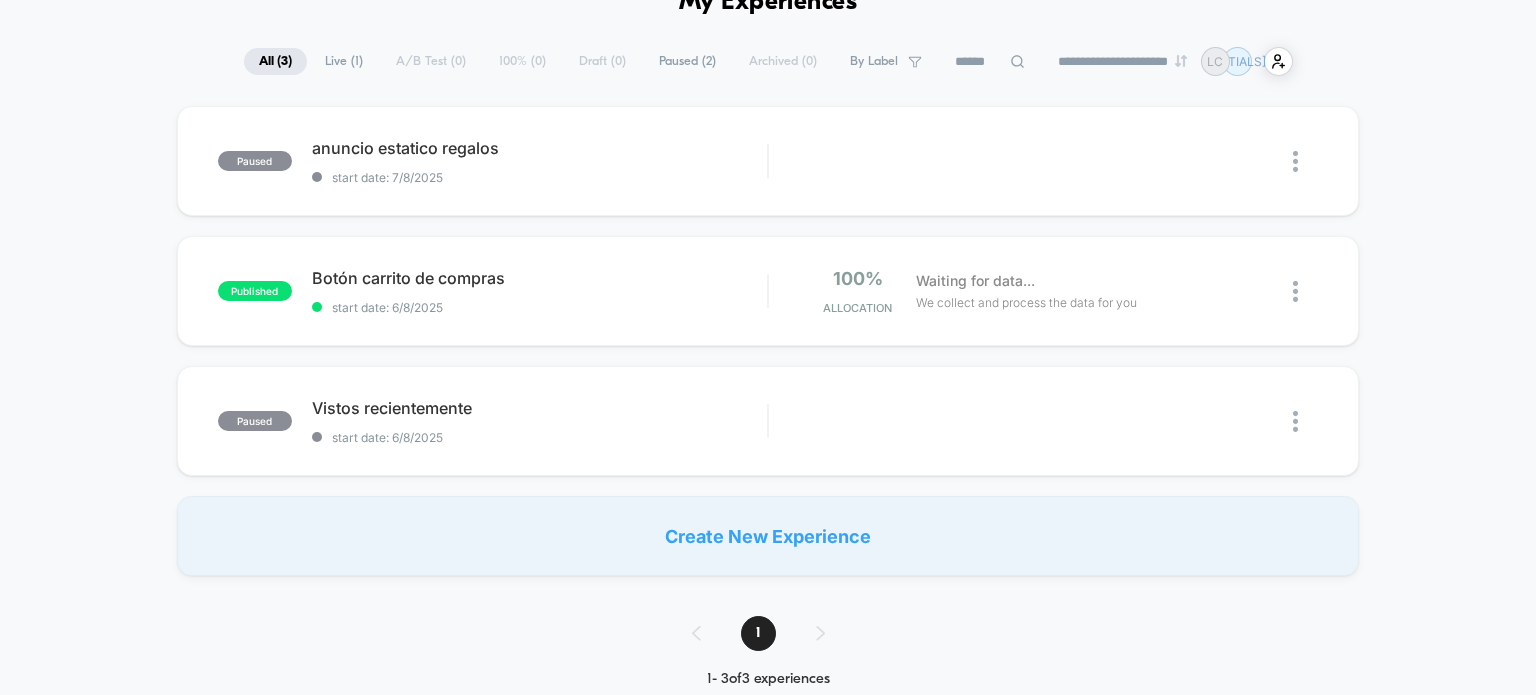 scroll, scrollTop: 200, scrollLeft: 0, axis: vertical 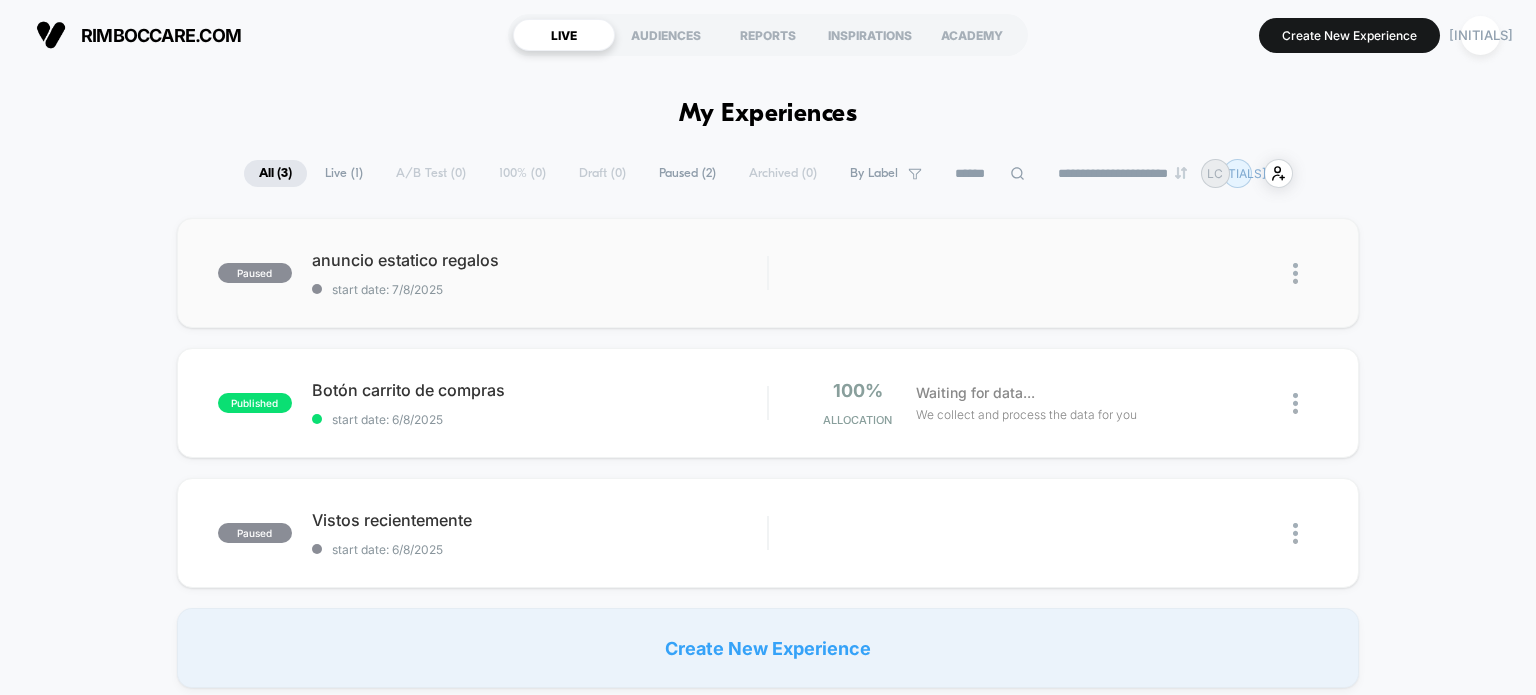 click at bounding box center (1295, 273) 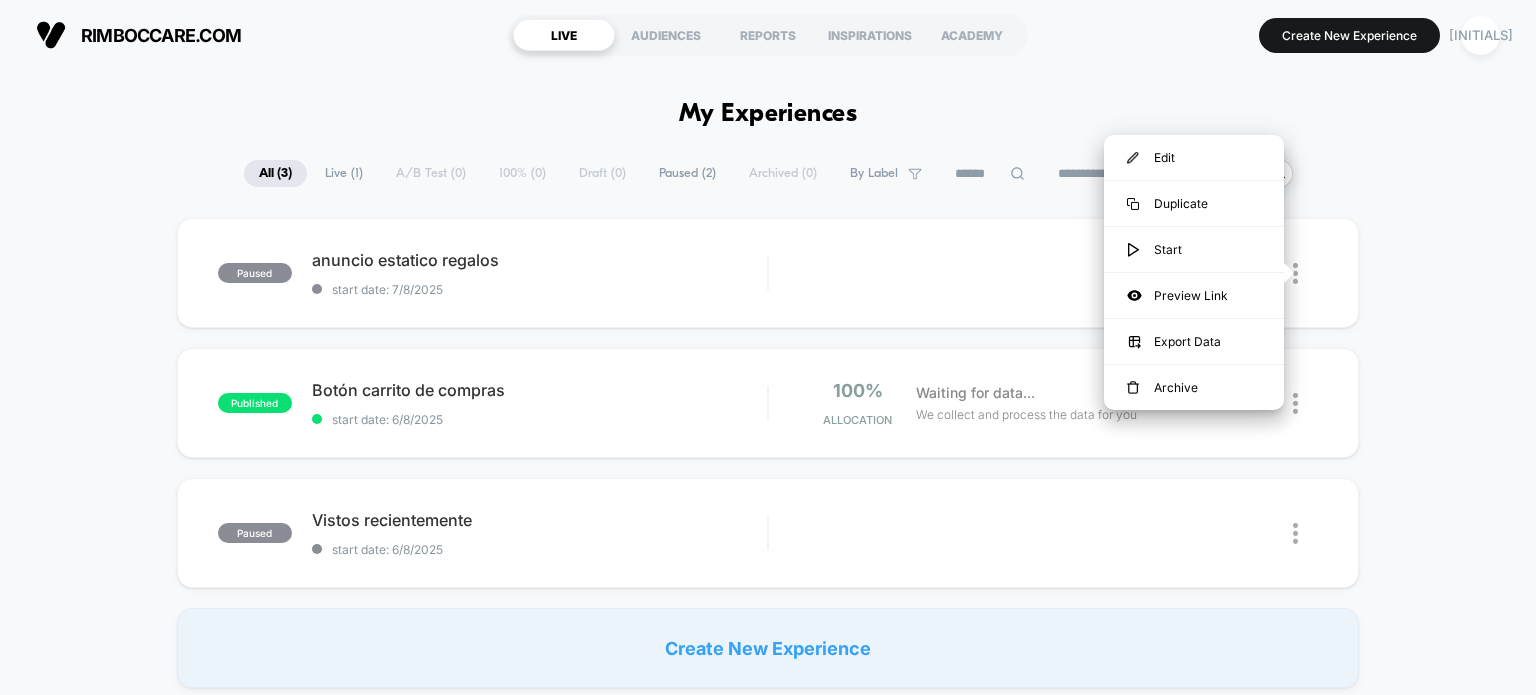 click on "paused anuncio estatico regalos start date: [DATE] Edit Duplicate Preview Start published Botón carrito de compras start date: [DATE] 100% Allocation Waiting for data... We collect and process the data for you paused Vistos recientemente start date: [DATE] Edit Duplicate Preview Start Create New Experience" at bounding box center (768, 453) 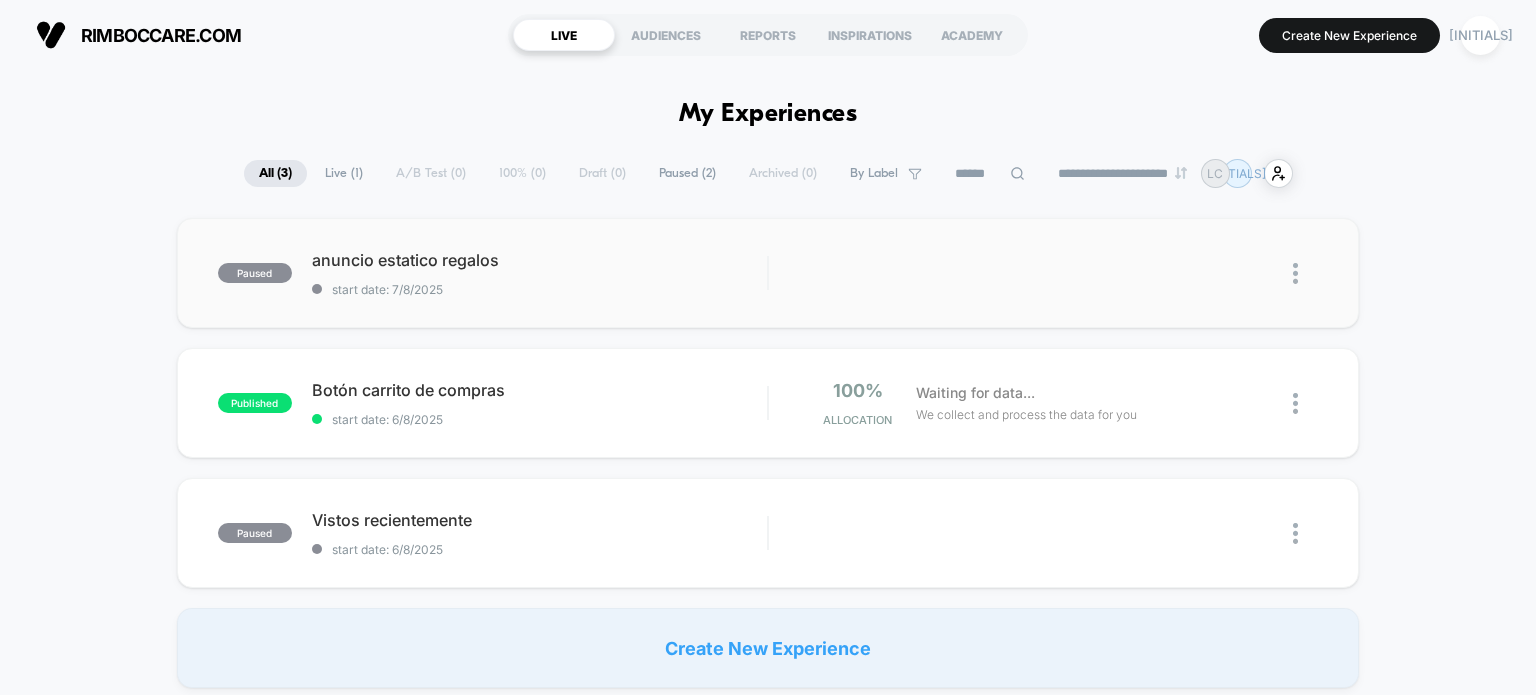 click at bounding box center (1295, 273) 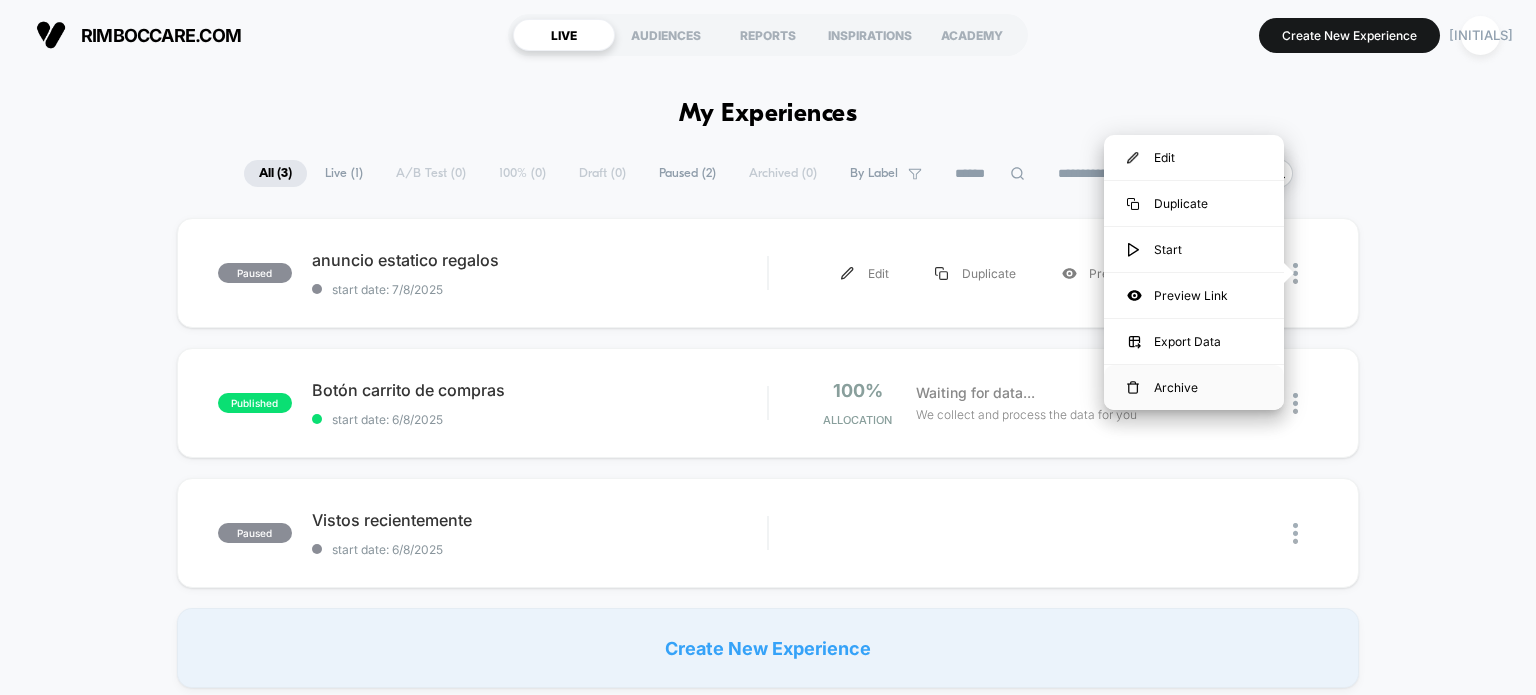 click on "Archive" at bounding box center [1194, 387] 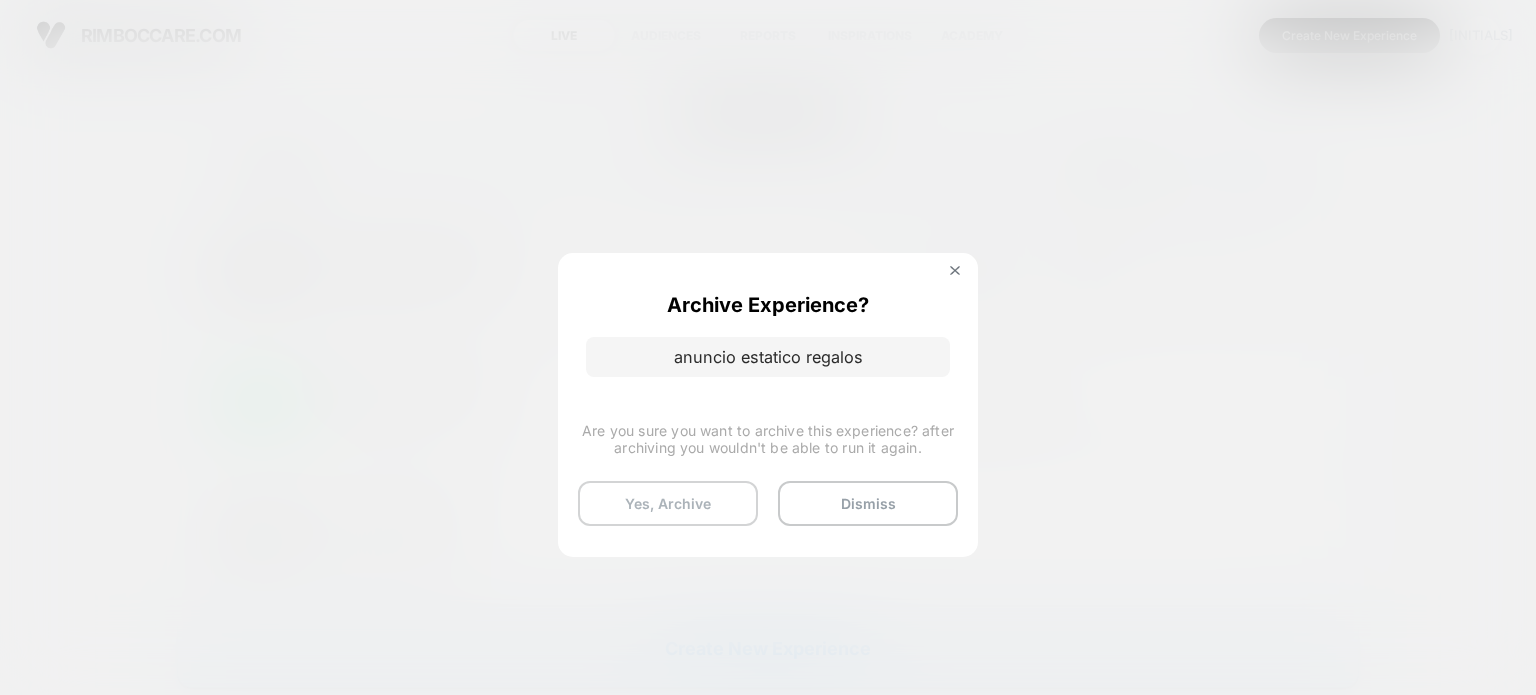 click on "Yes, Archive" at bounding box center (668, 503) 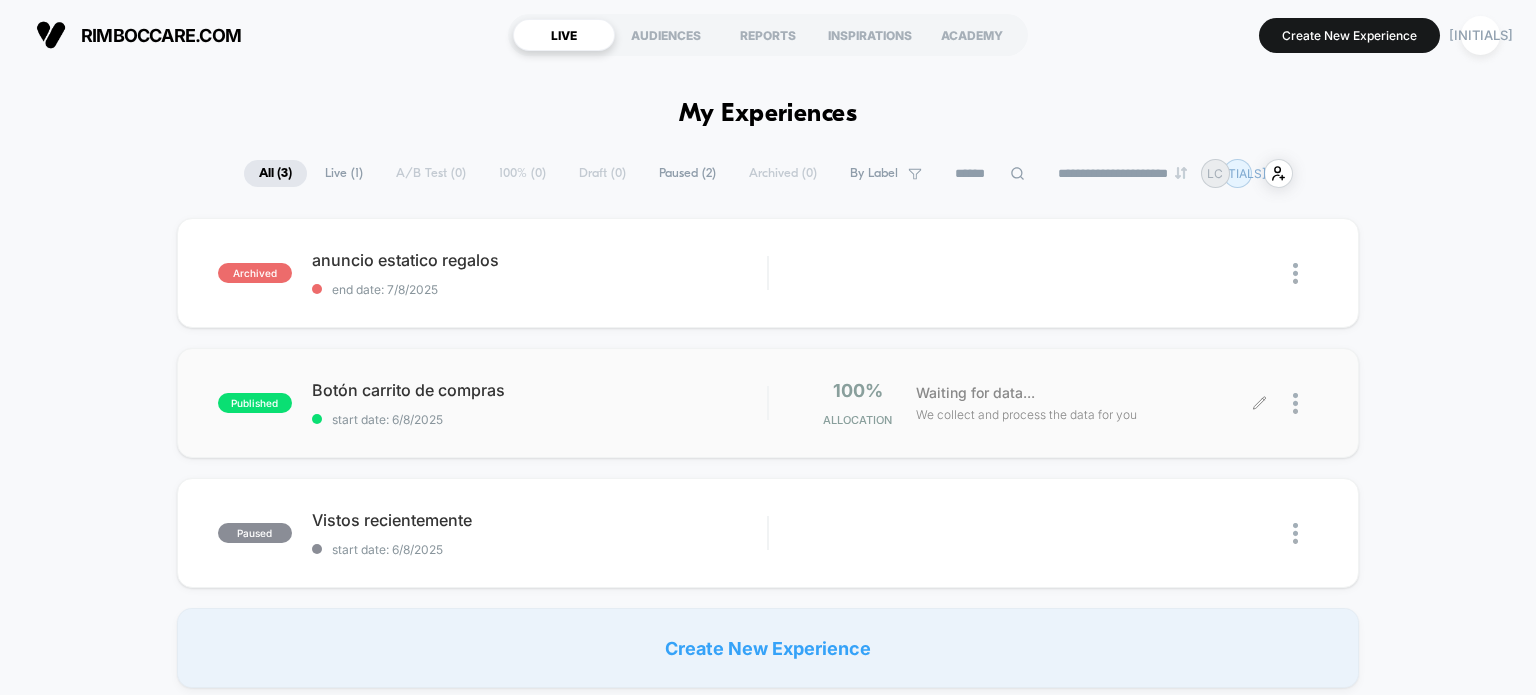 scroll, scrollTop: 0, scrollLeft: 0, axis: both 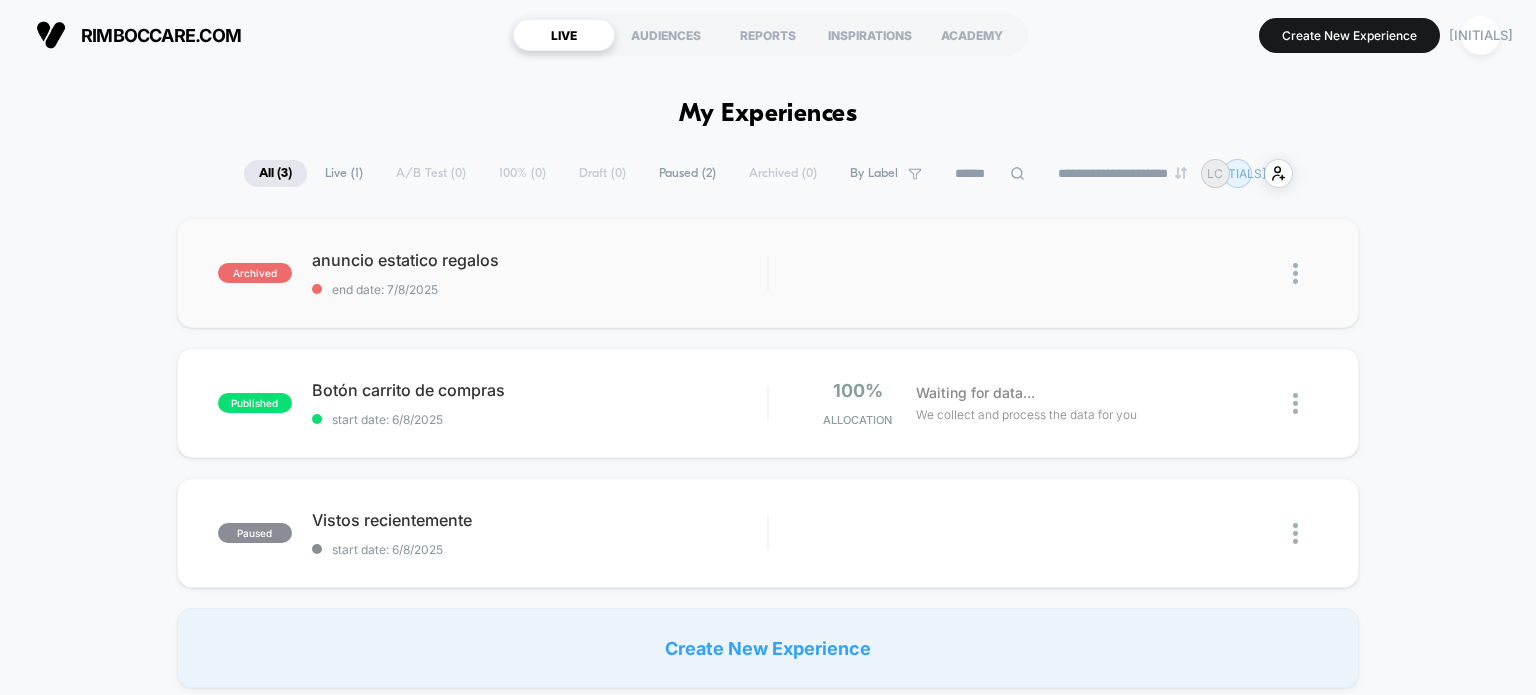 click at bounding box center (1295, 273) 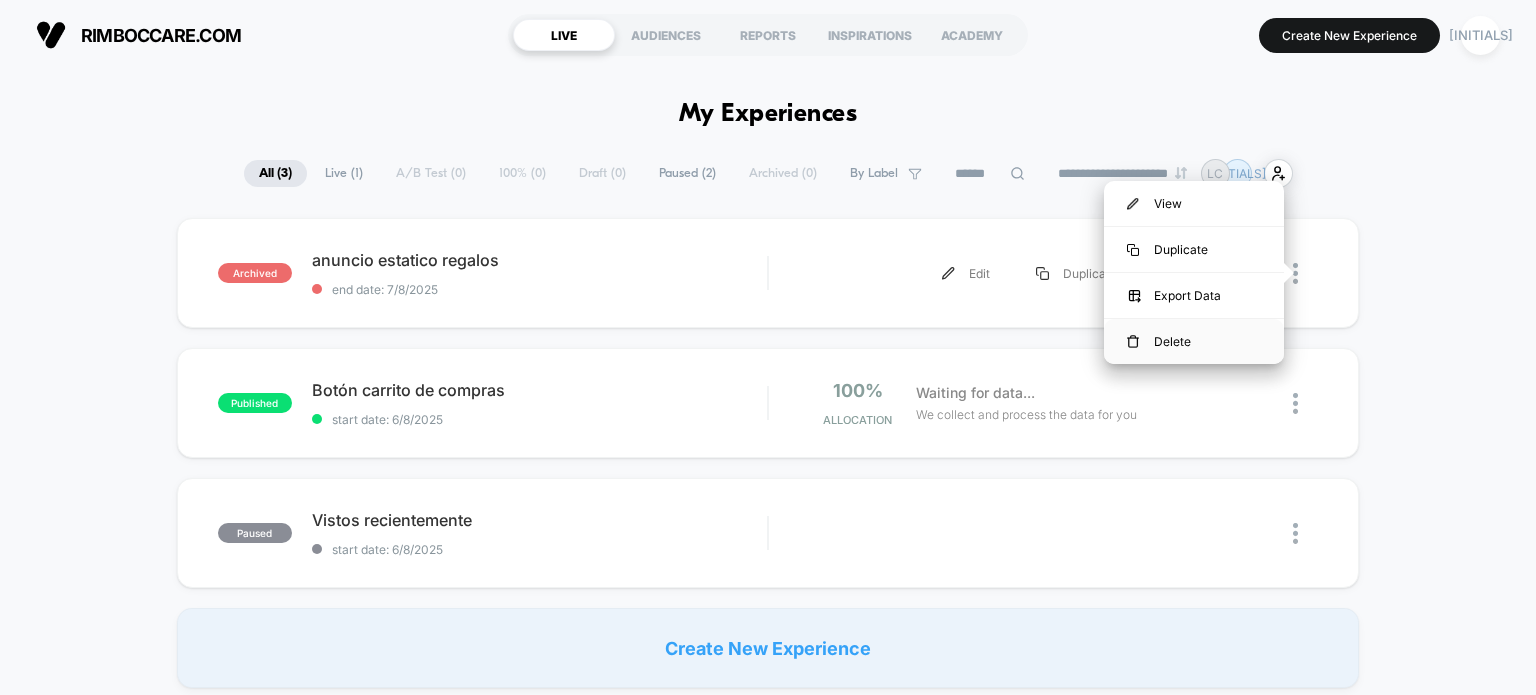 click on "Delete" at bounding box center (1194, 341) 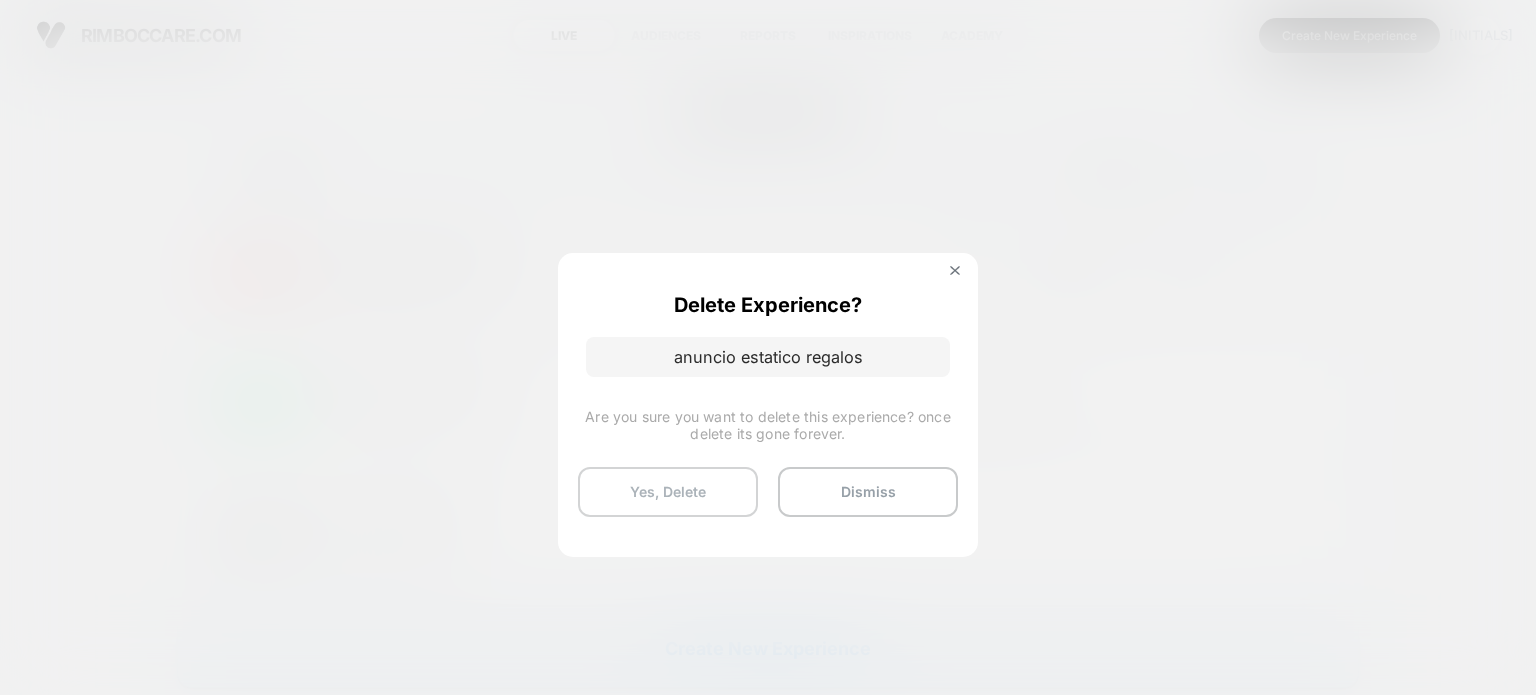 click on "Yes, Delete" at bounding box center [668, 492] 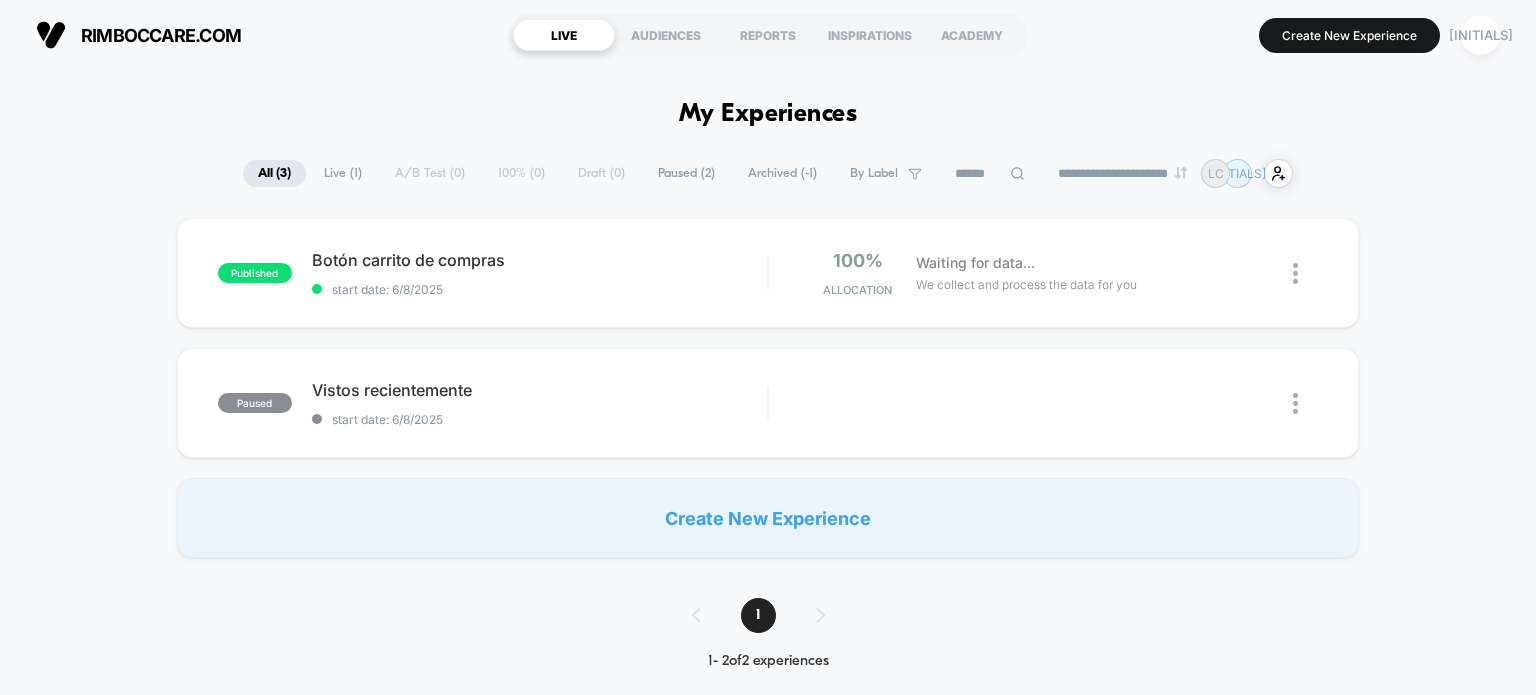 scroll, scrollTop: 0, scrollLeft: 0, axis: both 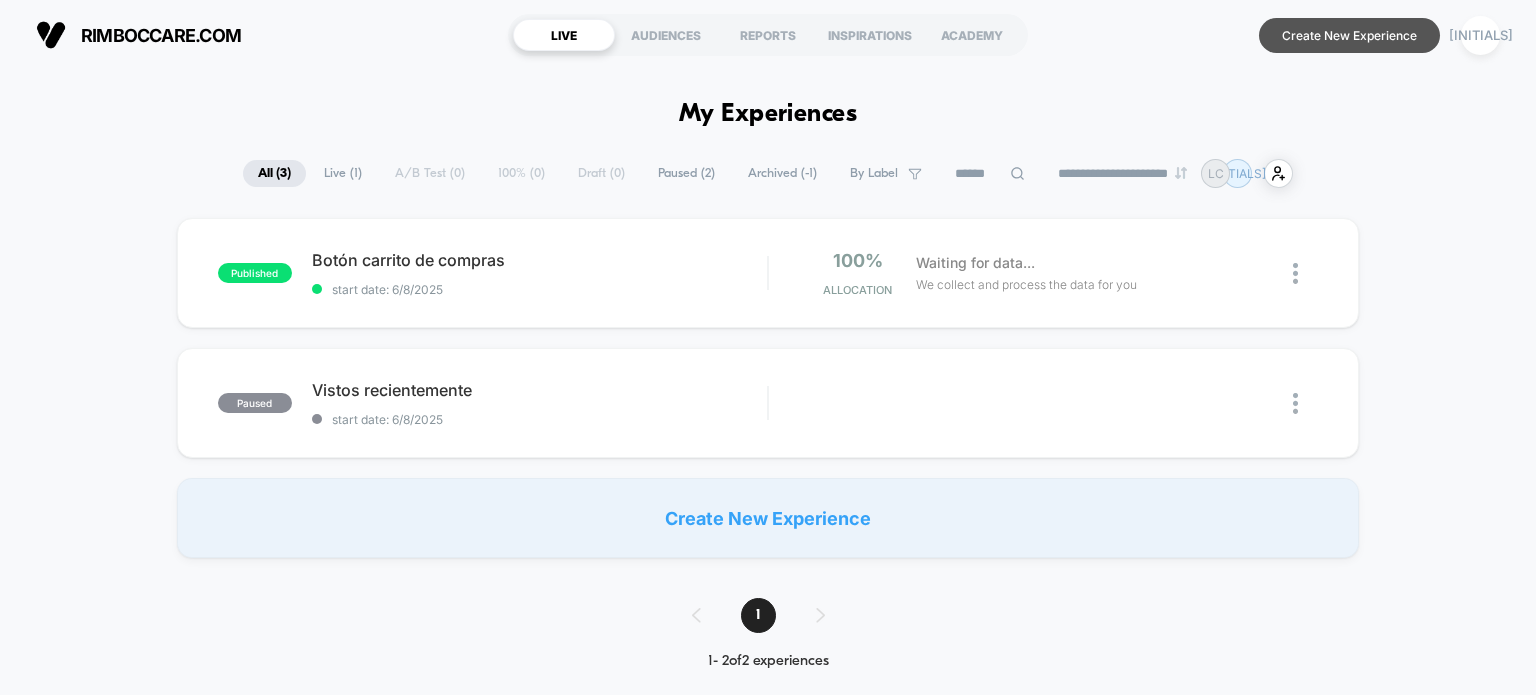 click on "Create New Experience" at bounding box center (1349, 35) 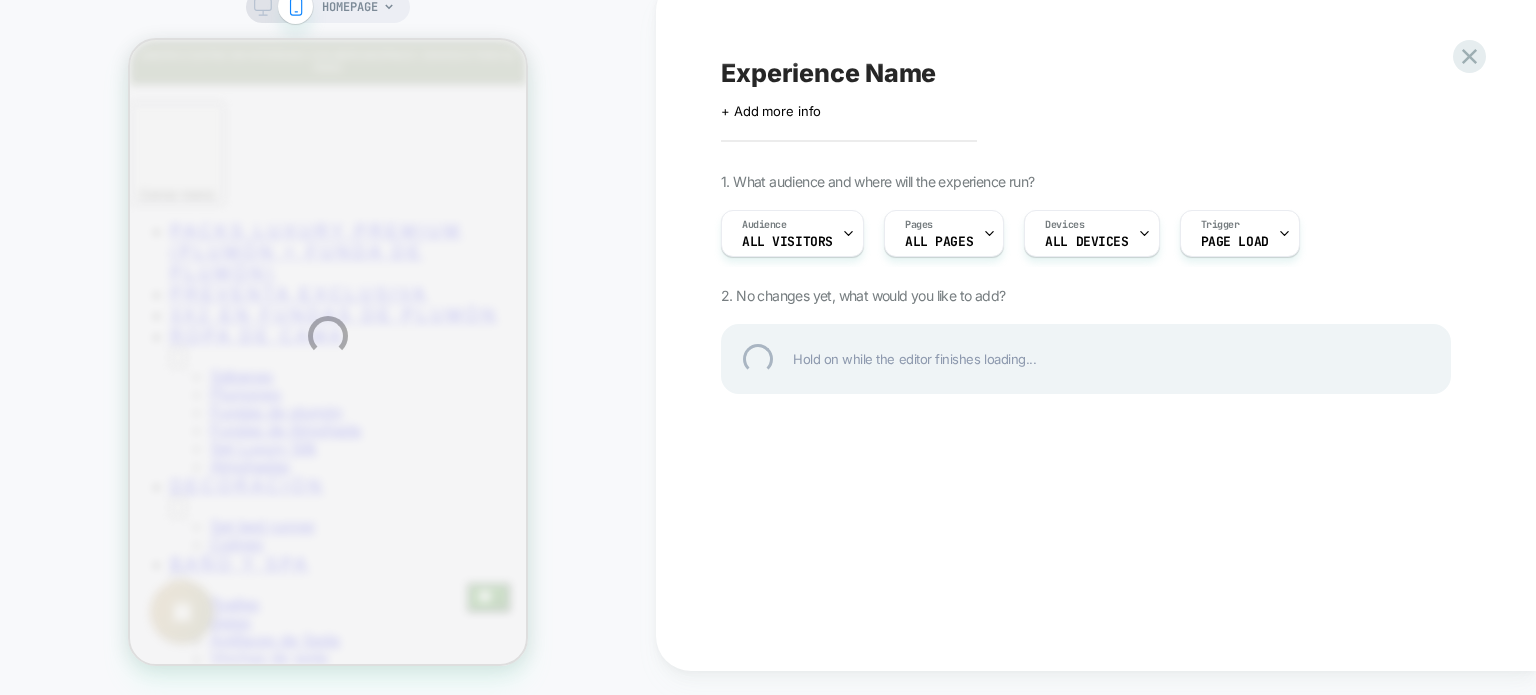 scroll, scrollTop: 0, scrollLeft: 0, axis: both 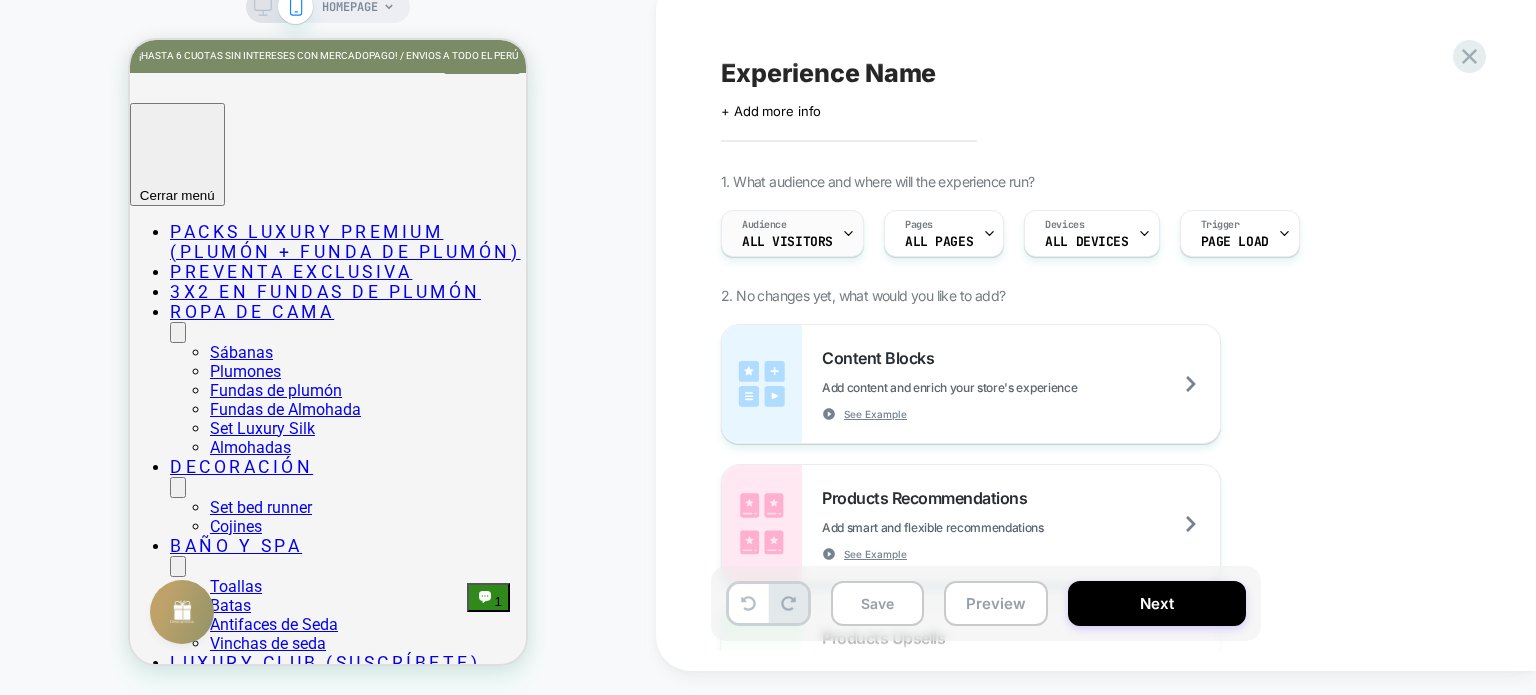 click 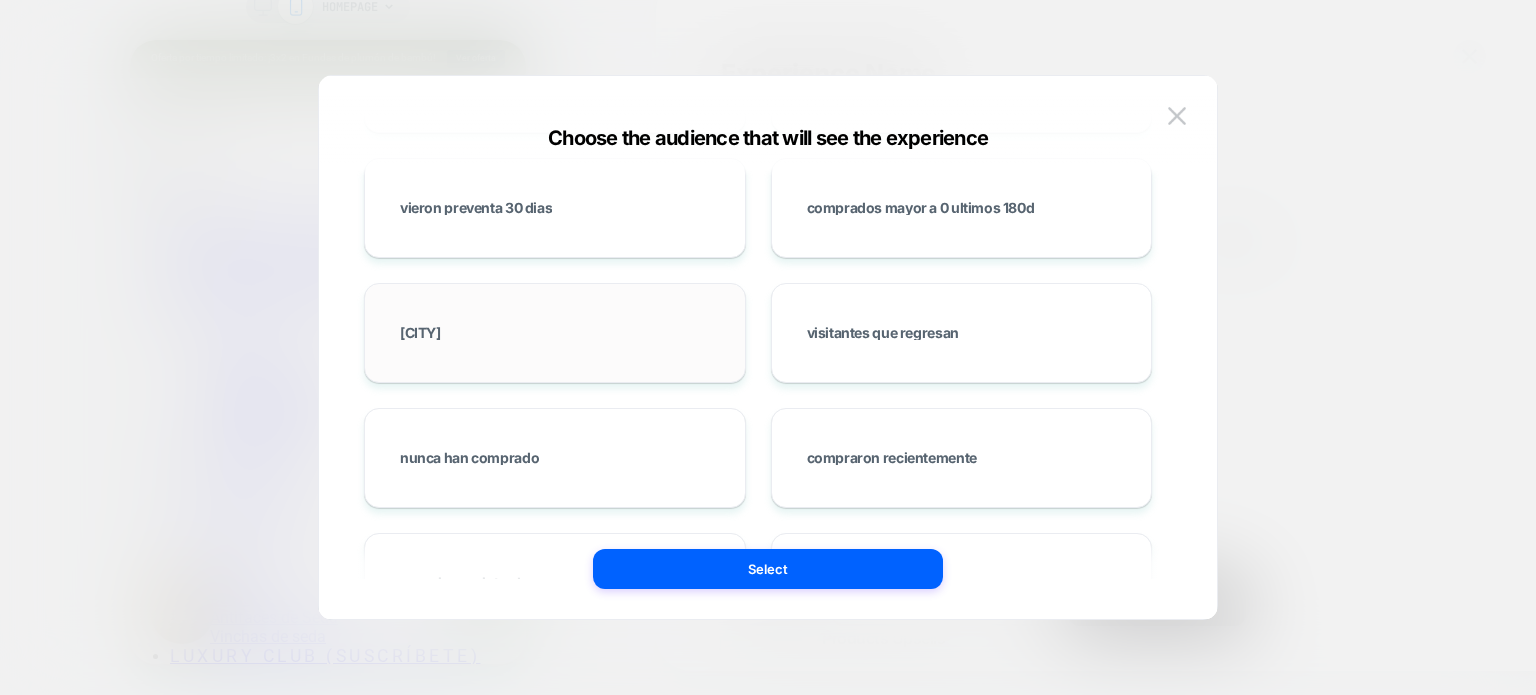 scroll, scrollTop: 500, scrollLeft: 0, axis: vertical 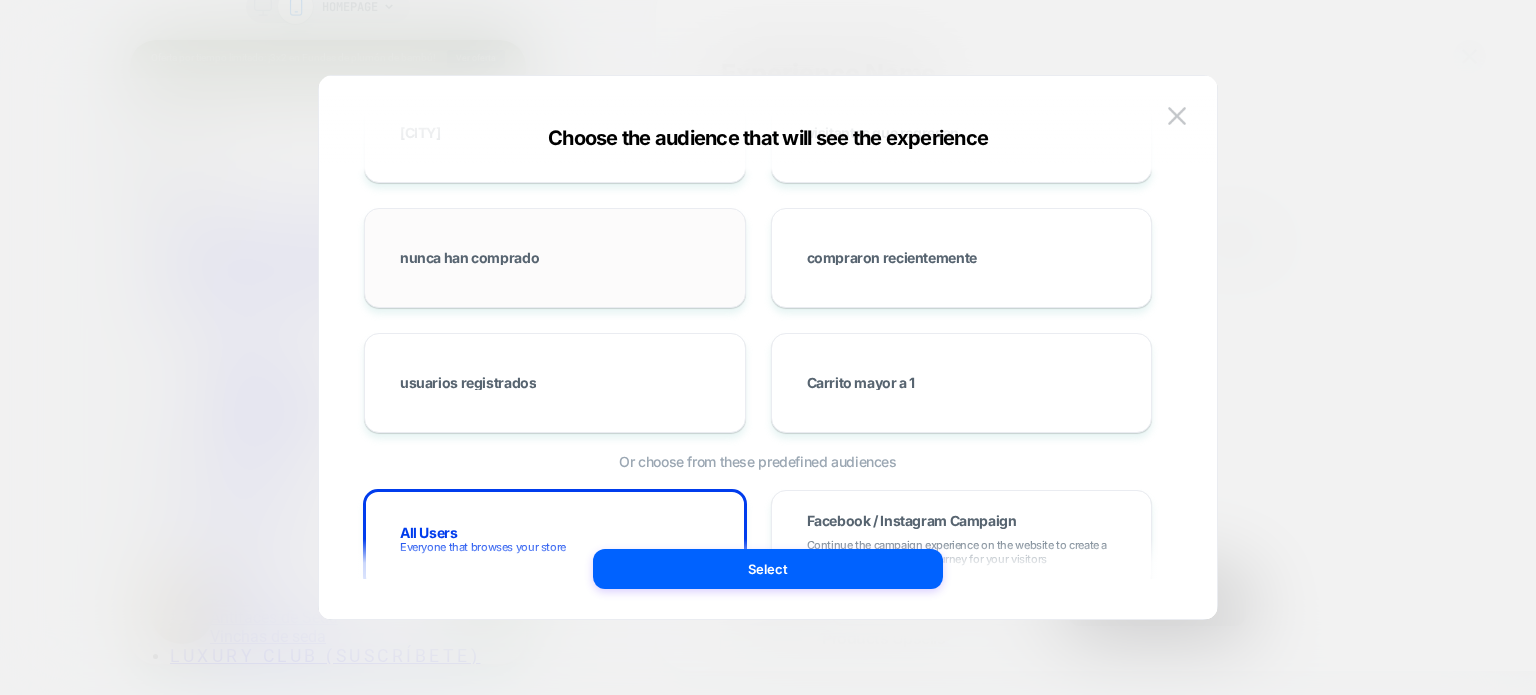 click on "nunca han comprado" at bounding box center [555, 258] 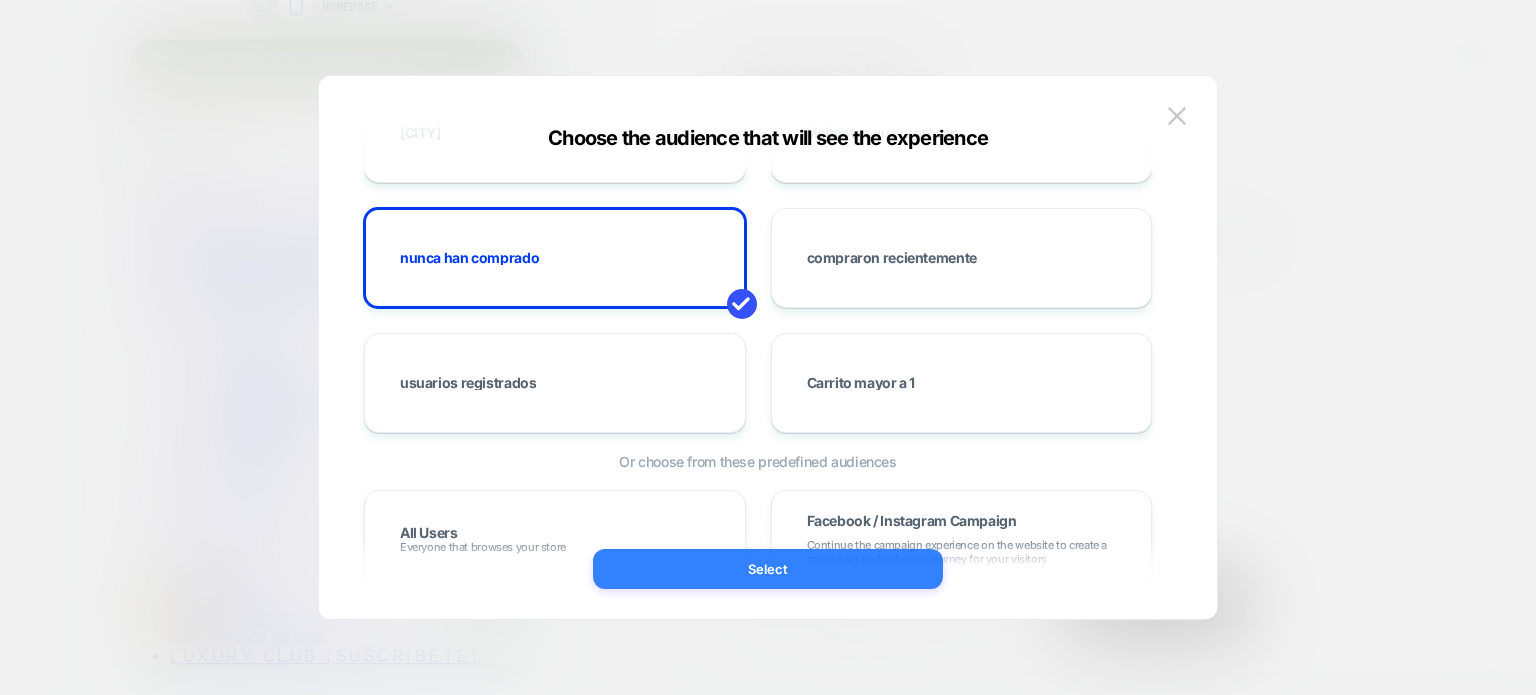 click on "Select" at bounding box center (768, 569) 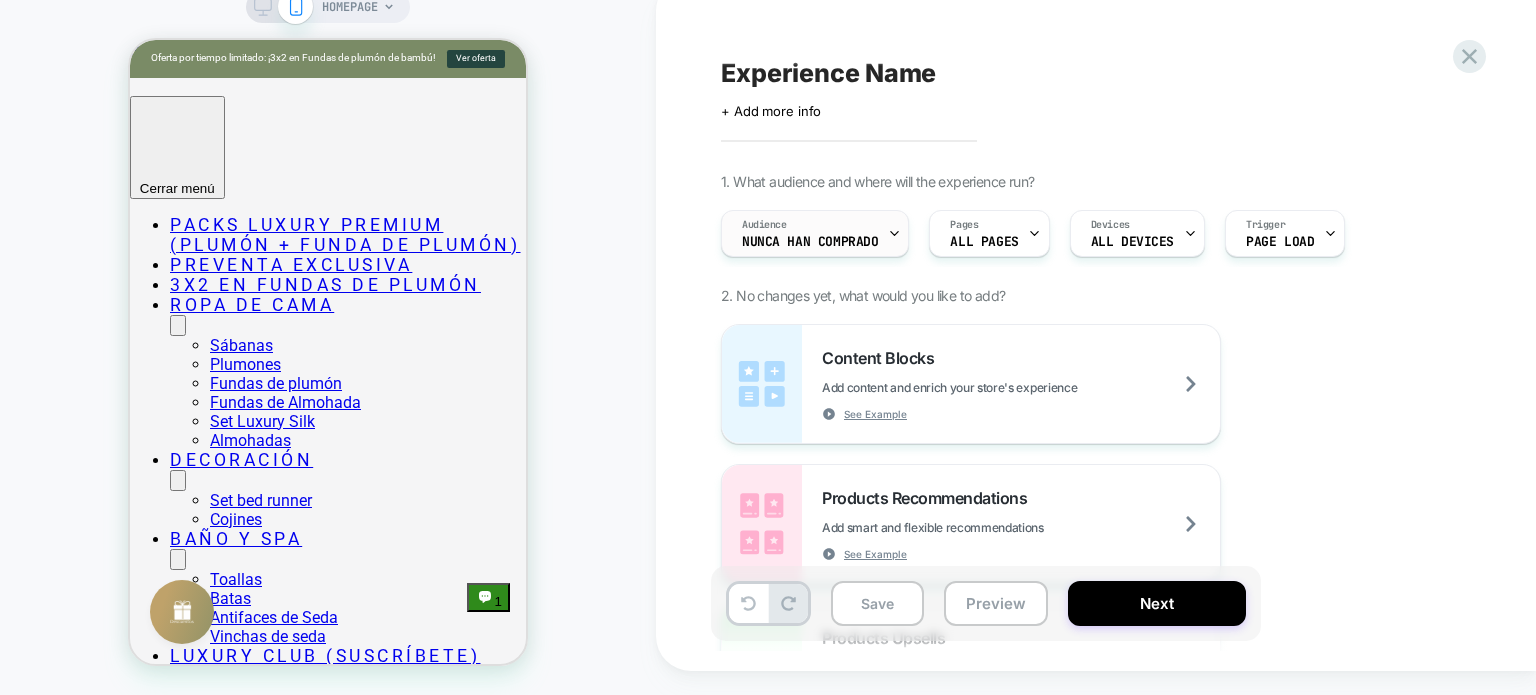 click on "nunca han comprado" at bounding box center (810, 242) 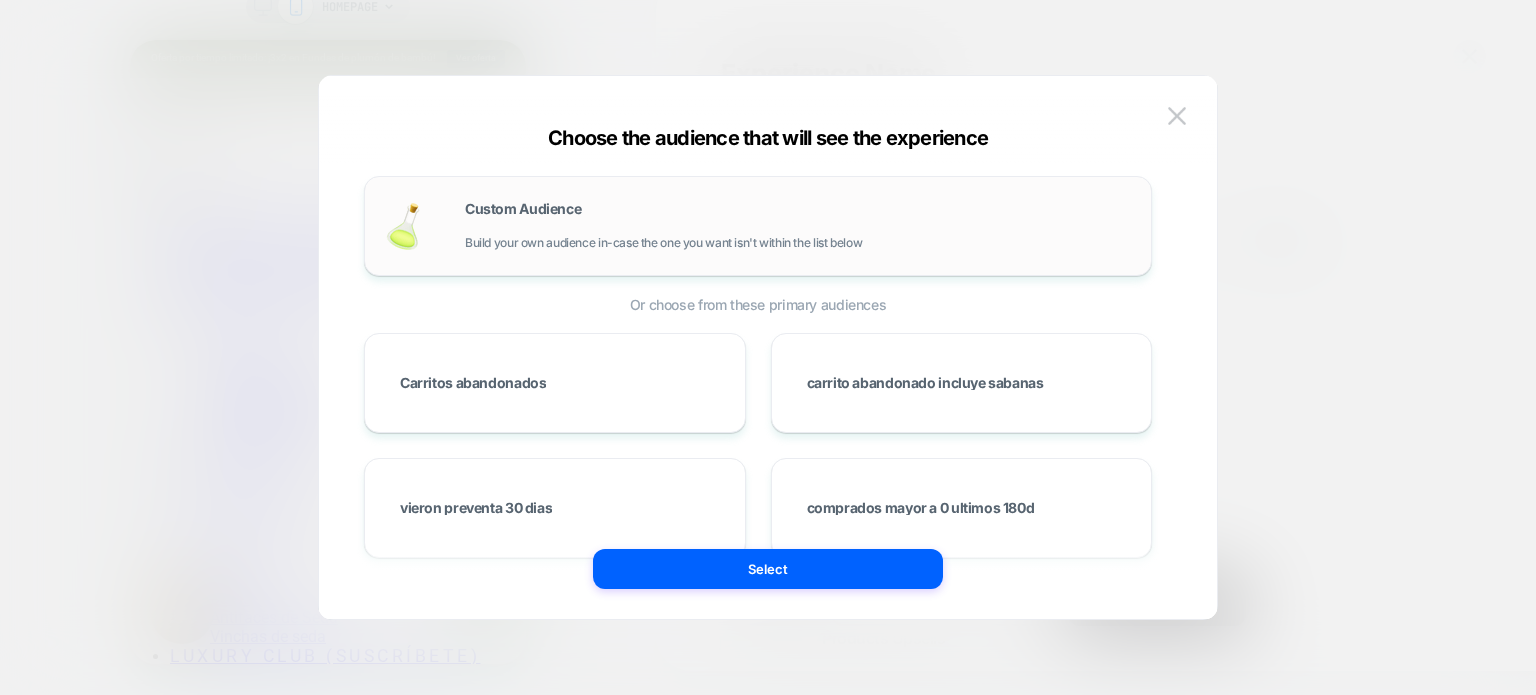 click on "Build your own audience in-case the one you want isn't within the list below" at bounding box center [663, 243] 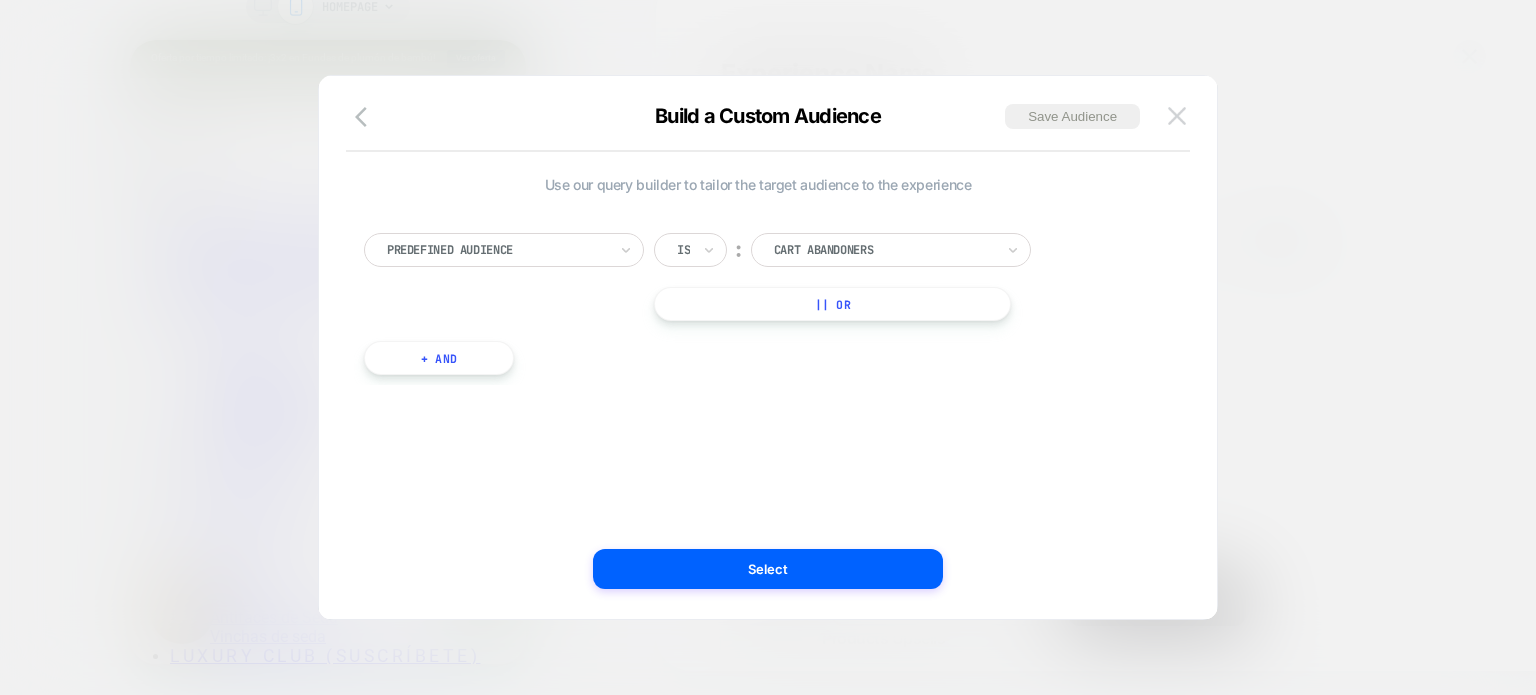 click at bounding box center [1177, 116] 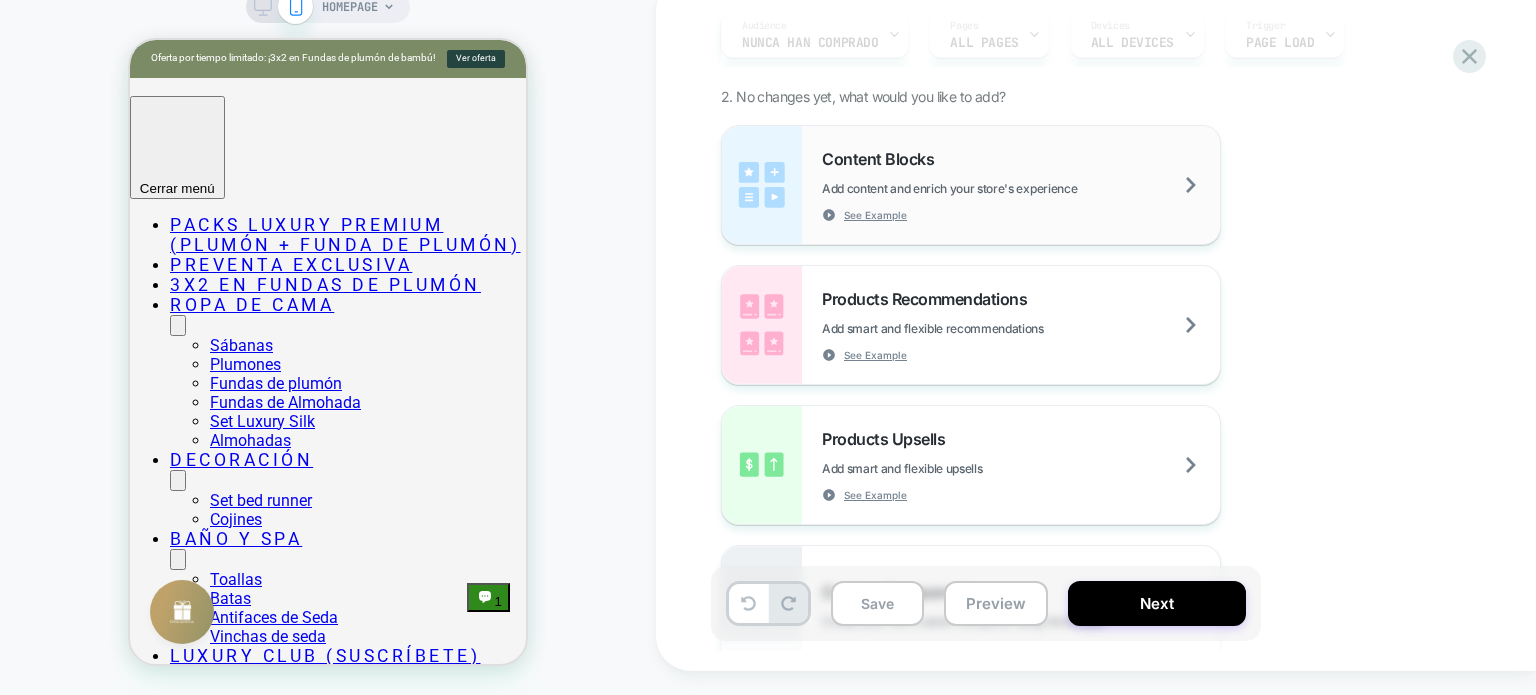 scroll, scrollTop: 200, scrollLeft: 0, axis: vertical 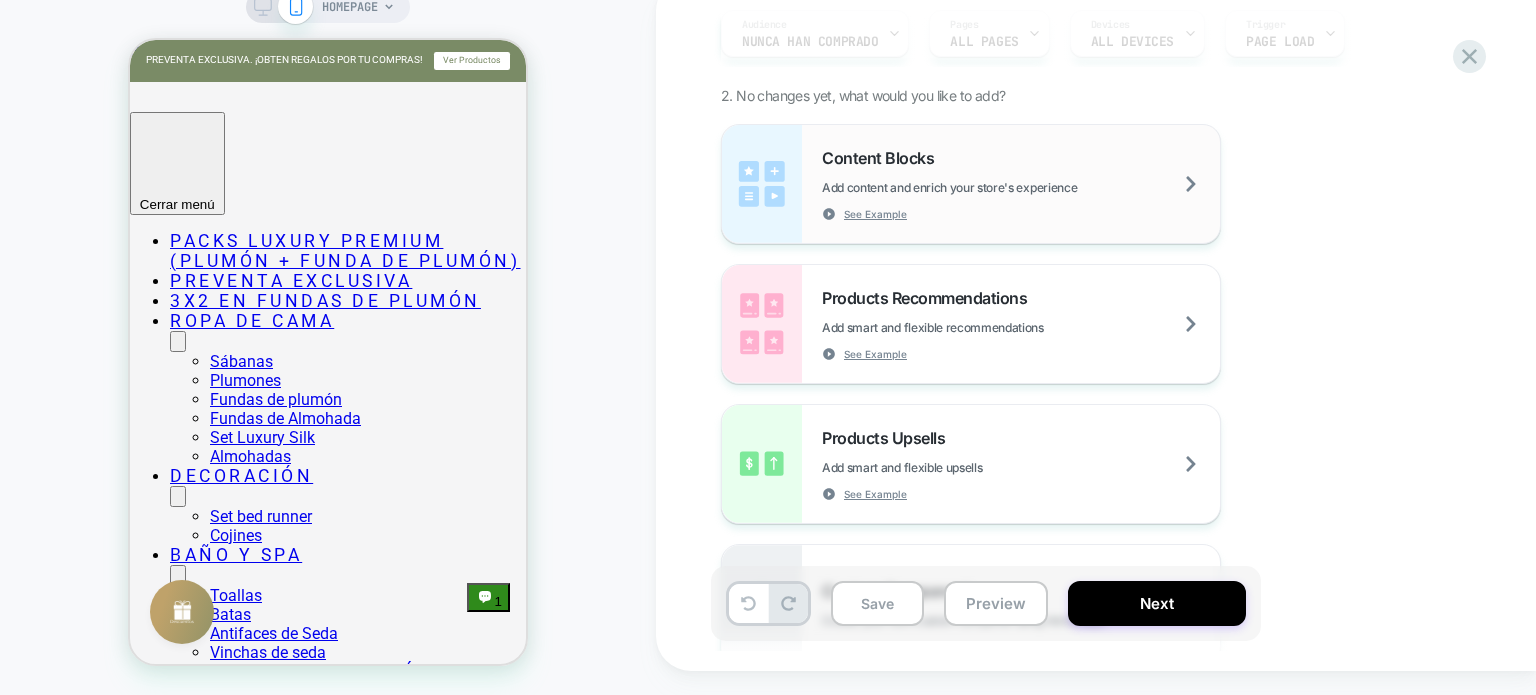 click on "Content Blocks Add content and enrich your store's experience See Example" at bounding box center [1021, 184] 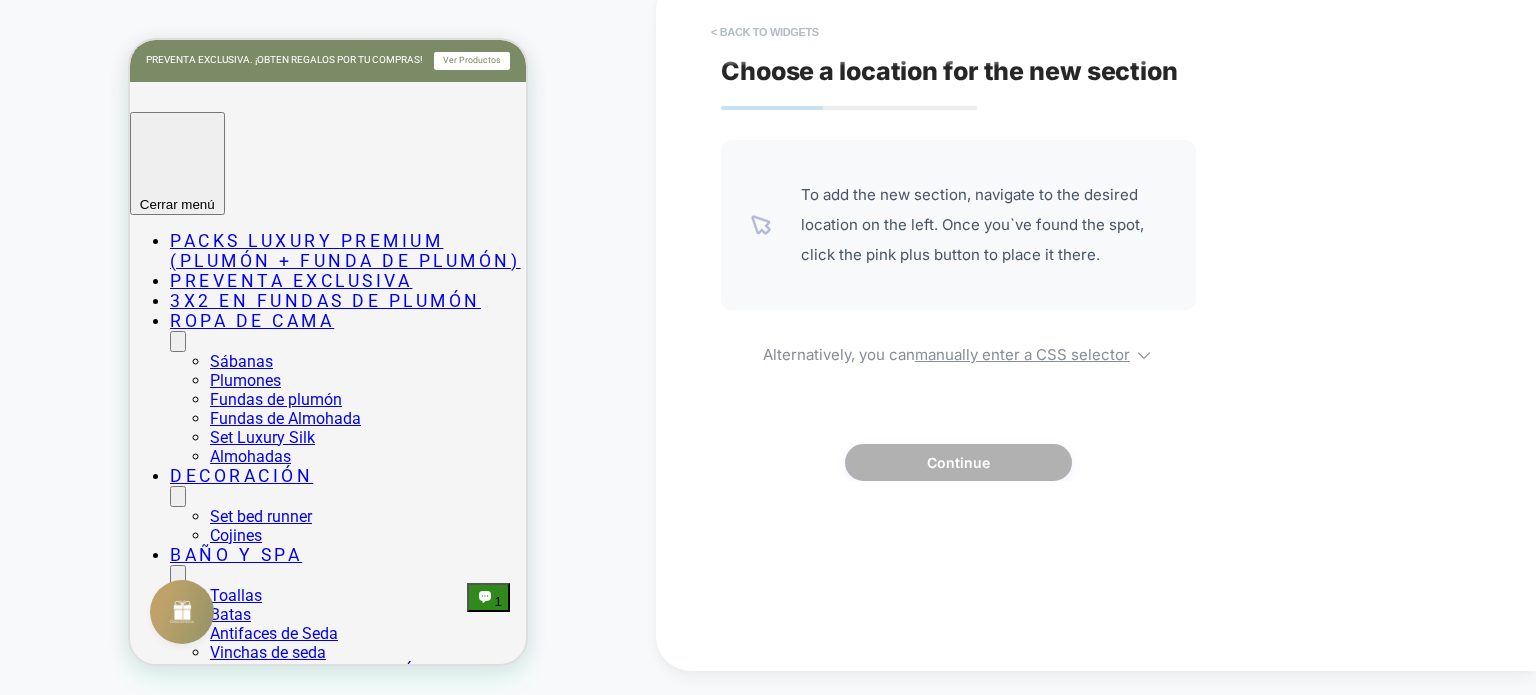 click on "< Back to widgets" at bounding box center [765, 32] 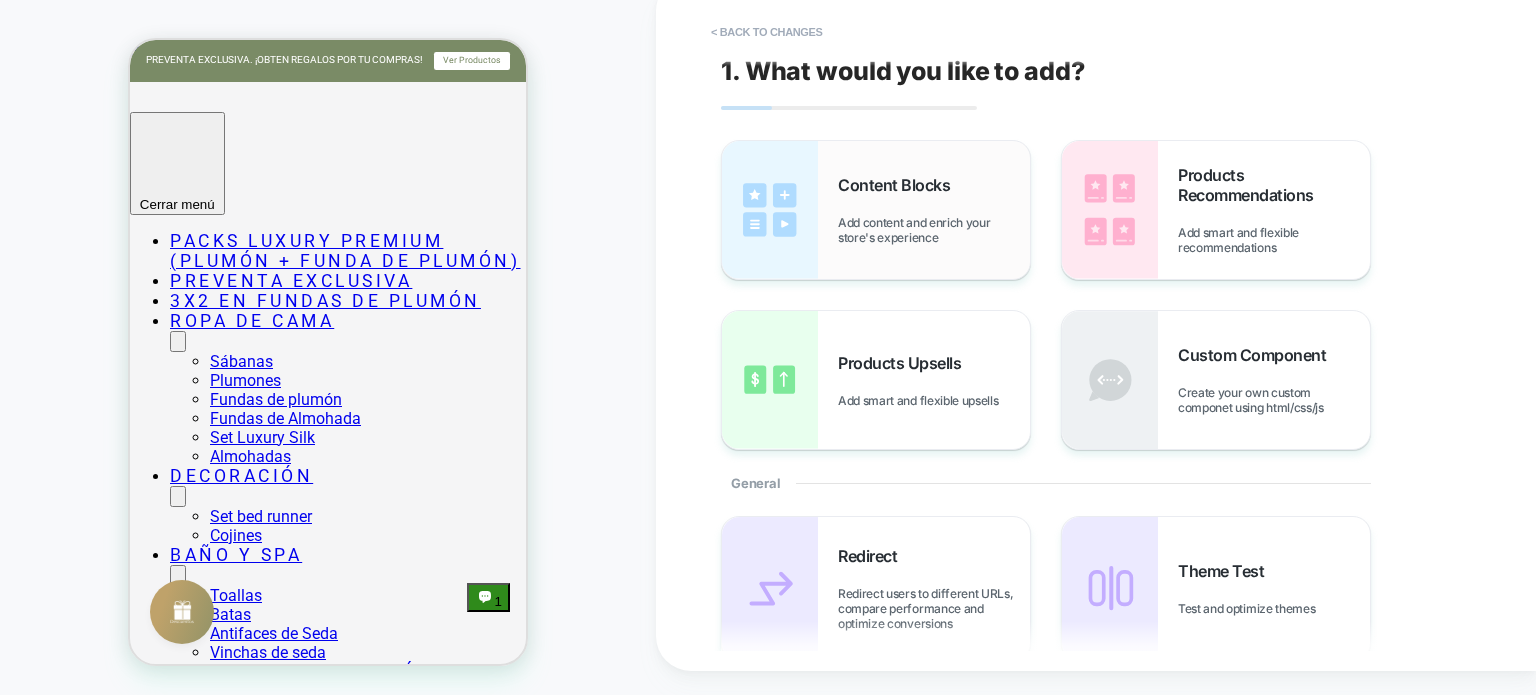 click on "Add content and enrich your store's experience" at bounding box center [934, 230] 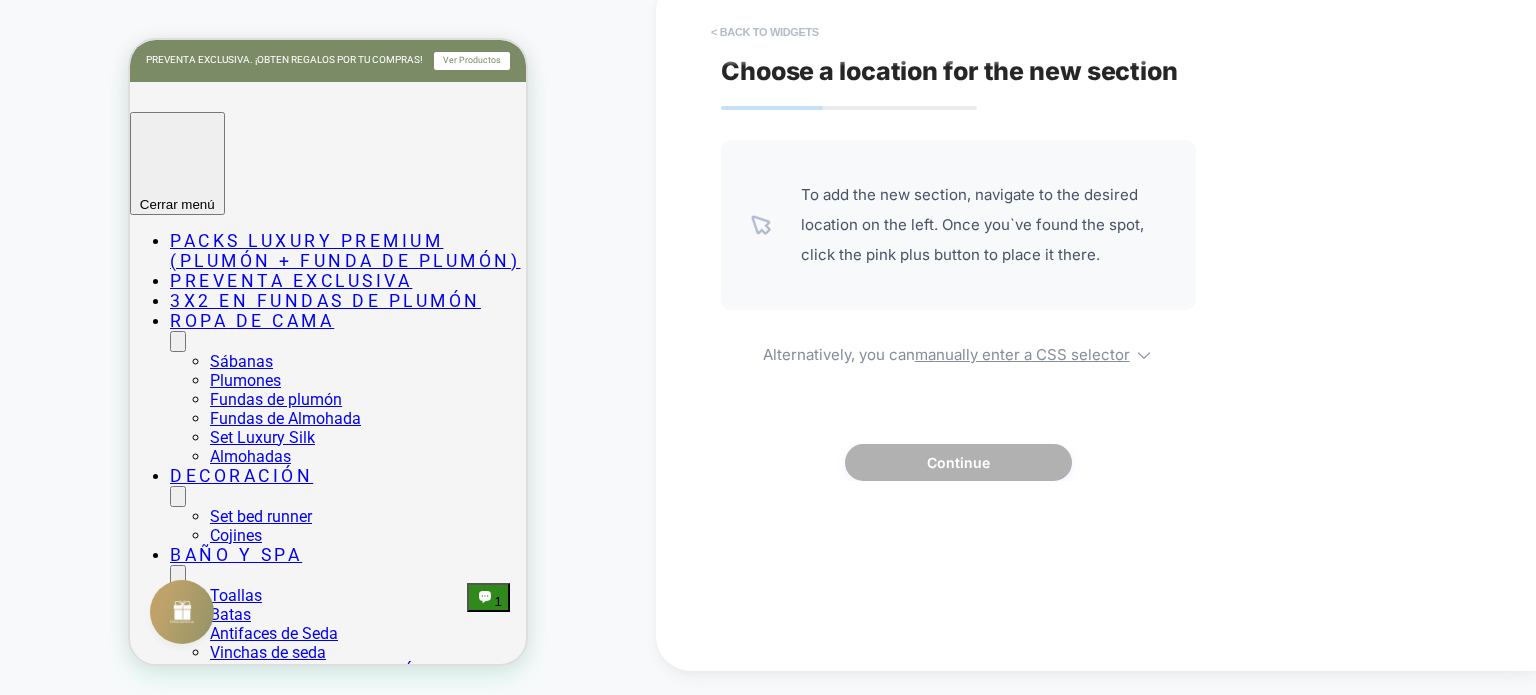 click on "< Back to widgets" at bounding box center [765, 32] 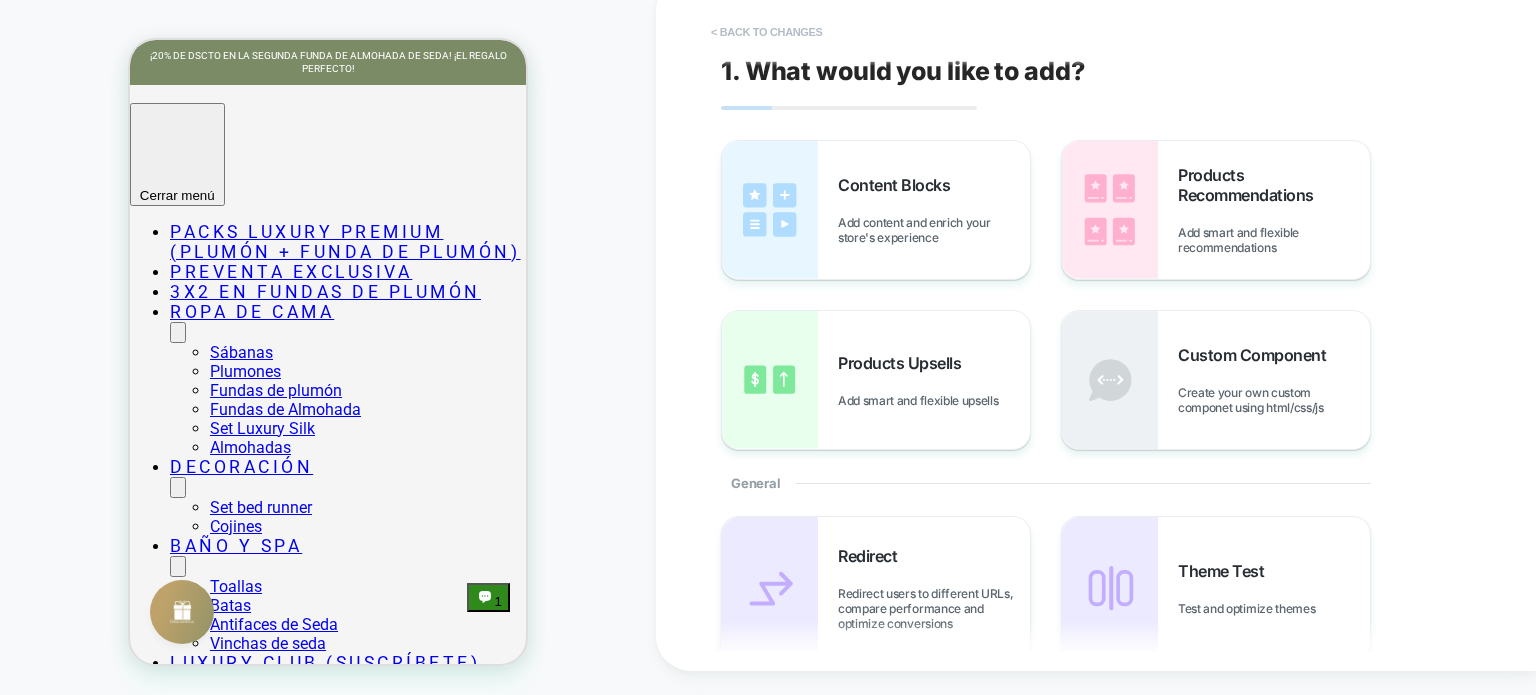 click on "< Back to changes" at bounding box center (767, 32) 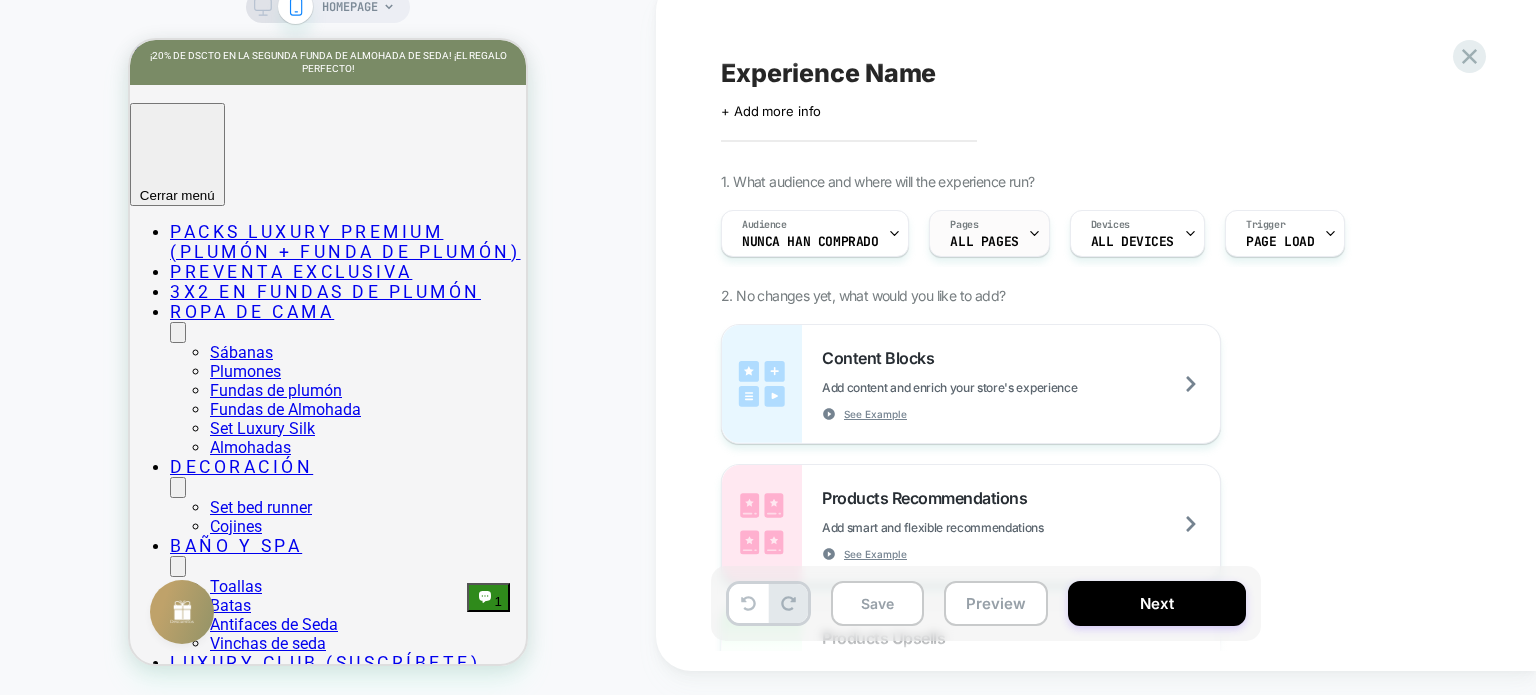 click 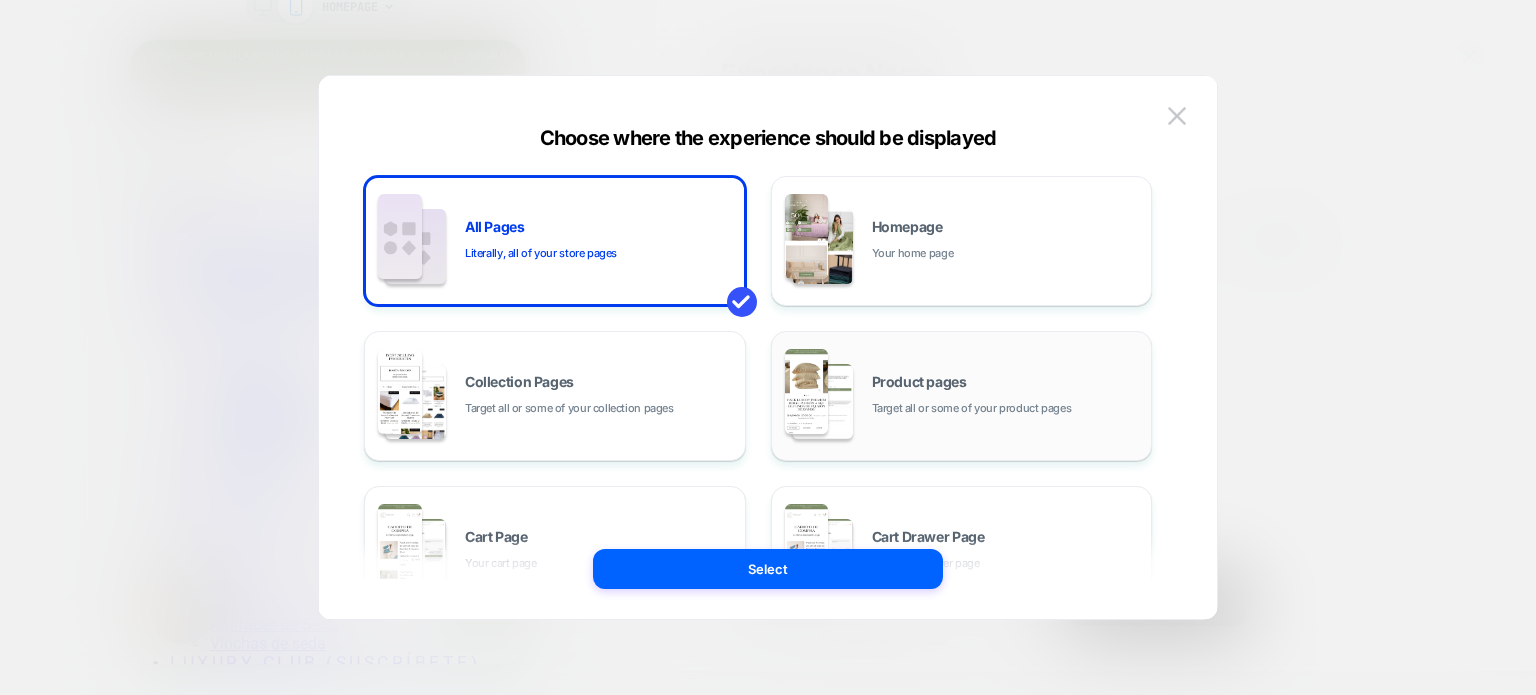 click on "Target all or some of your product pages" at bounding box center (972, 408) 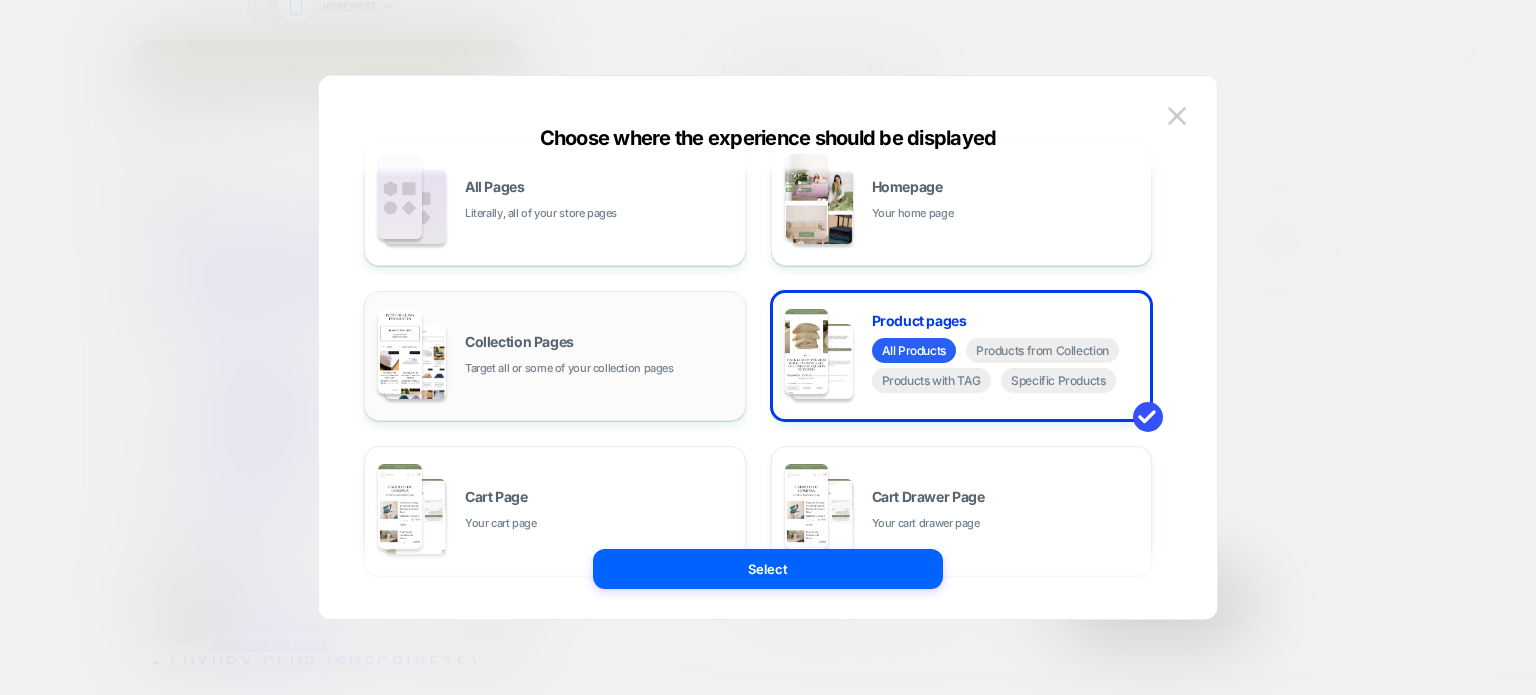 scroll, scrollTop: 100, scrollLeft: 0, axis: vertical 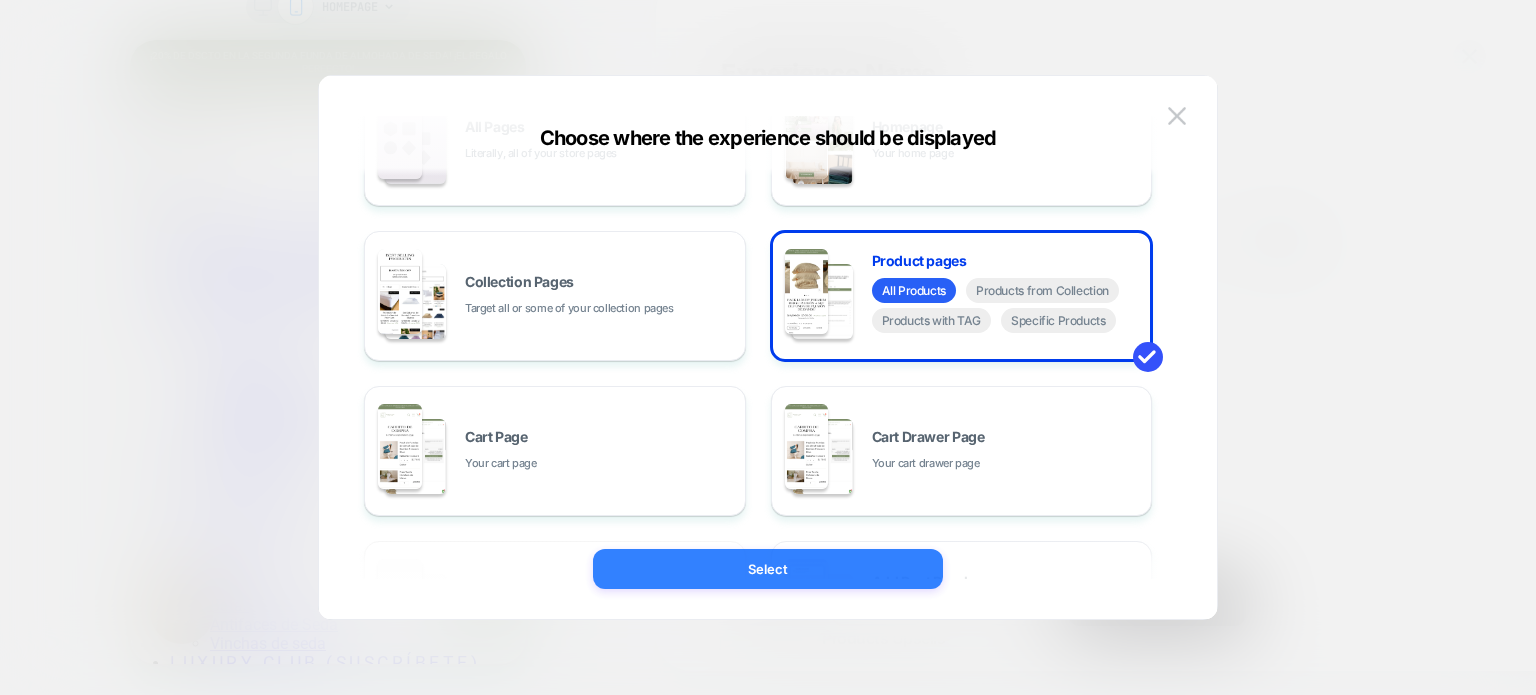click on "Select" at bounding box center [768, 569] 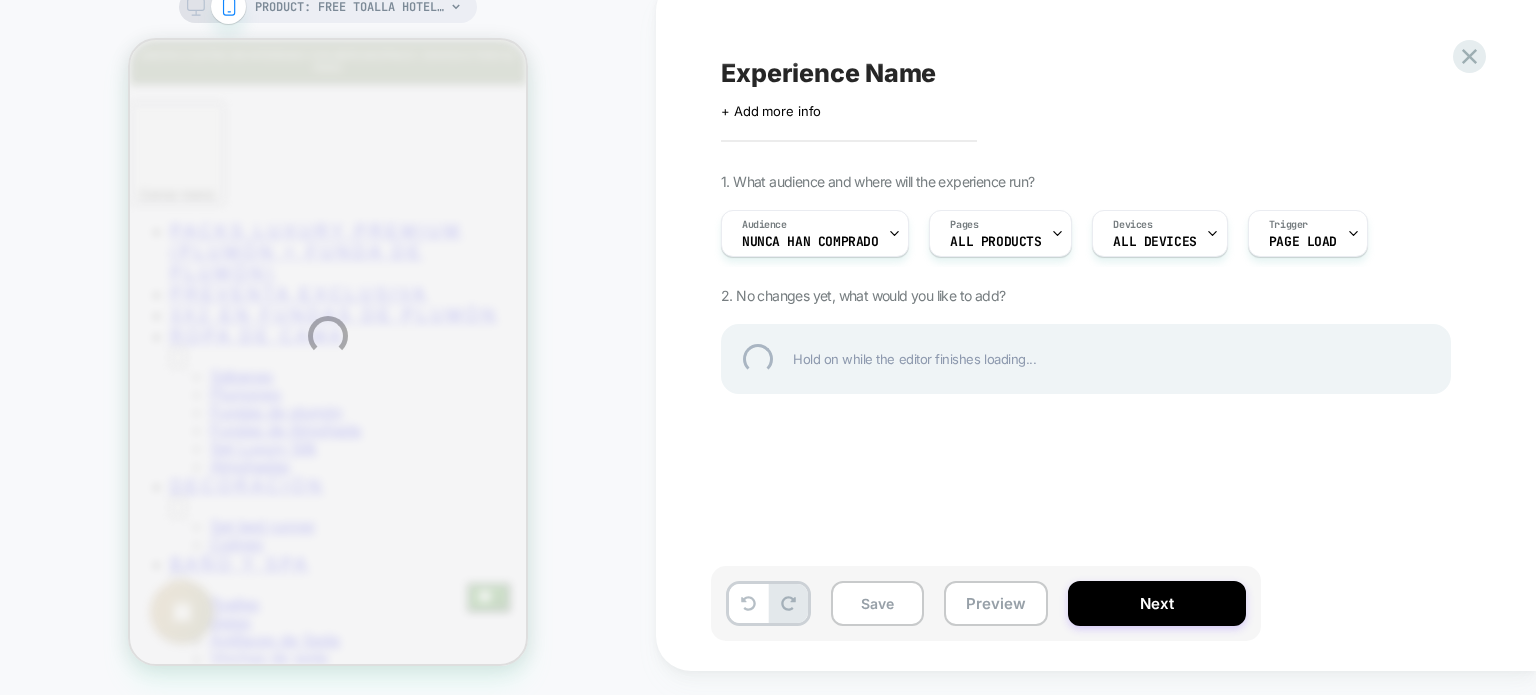 scroll, scrollTop: 0, scrollLeft: 0, axis: both 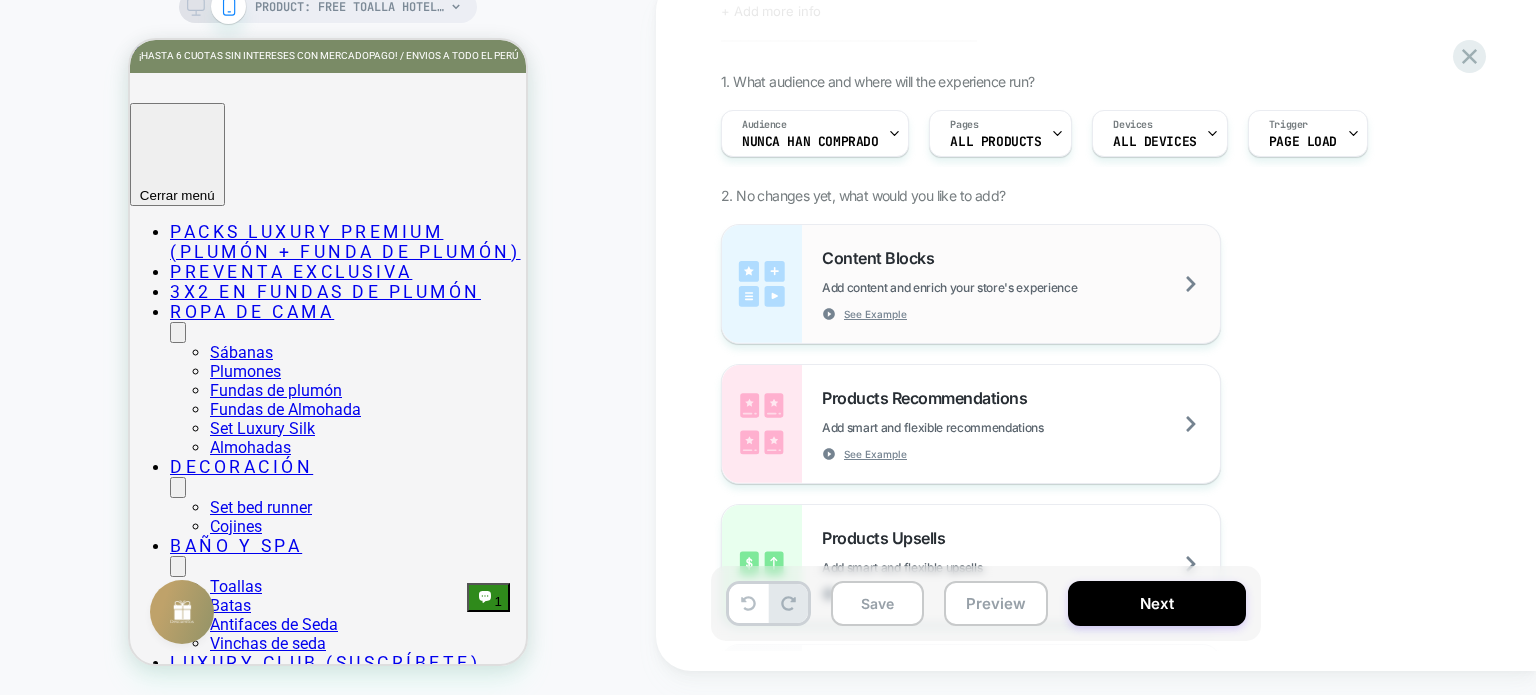 click on "Content Blocks Add content and enrich your store's experience See Example" at bounding box center [1021, 284] 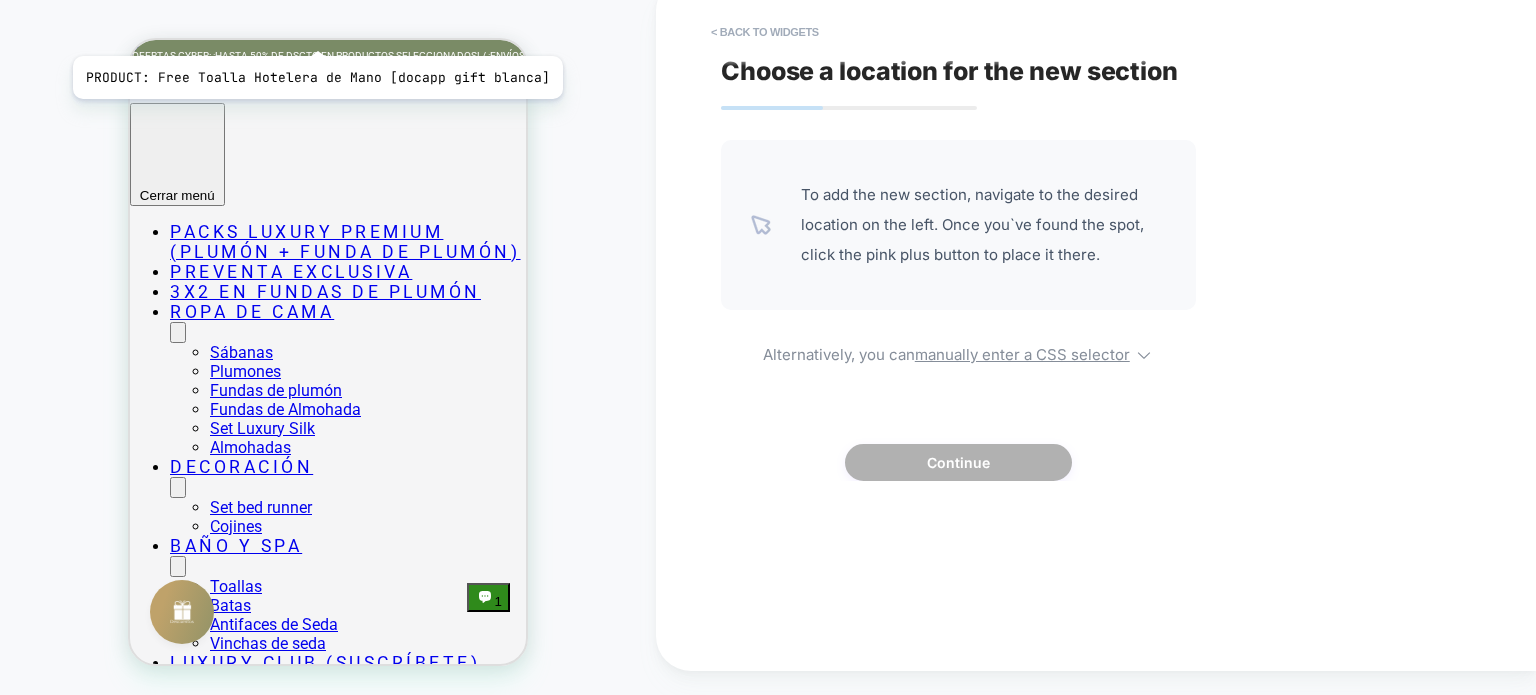 click on "PRODUCT: Free Toalla Hotelera de Mano [docapp gift blanca]" at bounding box center [350, 7] 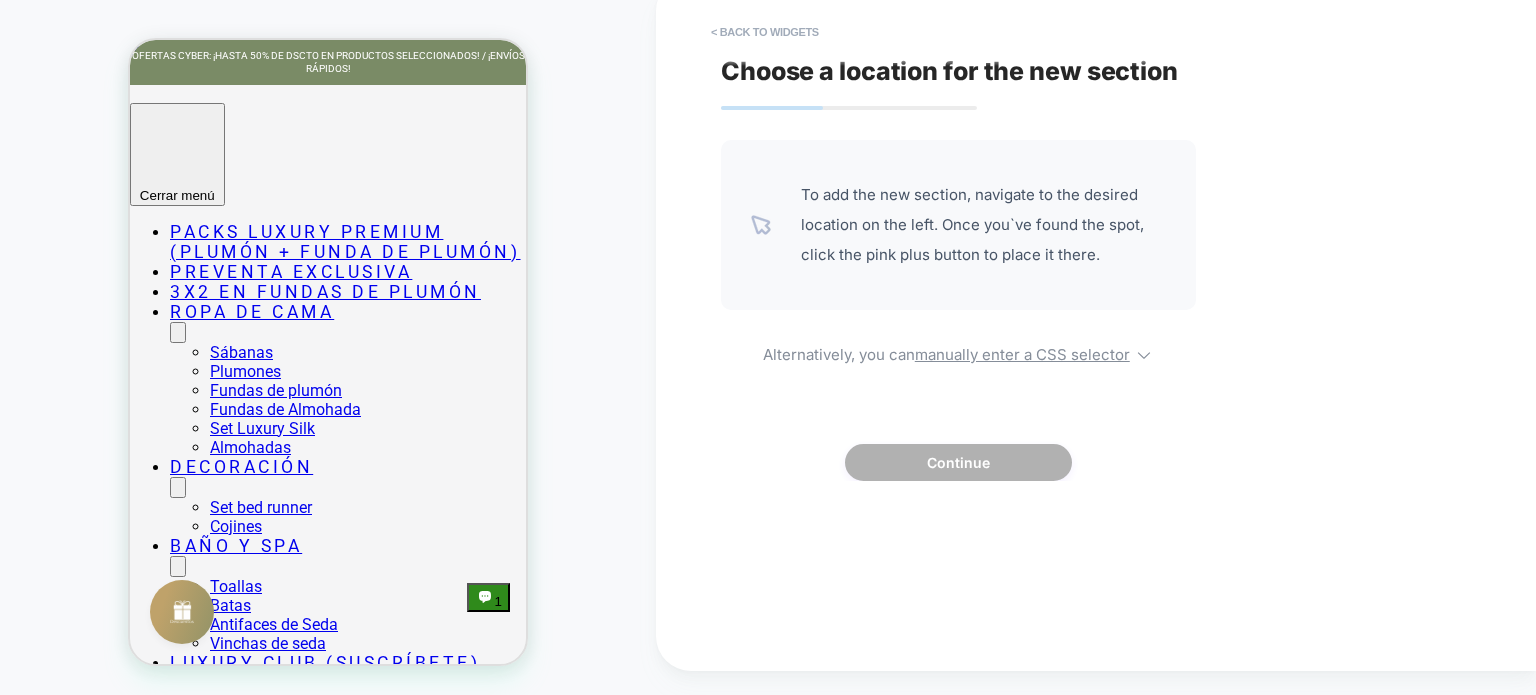 click at bounding box center (768, 347) 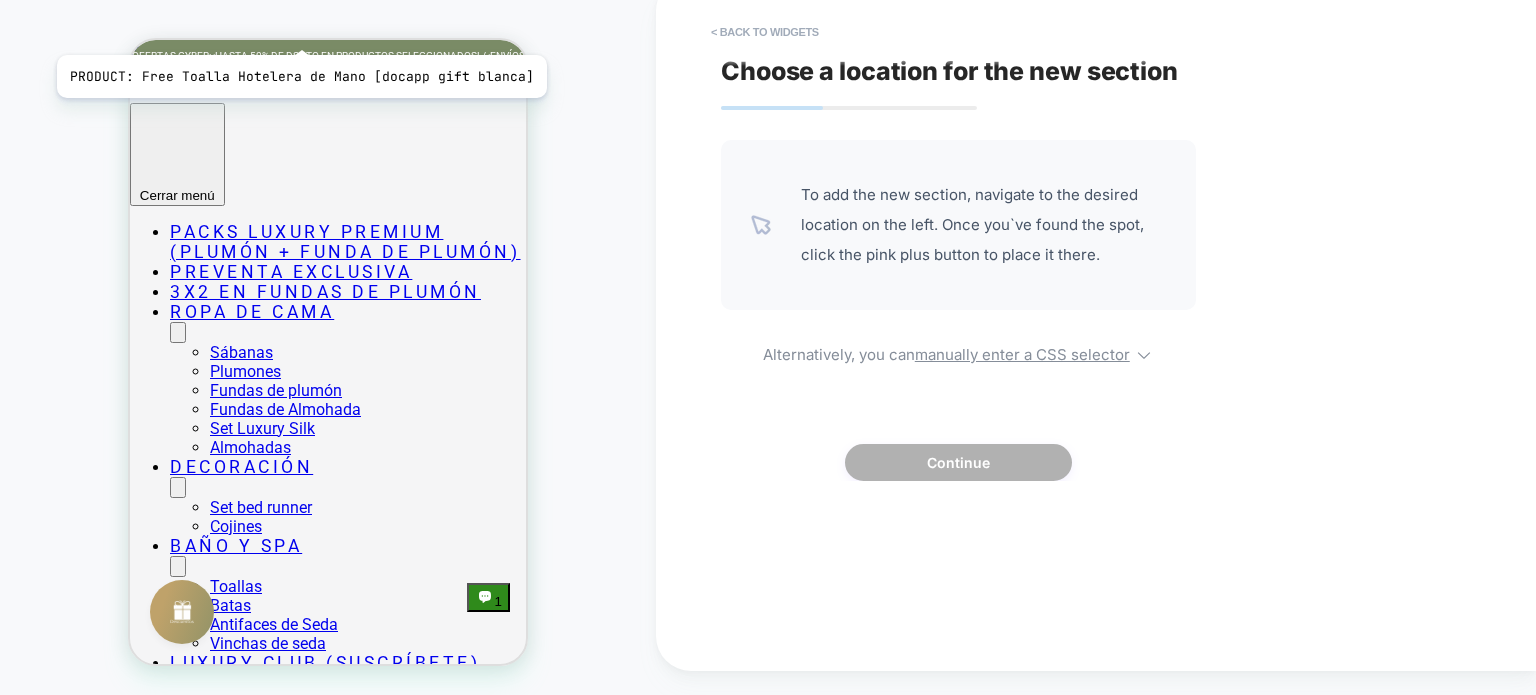 click on "PRODUCT: Free Toalla Hotelera de Mano [docapp gift blanca]" at bounding box center [350, 7] 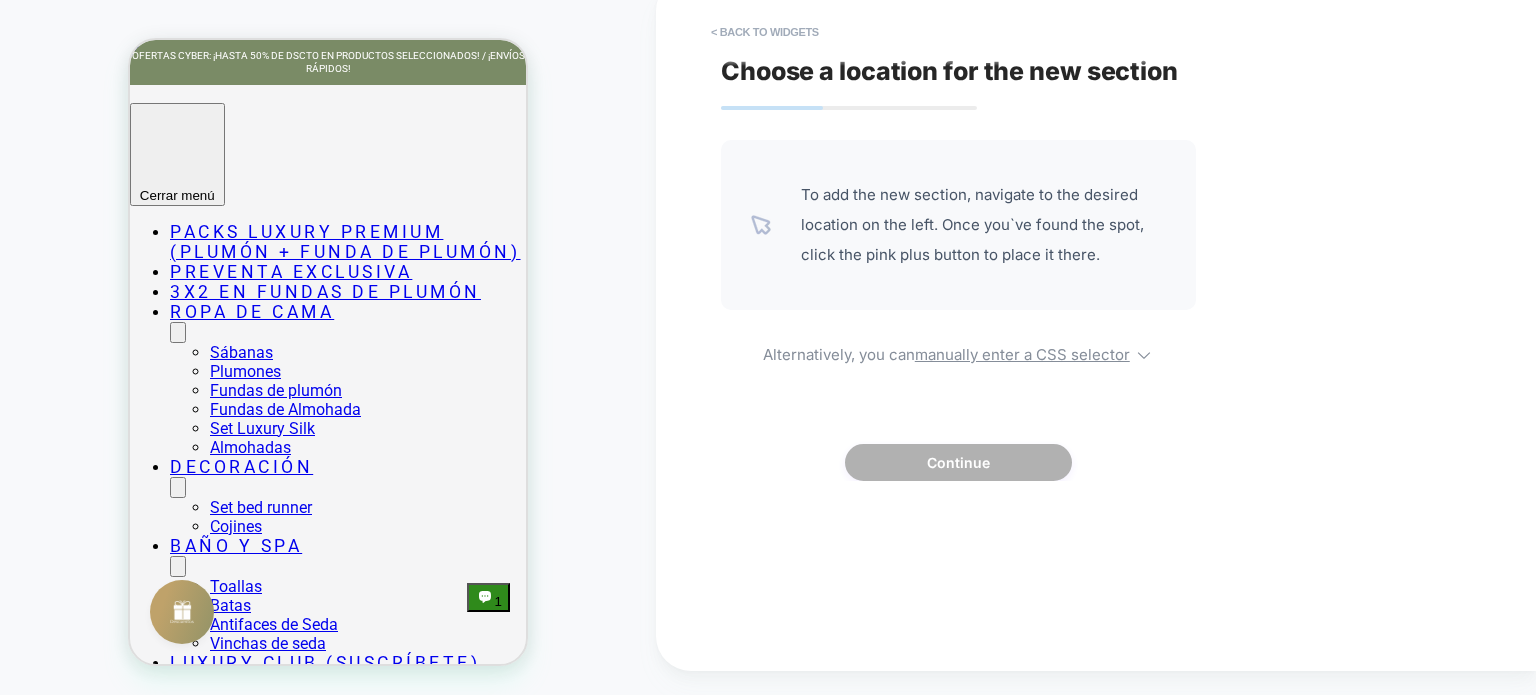 click on "Select page for quick preview" at bounding box center (373, 52) 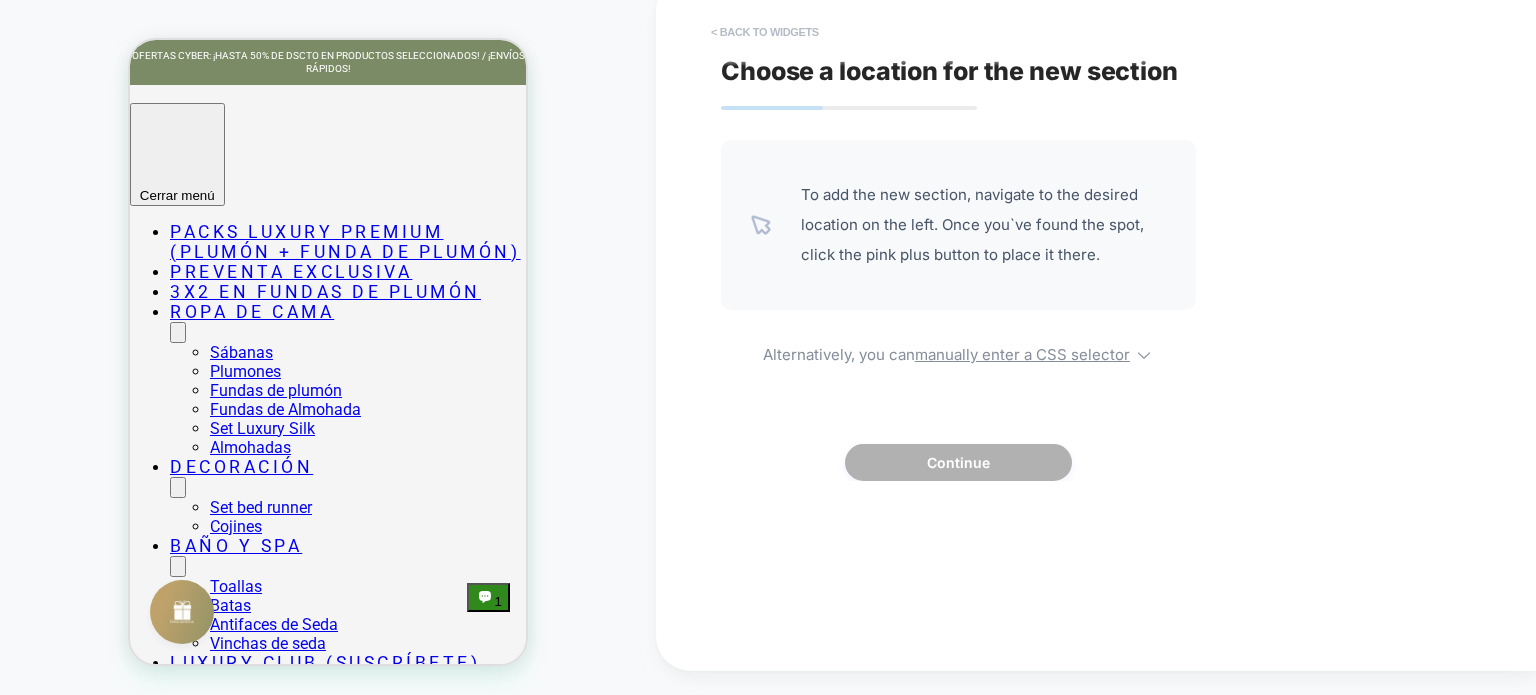 click on "< Back to widgets" at bounding box center (765, 32) 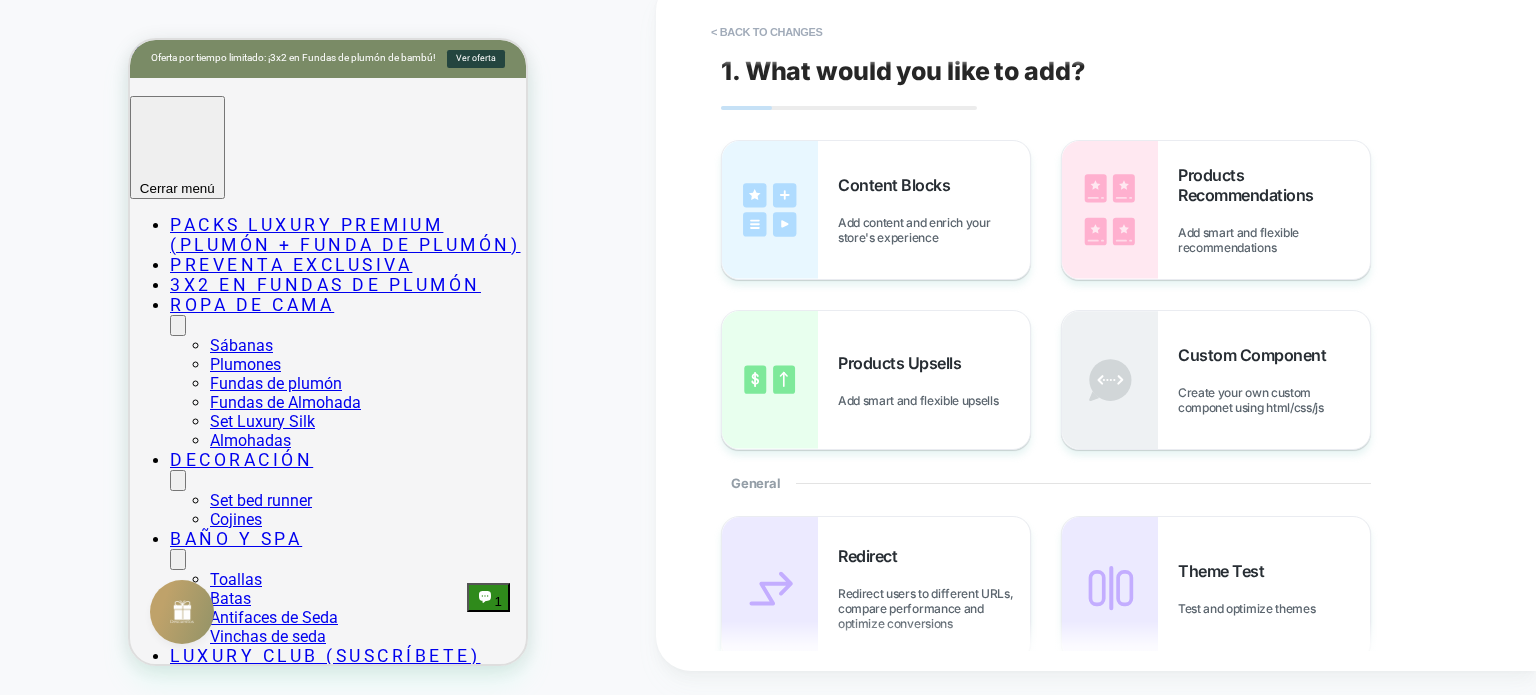 click on "Select page for quick preview" at bounding box center (373, 52) 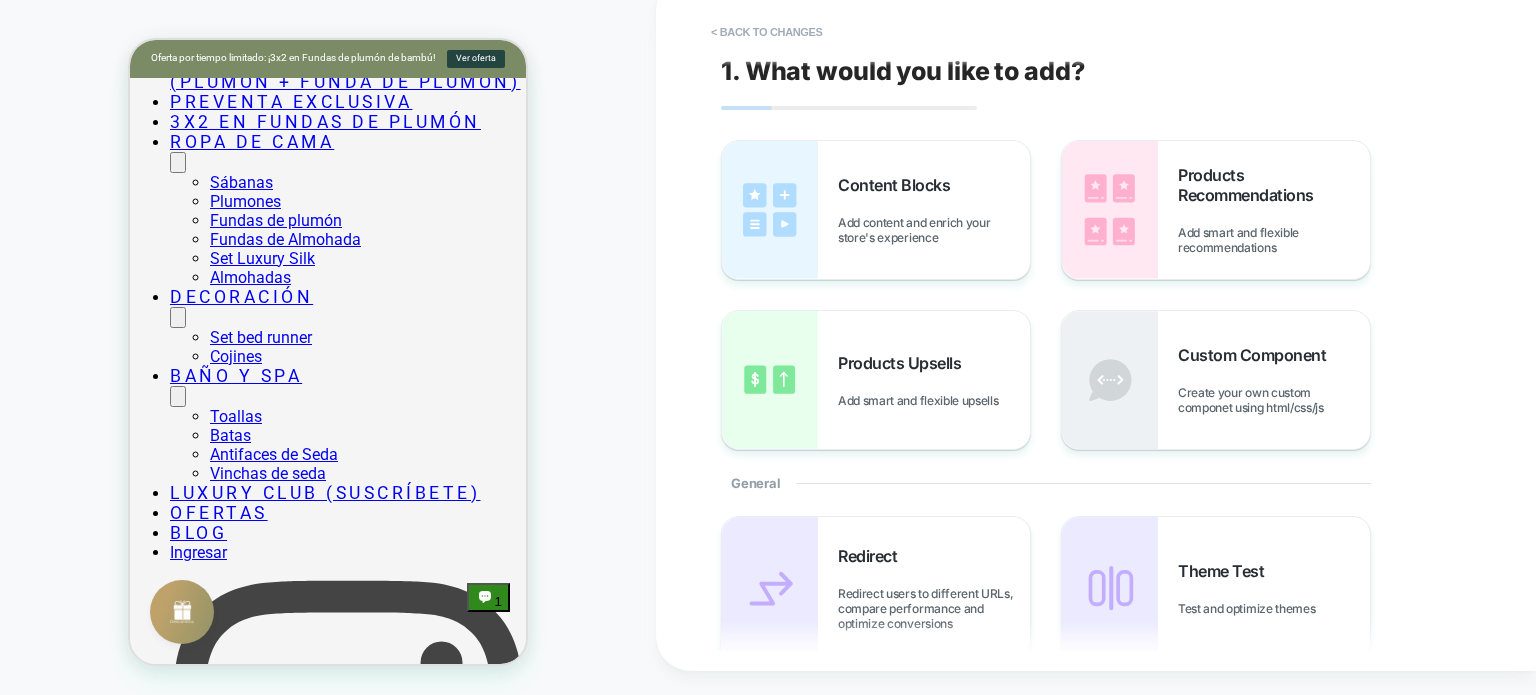 scroll, scrollTop: 0, scrollLeft: 0, axis: both 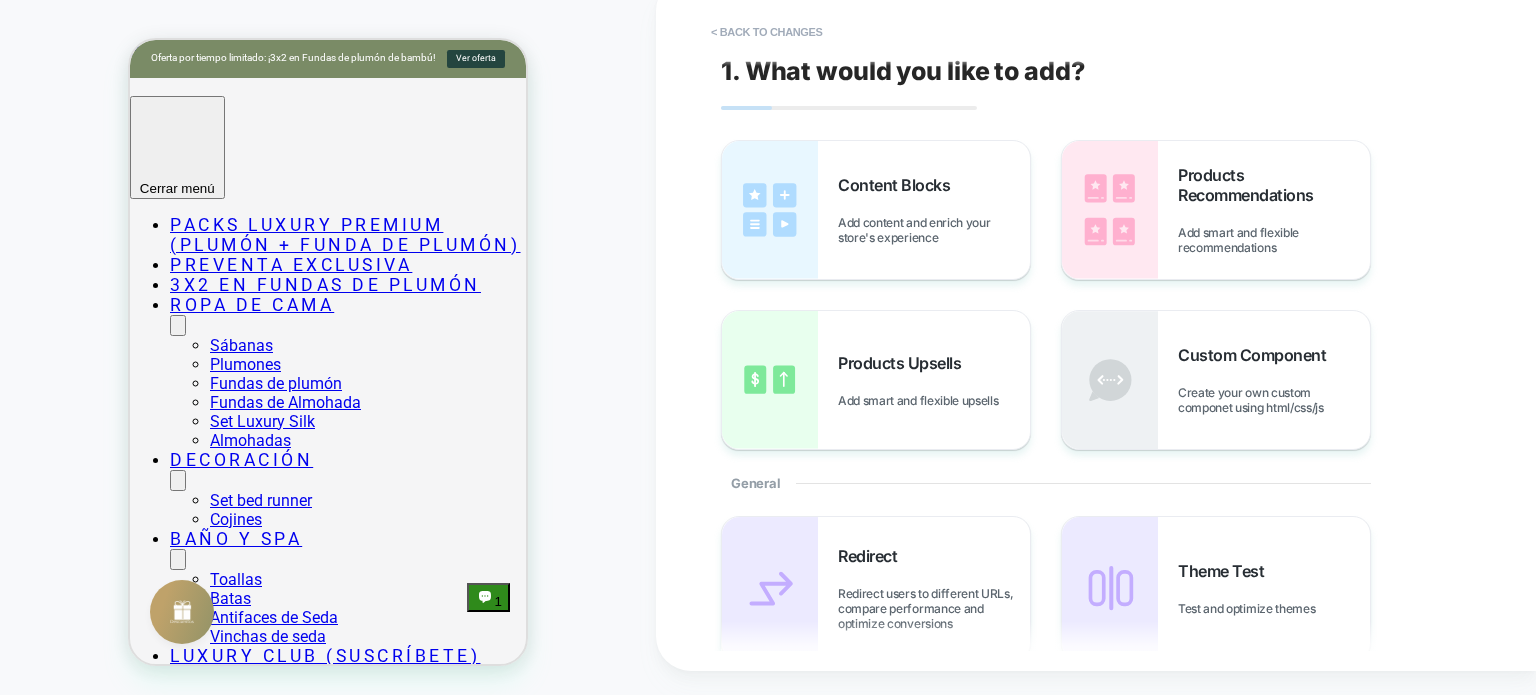 click at bounding box center [328, 2708] 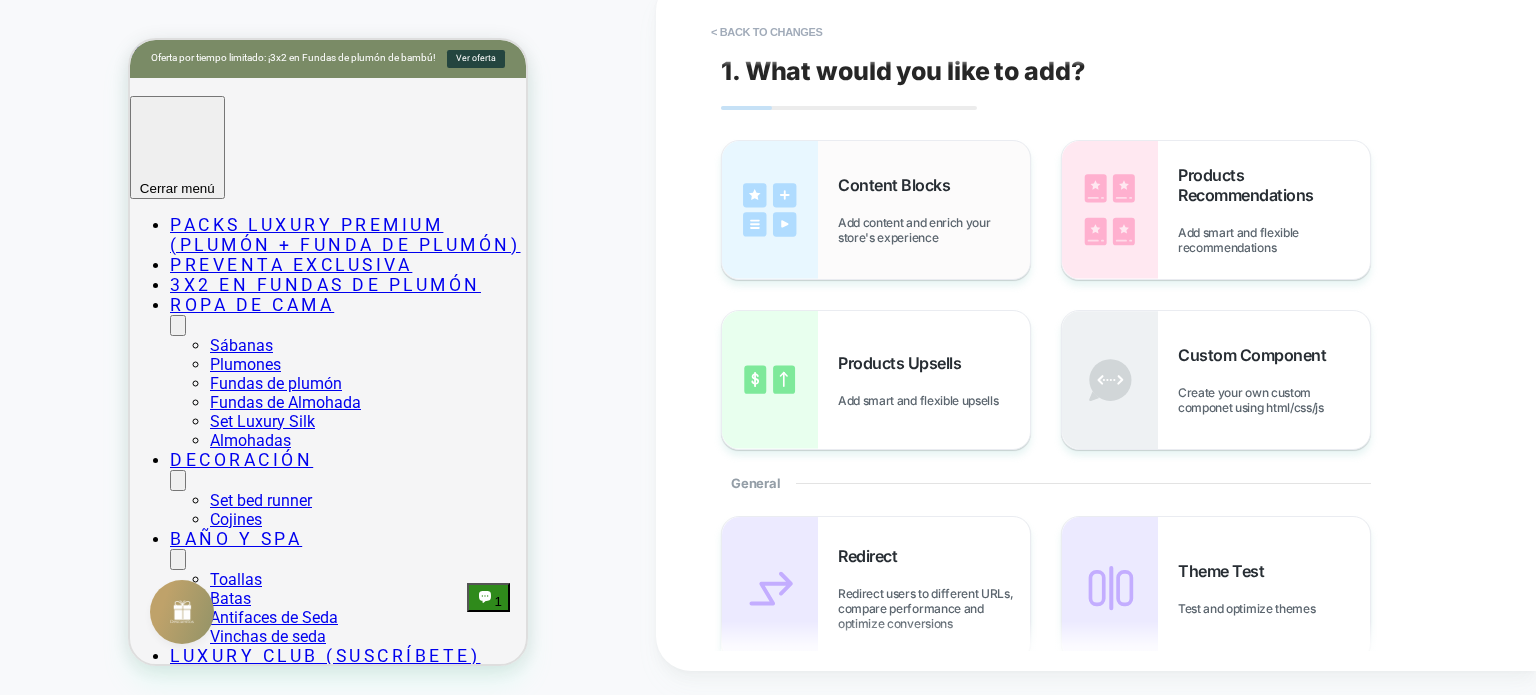 click on "Content Blocks Add content and enrich your store's experience" at bounding box center (934, 210) 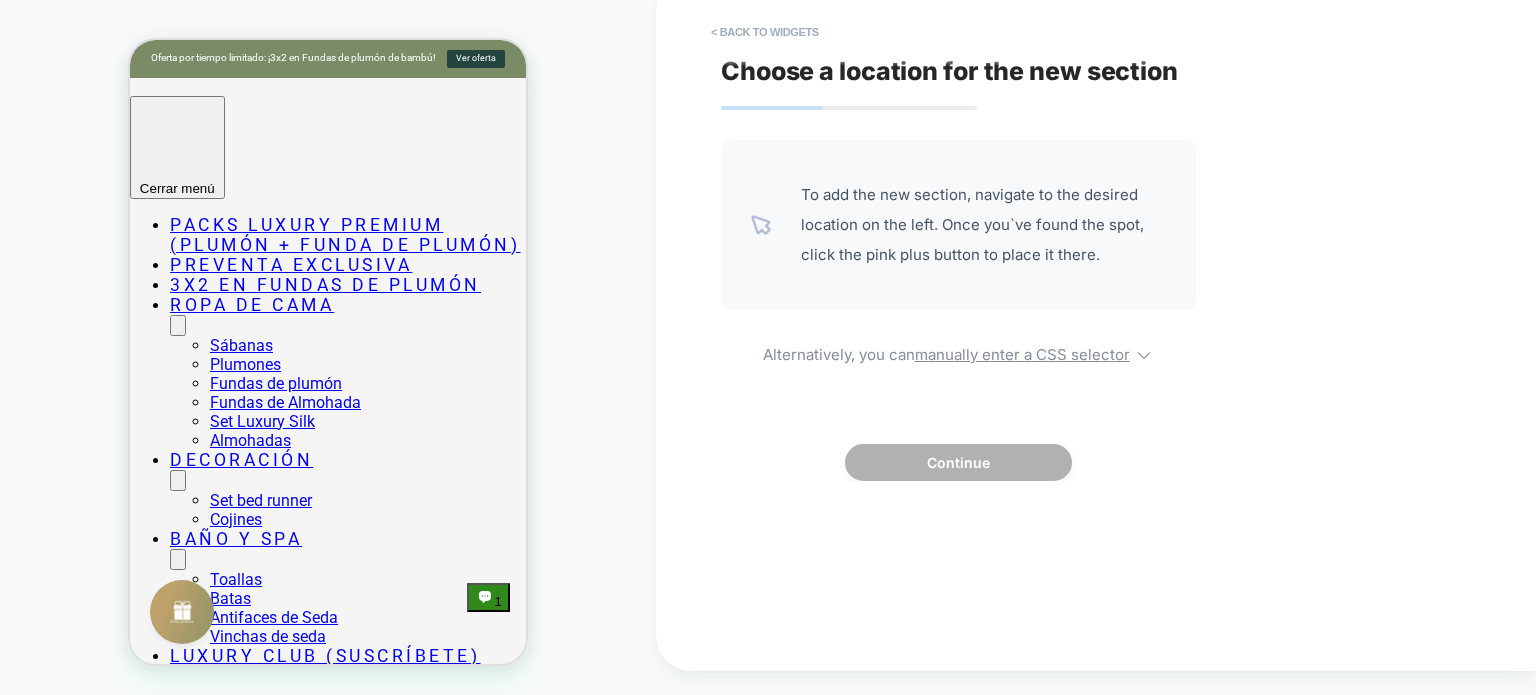 click on "To add the new section, navigate to the desired location on the
left. Once you`ve found the spot, click the pink plus button to
place it there." at bounding box center [983, 225] 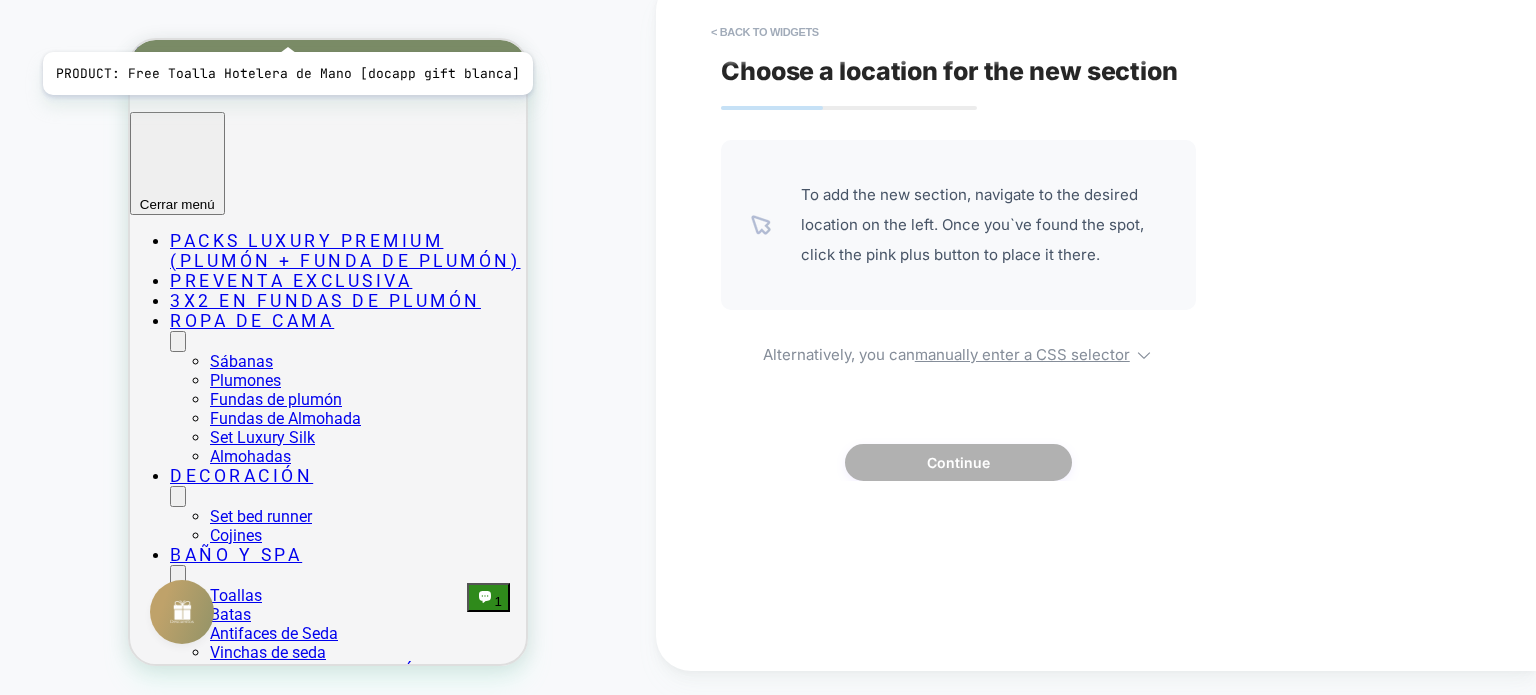 click on "PRODUCT: Free Toalla Hotelera de Mano [docapp gift blanca]" at bounding box center (350, 7) 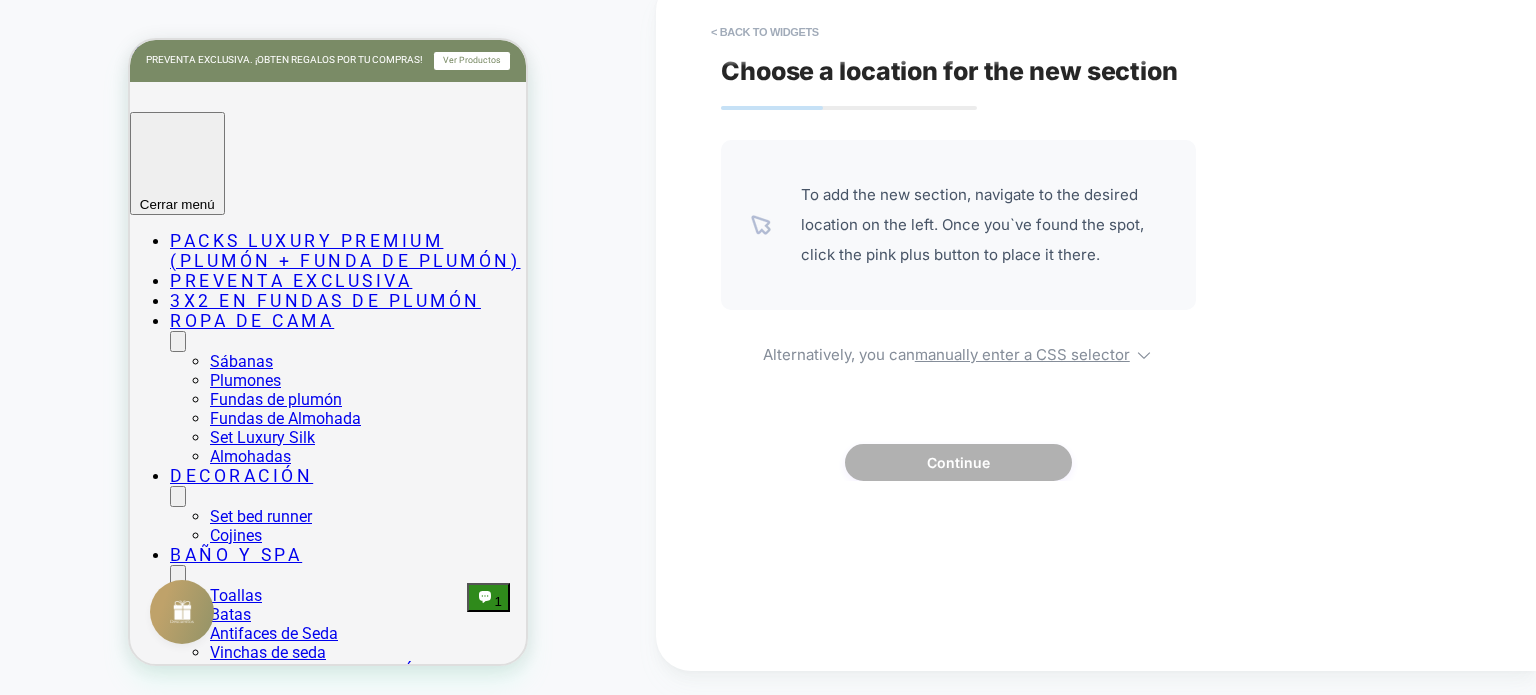 click at bounding box center [768, 347] 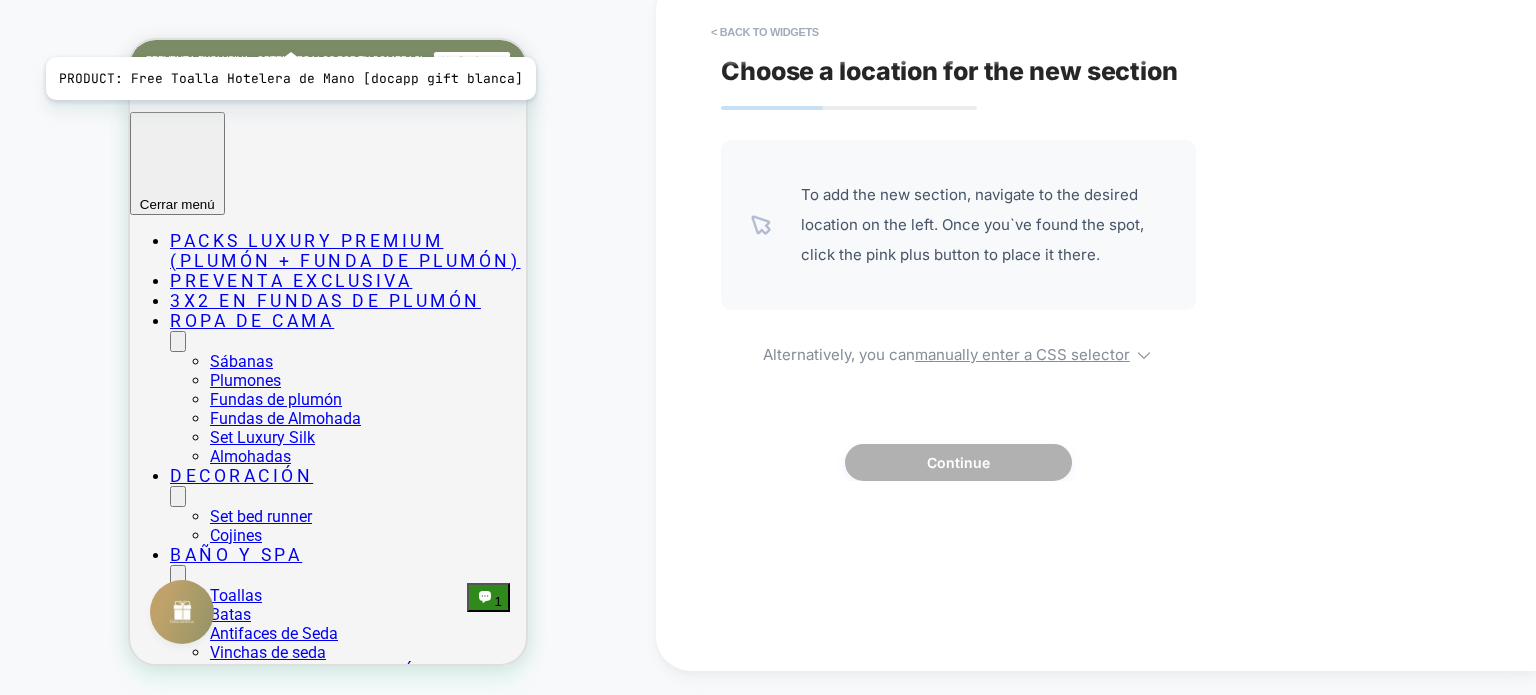 click on "PRODUCT: Free Toalla Hotelera de Mano [docapp gift blanca]" at bounding box center (350, 7) 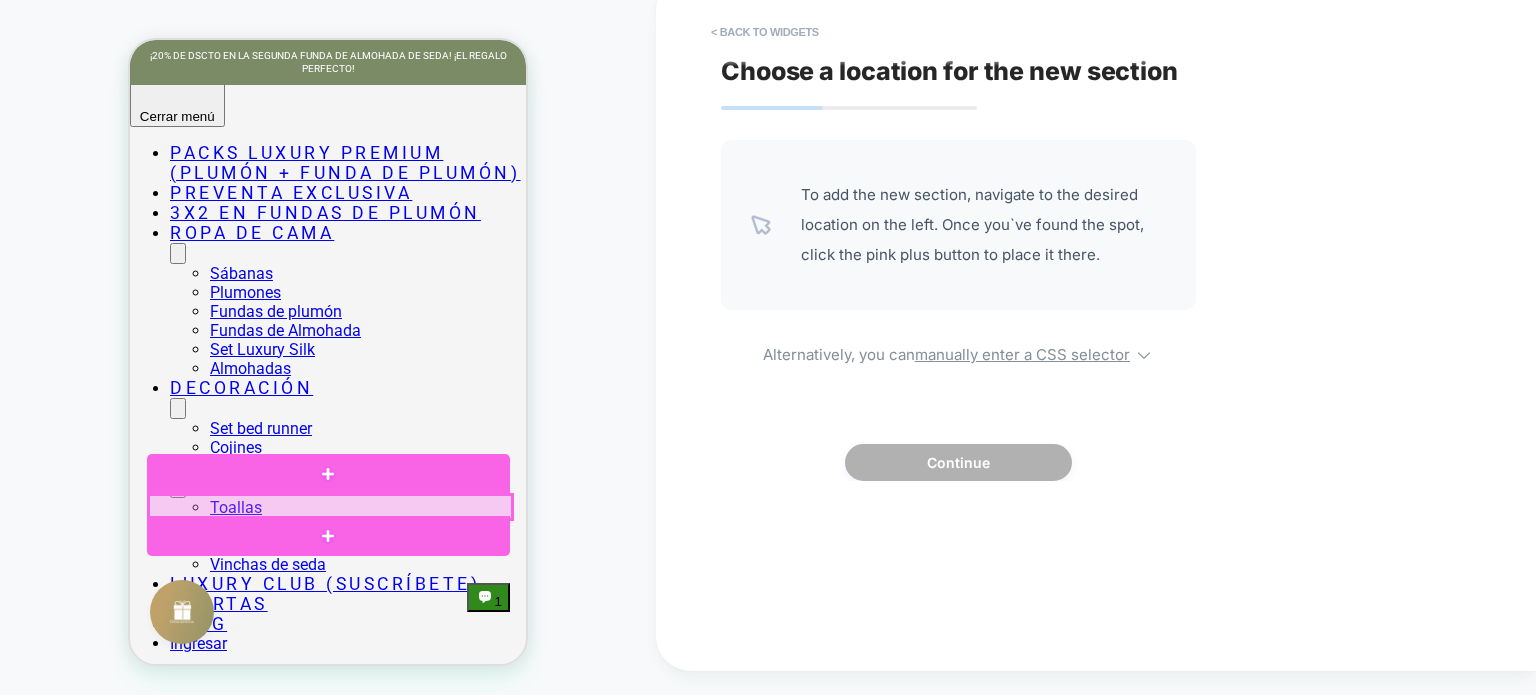 scroll, scrollTop: 0, scrollLeft: 0, axis: both 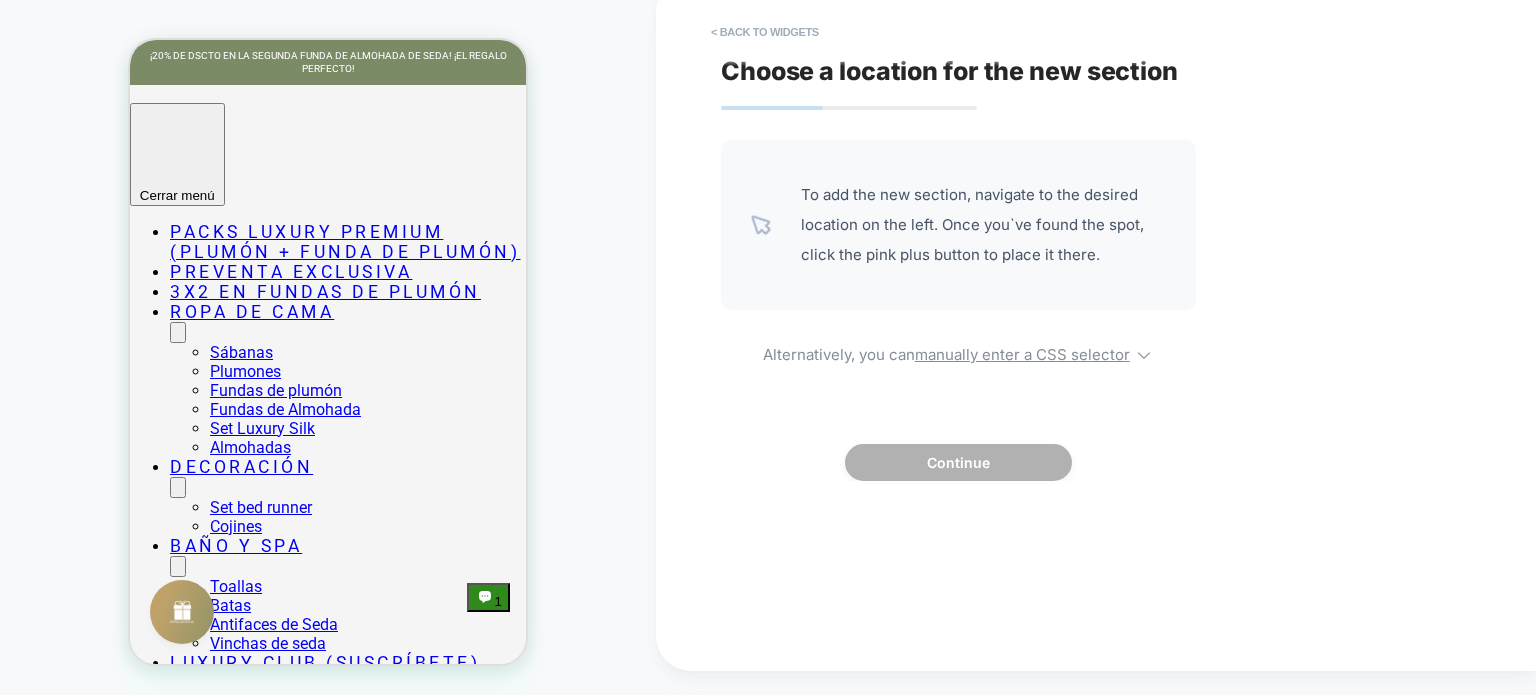 click at bounding box center (768, 347) 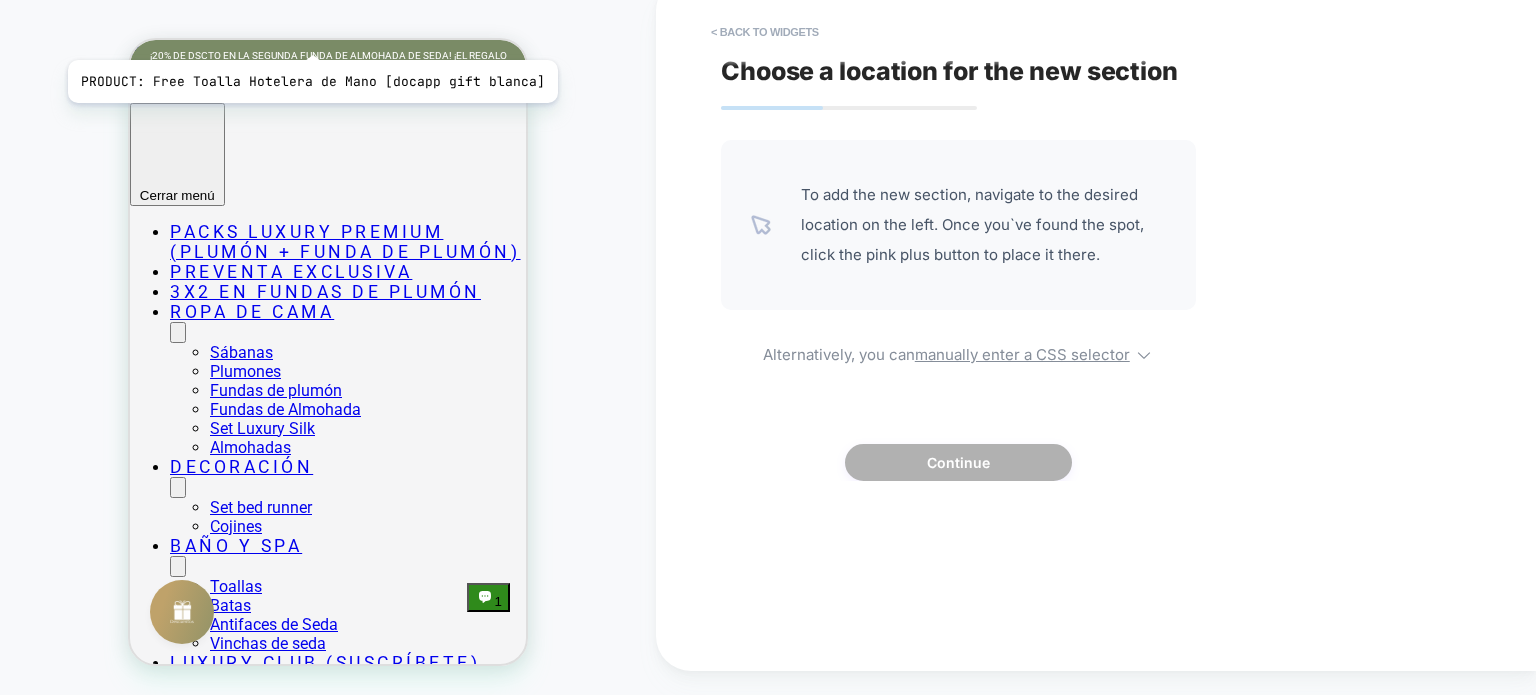 click on "PRODUCT: Free Toalla Hotelera de Mano [docapp gift blanca]" at bounding box center (350, 7) 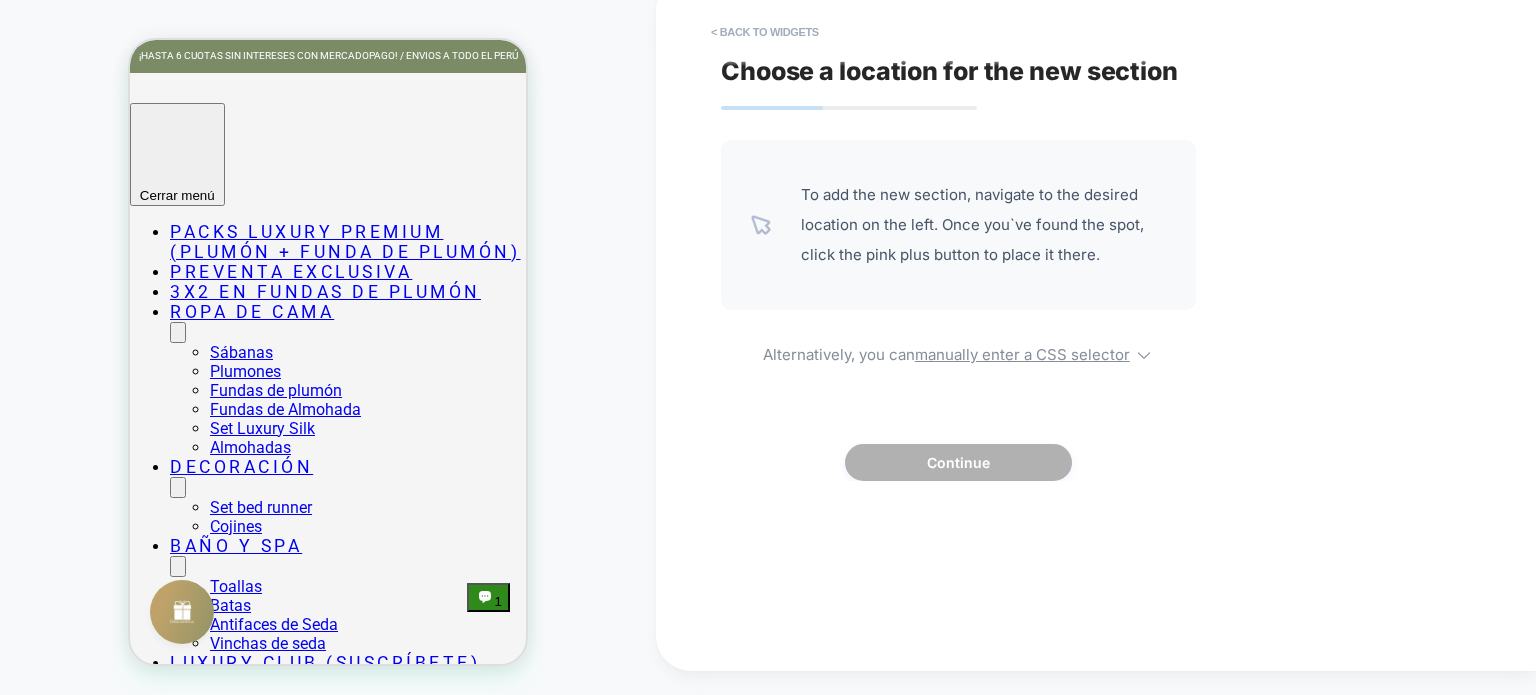 click on "Select page for quick preview" at bounding box center (373, 52) 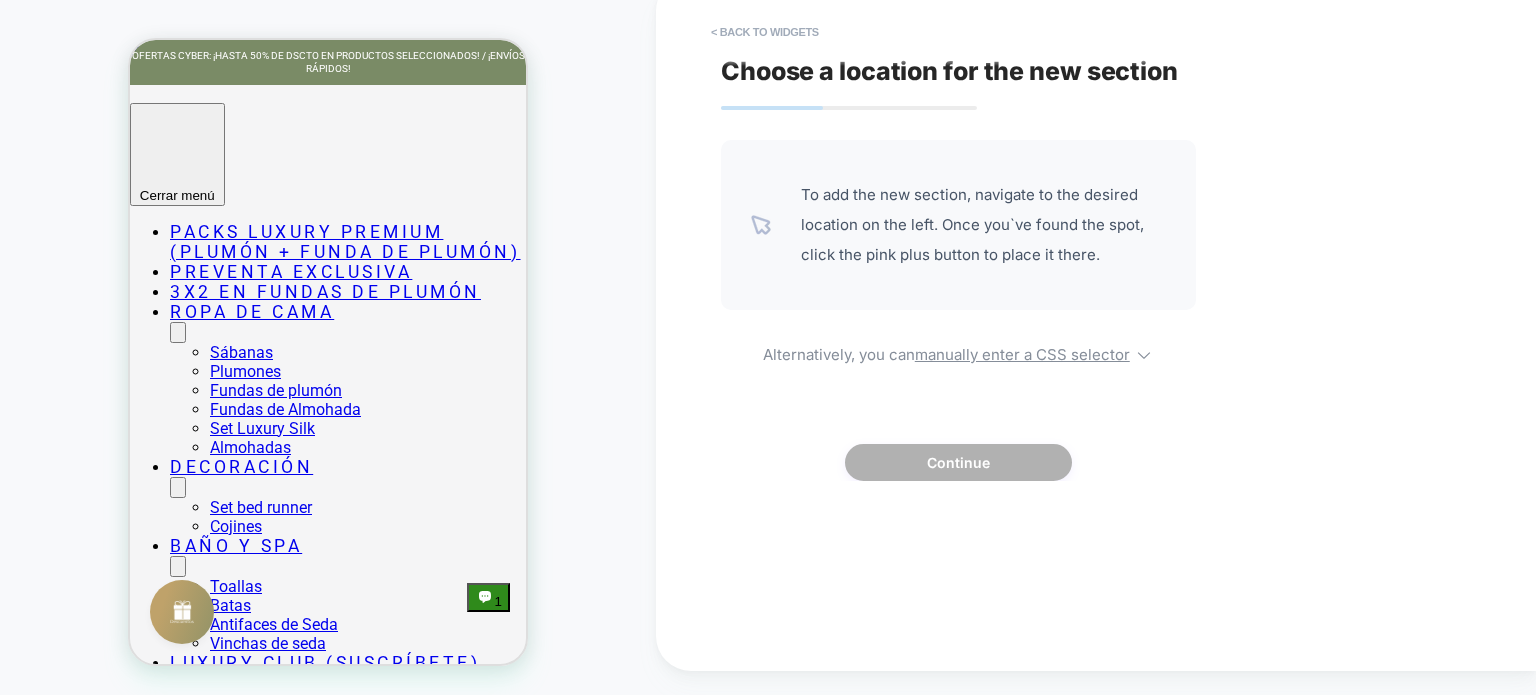 click on "PRODUCT: Free Toalla Hotelera de Mano [docapp gift blanca] PRODUCT: Free Toalla Hotelera de Mano [docapp gift blanca]" at bounding box center [328, 336] 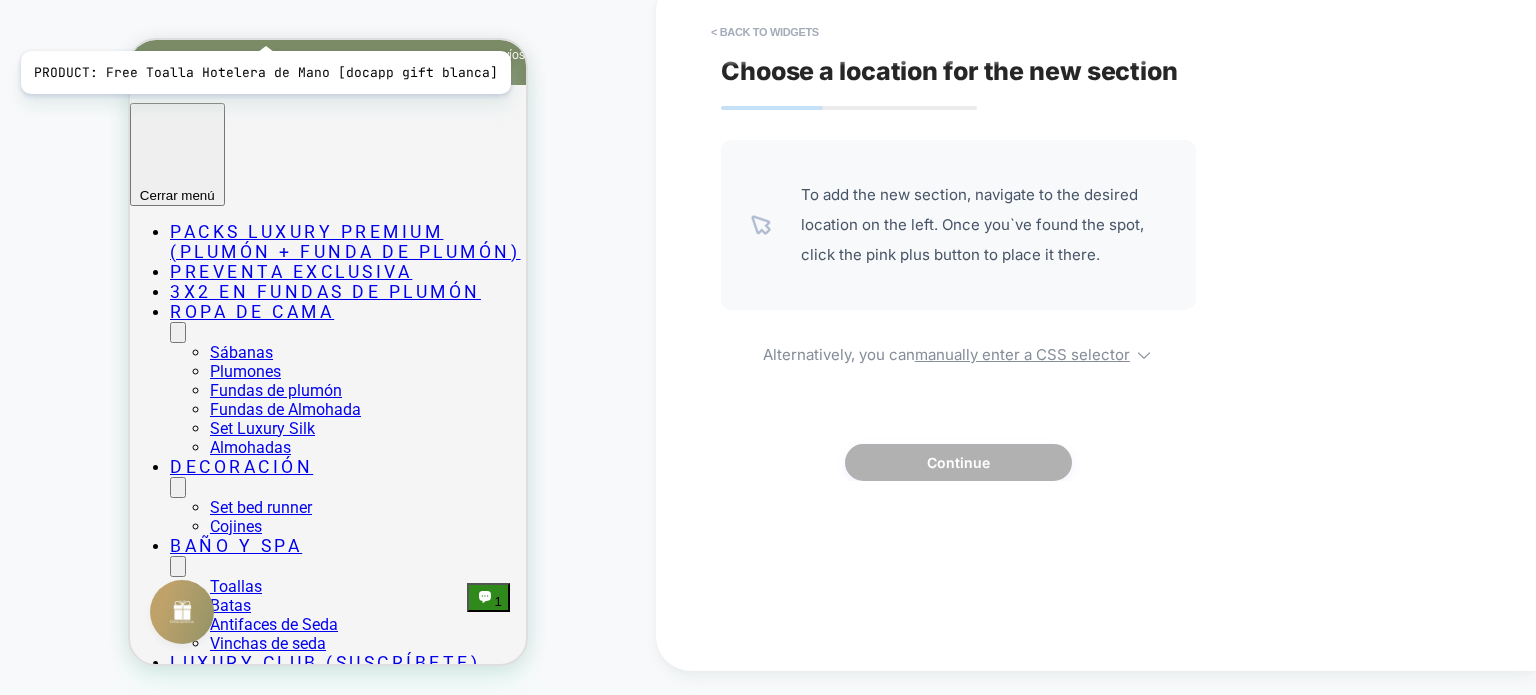 click on "PRODUCT: Free Toalla Hotelera de Mano [docapp gift blanca]" at bounding box center (350, 7) 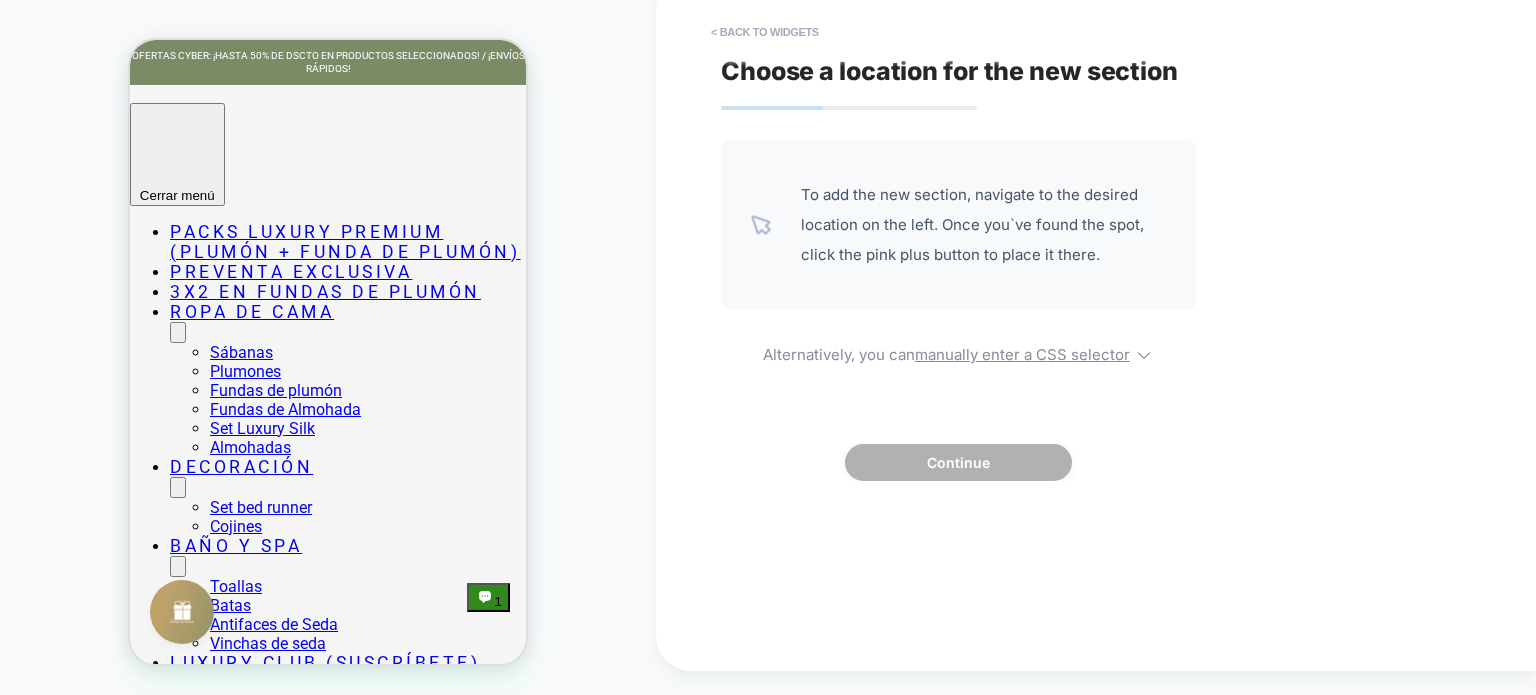 click on "Select page for quick preview" at bounding box center (374, 52) 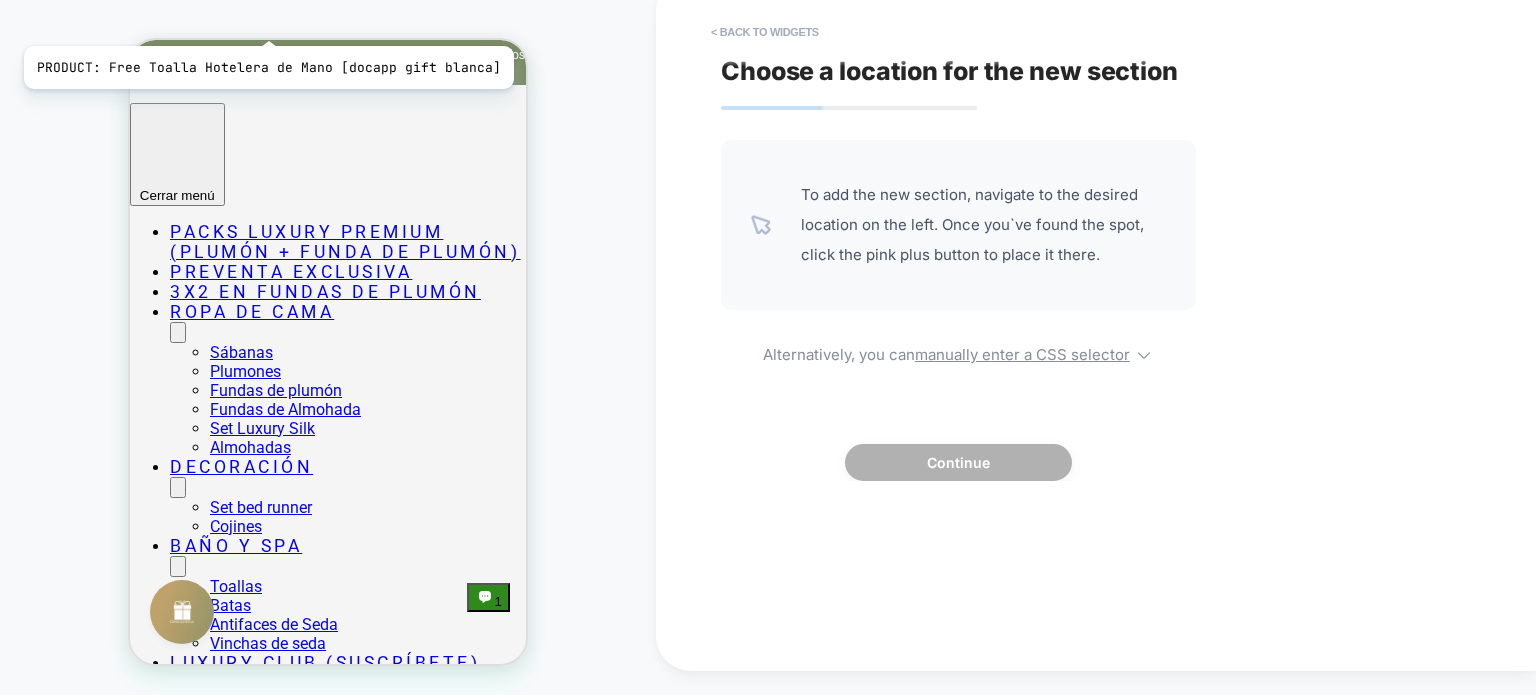 click on "PRODUCT: Free Toalla Hotelera de Mano [docapp gift blanca]" at bounding box center (350, 7) 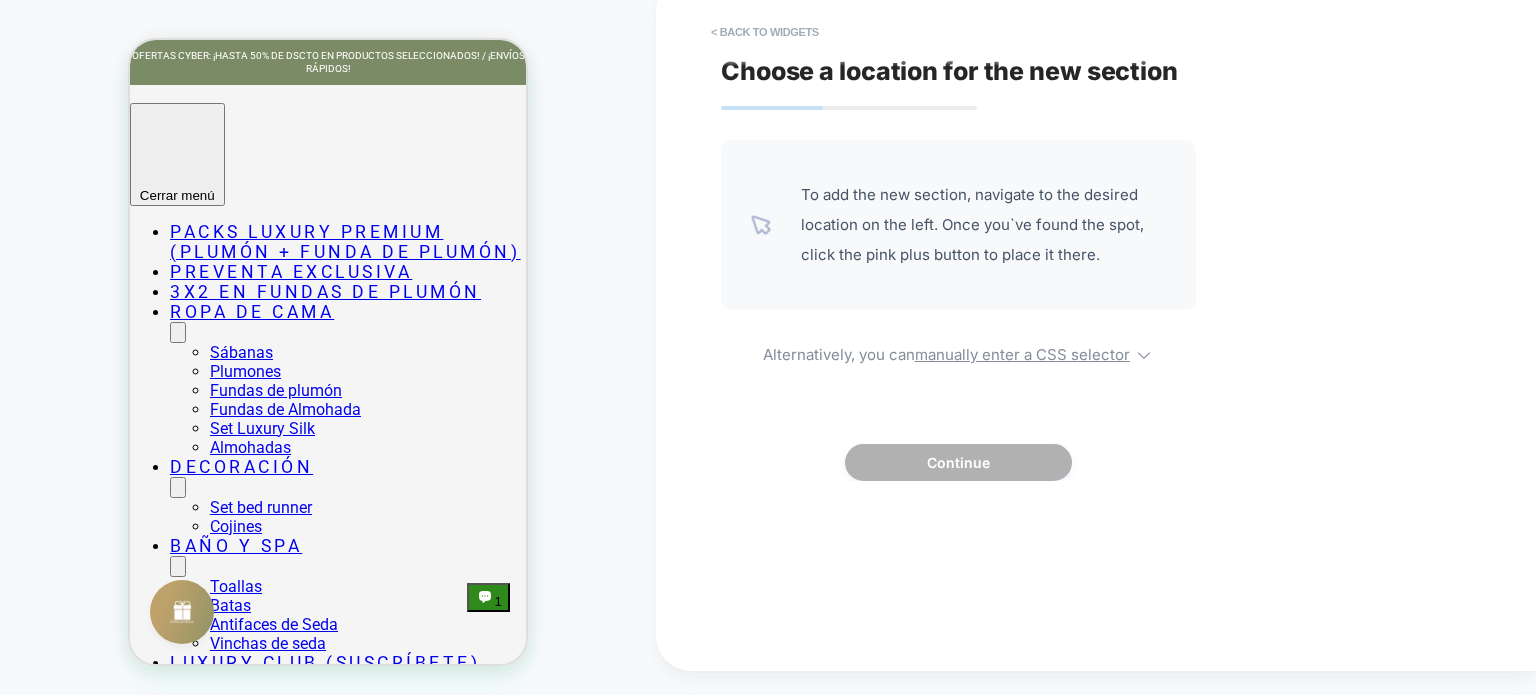 click on "Select page for quick preview Free Toalla Hotelera de Mano [docapp gift blanca] (Product) Set Sábanas de Bambú Premium Oatmeal Beige [sabanas bambu outmeal] (Product) 15% DE DESCUENTO CYBER15 ([DATE] AL [DATE]) [20] (Product) https://sdk.loomi-prod.xyz/post-purchase/index.html Set Sábanas de Bambú Premium Gris [sabanas bambu] (Product) Free Par de  Spray Aromatizante 10 ml [docapp gift] (Product) Set Sábanas de Bambú Premium Blanco [sabanas bambu] (Product) Free 3  Spray Aromatizante 10 ml [docapp gift] (Product) Set Sábanas de Bambú Premium Peacock Blue [sabanas bambu] (Product) Pack Luxury Premium Blanco: Plumón + Set de Funda de Plumón de Bambú [bambu plumon hipoalergenico] (Product) Plumón Luxury PREMIUM [plumon edredon blanco cubrecama] (Product) Set de Funda de Plumón Bambú Premium Blanco [fundas plumon bambu] (Product) Pack de Fundas de almohada de Bambú Beige (Product) Pack Luxury Premium Beige: Plumón + Set de Funda de Plumón de Bambú [bambu plumon hipoalergenico] (Product) Save" at bounding box center [373, 275] 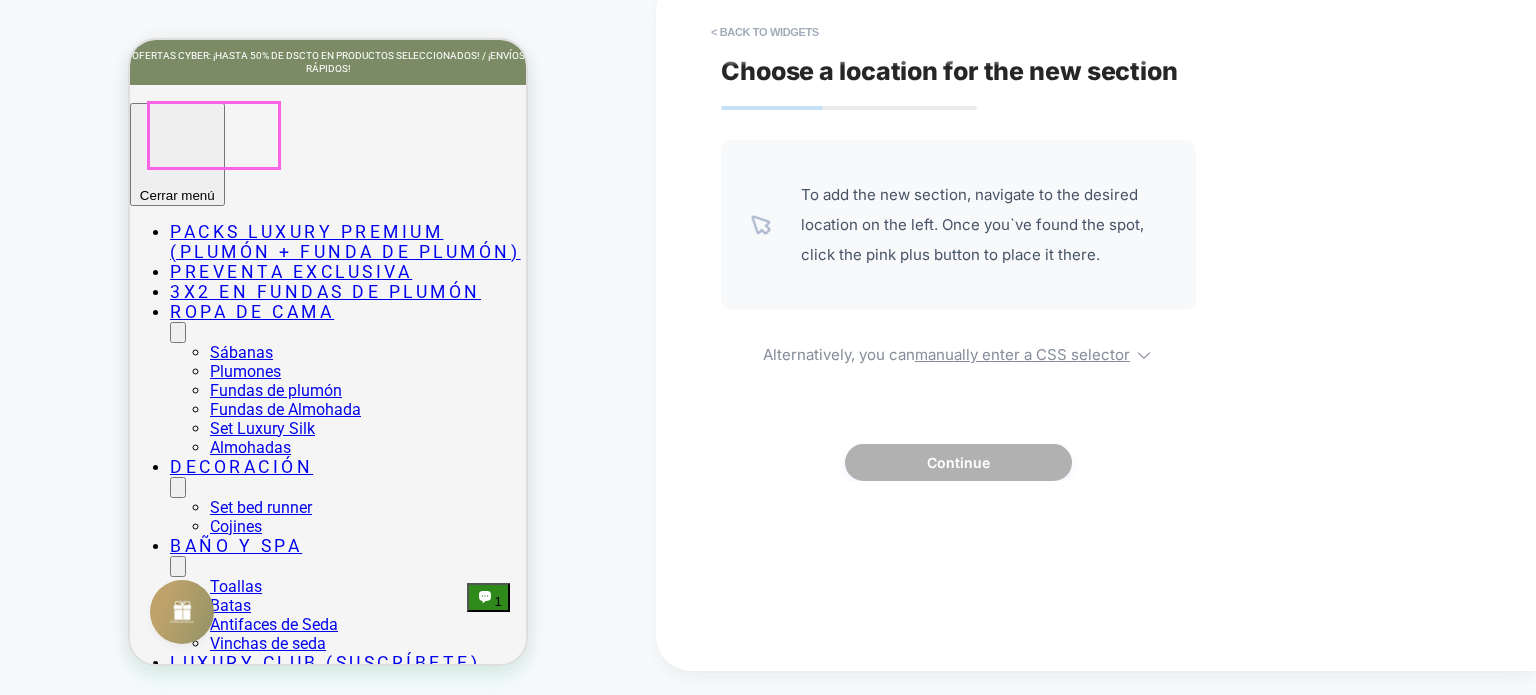 click at bounding box center (199, 2323) 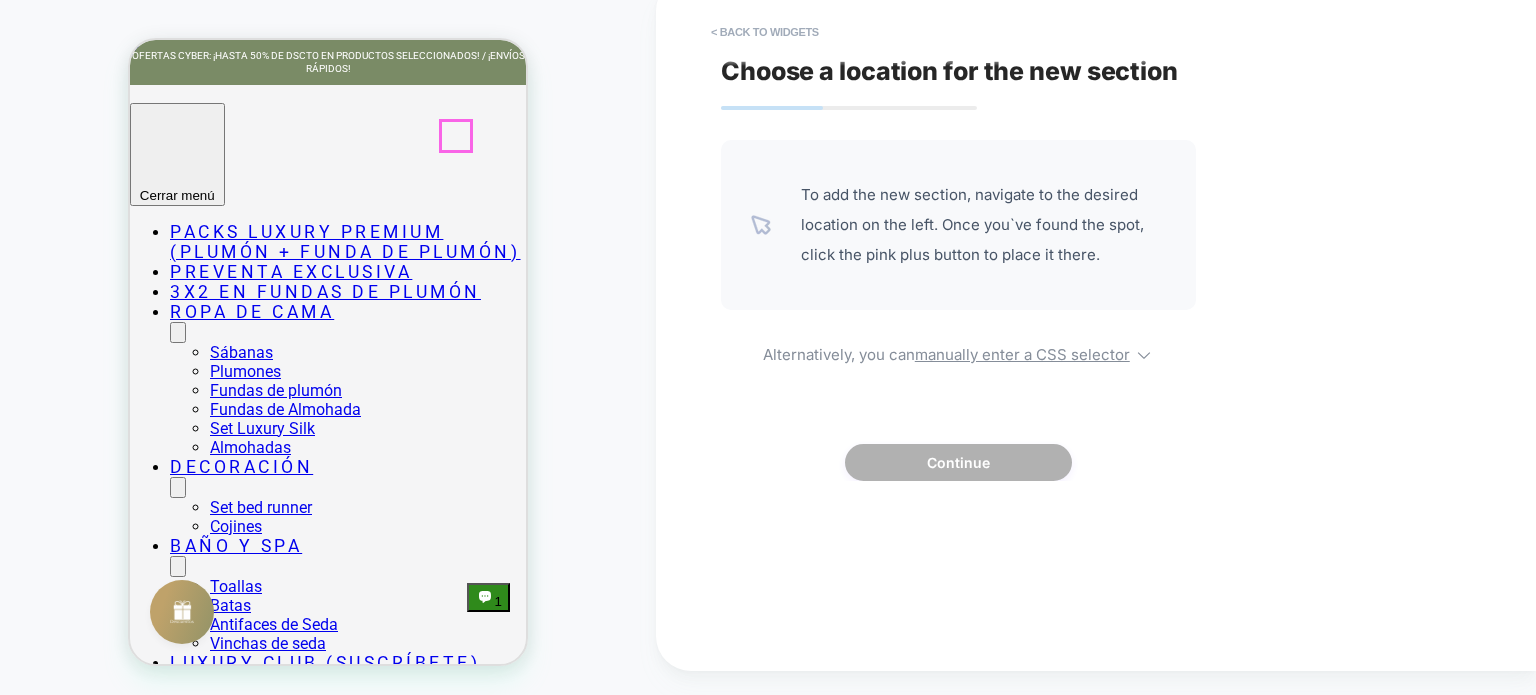 click 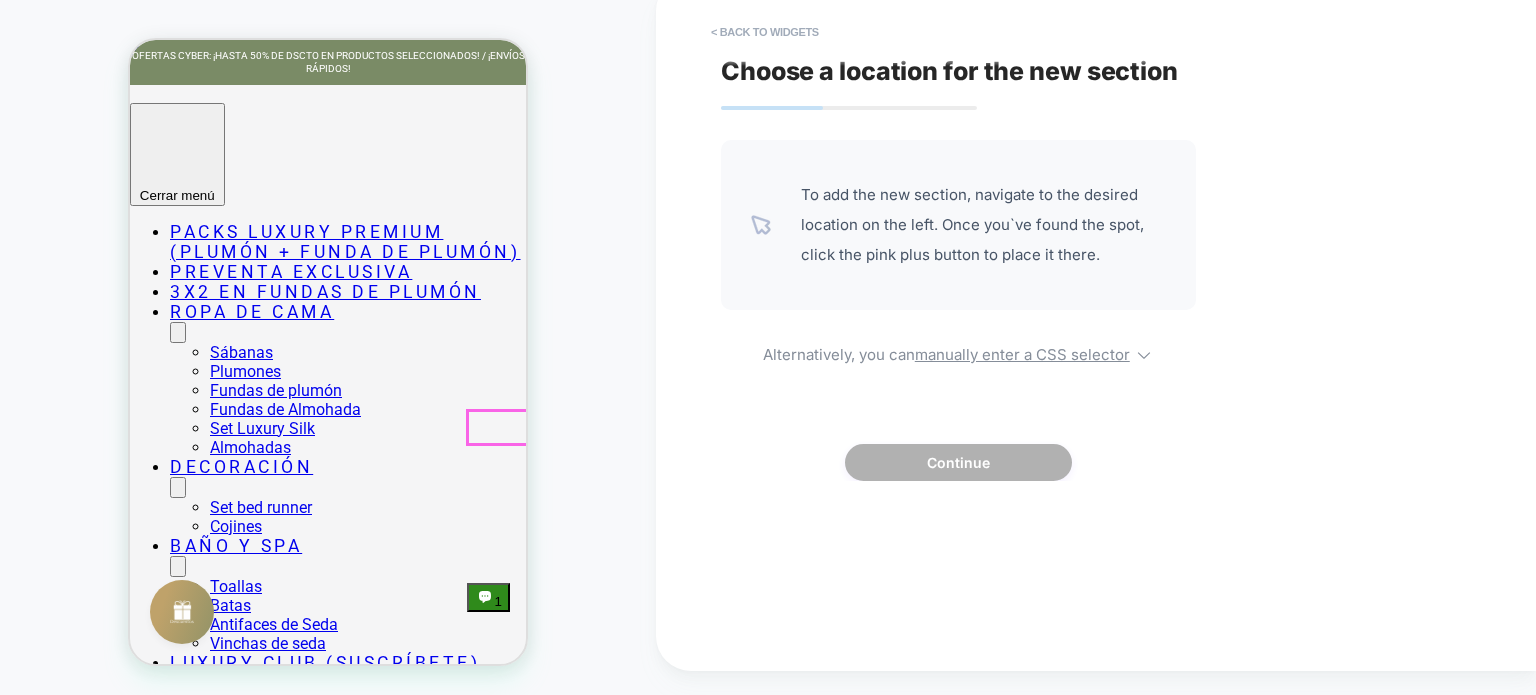 click at bounding box center (178, 332) 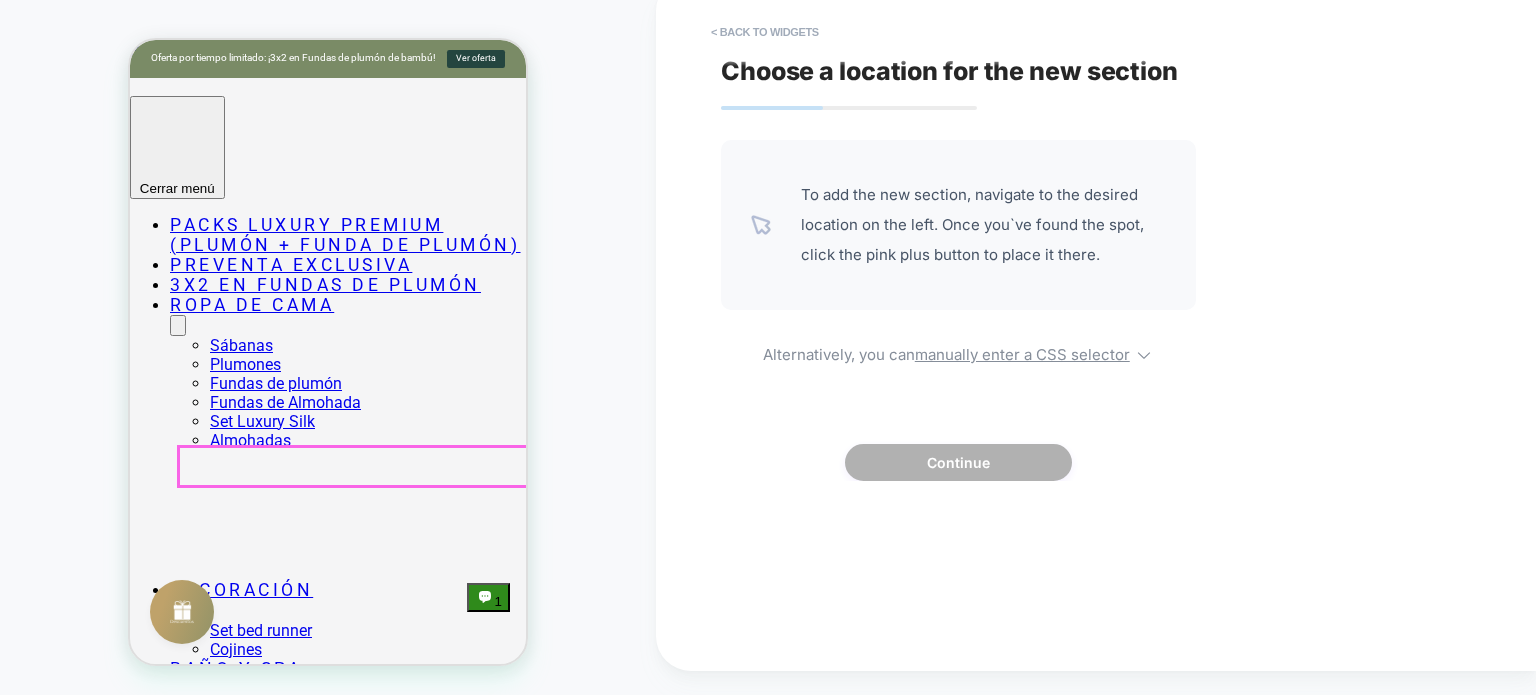 click on "Sábanas" at bounding box center (241, 345) 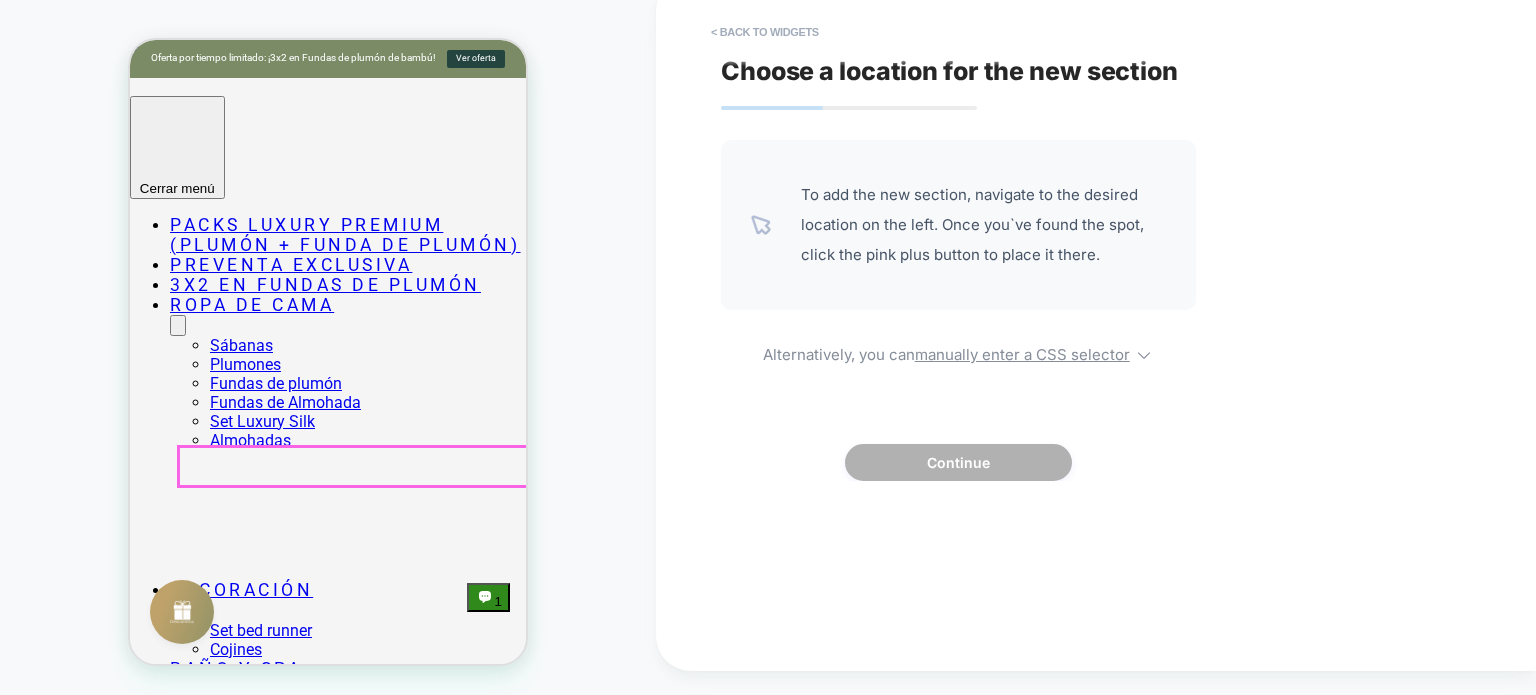 click on "Sábanas" at bounding box center (241, 345) 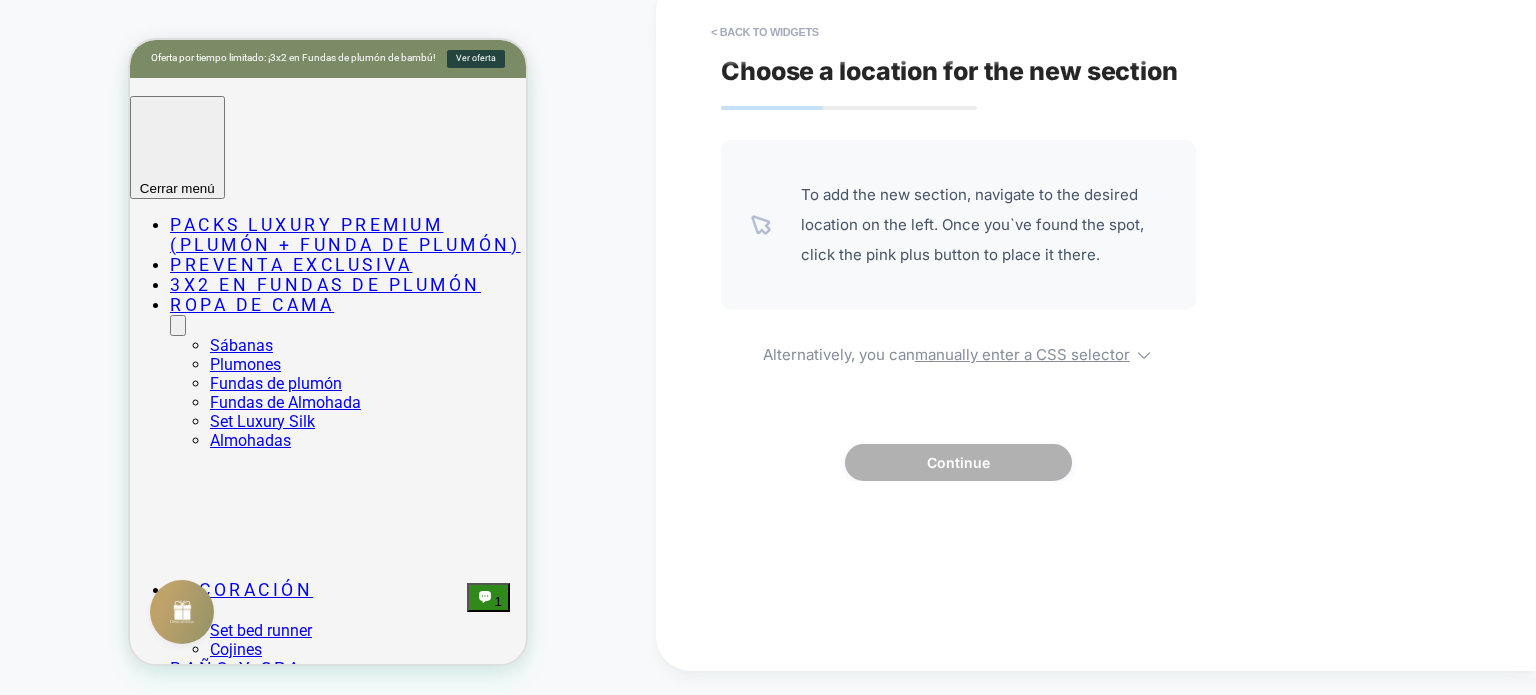 click at bounding box center [768, 347] 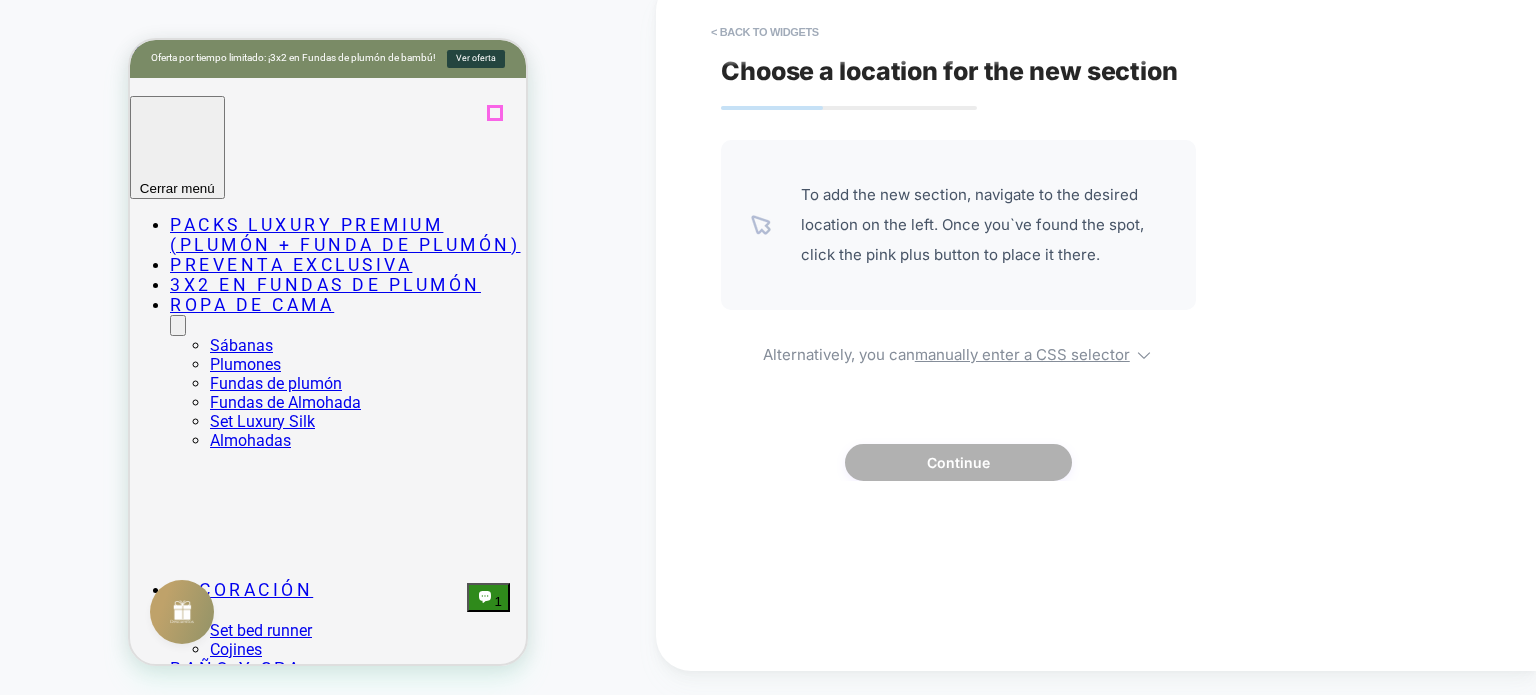 click 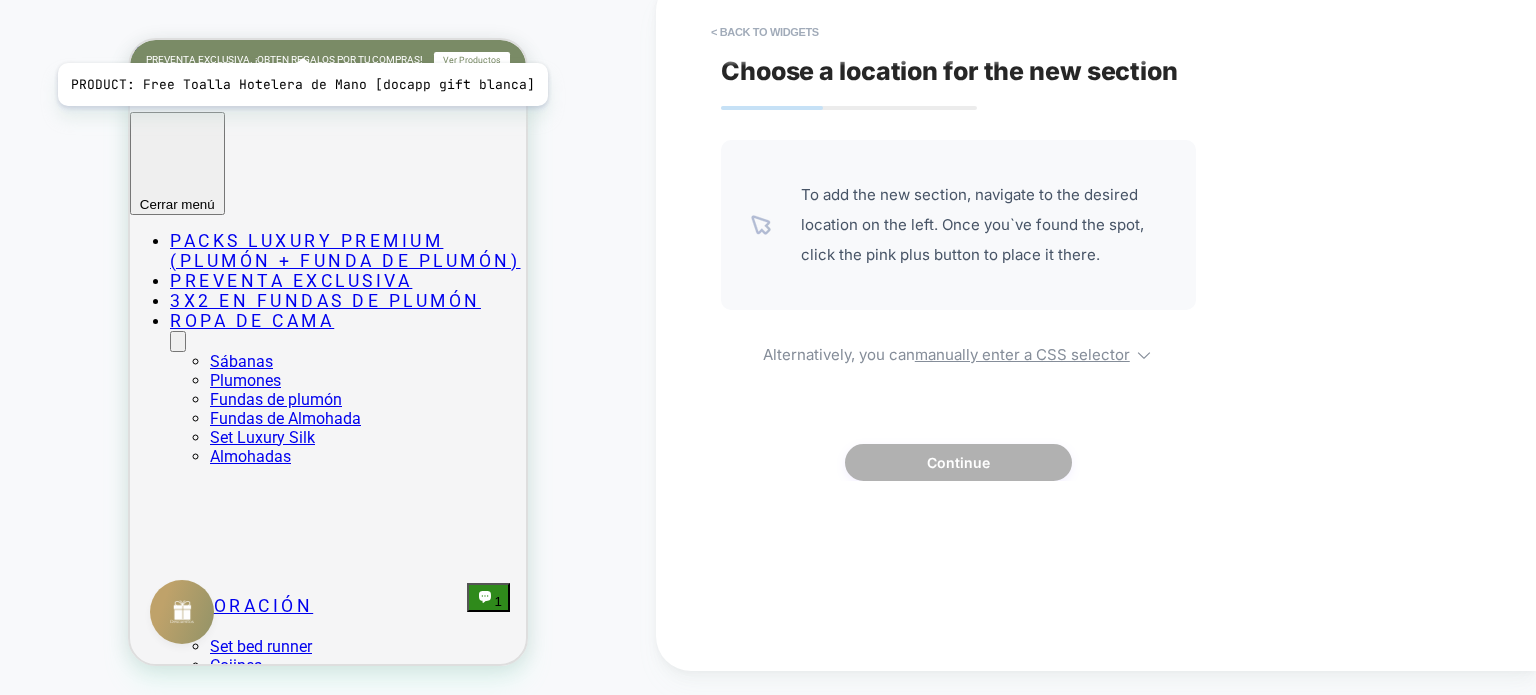 click on "PRODUCT: Free Toalla Hotelera de Mano [docapp gift blanca]" at bounding box center [350, 7] 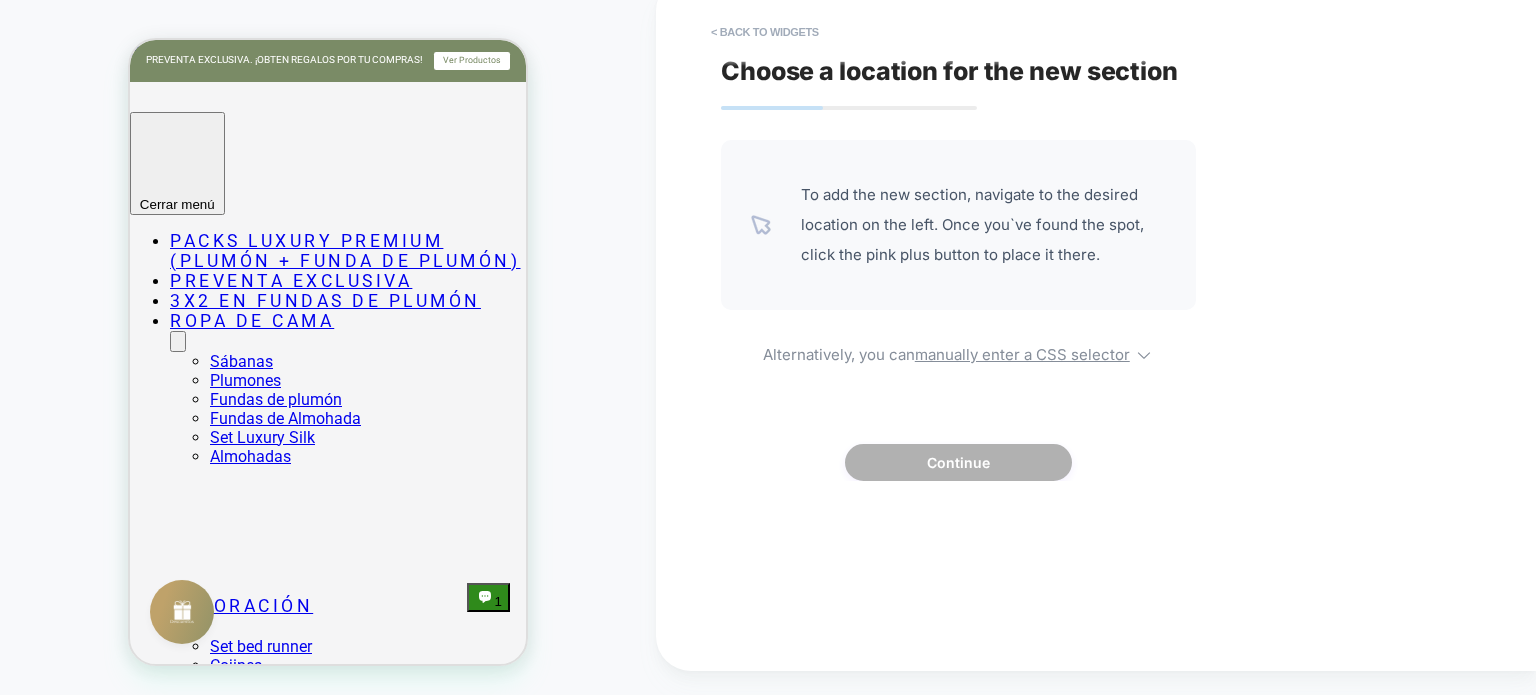 click on "Select page for quick preview" at bounding box center (373, 52) 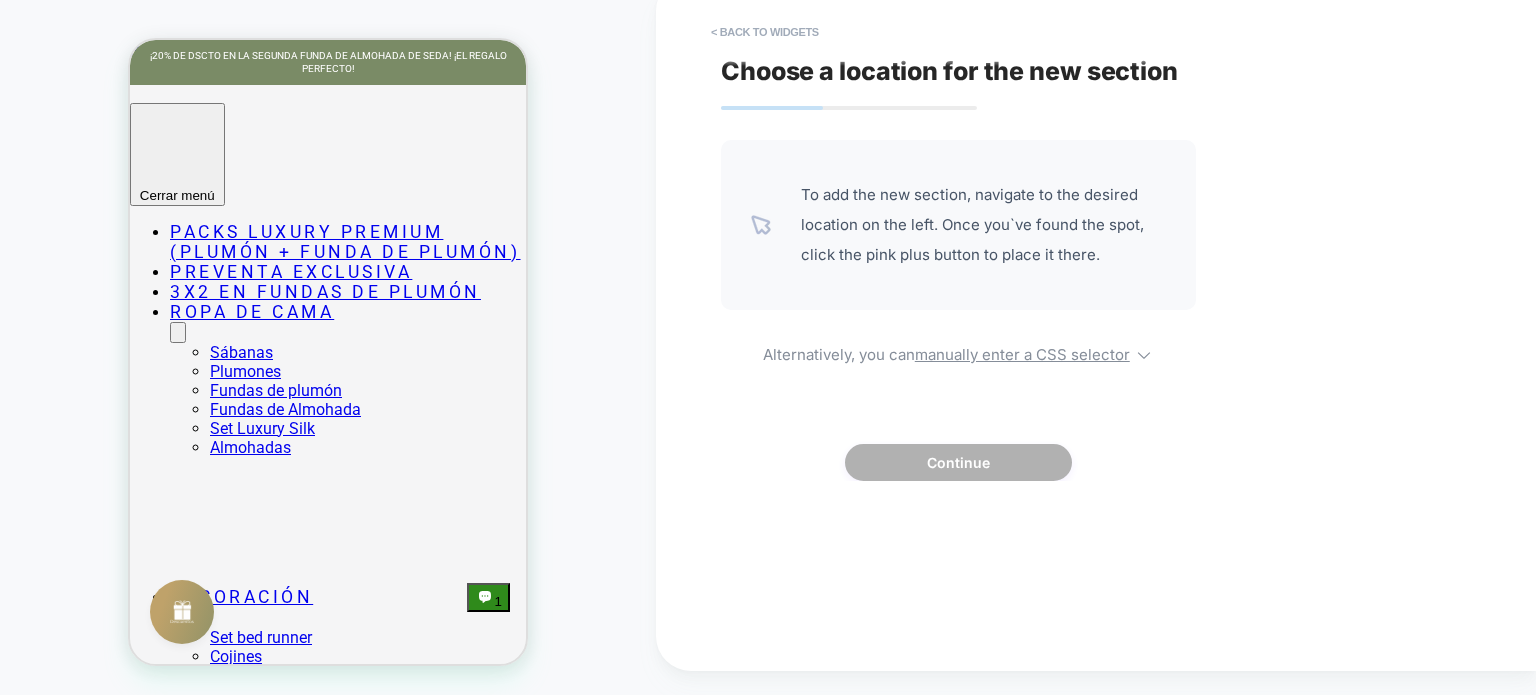 click on "To add the new section, navigate to the desired location on the
left. Once you`ve found the spot, click the pink plus button to
place it there." at bounding box center [983, 225] 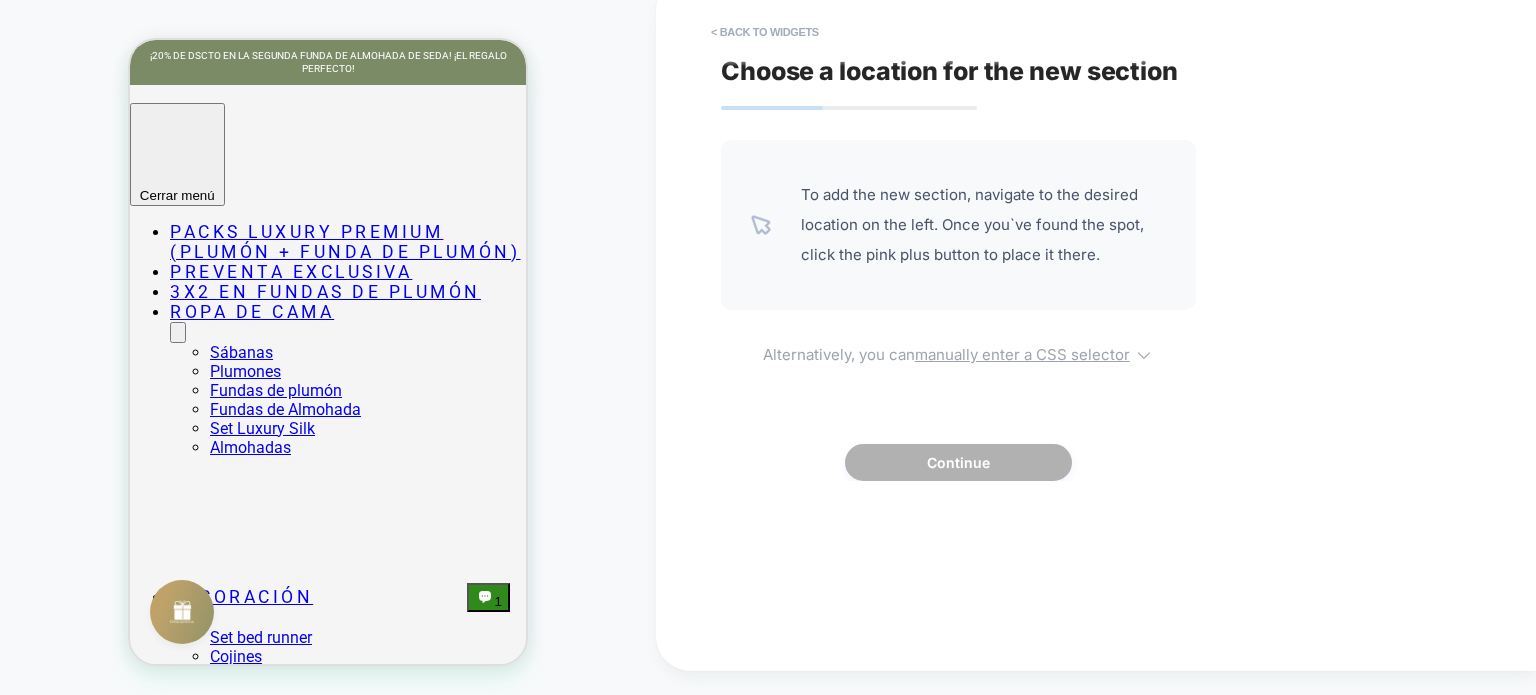 click 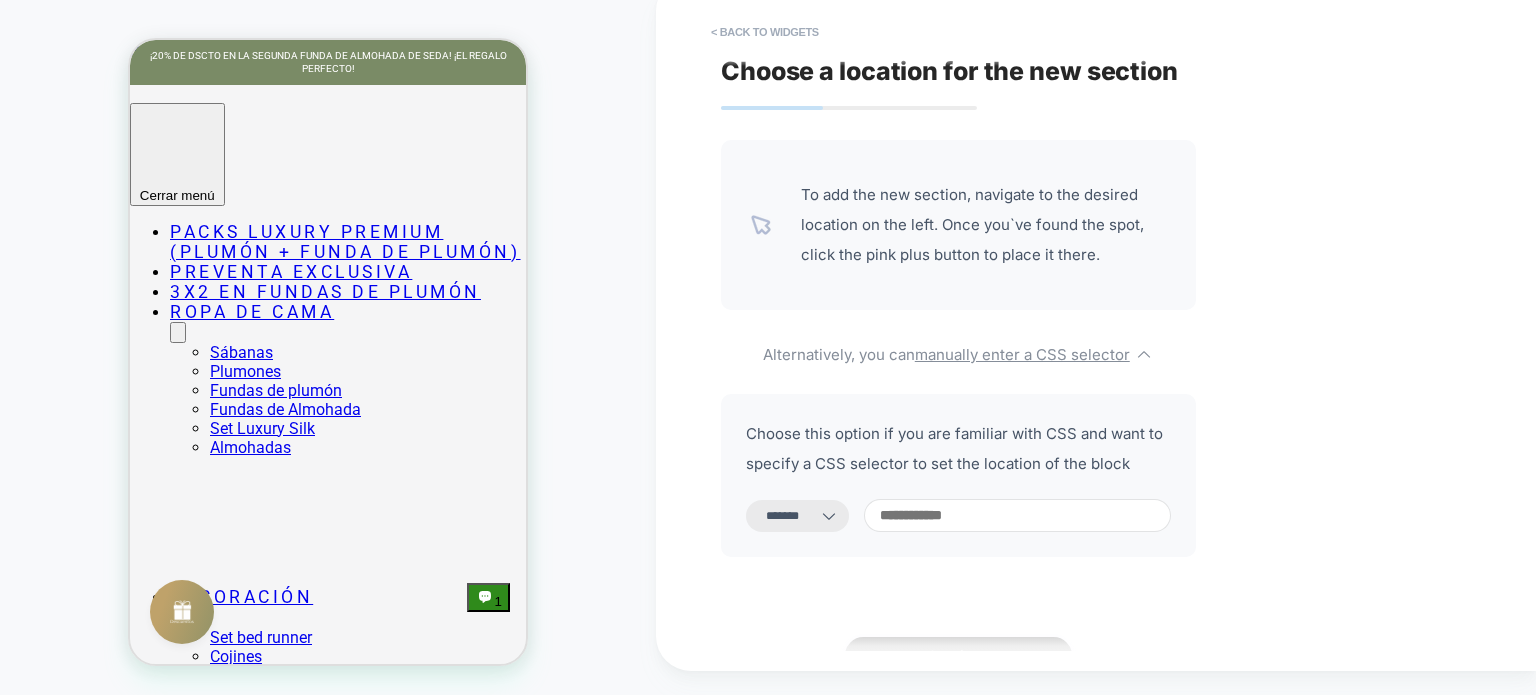 click at bounding box center (1017, 515) 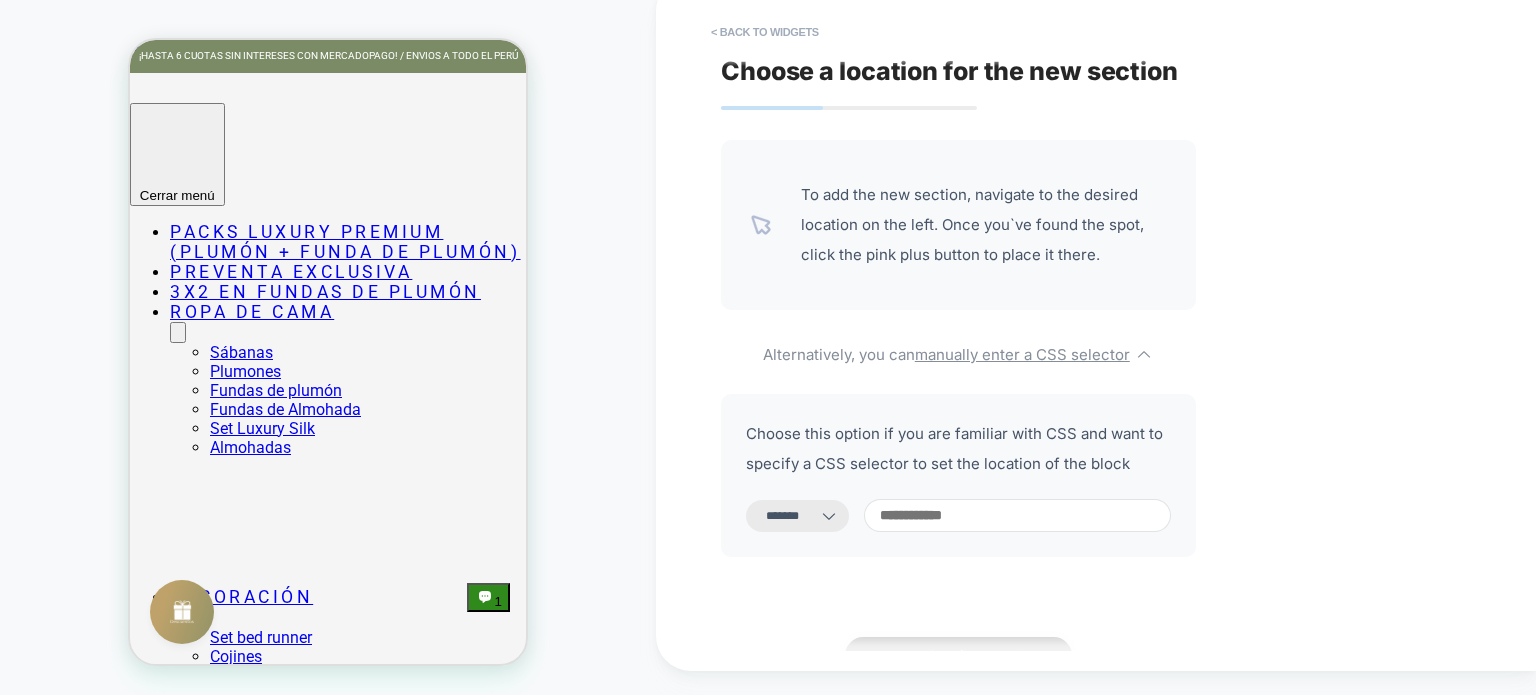 click on "PRODUCT: Free Toalla Hotelera de Mano [docapp gift blanca] PRODUCT: Free Toalla Hotelera de Mano [docapp gift blanca]" at bounding box center (328, 336) 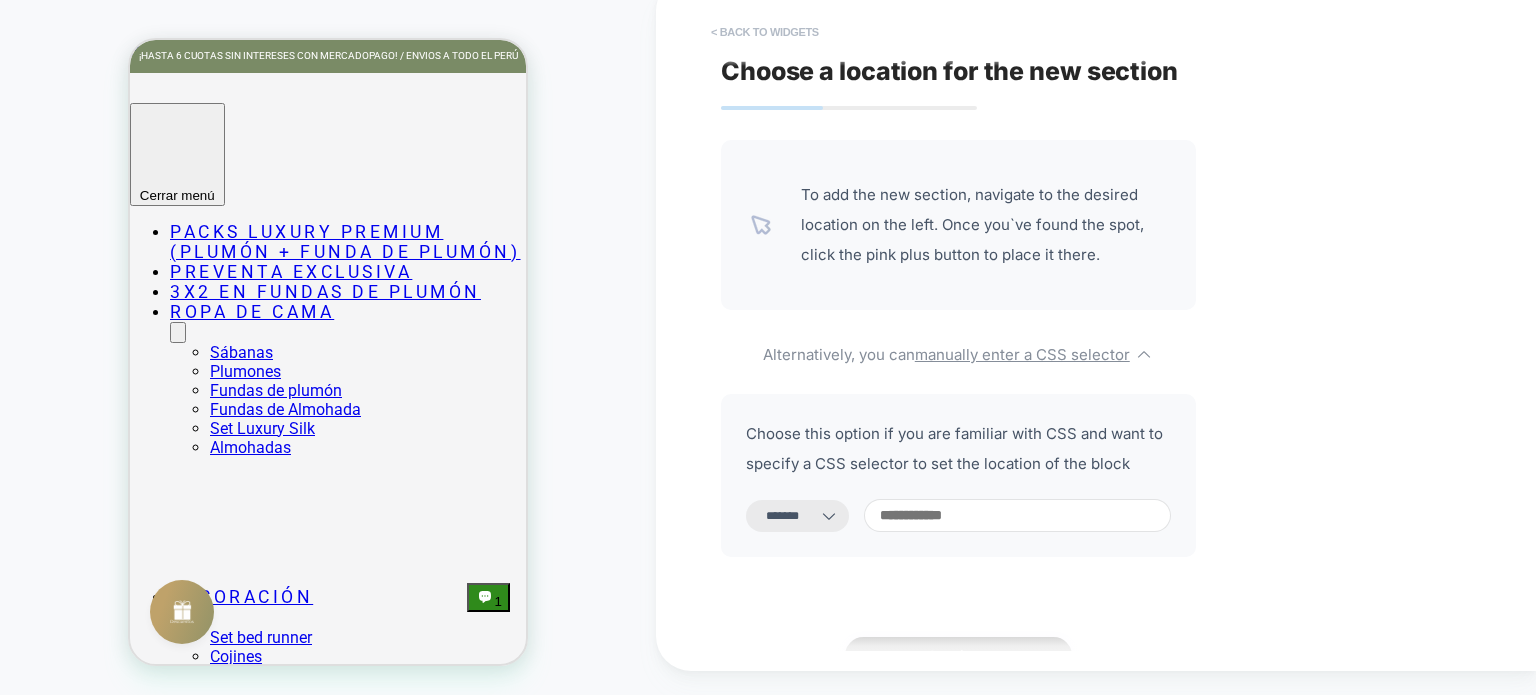 click on "< Back to widgets" at bounding box center [765, 32] 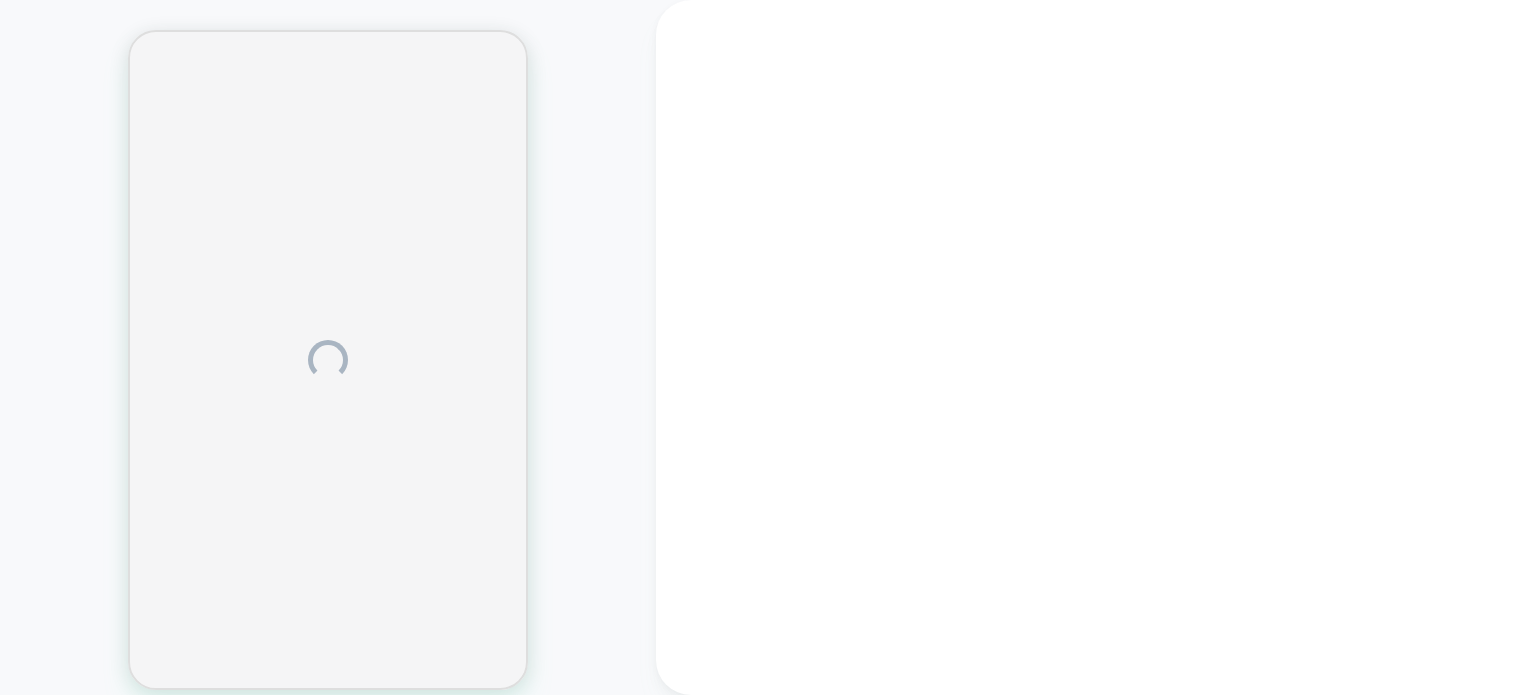 scroll, scrollTop: 0, scrollLeft: 0, axis: both 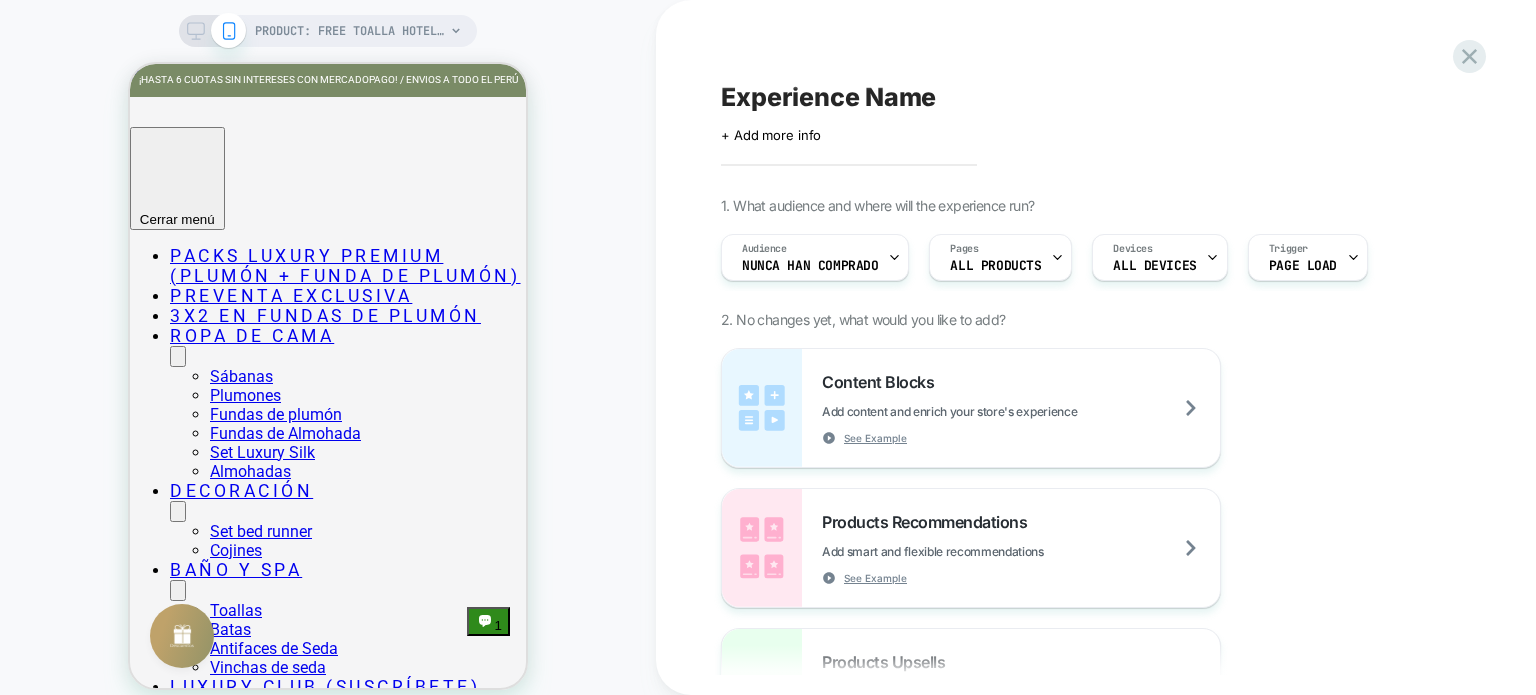 click on "PRODUCT: Free Toalla Hotelera de Mano [docapp gift blanca]" at bounding box center (328, 31) 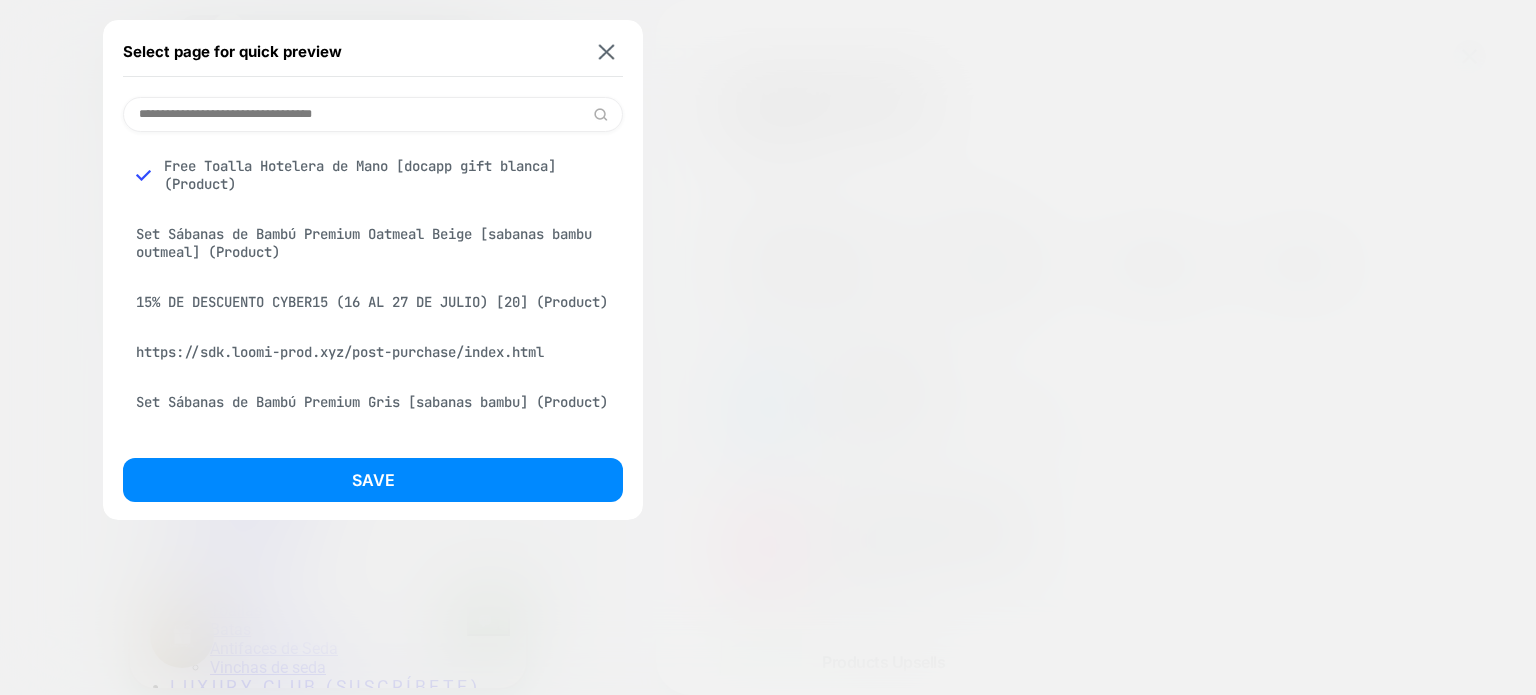 click on "Set Sábanas de Bambú Premium Oatmeal Beige [sabanas bambu outmeal] (Product)" at bounding box center [373, 243] 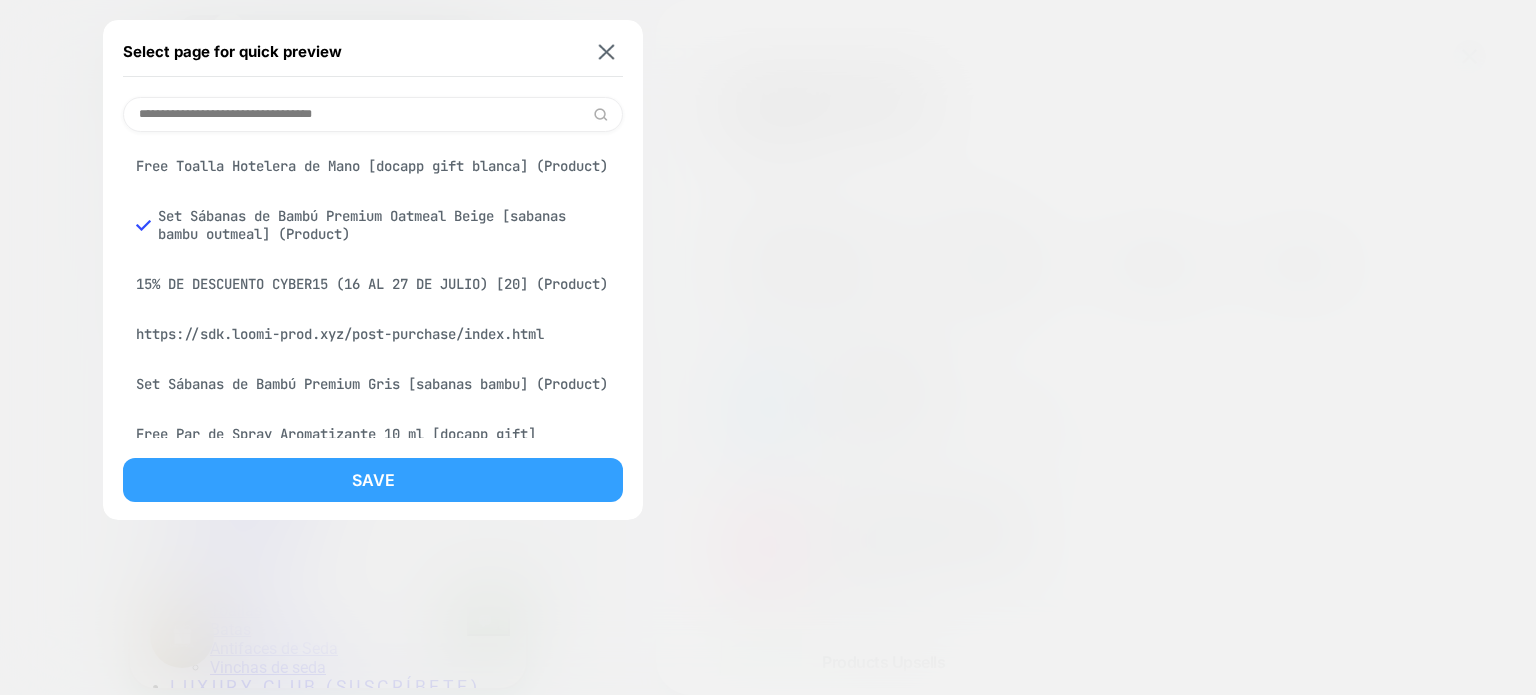 click on "Save" at bounding box center (373, 480) 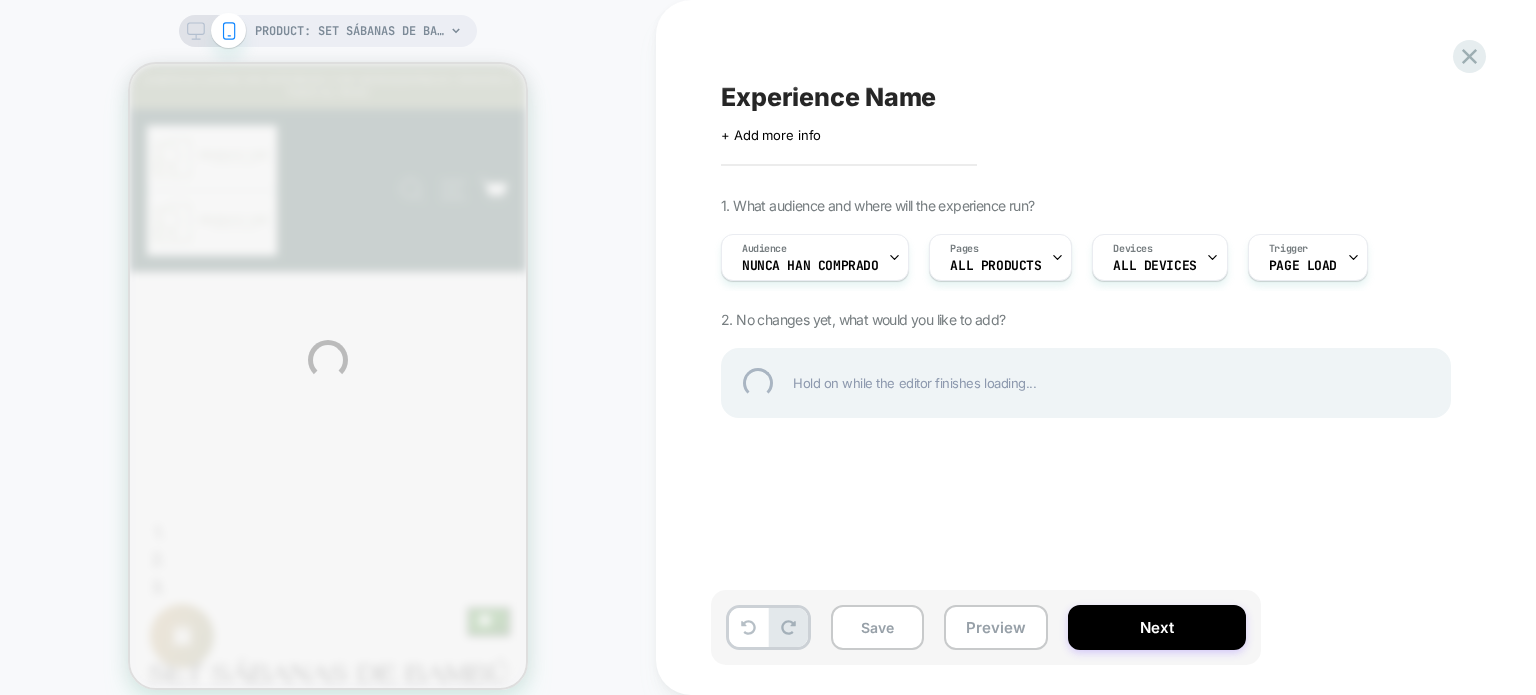 scroll, scrollTop: 0, scrollLeft: 0, axis: both 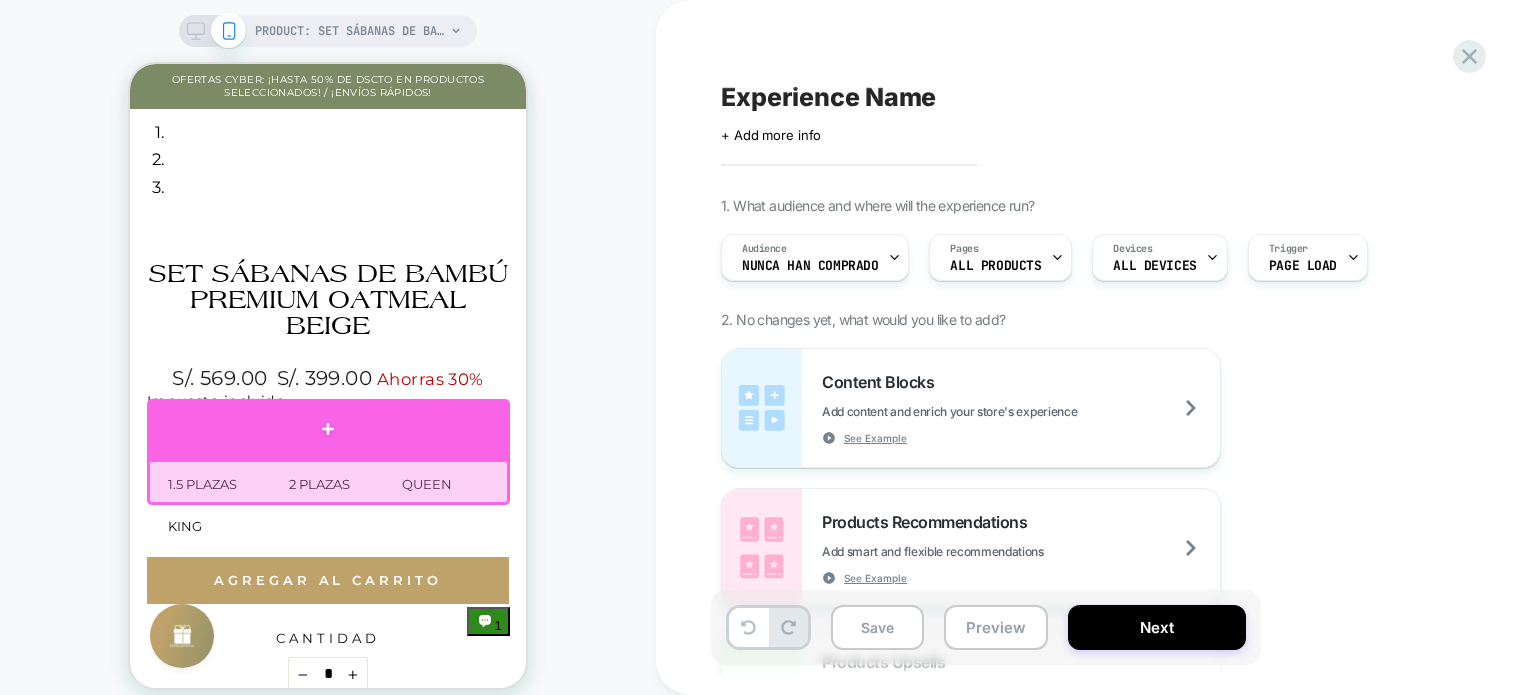 click at bounding box center (328, 429) 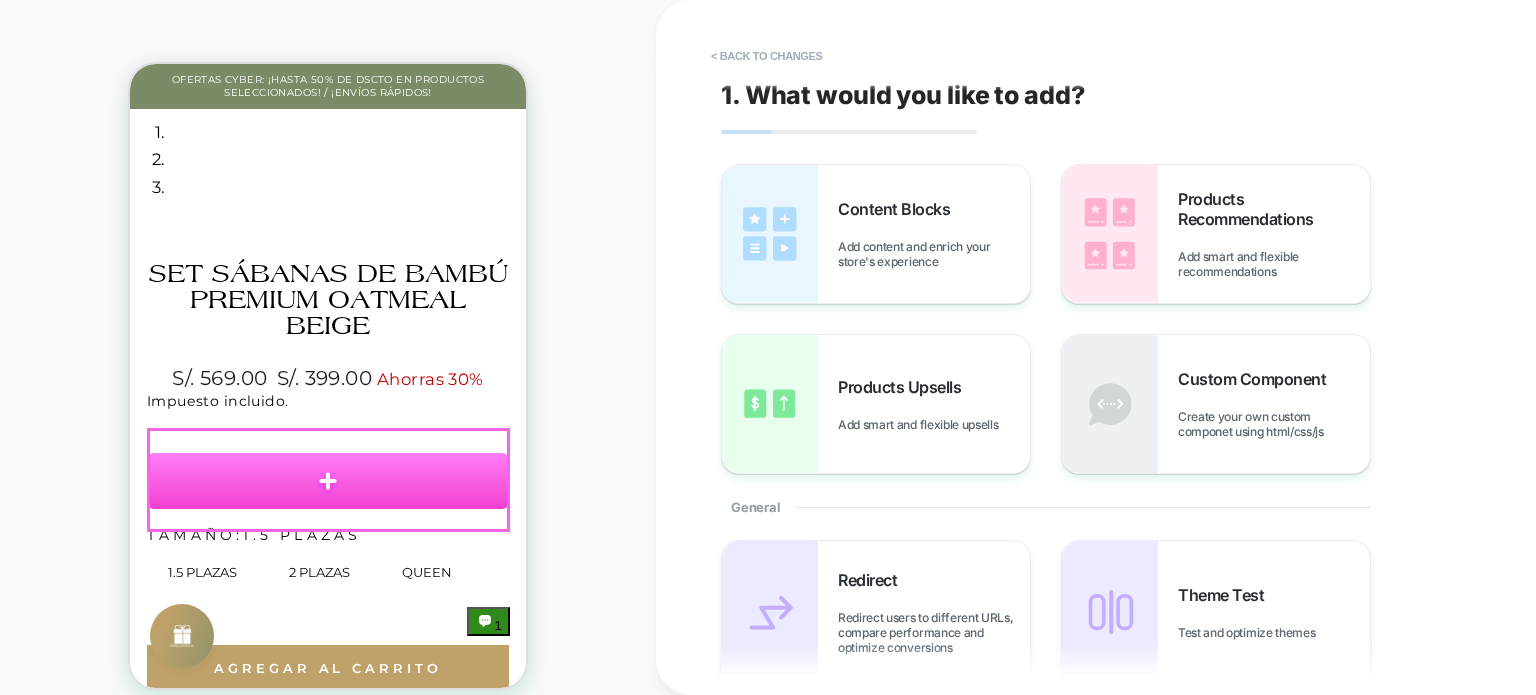 scroll, scrollTop: 407, scrollLeft: 0, axis: vertical 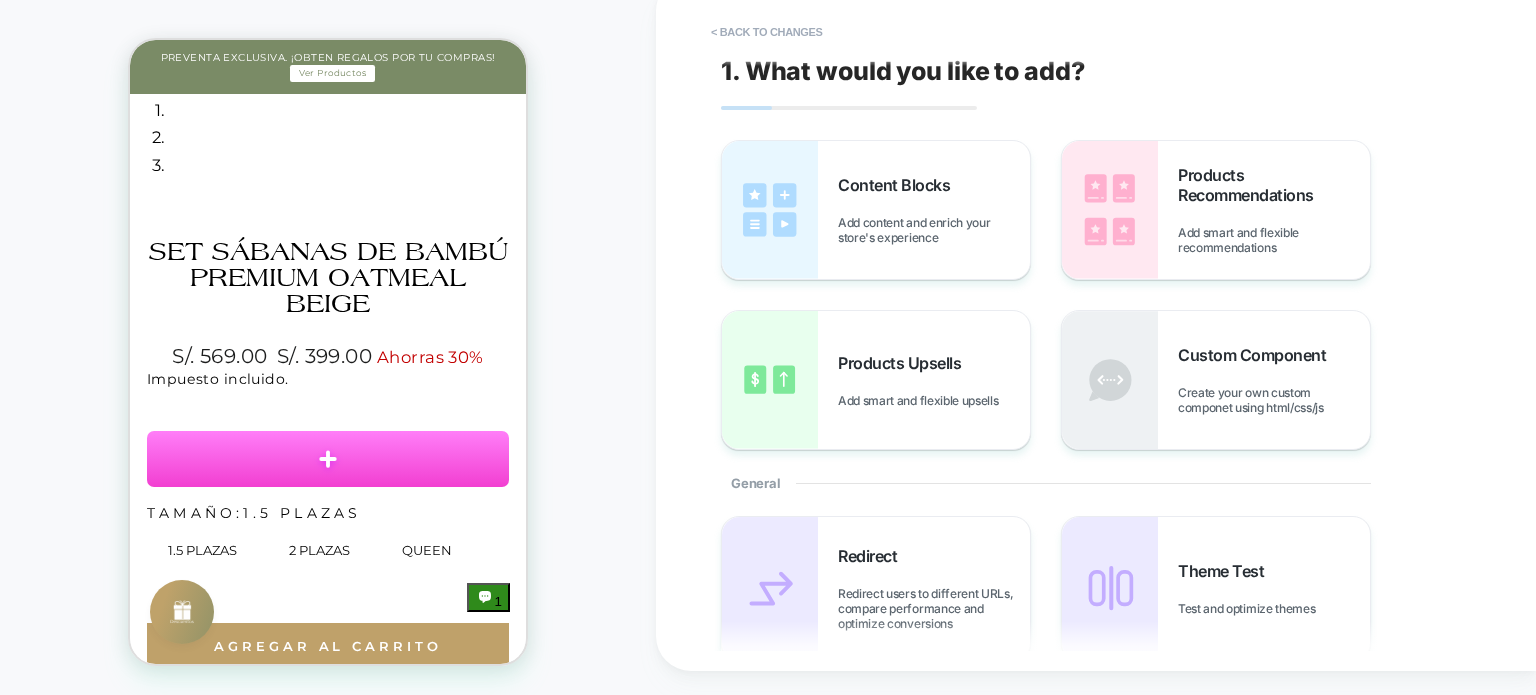 click on "PRODUCT: Set Sábanas de Bambú Premium Oatmeal Beige [sabanas bambu outmeal] PRODUCT: Set Sábanas de Bambú Premium Oatmeal Beige [sabanas bambu outmeal]" at bounding box center [328, 336] 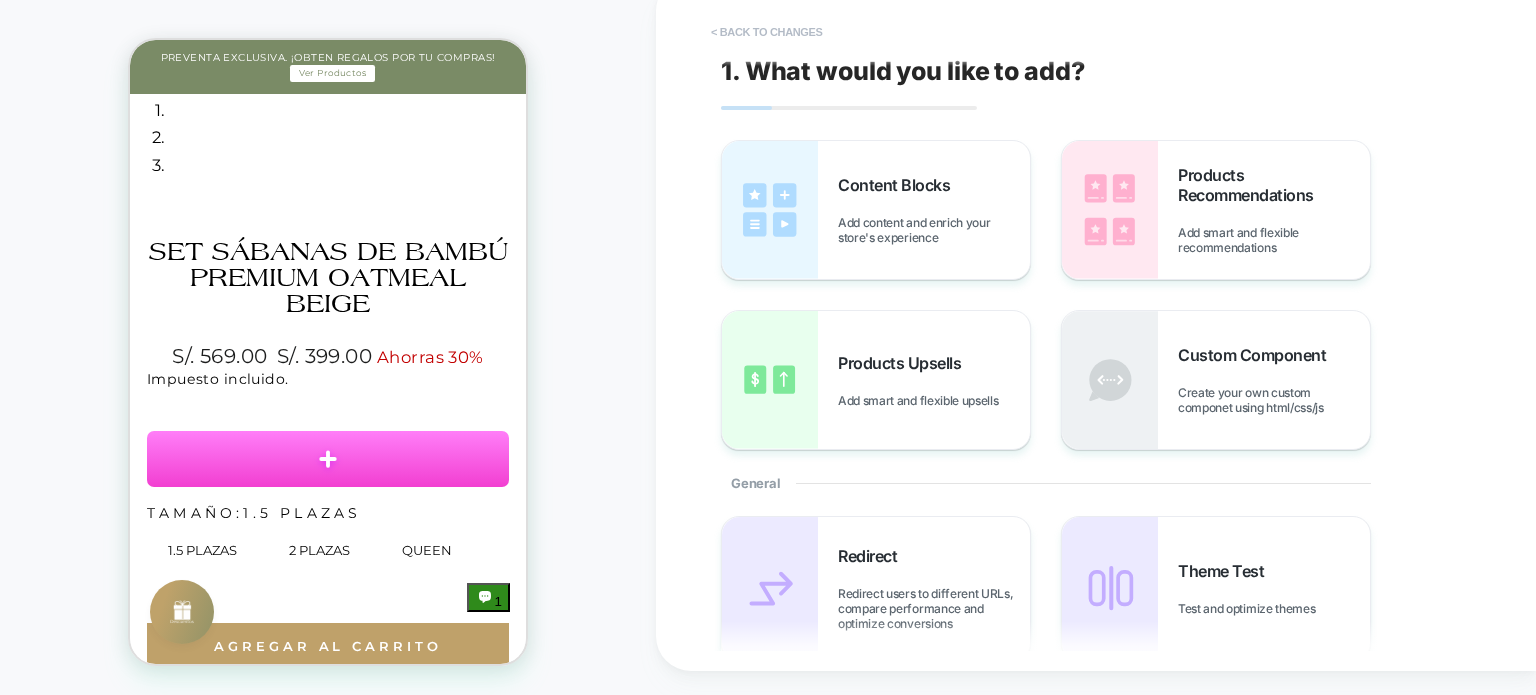 click on "< Back to changes" at bounding box center [767, 32] 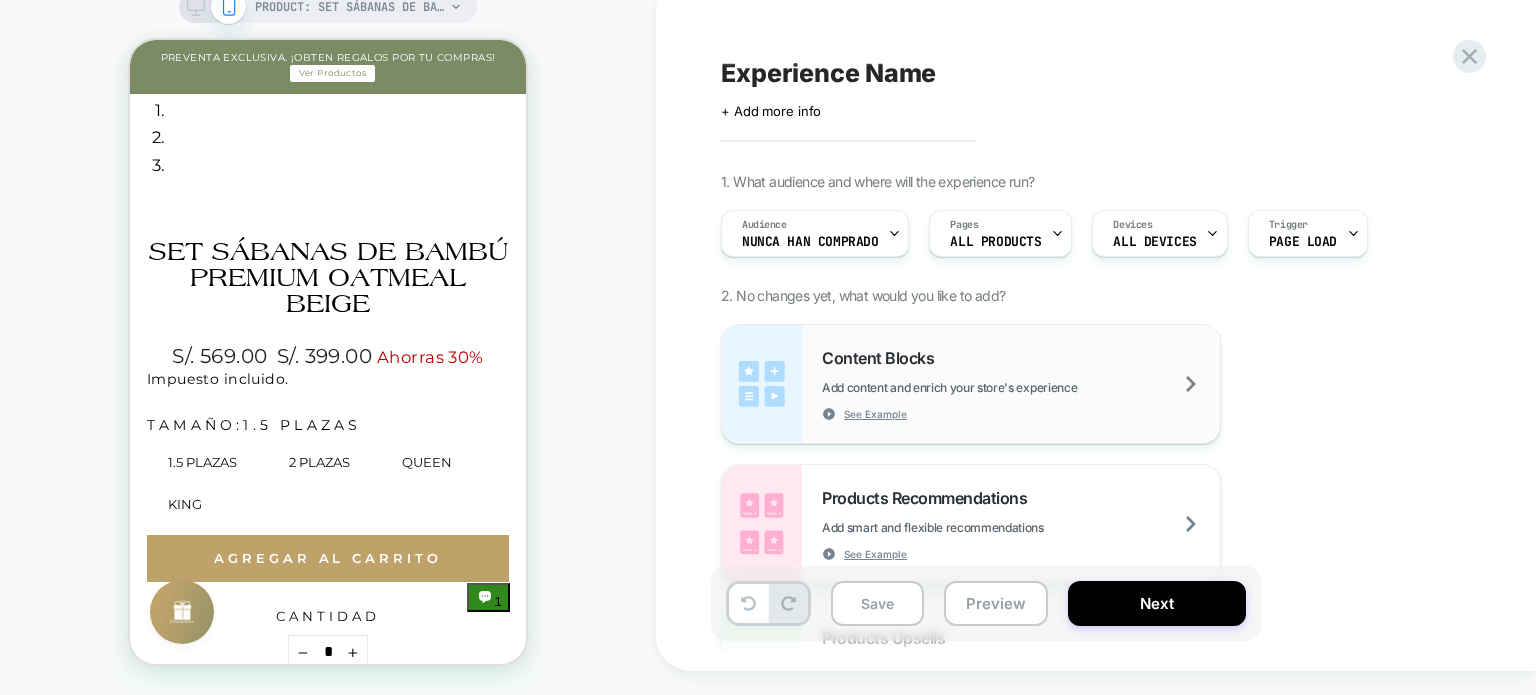 click on "Content Blocks" at bounding box center (883, 358) 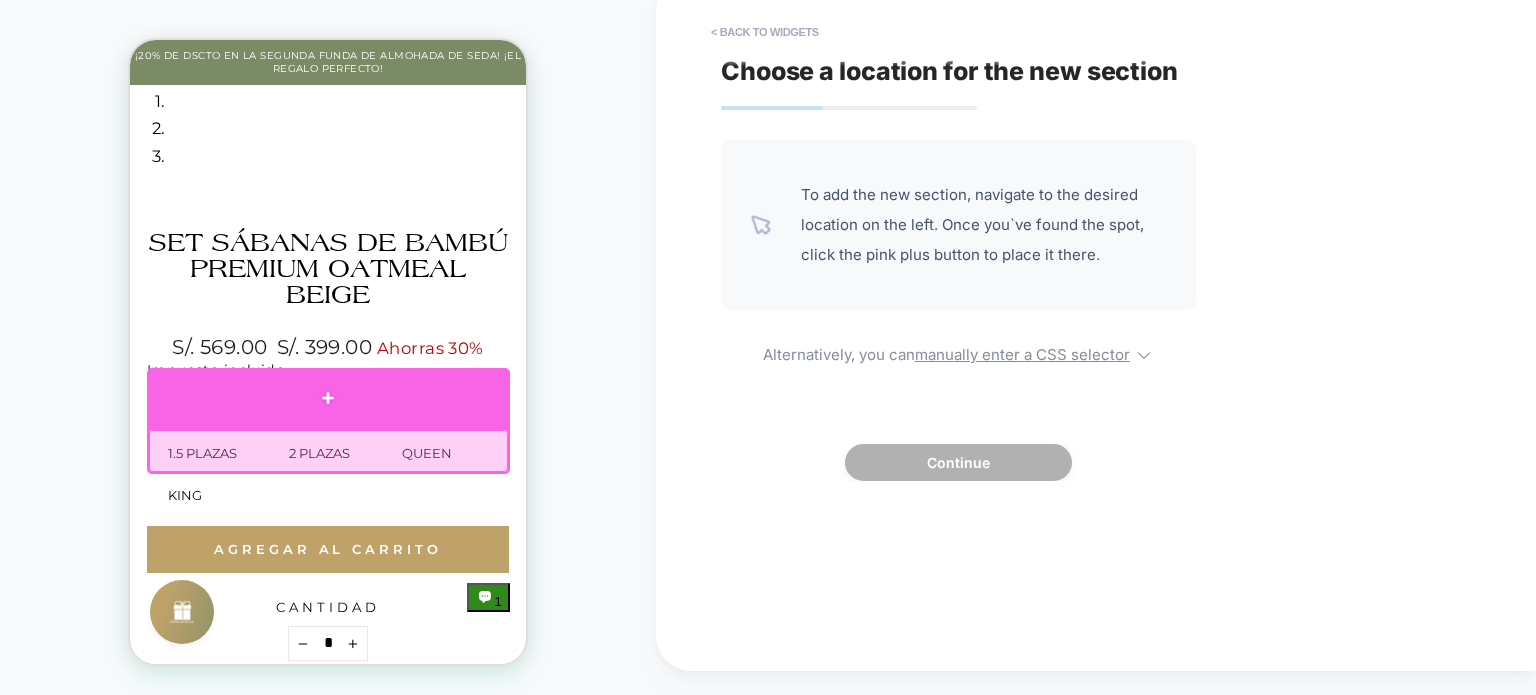 click at bounding box center [328, 398] 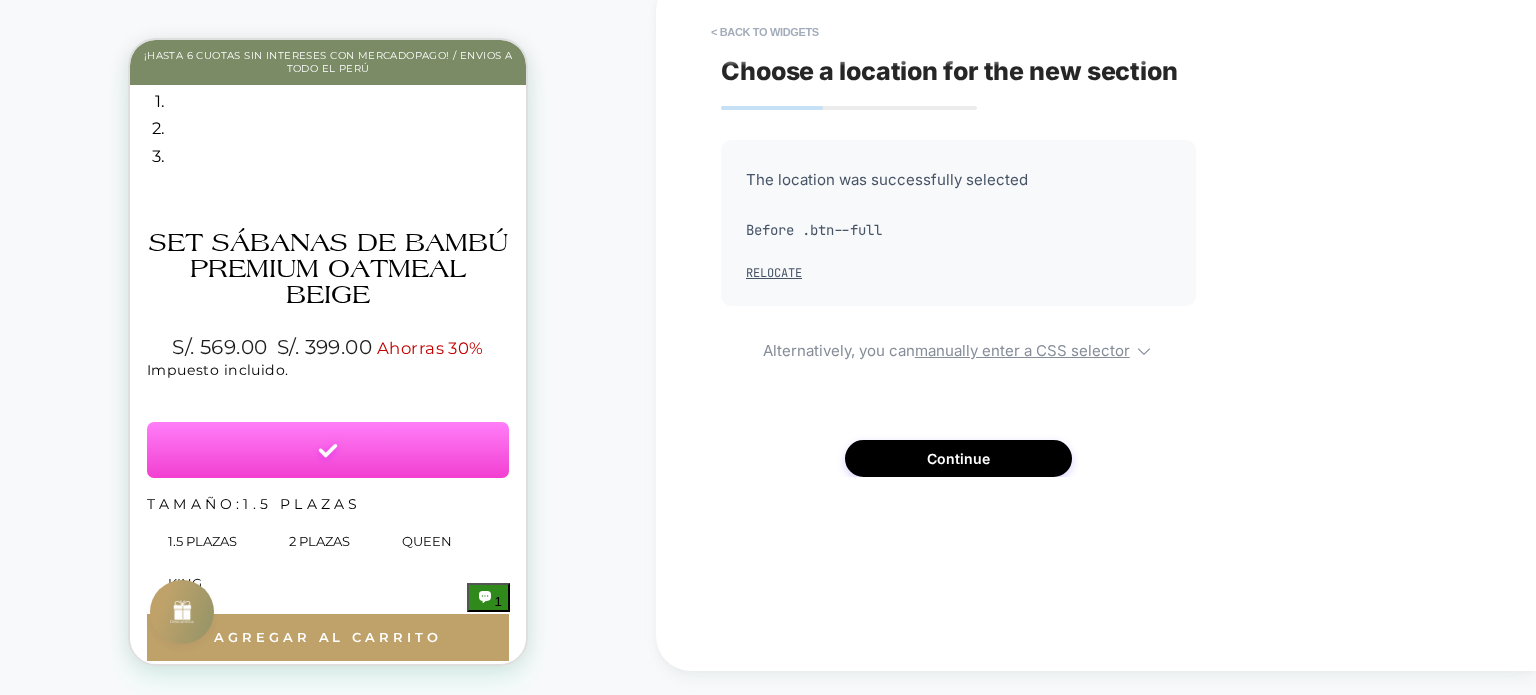 click on "PRODUCT: Set Sábanas de Bambú Premium Oatmeal Beige [sabanas bambu outmeal] PRODUCT: Set Sábanas de Bambú Premium Oatmeal Beige [sabanas bambu outmeal]" at bounding box center [328, 336] 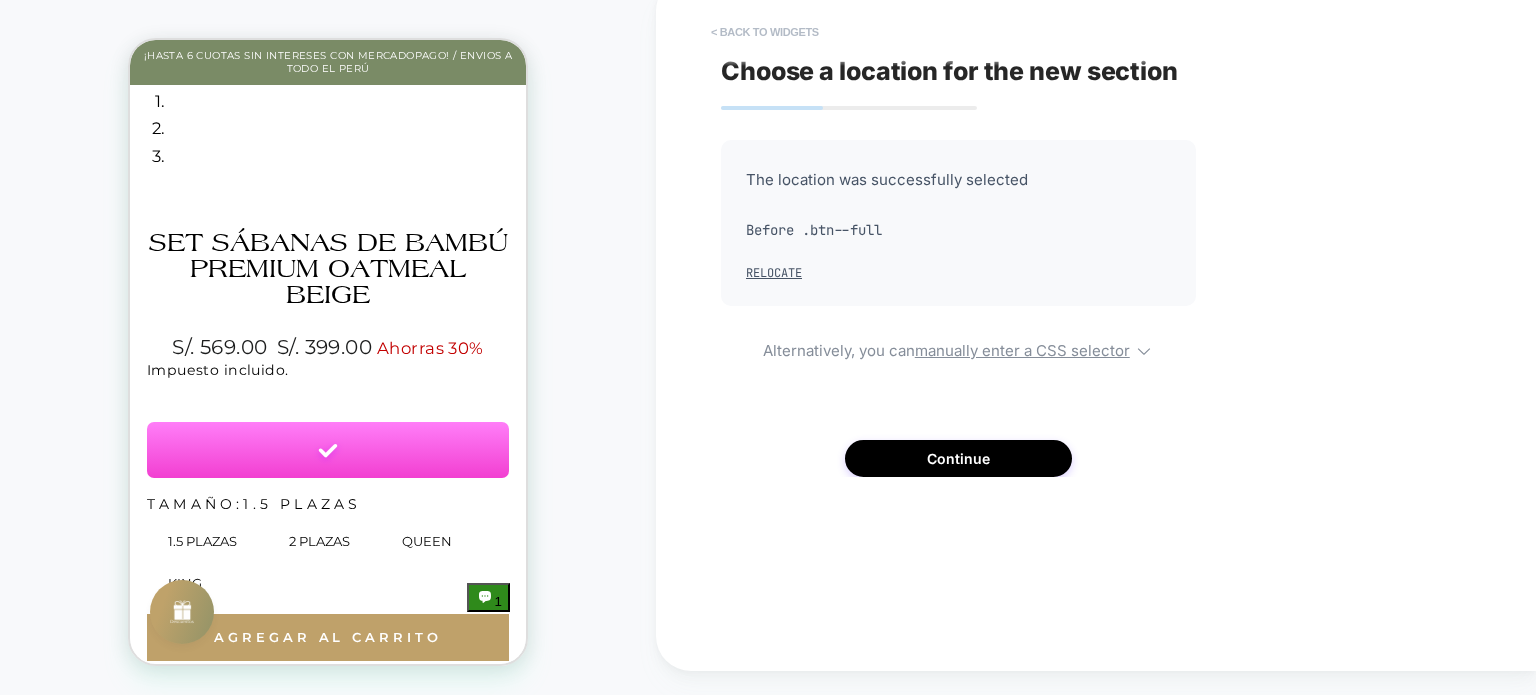 click on "< Back to widgets" at bounding box center (765, 32) 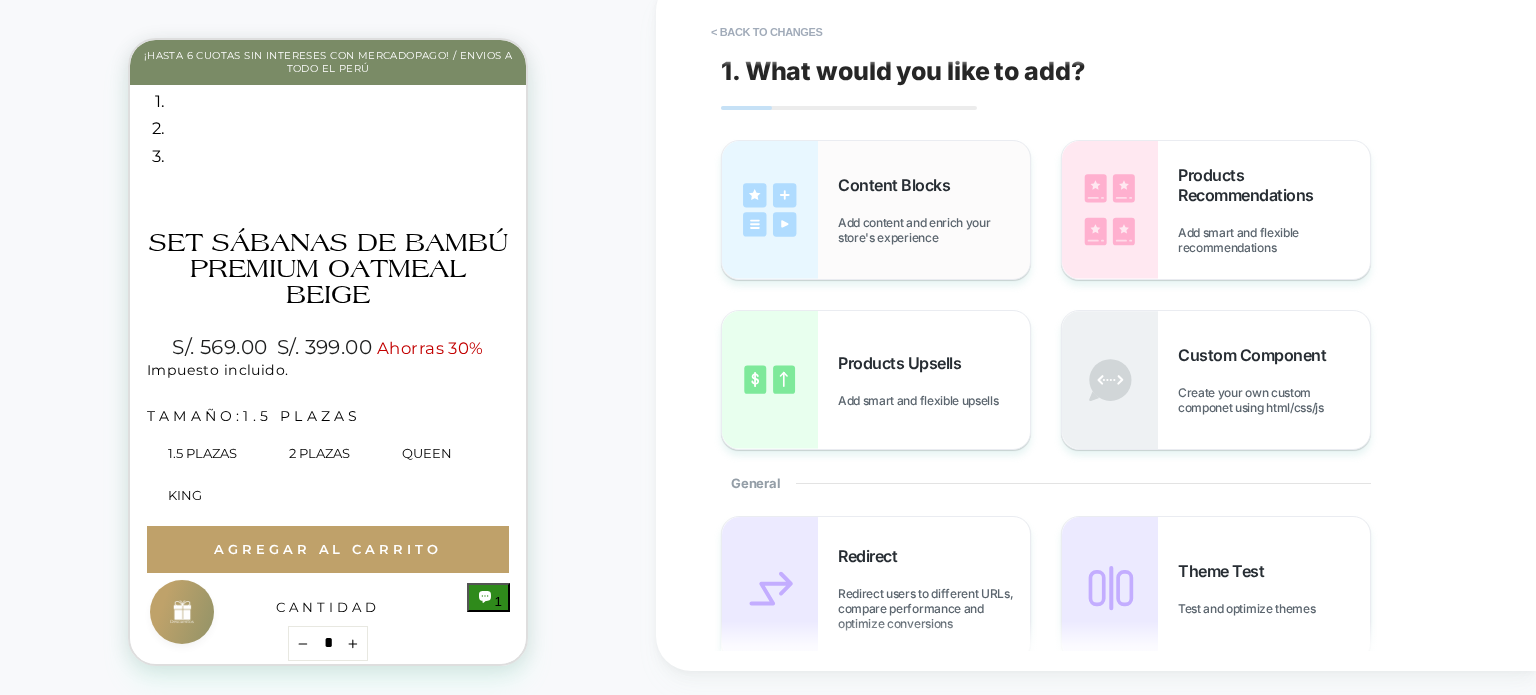click on "Content Blocks Add content and enrich your store's experience" at bounding box center (934, 210) 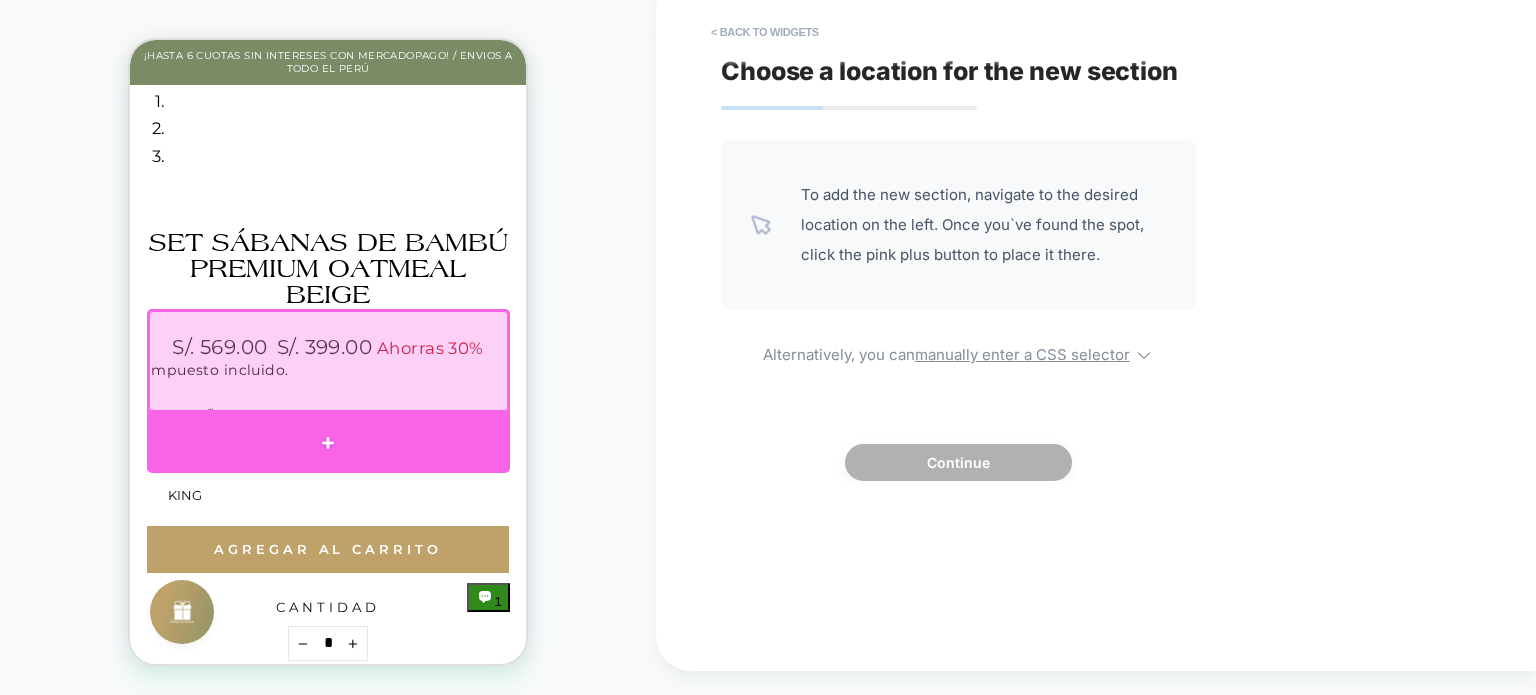 click at bounding box center (328, 443) 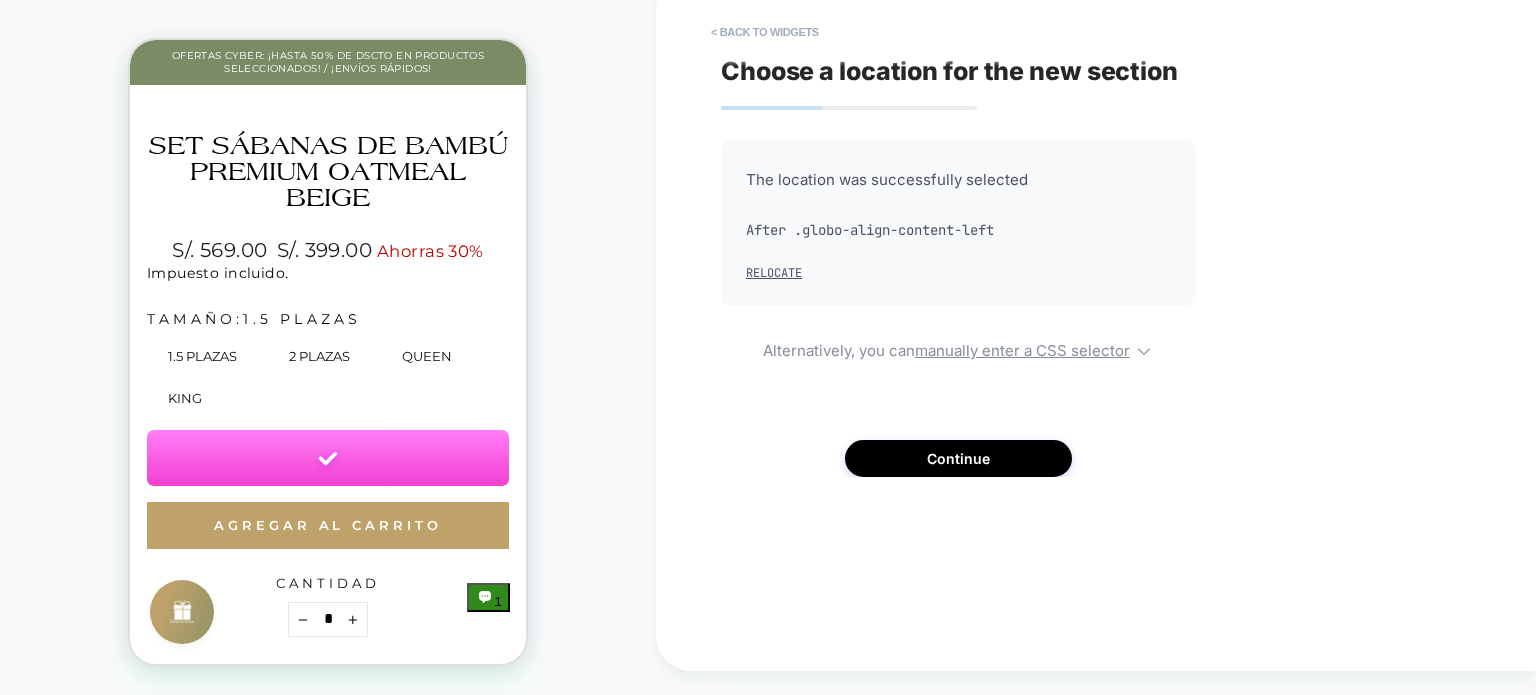 scroll, scrollTop: 512, scrollLeft: 0, axis: vertical 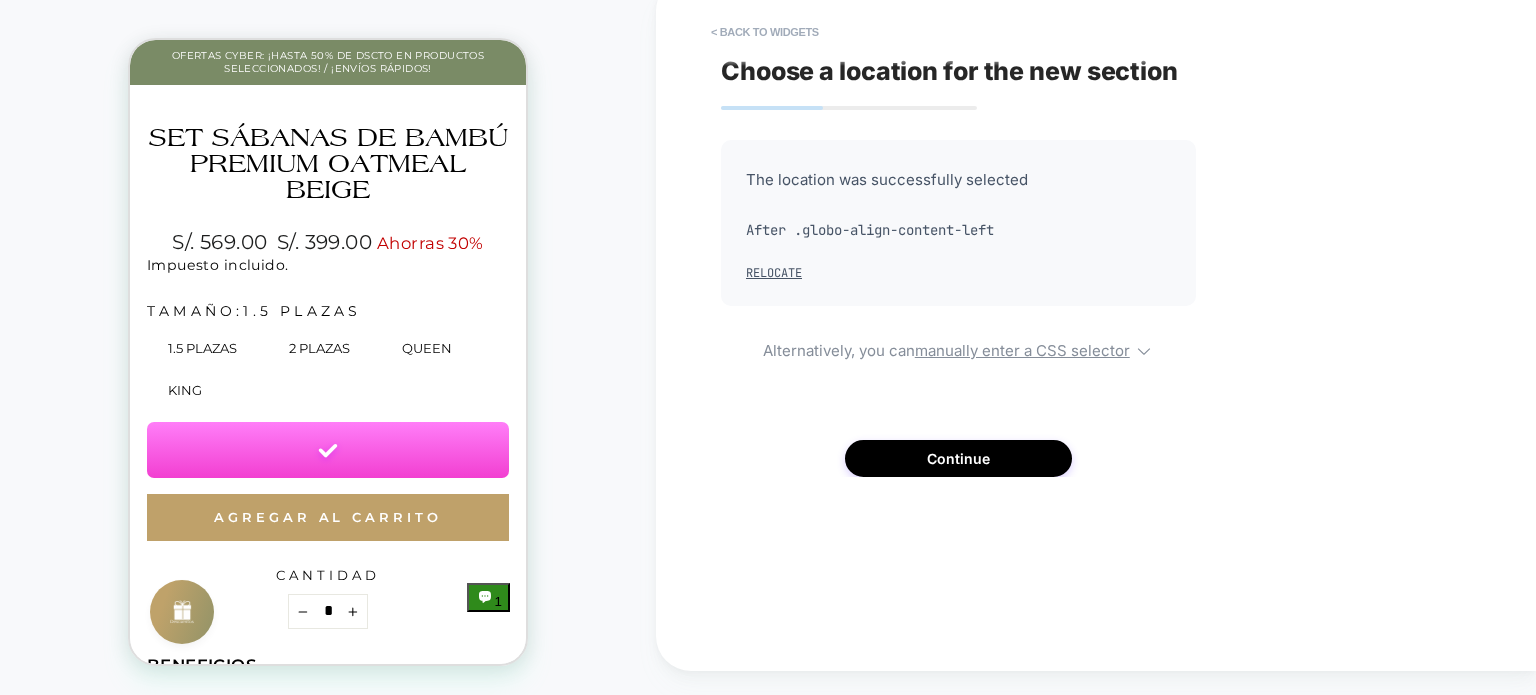 click on "The location was successfully selected After   .globo-align-content-left Relocate Alternatively, you can  manually enter a CSS selector   Continue" at bounding box center (958, 308) 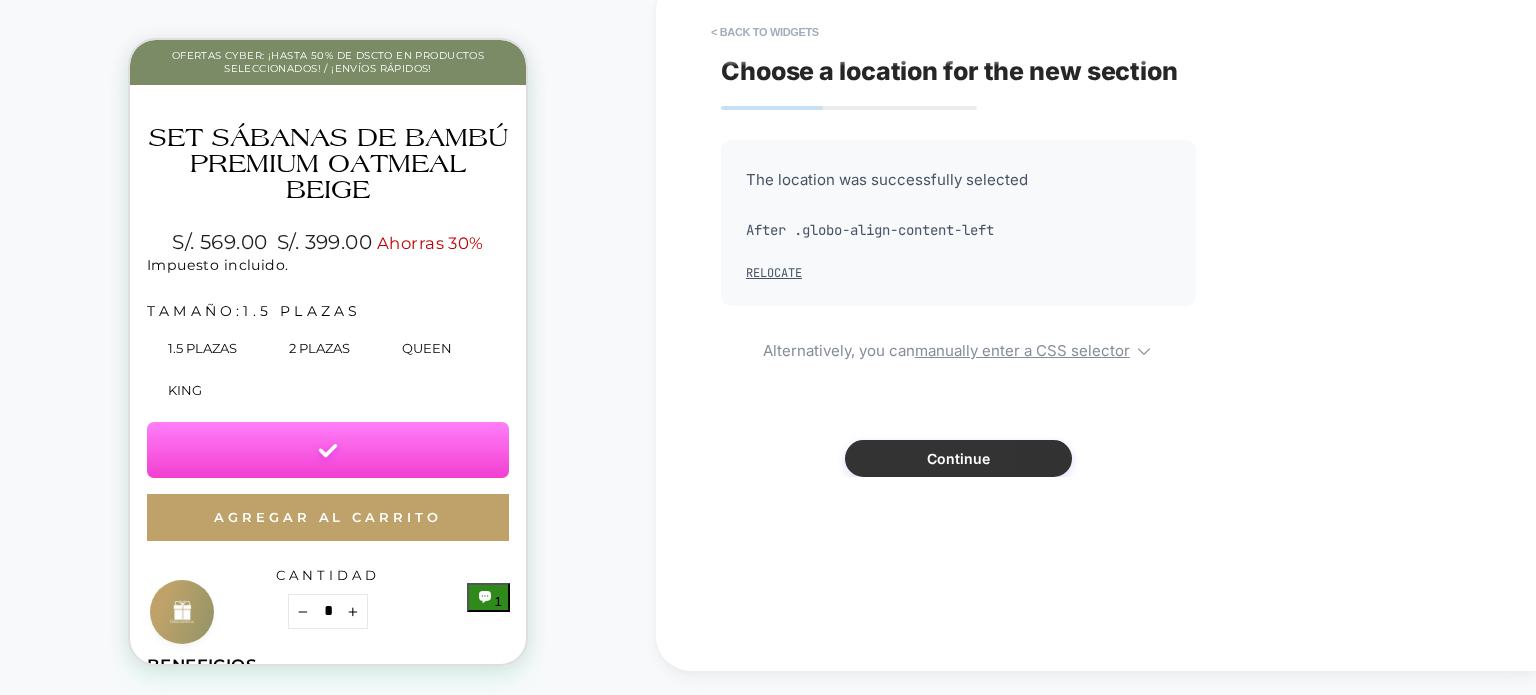 click on "Continue" at bounding box center (958, 458) 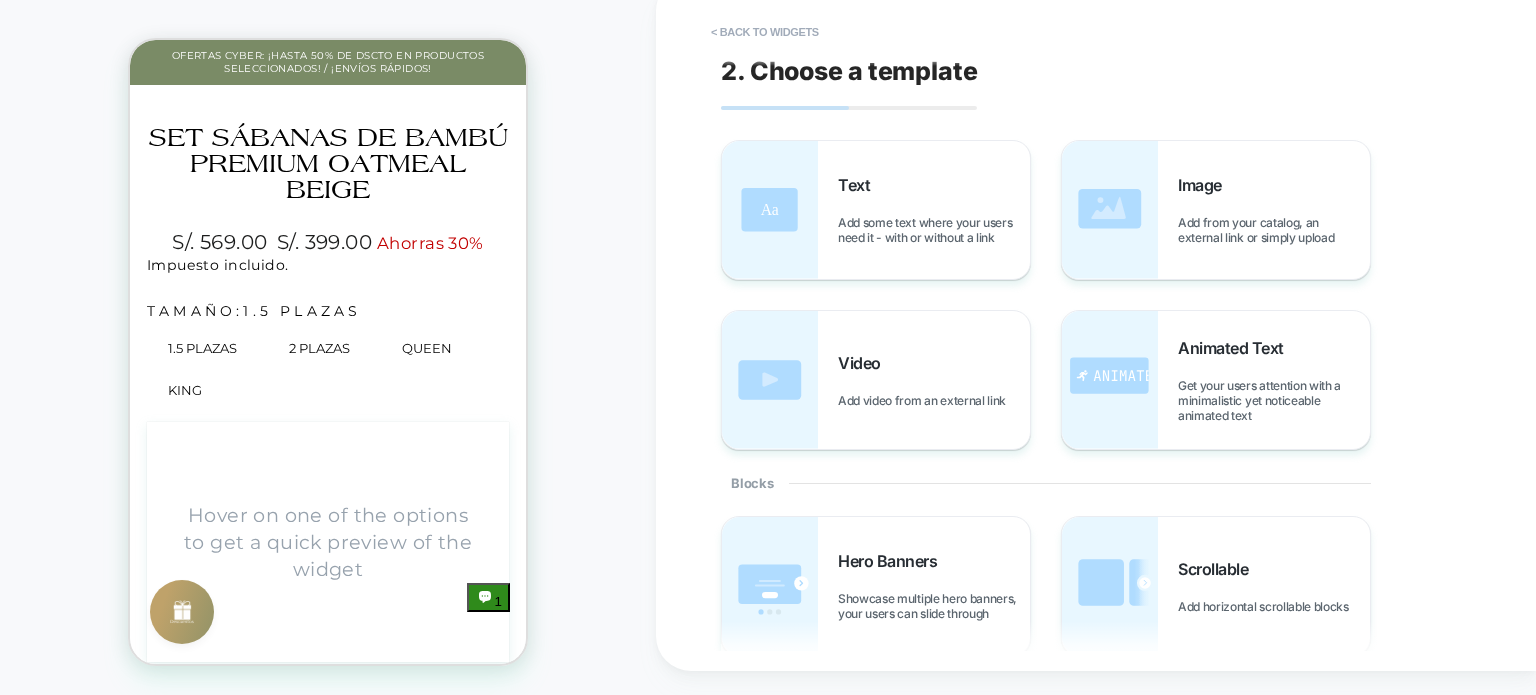 scroll, scrollTop: 416, scrollLeft: 0, axis: vertical 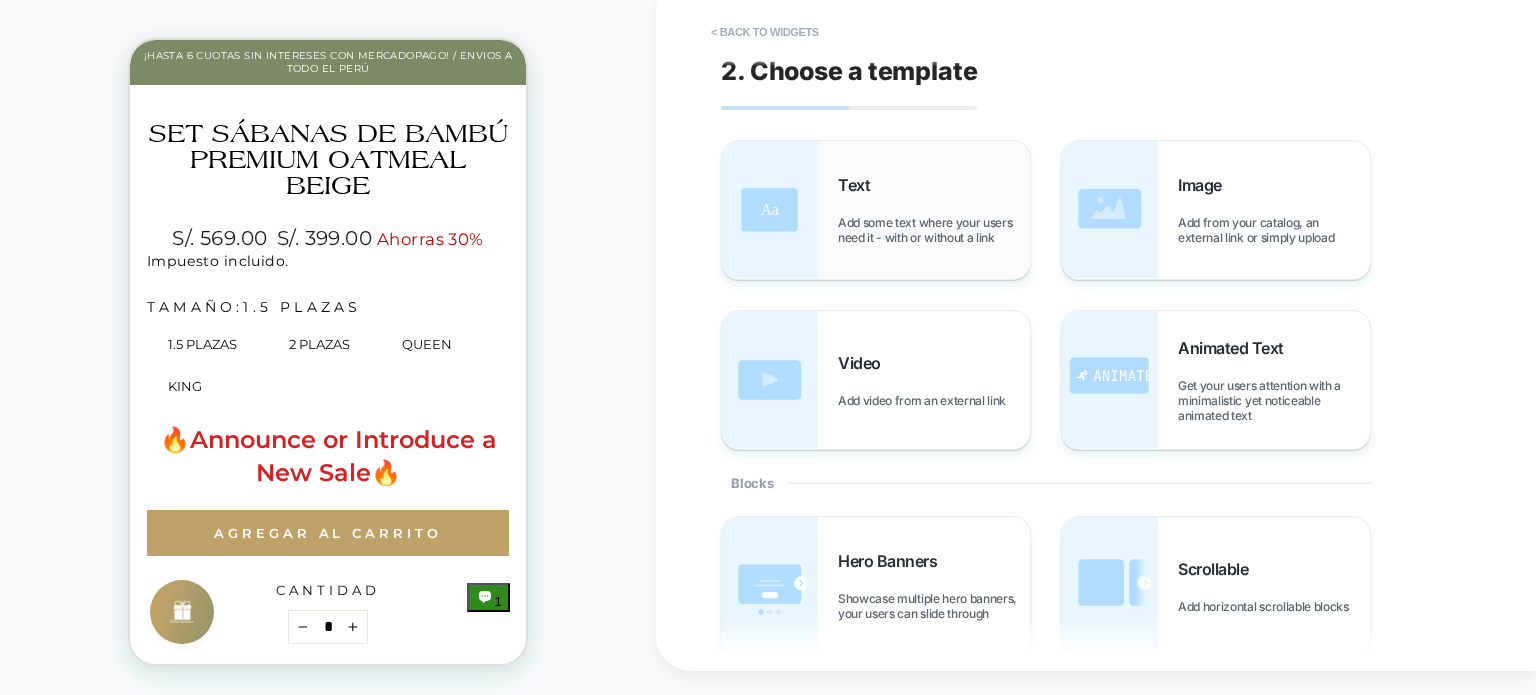 click on "Add some text where your users need it - with or without a link" at bounding box center [934, 230] 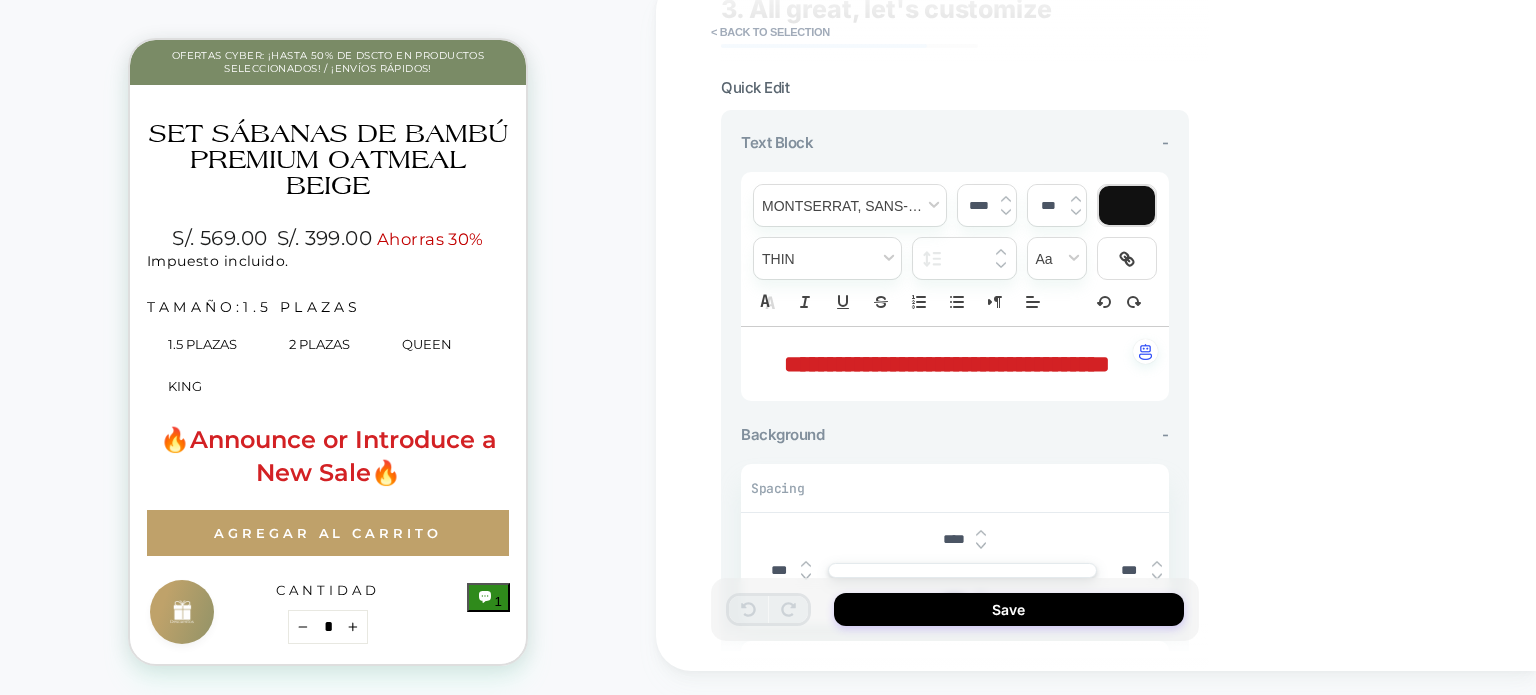 scroll, scrollTop: 0, scrollLeft: 0, axis: both 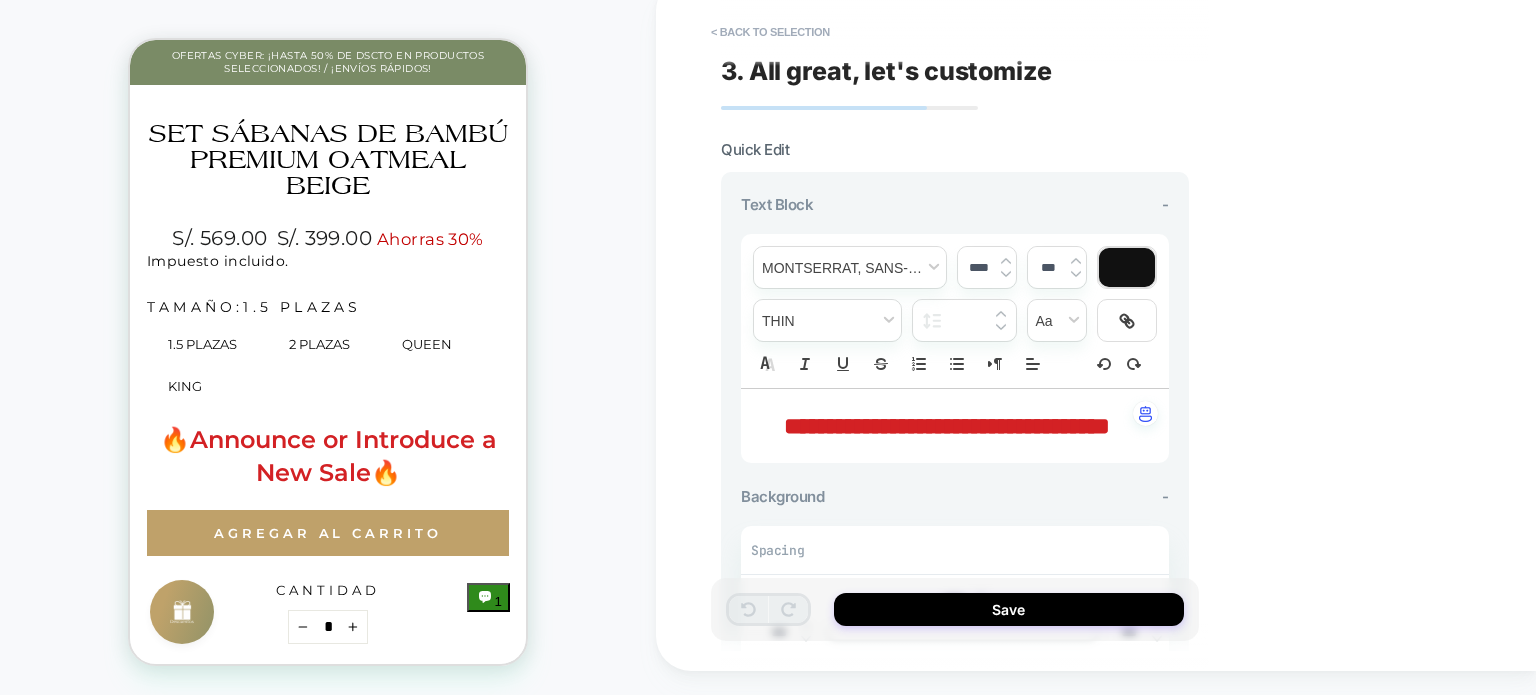 click on "**********" at bounding box center [947, 426] 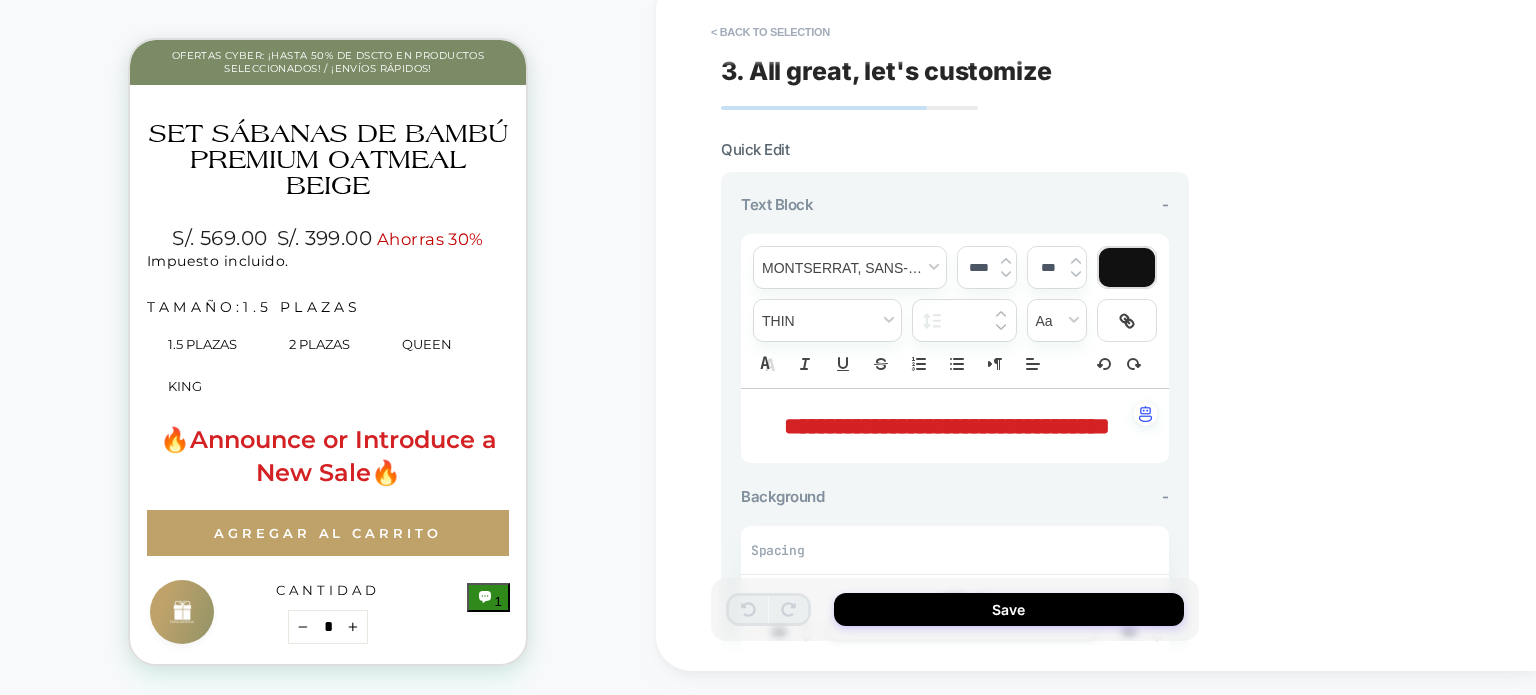 type on "****" 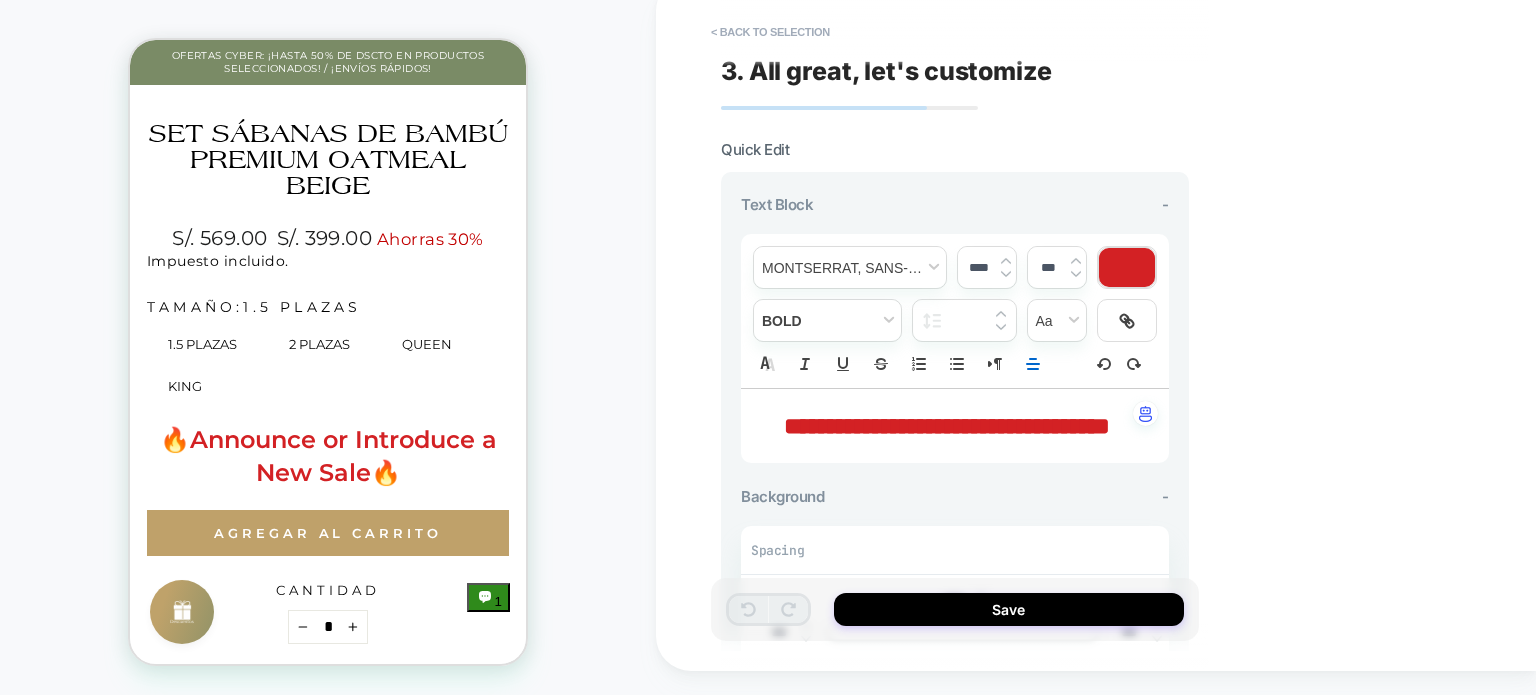 type 